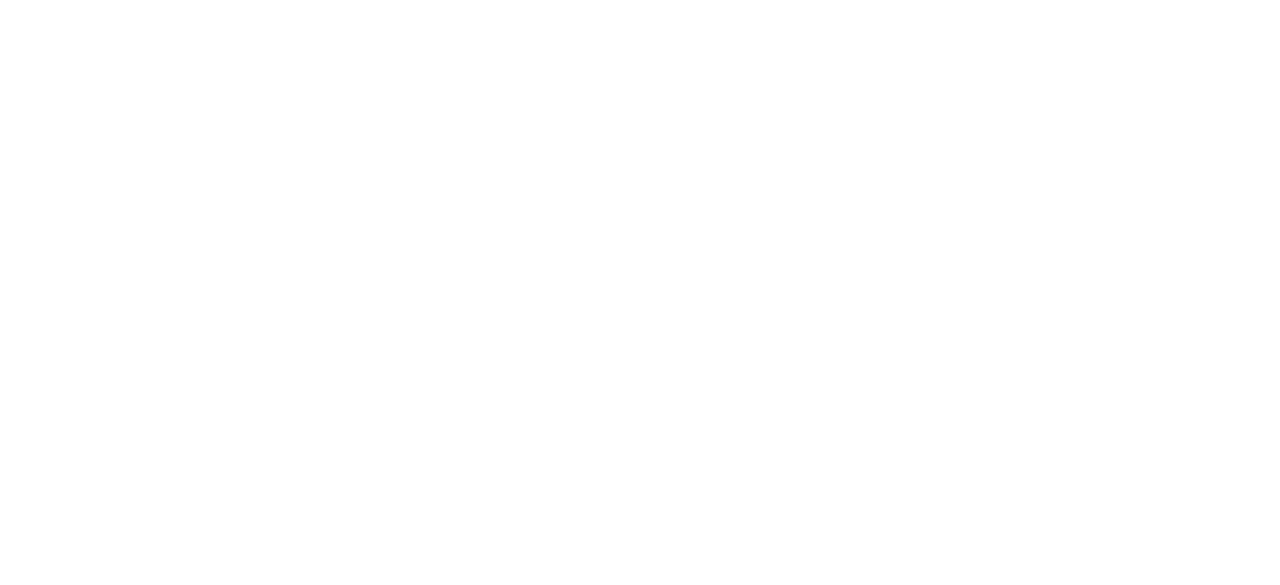scroll, scrollTop: 0, scrollLeft: 0, axis: both 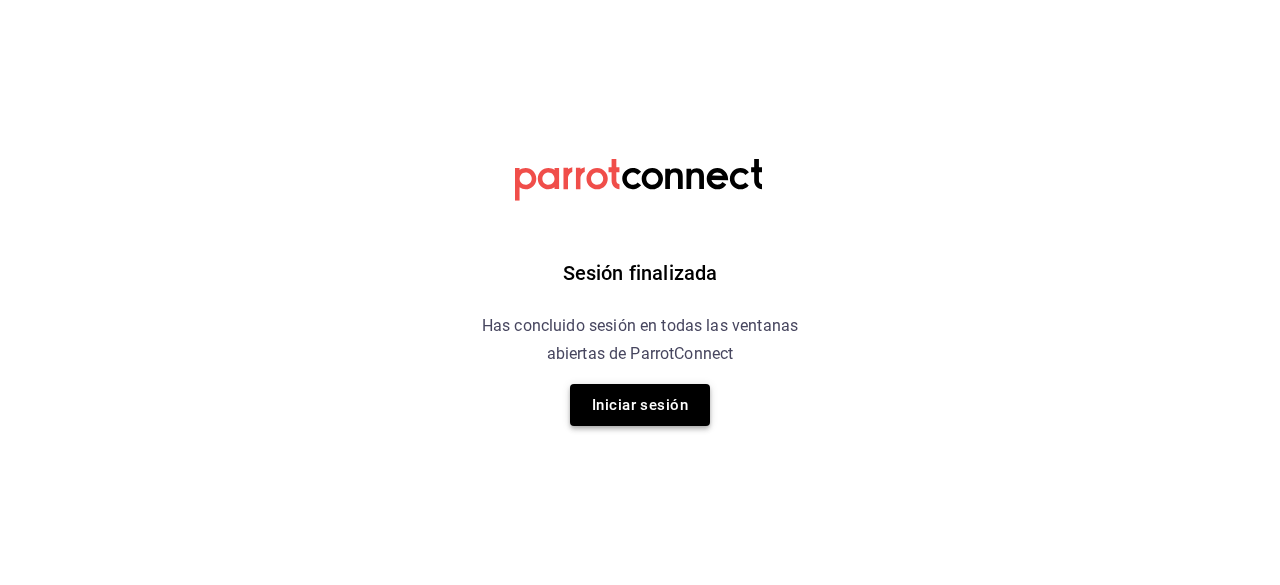click on "Iniciar sesión" at bounding box center [640, 405] 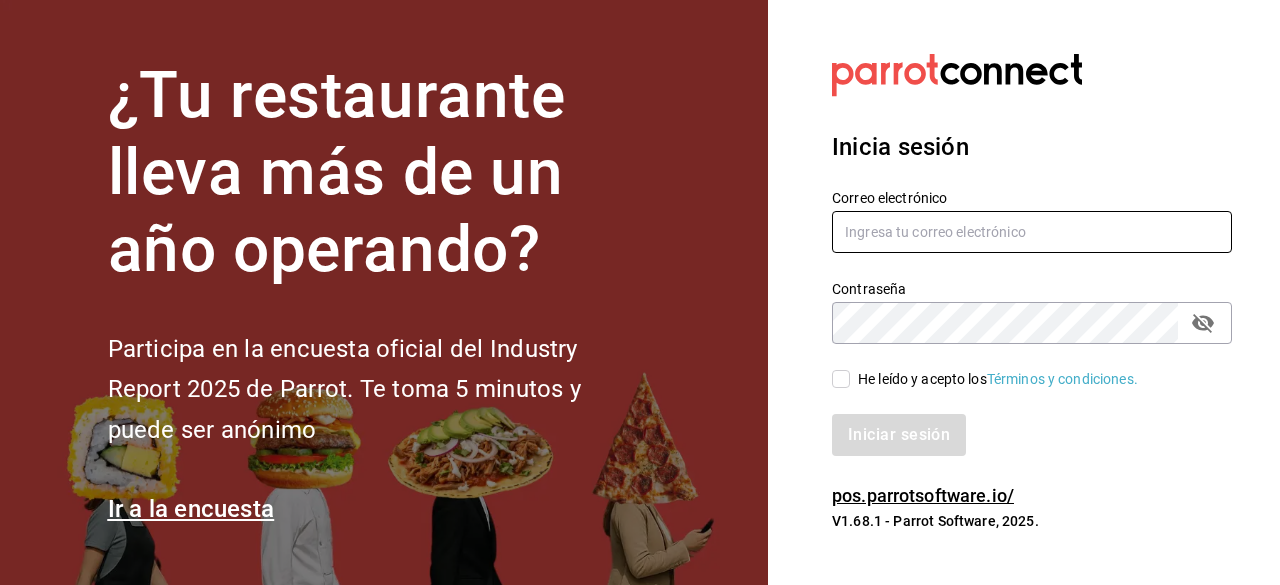 type on "adriansantana@senson.com.mx" 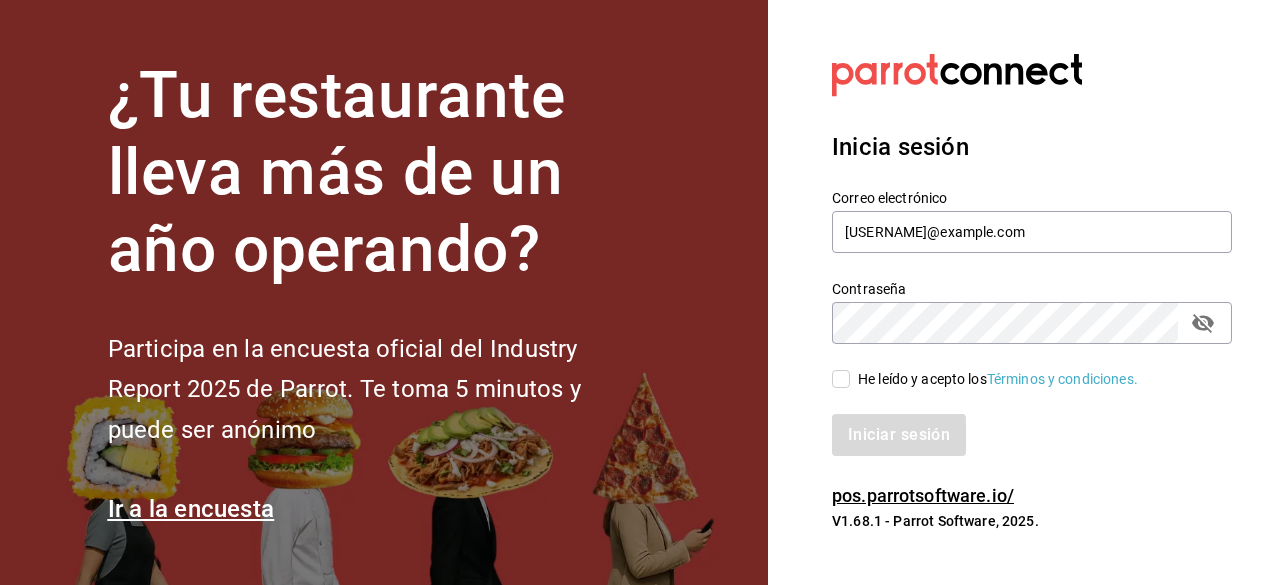 click on "He leído y acepto los  Términos y condiciones." at bounding box center [841, 379] 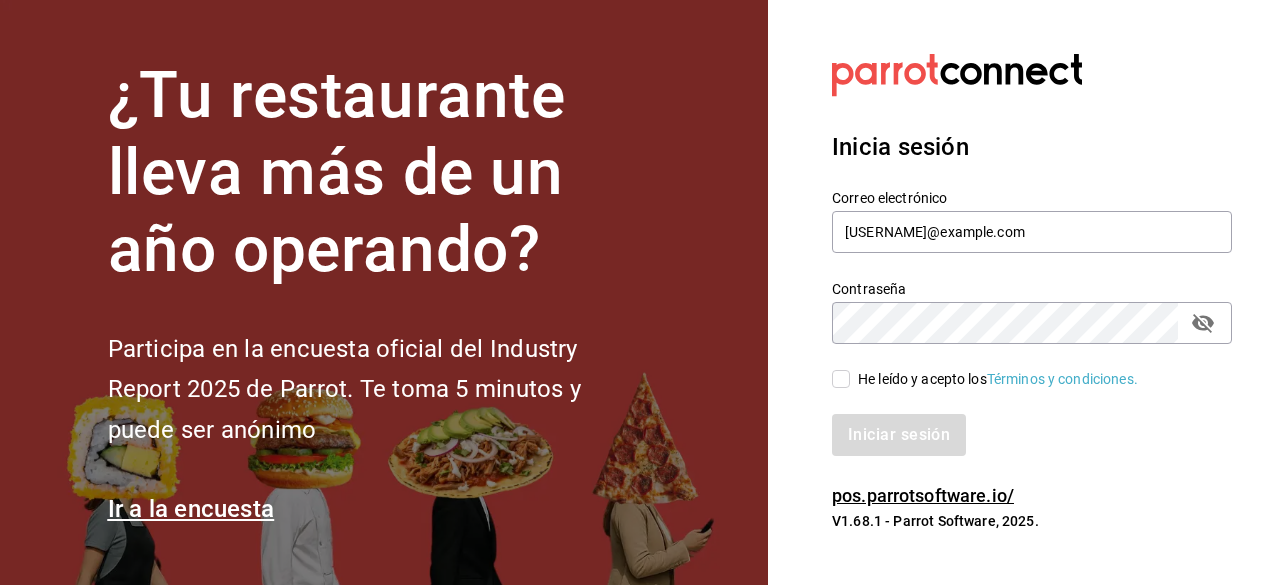 checkbox on "true" 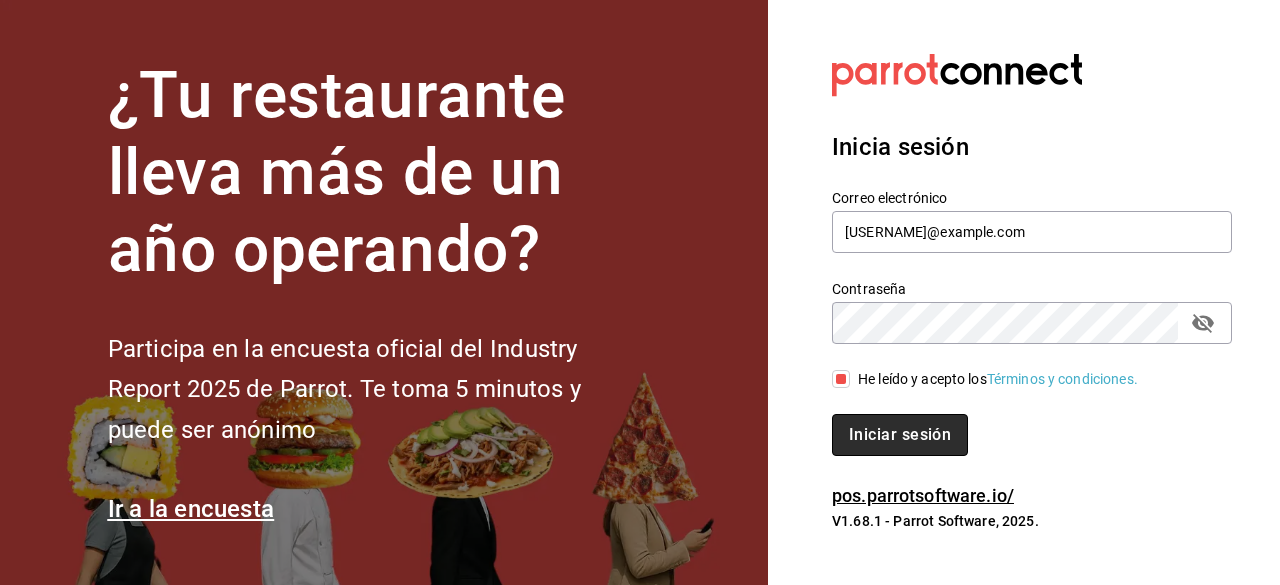 click on "Iniciar sesión" at bounding box center (900, 435) 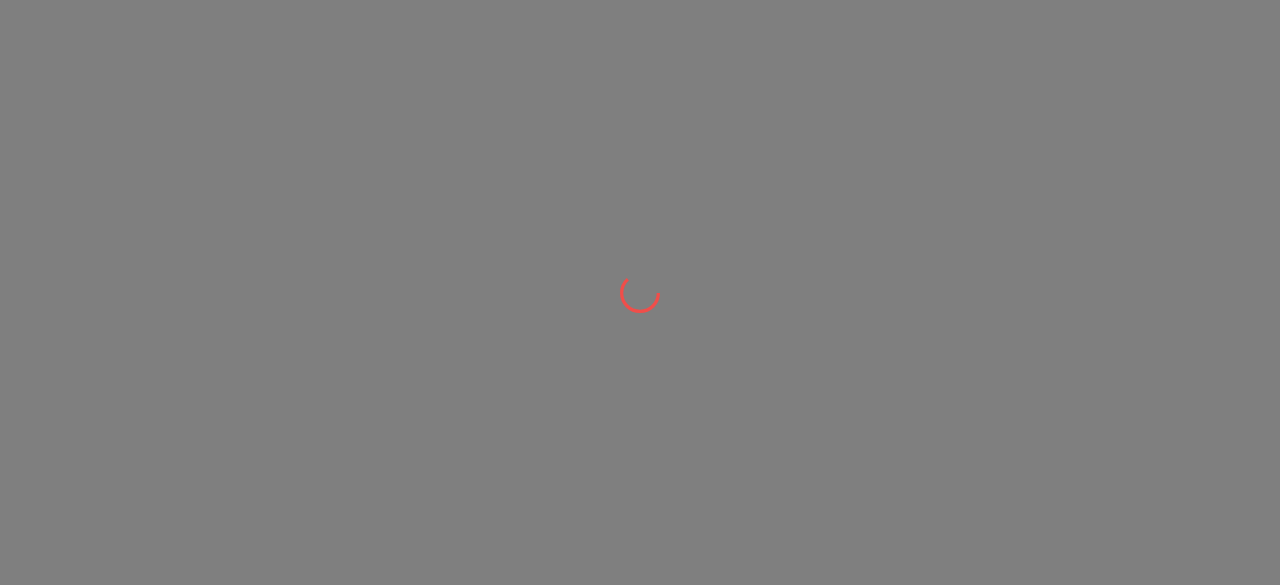 scroll, scrollTop: 0, scrollLeft: 0, axis: both 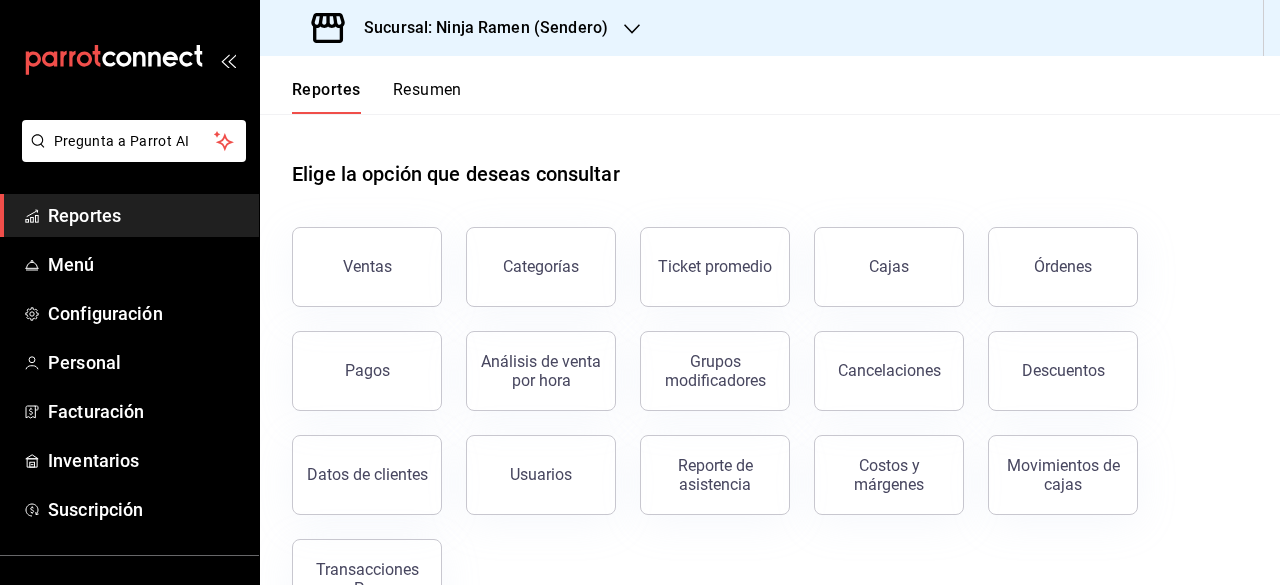 click on "Sucursal: Ninja Ramen (Sendero)" at bounding box center [462, 28] 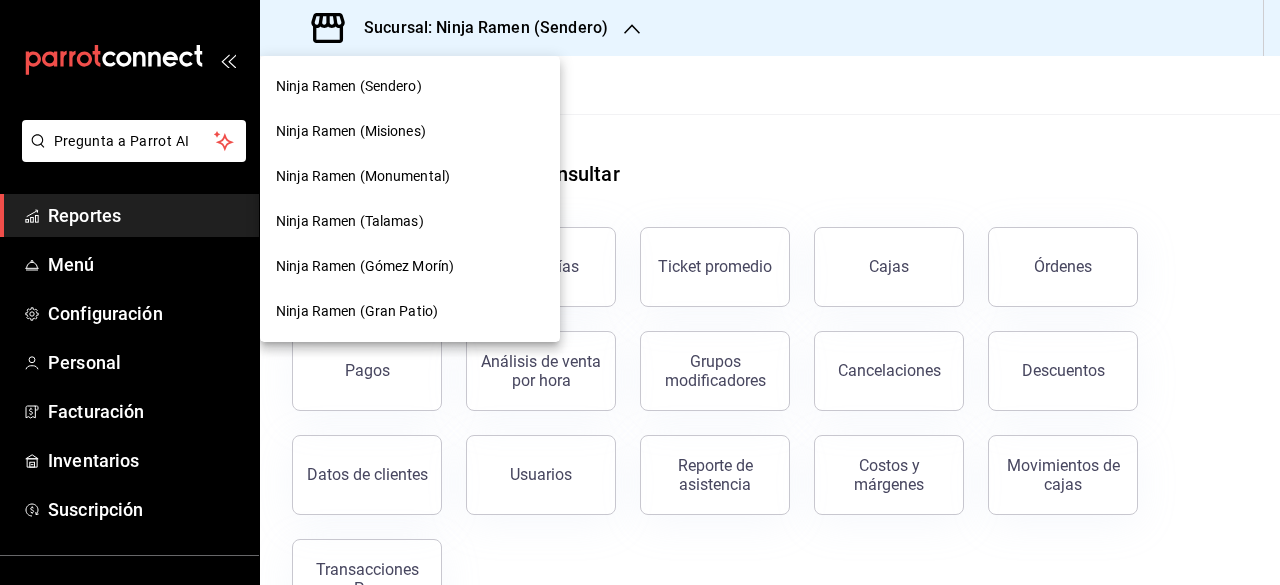 click on "Ninja Ramen (Gran Patio)" at bounding box center [357, 311] 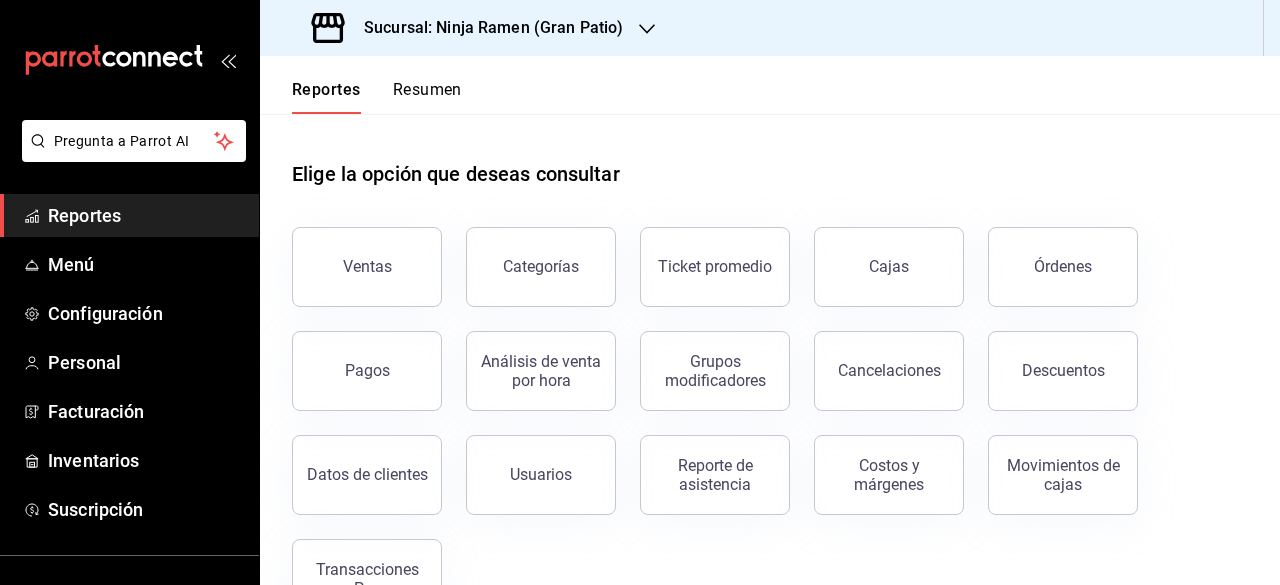 scroll, scrollTop: 65, scrollLeft: 0, axis: vertical 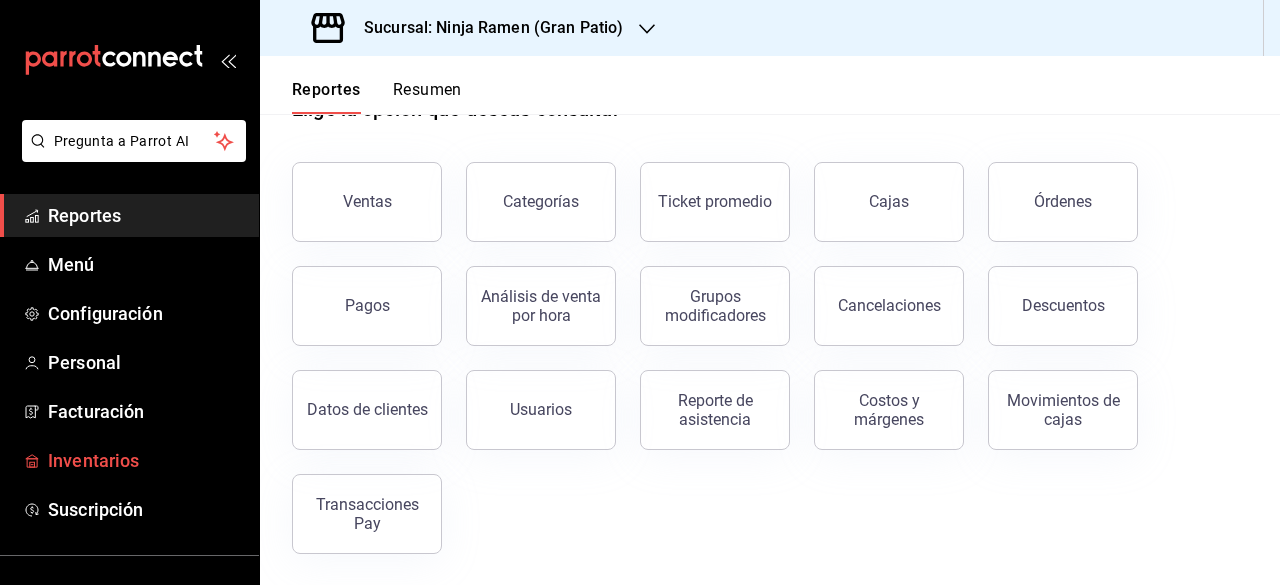 click on "Inventarios" at bounding box center (145, 460) 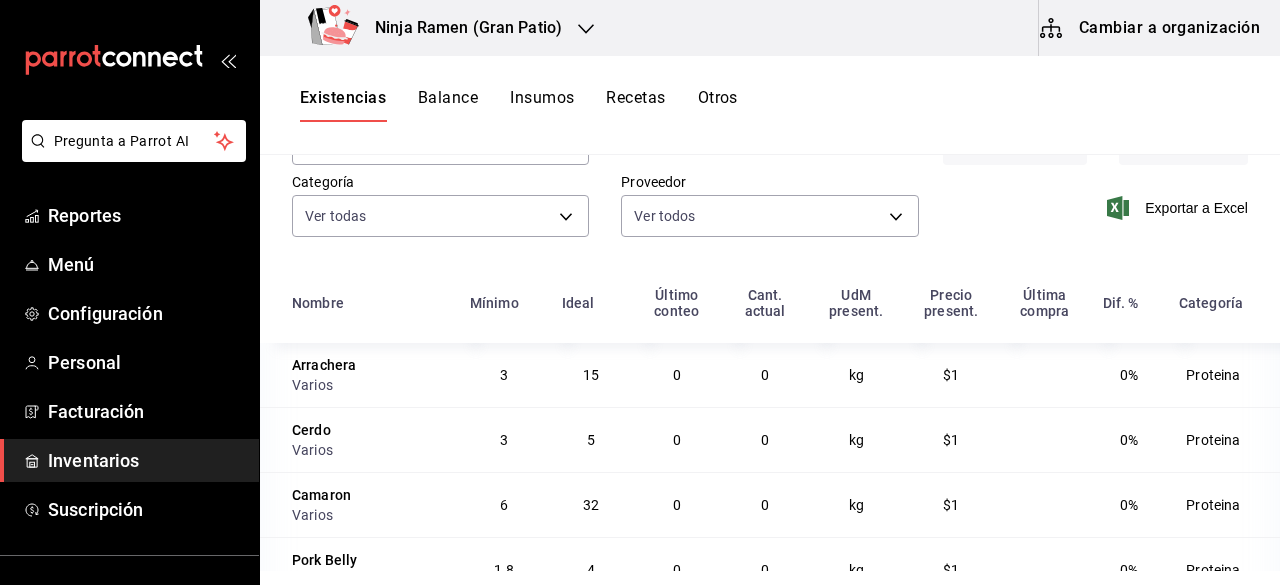 scroll, scrollTop: 244, scrollLeft: 0, axis: vertical 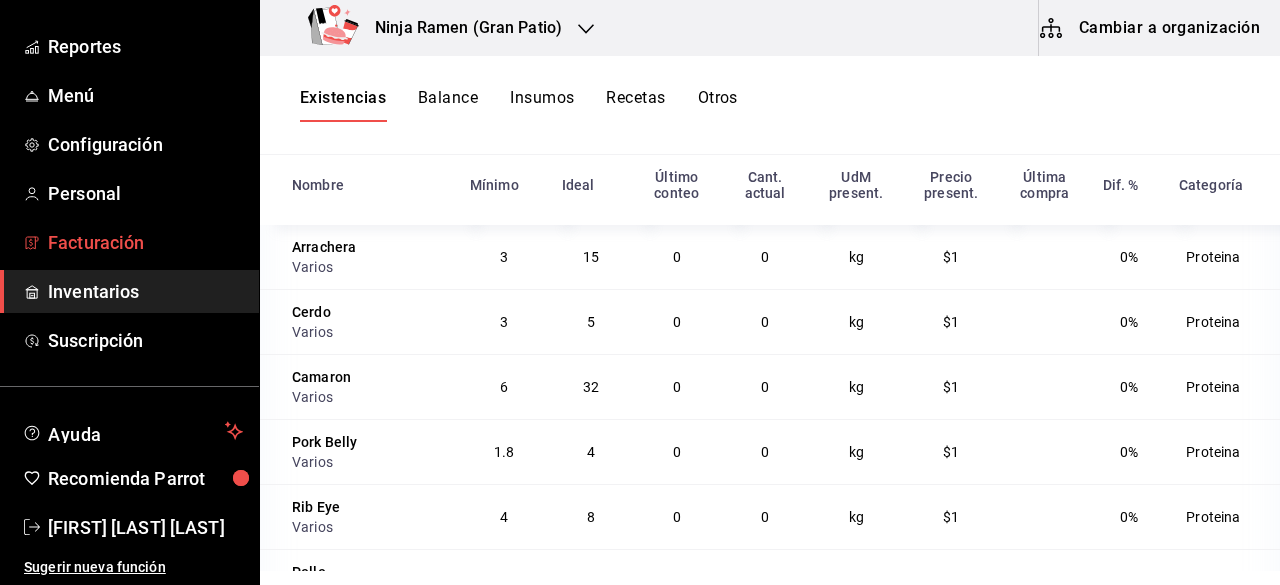 click on "Facturación" at bounding box center (145, 242) 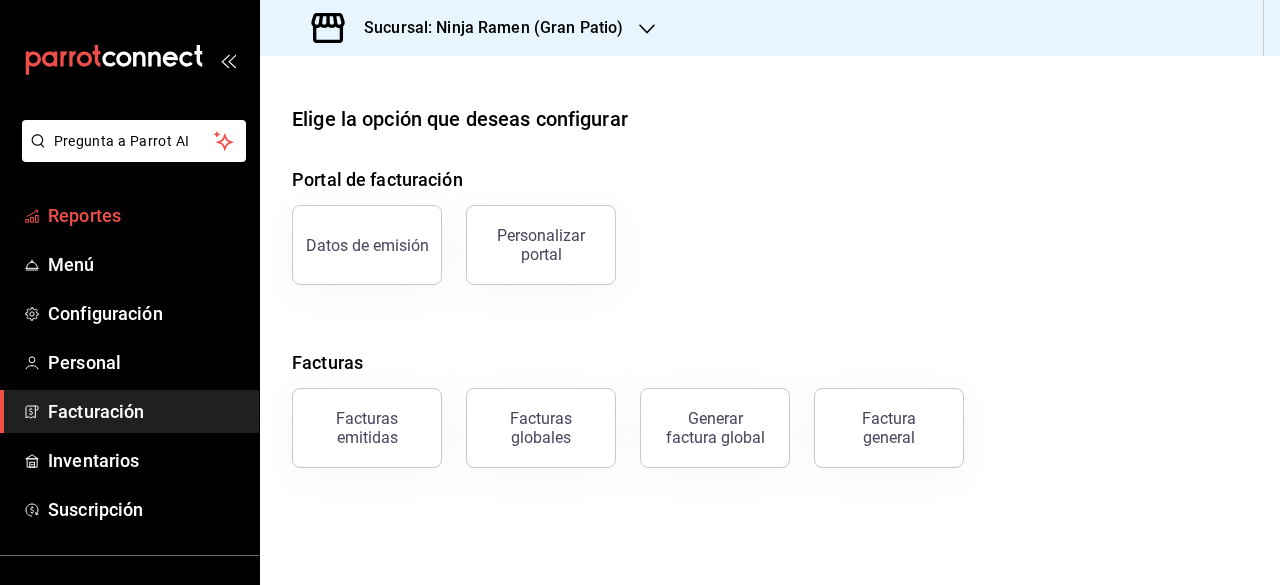 click on "Reportes" at bounding box center [145, 215] 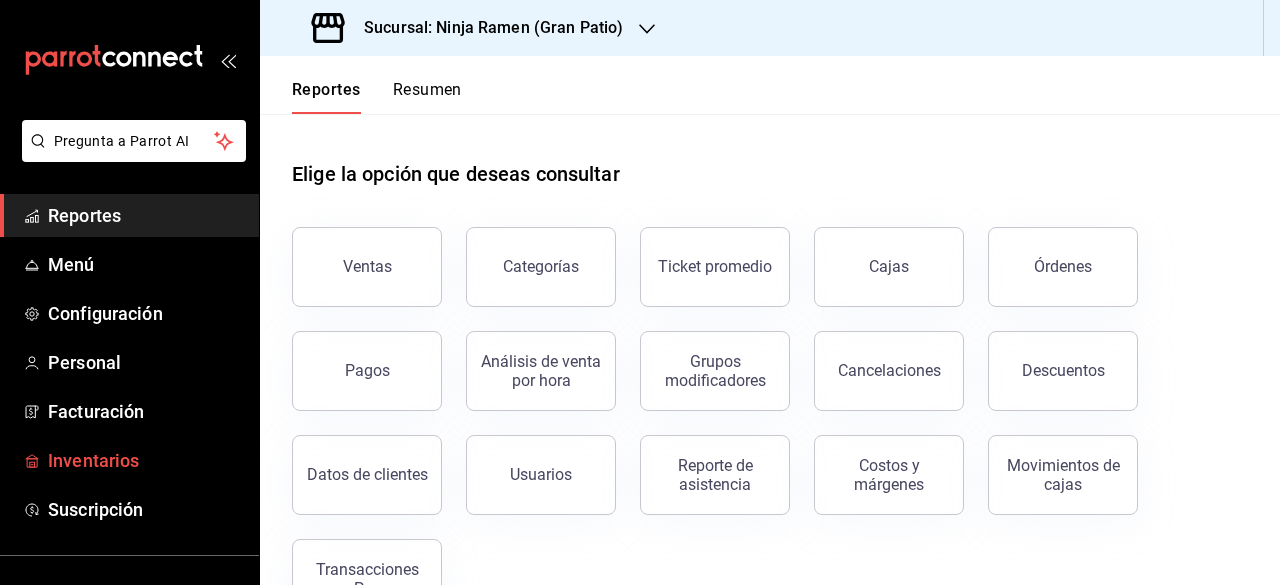 click on "Inventarios" at bounding box center (145, 460) 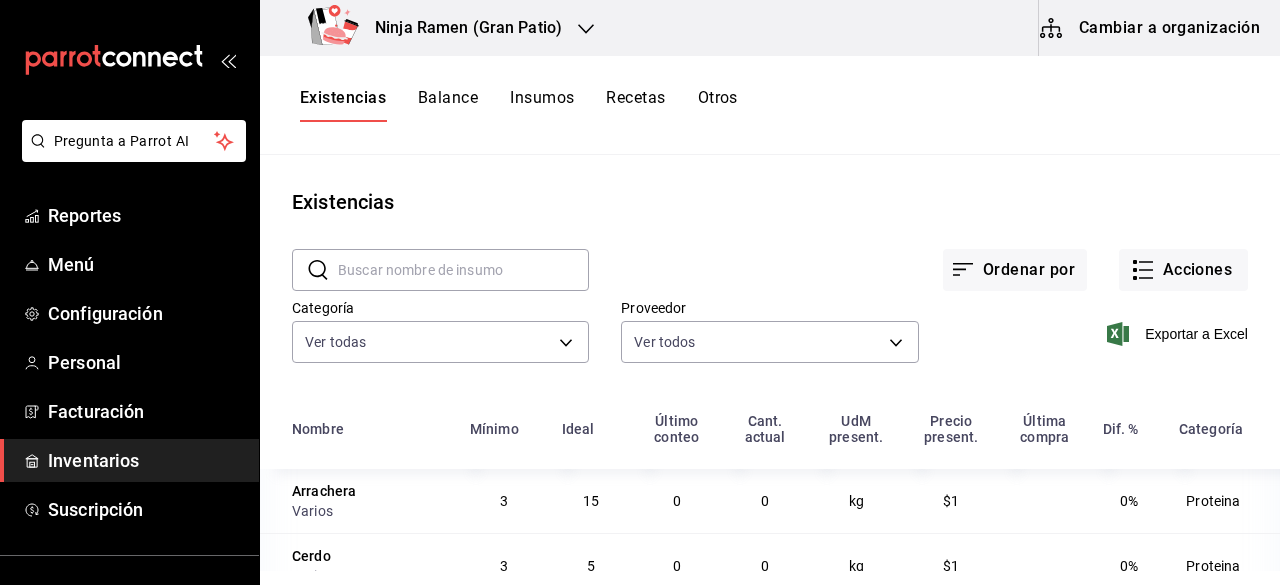 click on "Balance" at bounding box center [448, 105] 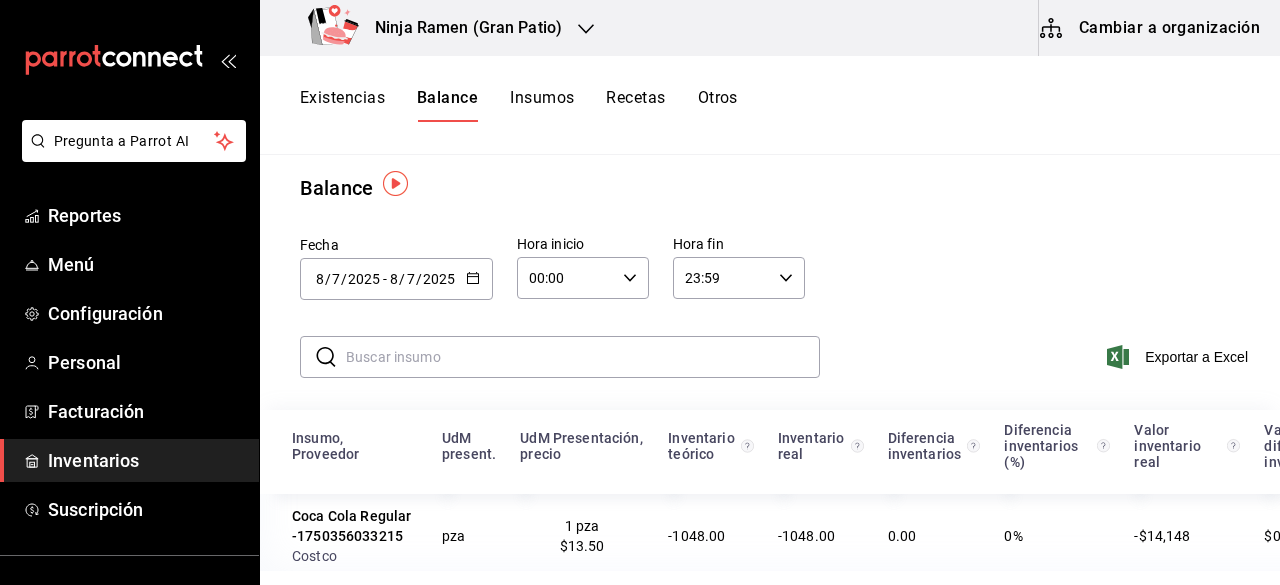 scroll, scrollTop: 0, scrollLeft: 0, axis: both 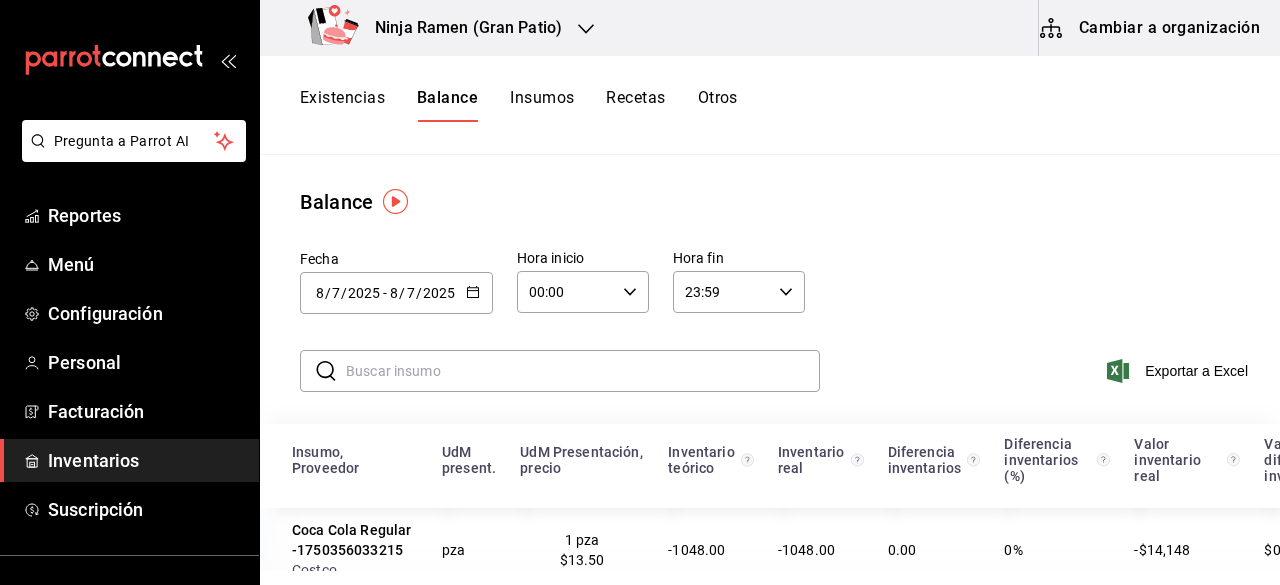 click on "Insumos" at bounding box center [542, 105] 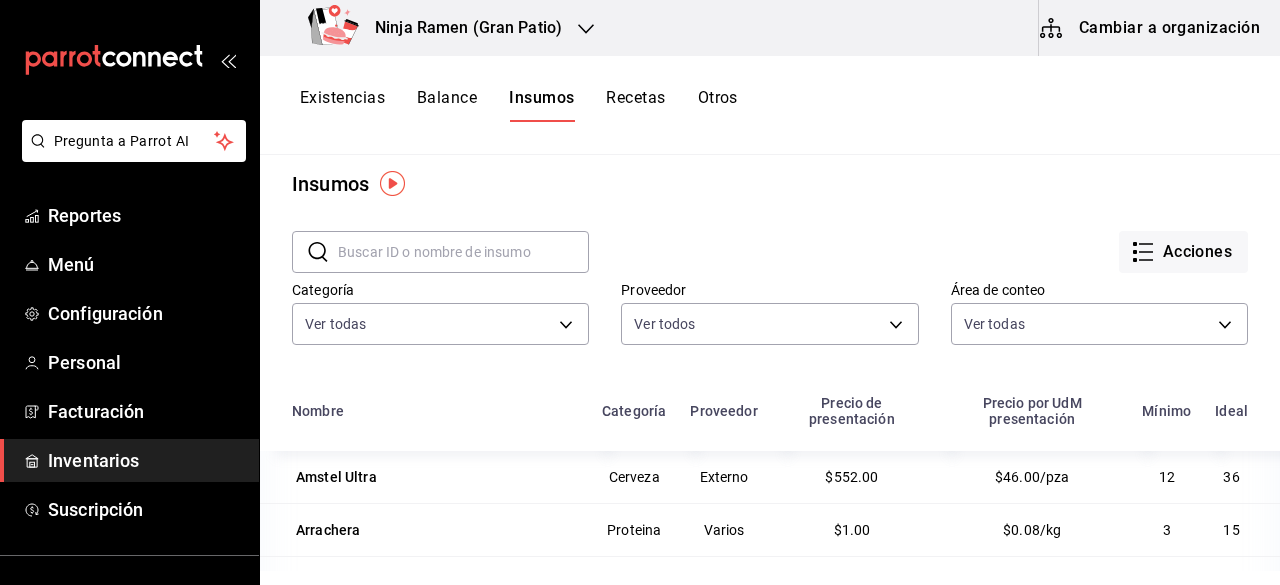 scroll, scrollTop: 0, scrollLeft: 0, axis: both 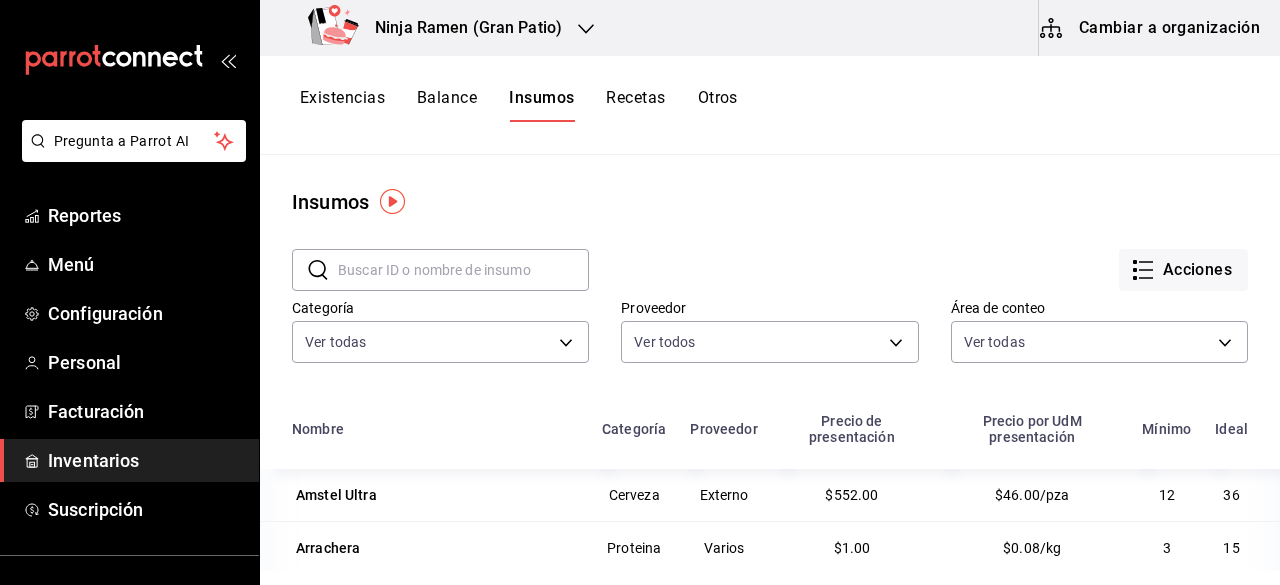 click on "Recetas" at bounding box center [635, 105] 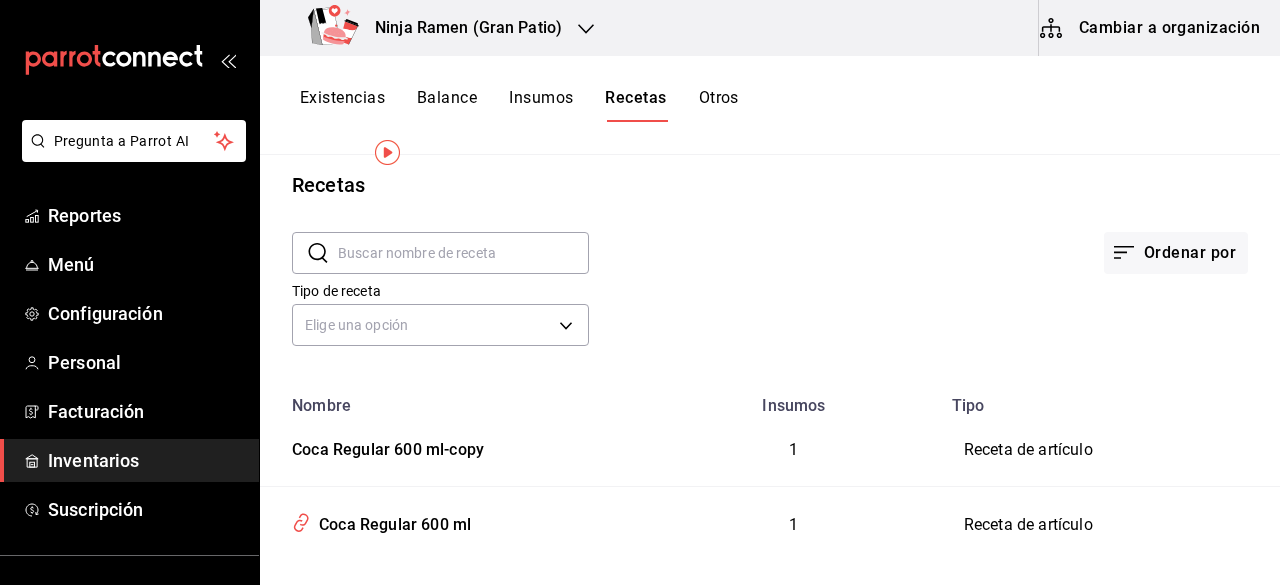scroll, scrollTop: 49, scrollLeft: 0, axis: vertical 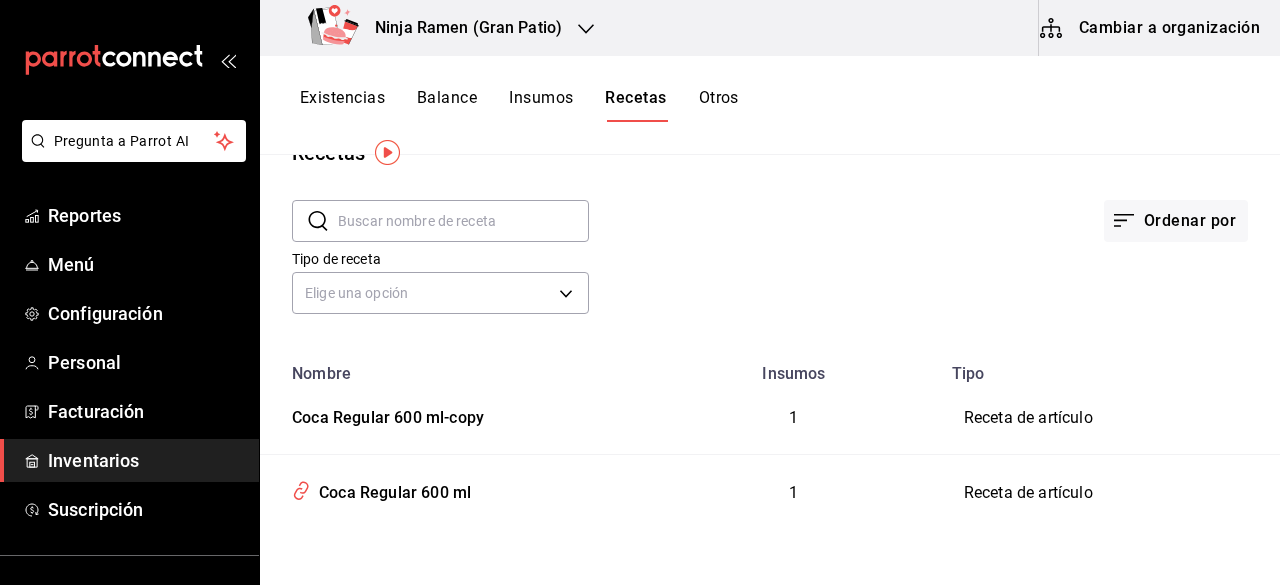 click on "Otros" at bounding box center (719, 105) 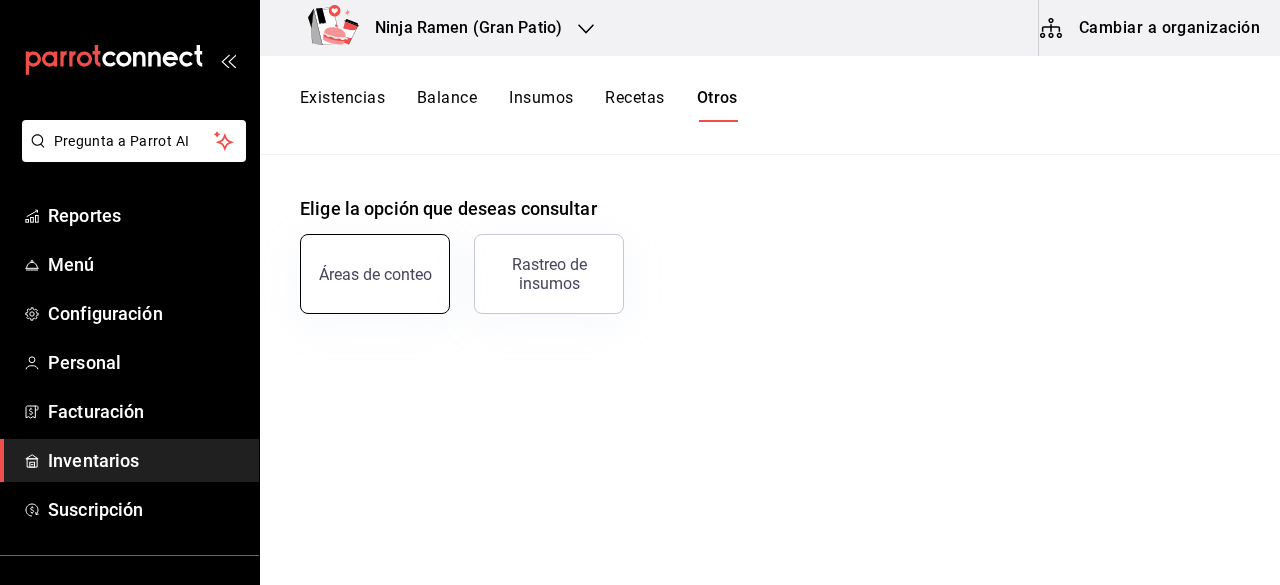 click on "Áreas de conteo" at bounding box center (375, 274) 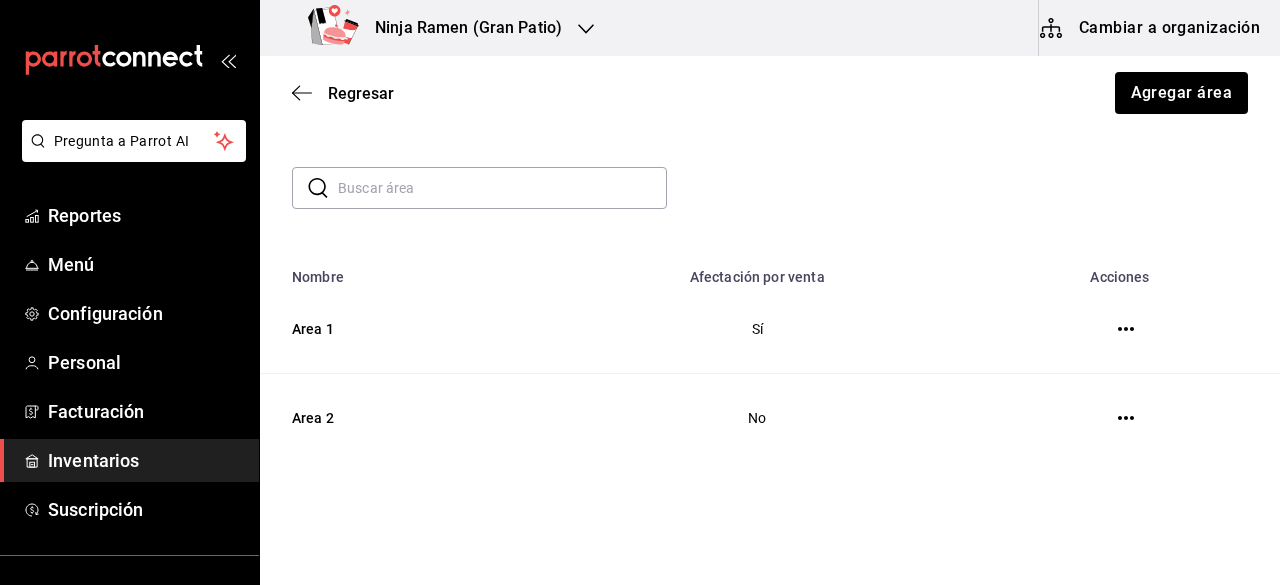 scroll, scrollTop: 0, scrollLeft: 0, axis: both 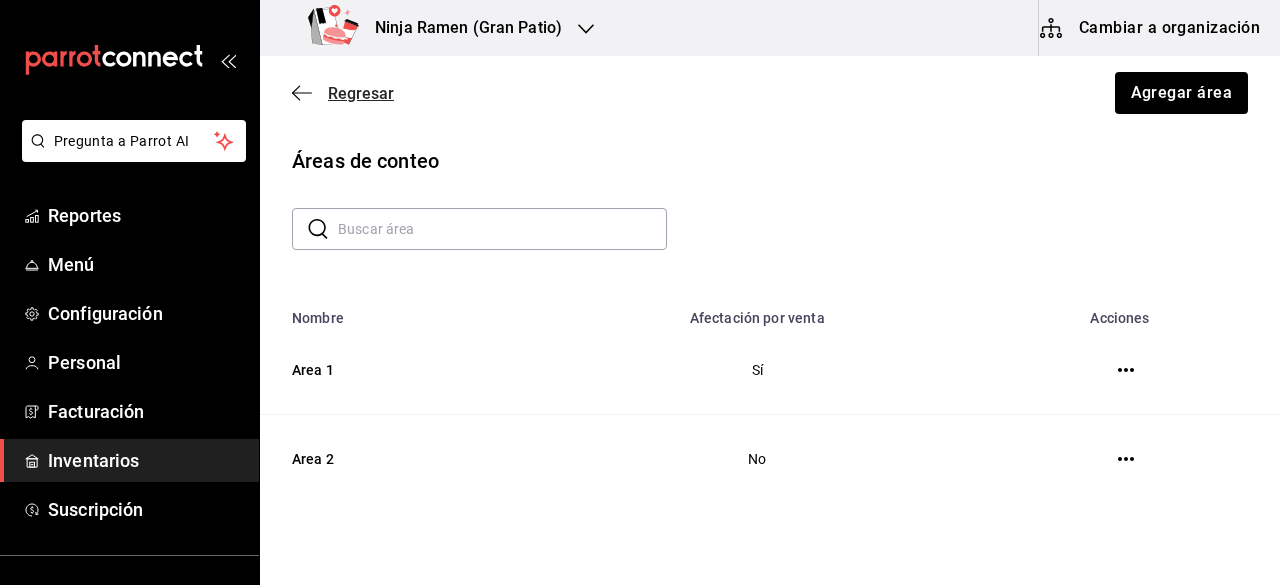 click 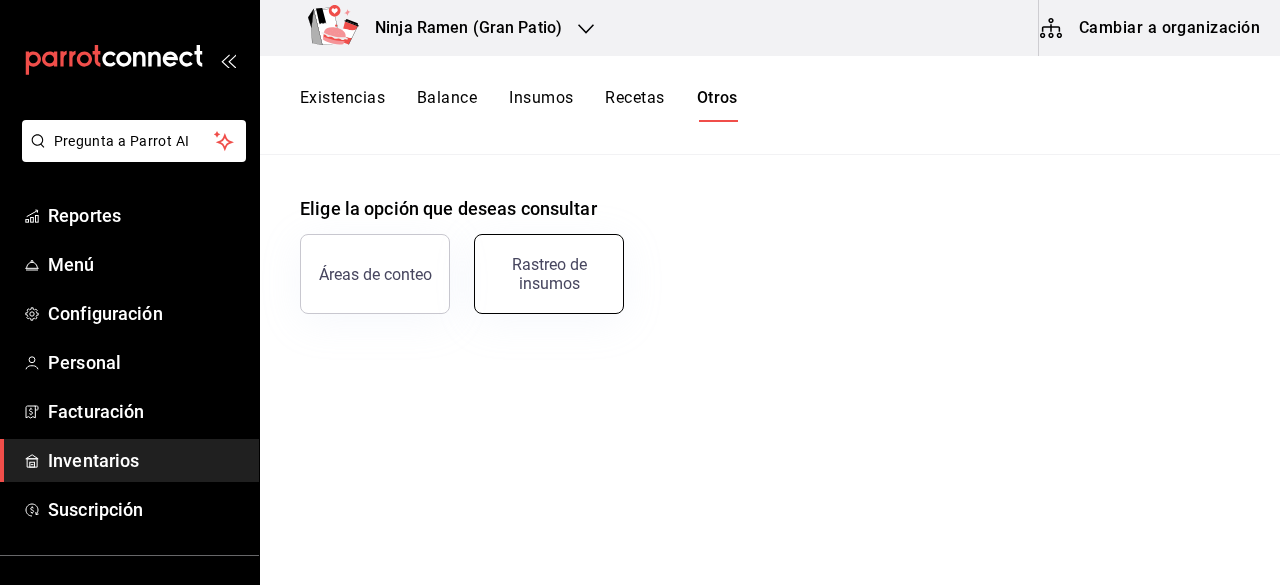 click on "Rastreo de insumos" at bounding box center [549, 274] 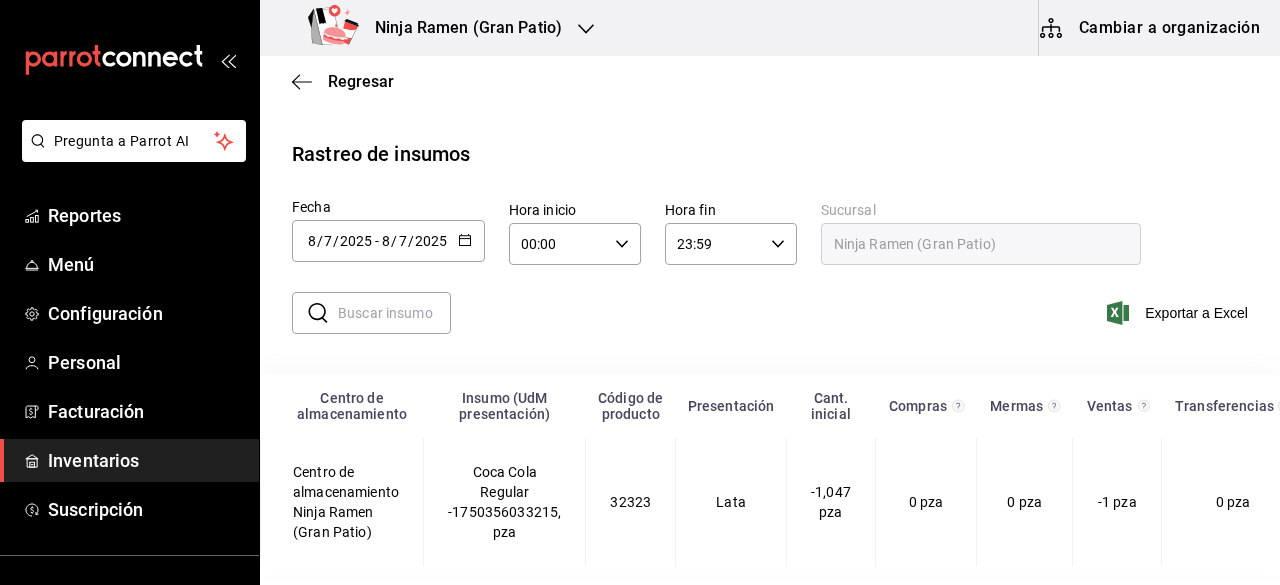 scroll, scrollTop: 0, scrollLeft: 0, axis: both 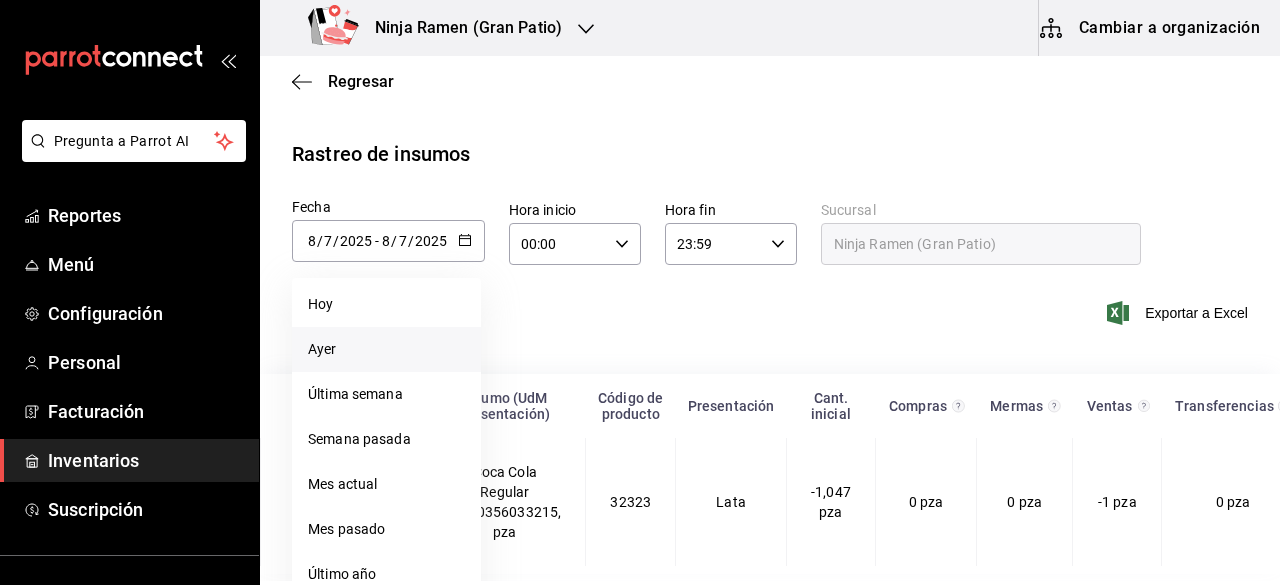 click on "Ayer" at bounding box center (386, 349) 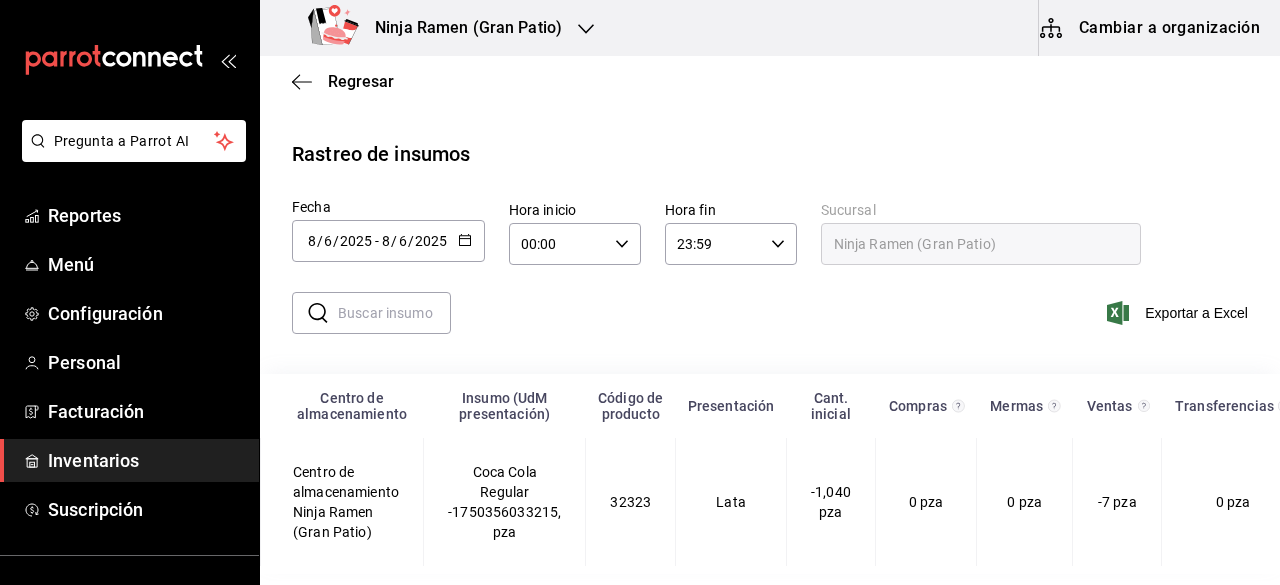 scroll, scrollTop: 0, scrollLeft: 0, axis: both 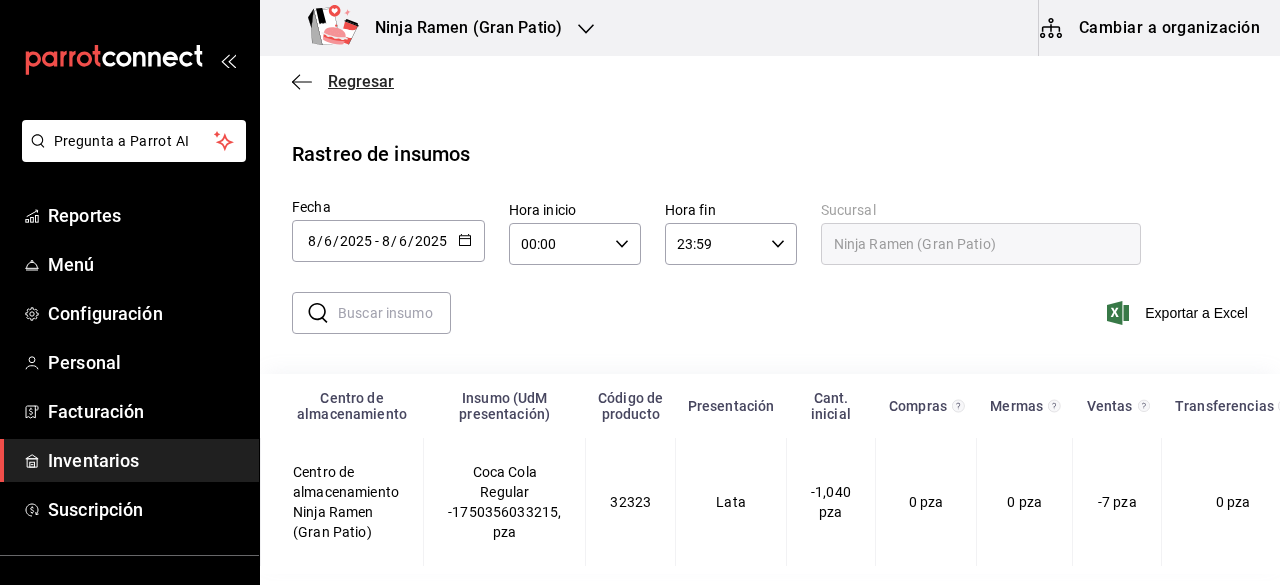click 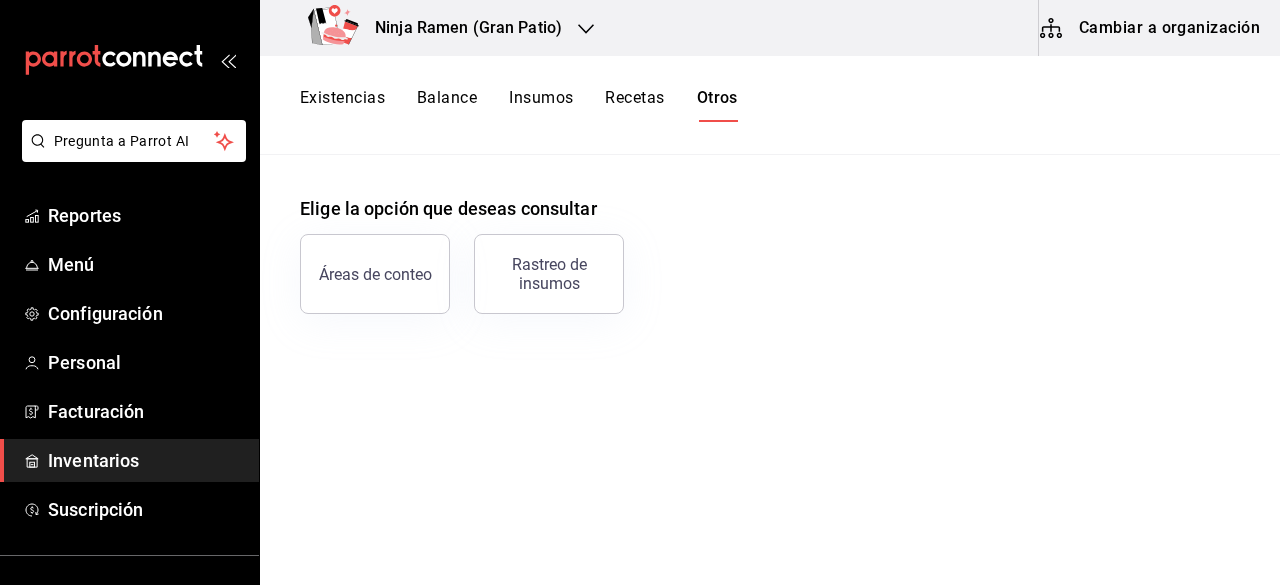 click on "Recetas" at bounding box center [634, 105] 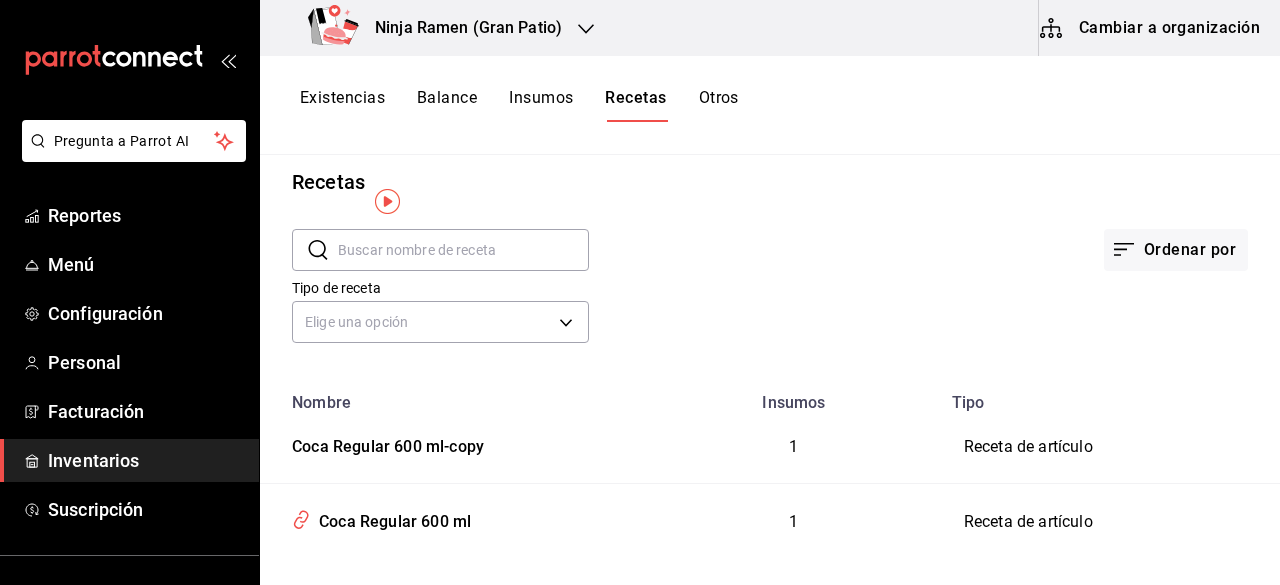 scroll, scrollTop: 0, scrollLeft: 0, axis: both 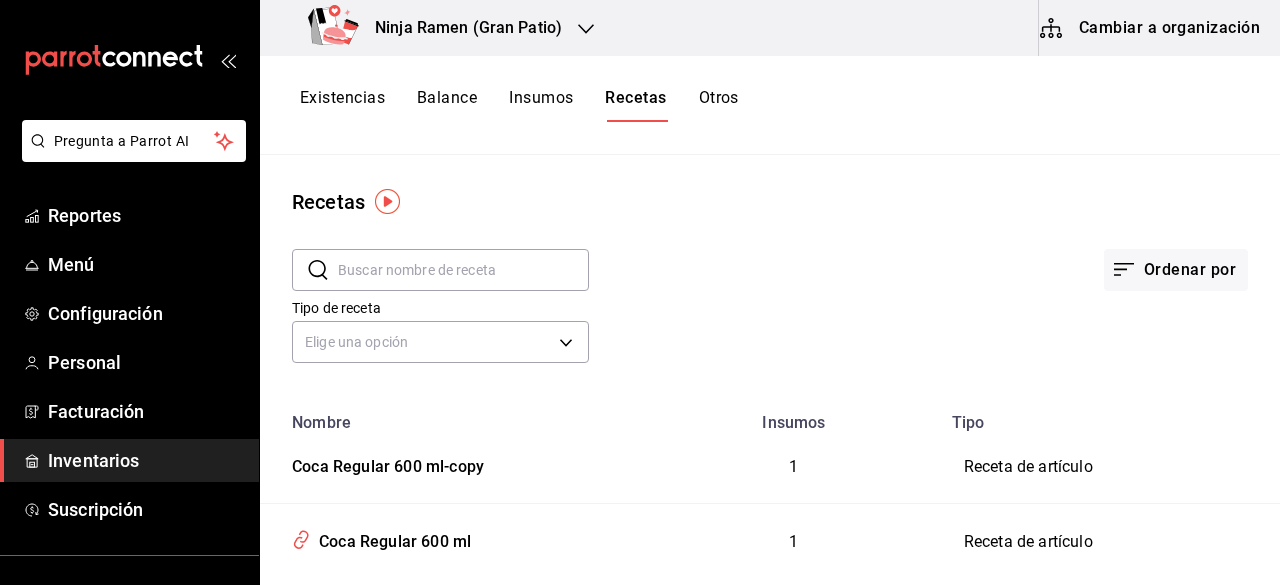 click on "Insumos" at bounding box center (541, 105) 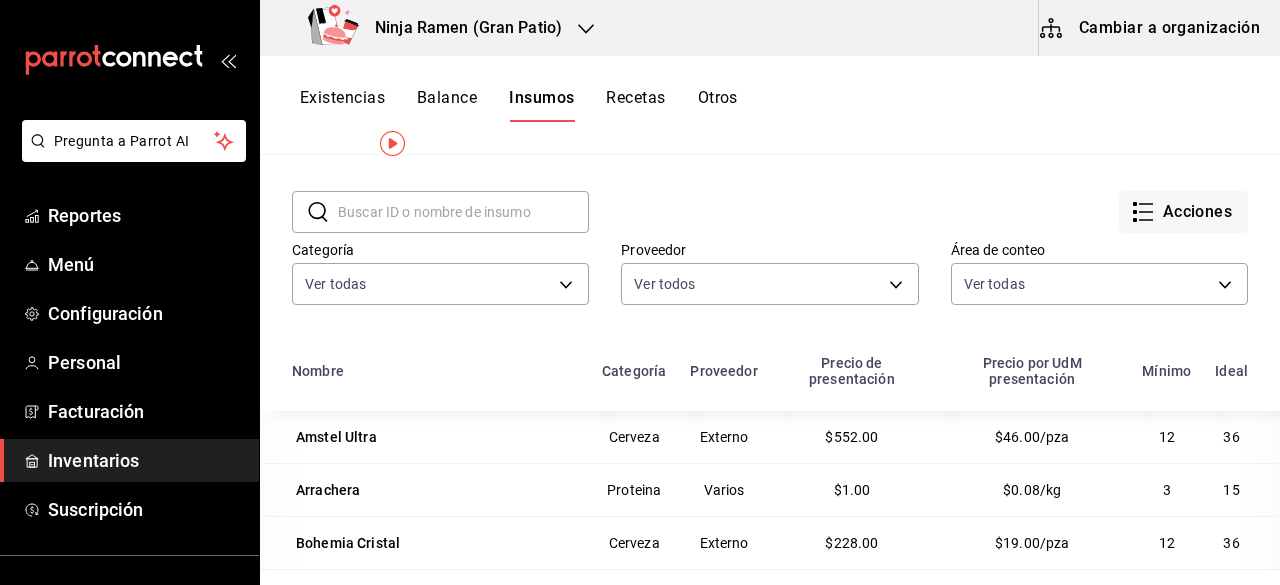 scroll, scrollTop: 0, scrollLeft: 0, axis: both 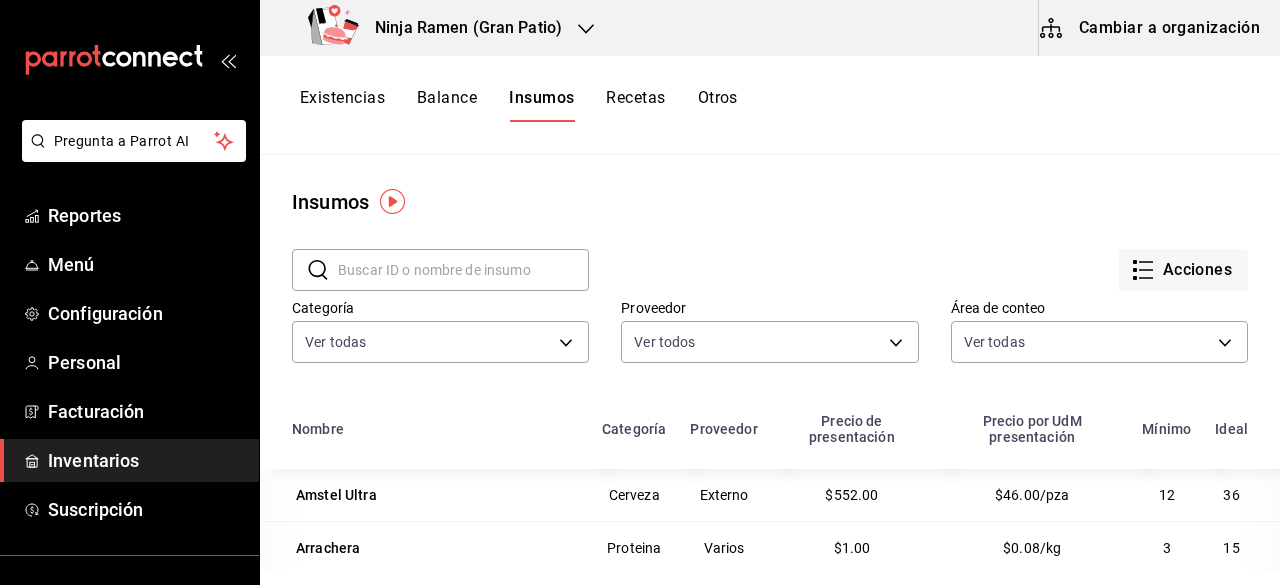 click on "Balance" at bounding box center (447, 105) 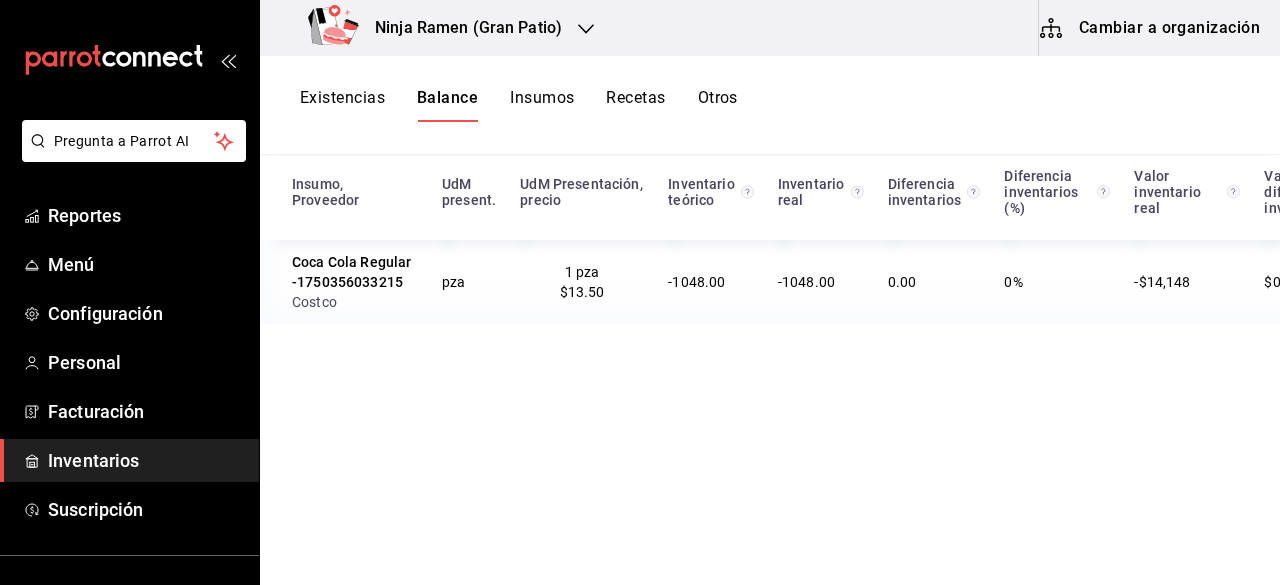 scroll, scrollTop: 0, scrollLeft: 0, axis: both 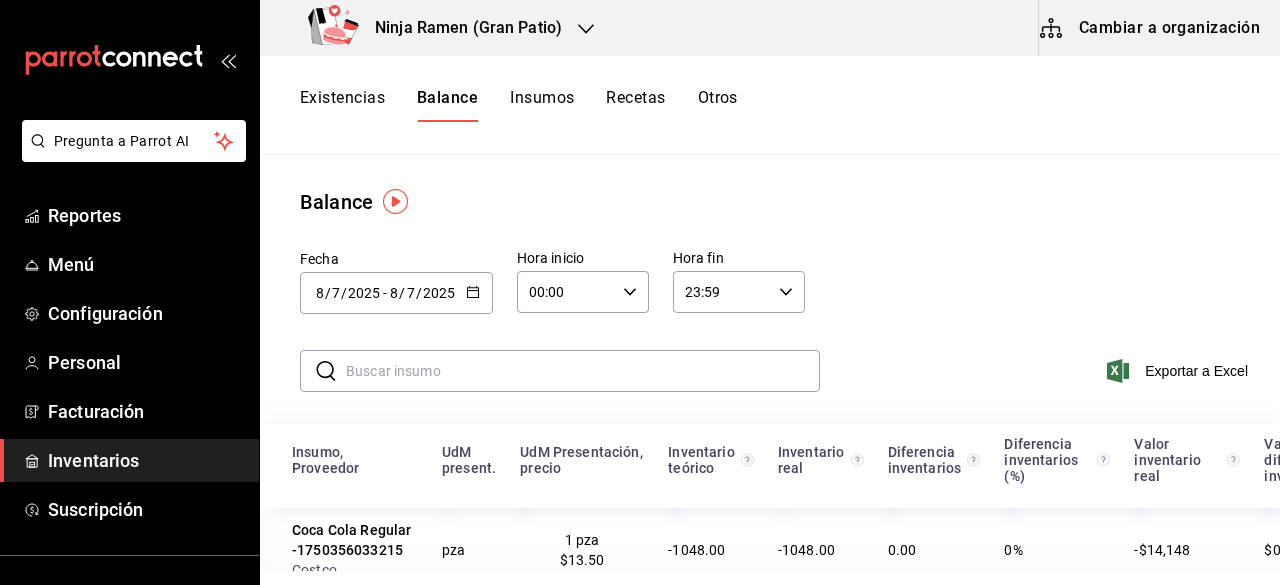 click on "Existencias" at bounding box center (342, 105) 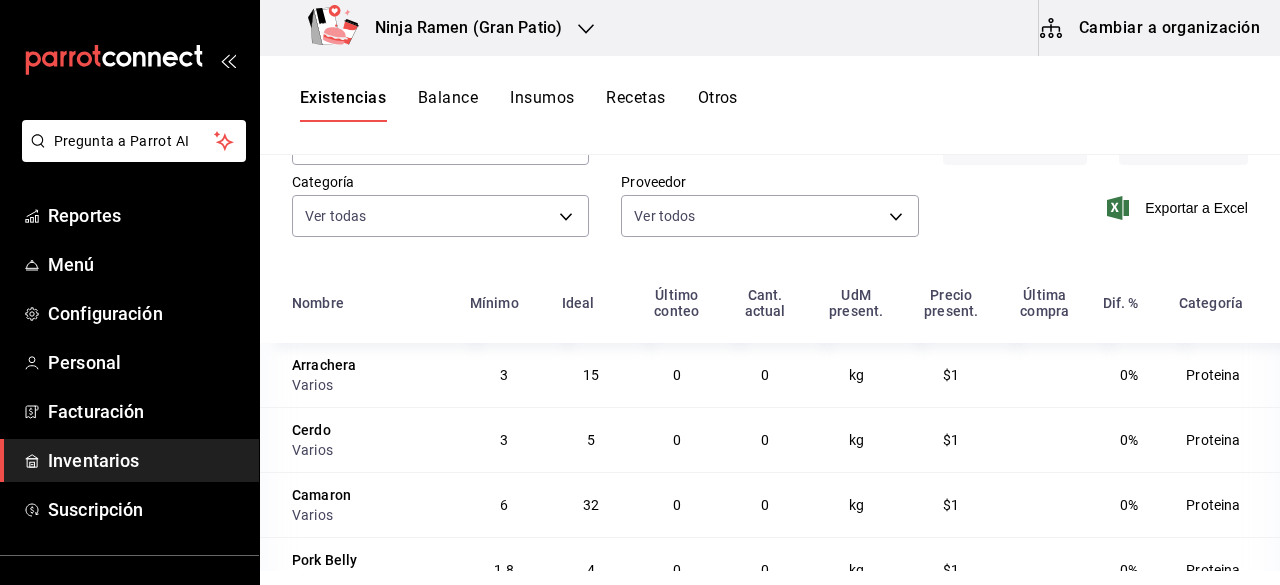 scroll, scrollTop: 0, scrollLeft: 0, axis: both 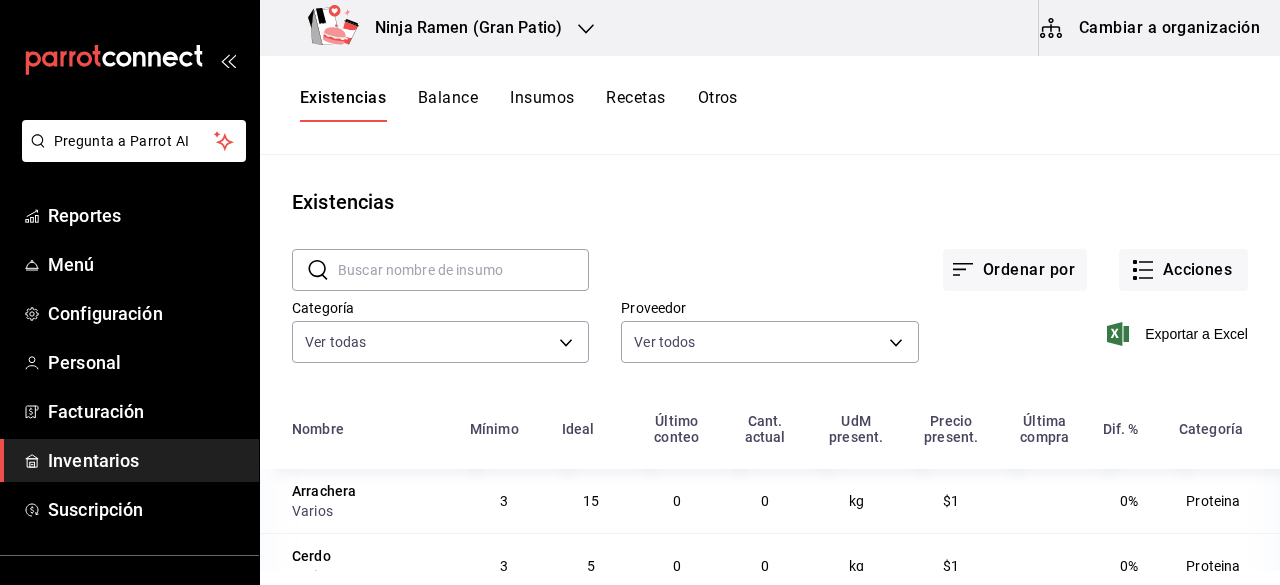click on "Recetas" at bounding box center [635, 105] 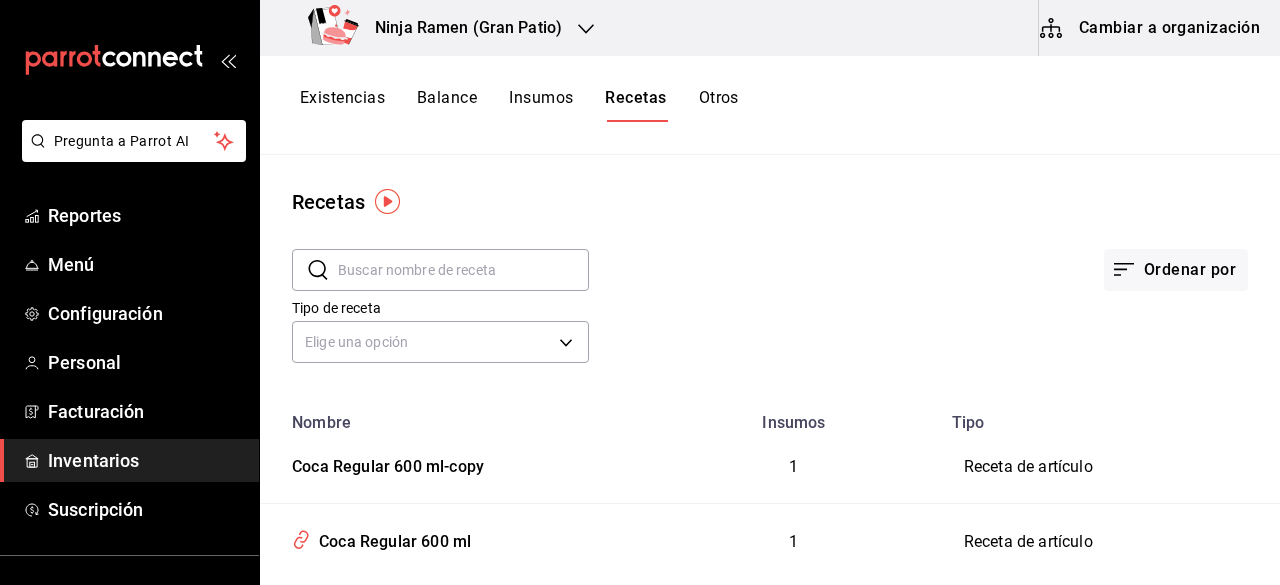 click at bounding box center (387, 201) 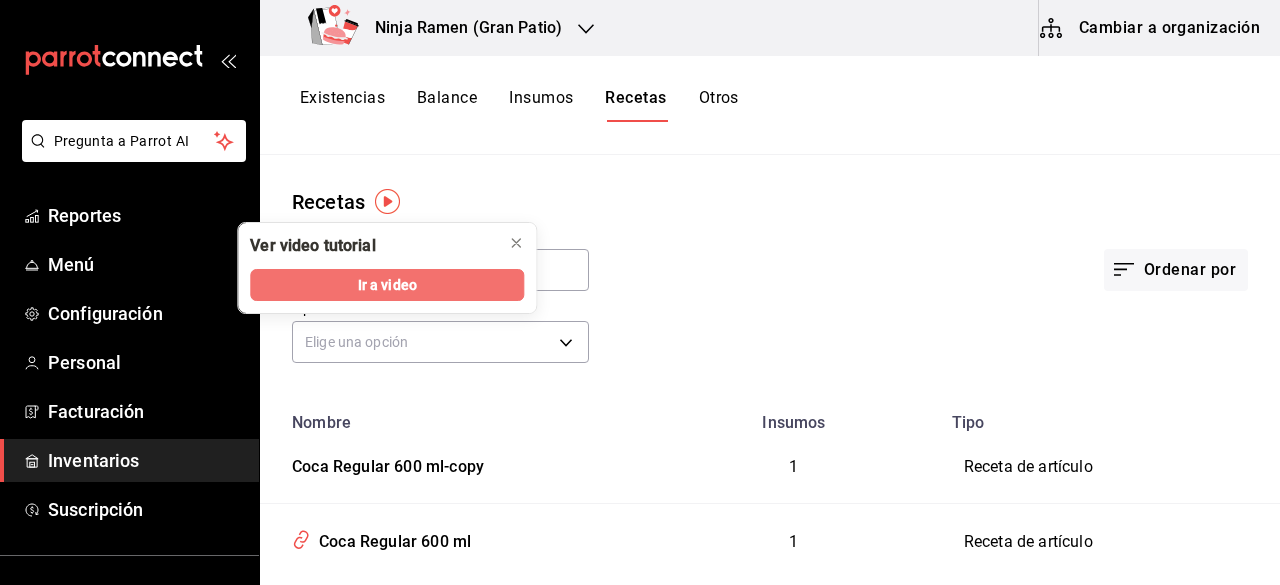 drag, startPoint x: 362, startPoint y: 303, endPoint x: 372, endPoint y: 295, distance: 12.806249 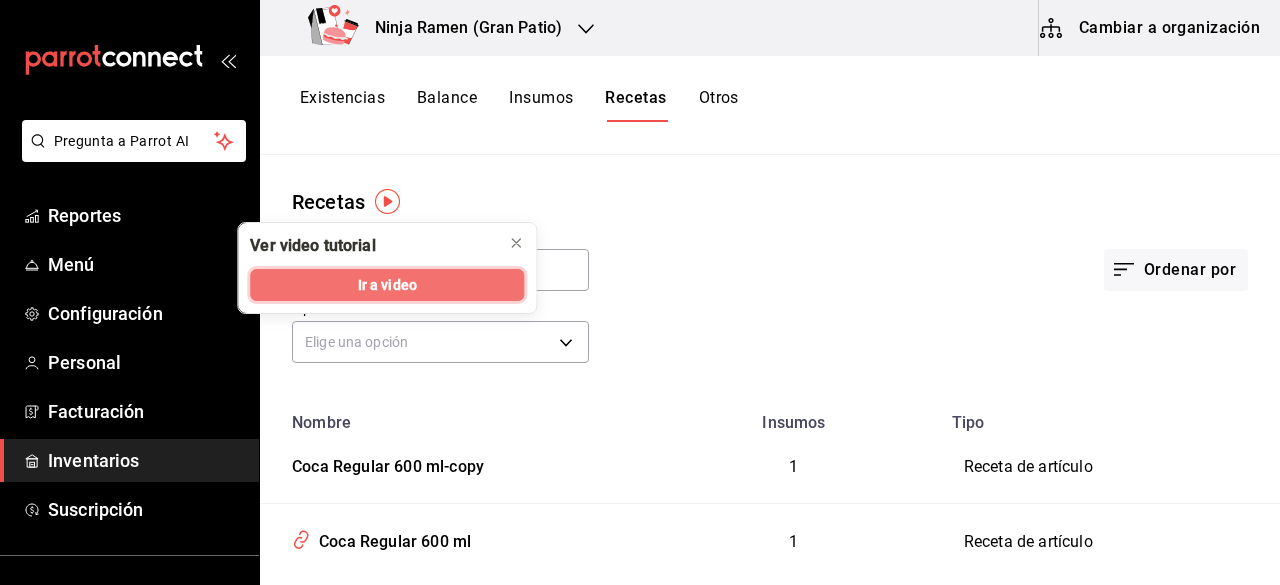 click on "Ir a video" at bounding box center (387, 285) 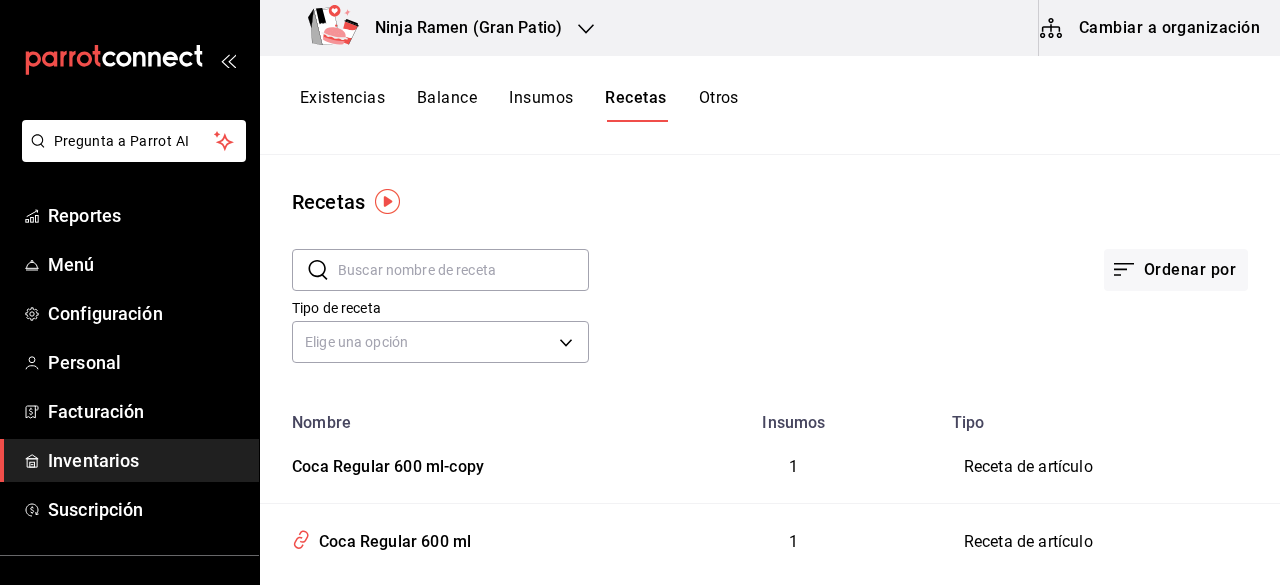 scroll, scrollTop: 49, scrollLeft: 0, axis: vertical 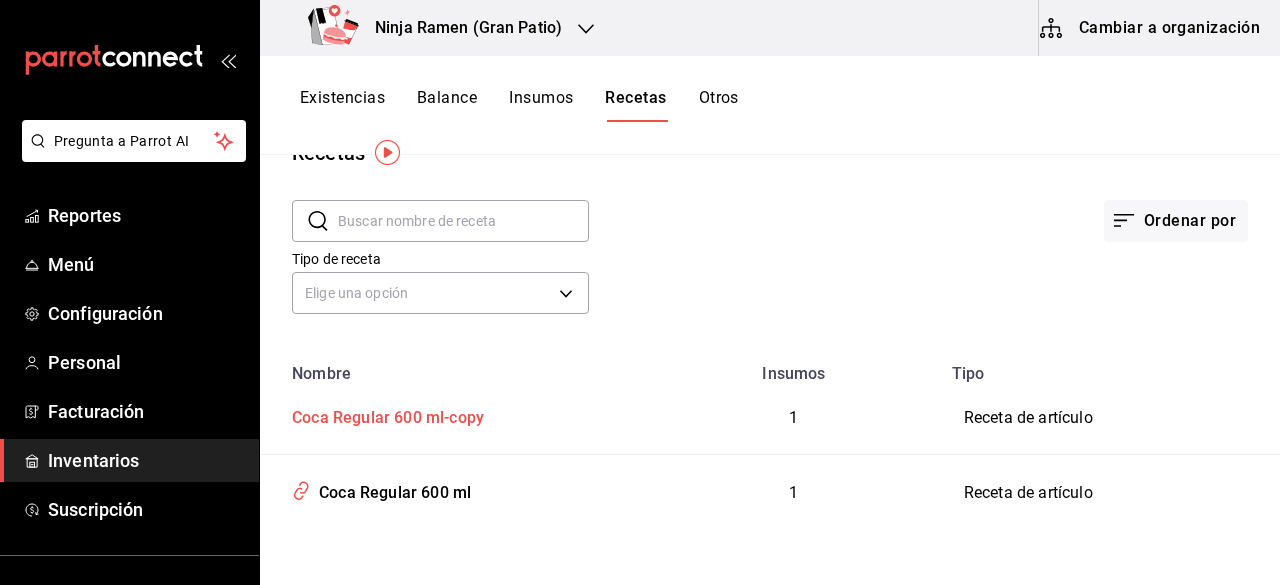 click on "Coca Regular 600 ml-copy" at bounding box center (384, 414) 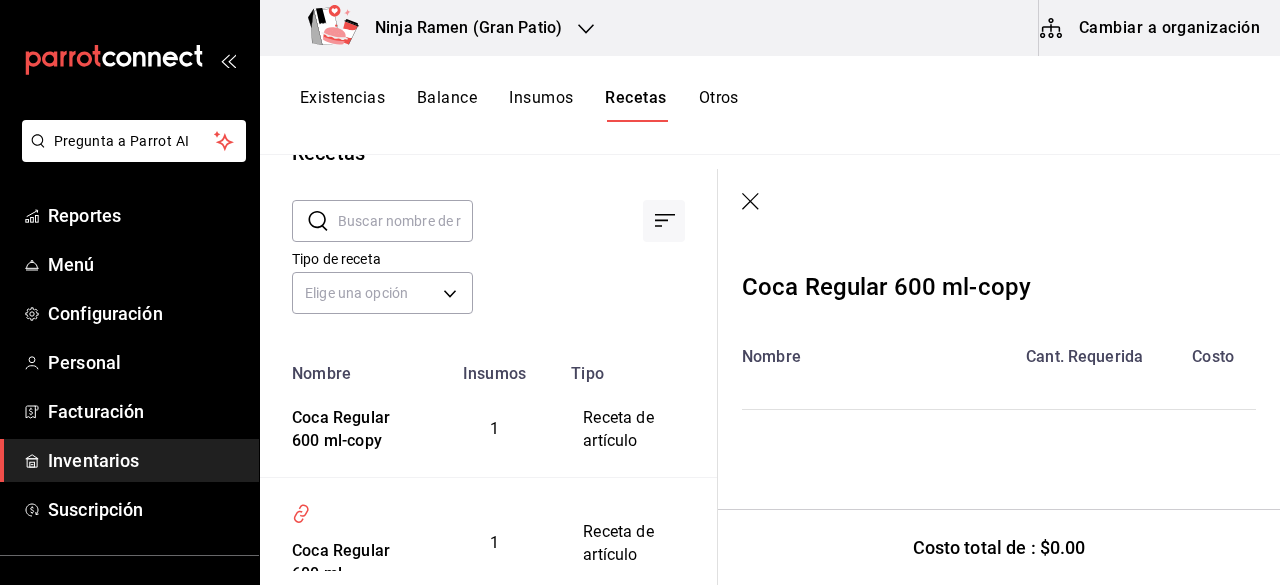 click on "1" at bounding box center [494, 430] 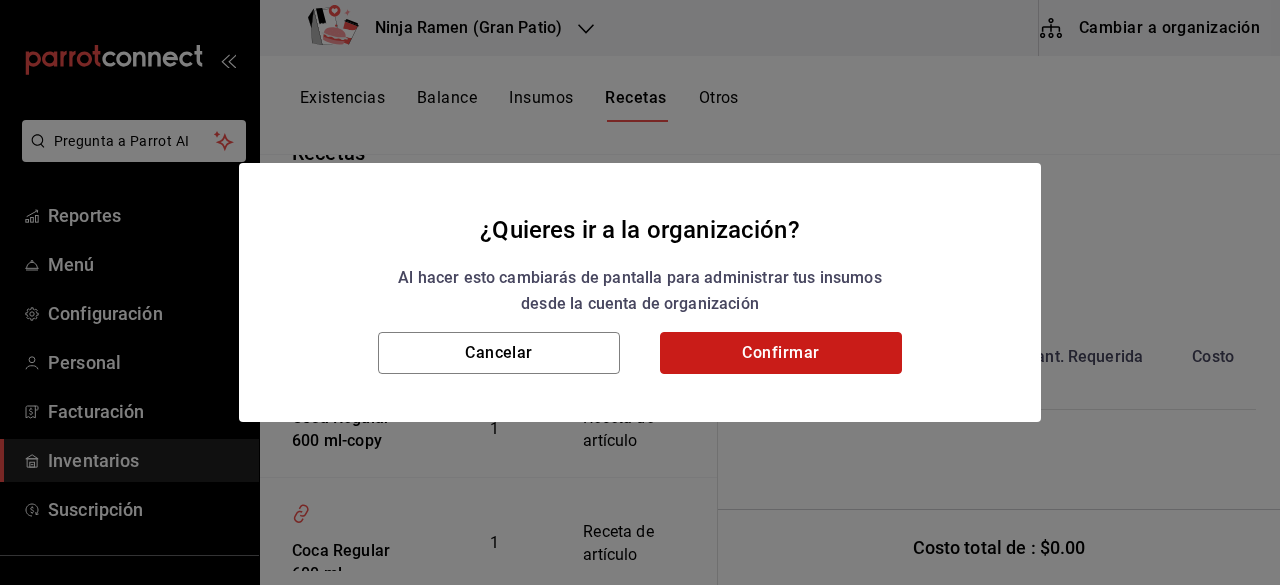 click on "Confirmar" at bounding box center [781, 353] 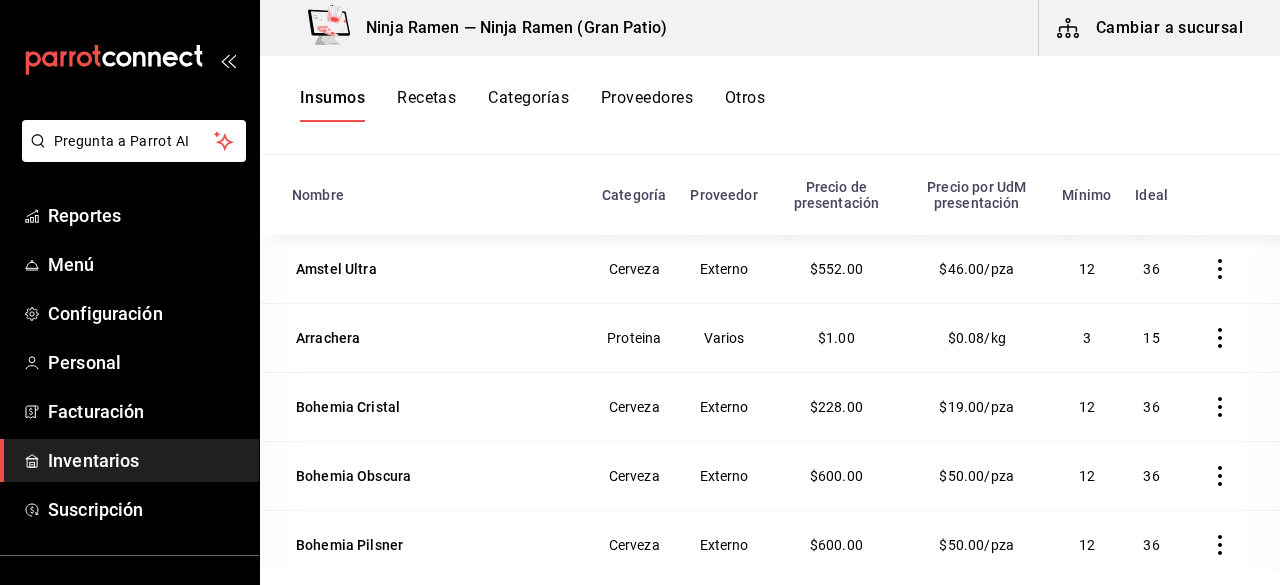 scroll, scrollTop: 246, scrollLeft: 0, axis: vertical 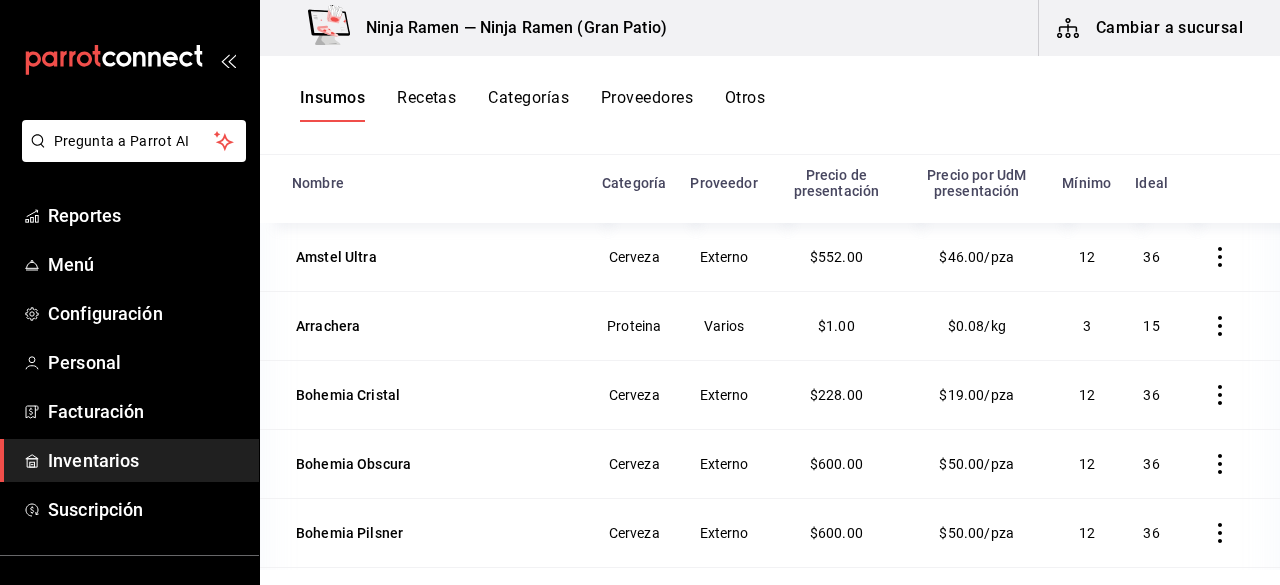 click on "Cambiar a sucursal" at bounding box center [1151, 28] 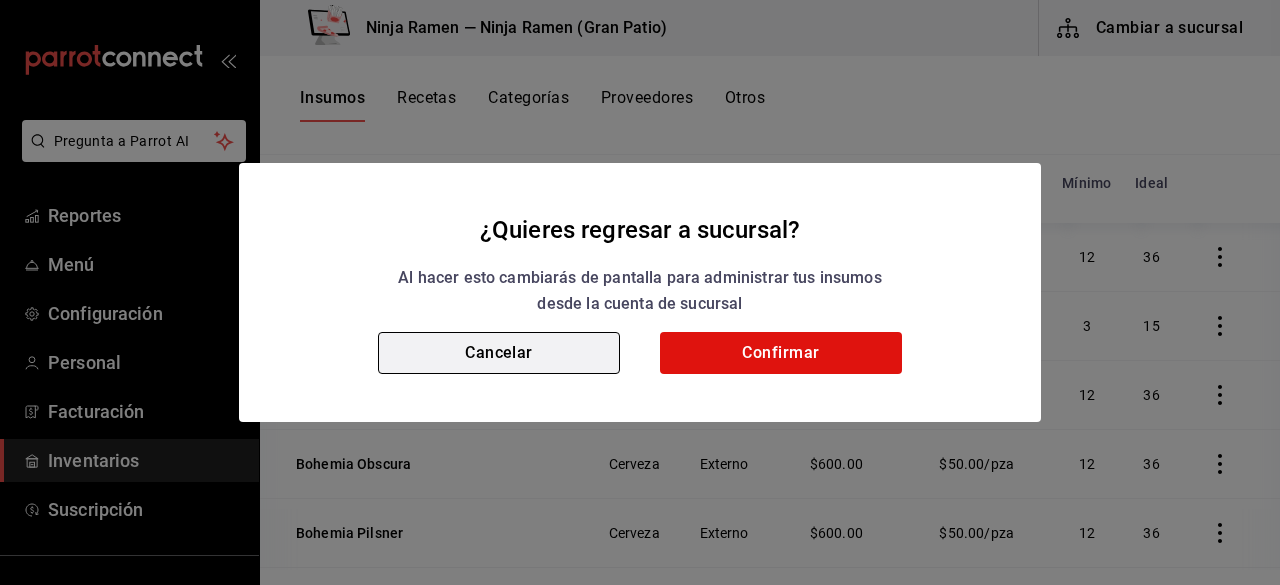 click on "Cancelar" at bounding box center (499, 353) 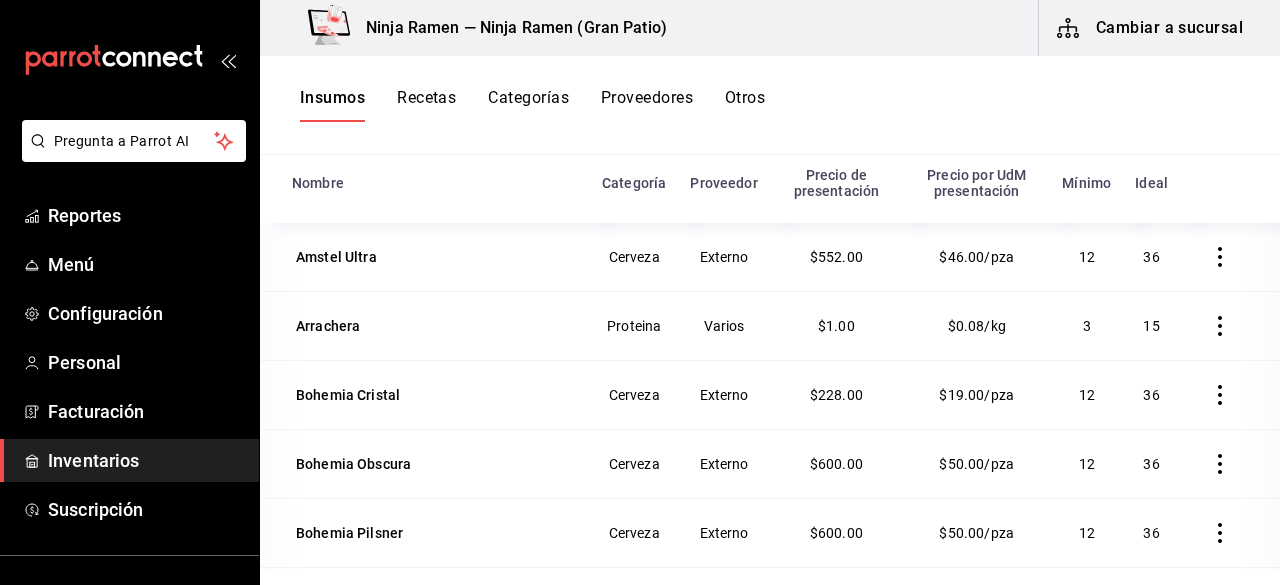 click on "Recetas" at bounding box center [426, 105] 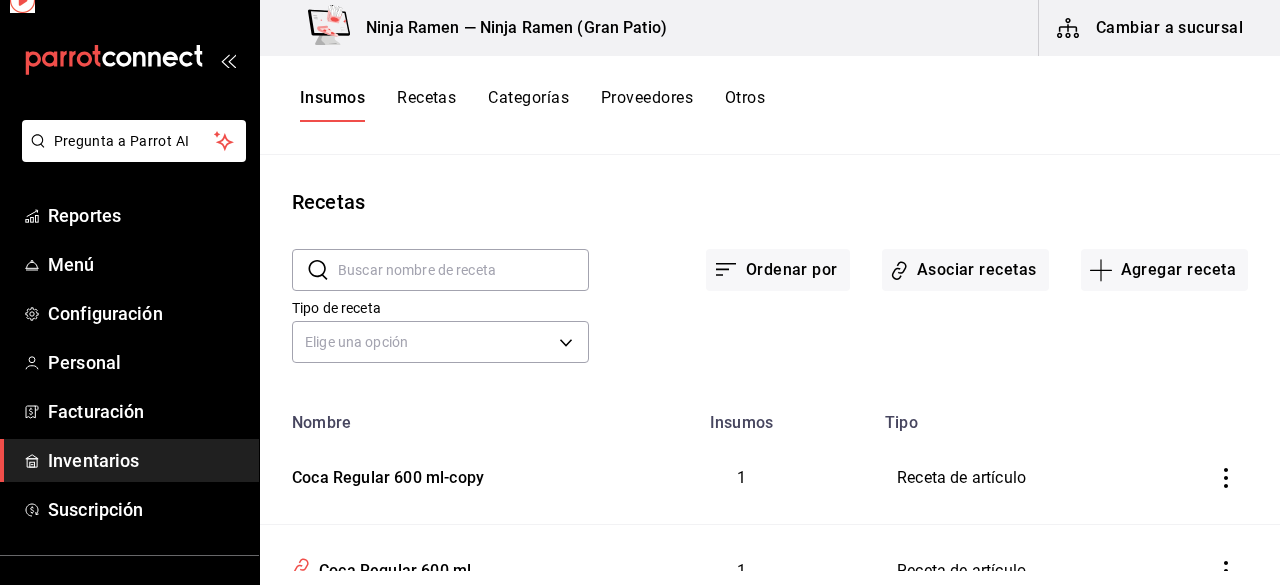 scroll, scrollTop: 0, scrollLeft: 0, axis: both 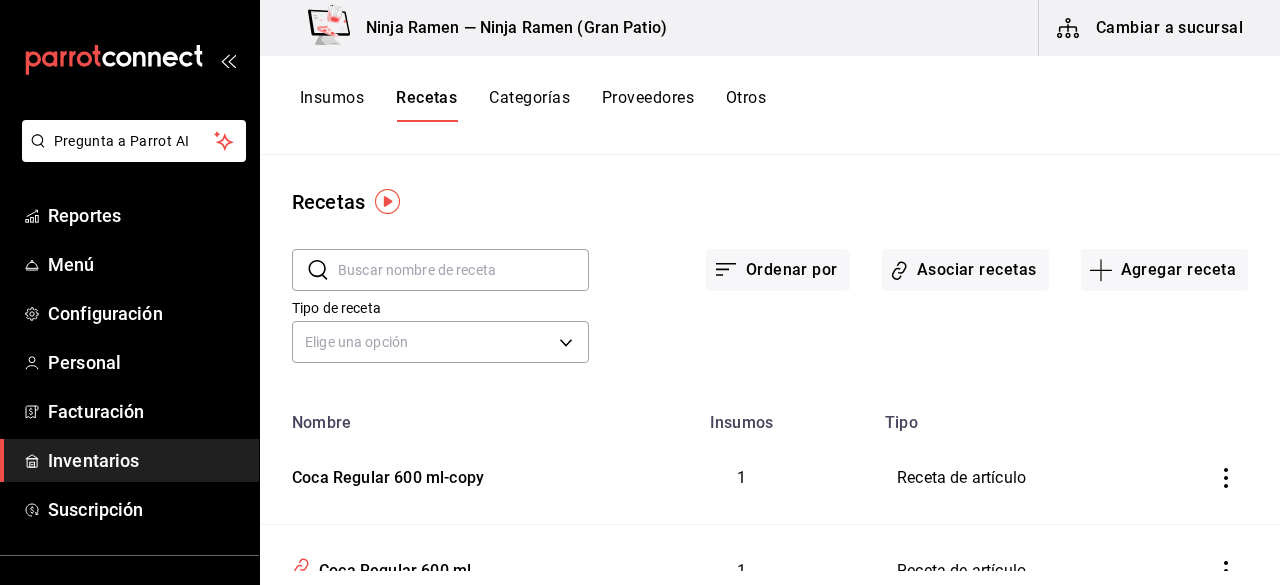 click on "Cambiar a sucursal" at bounding box center [1151, 28] 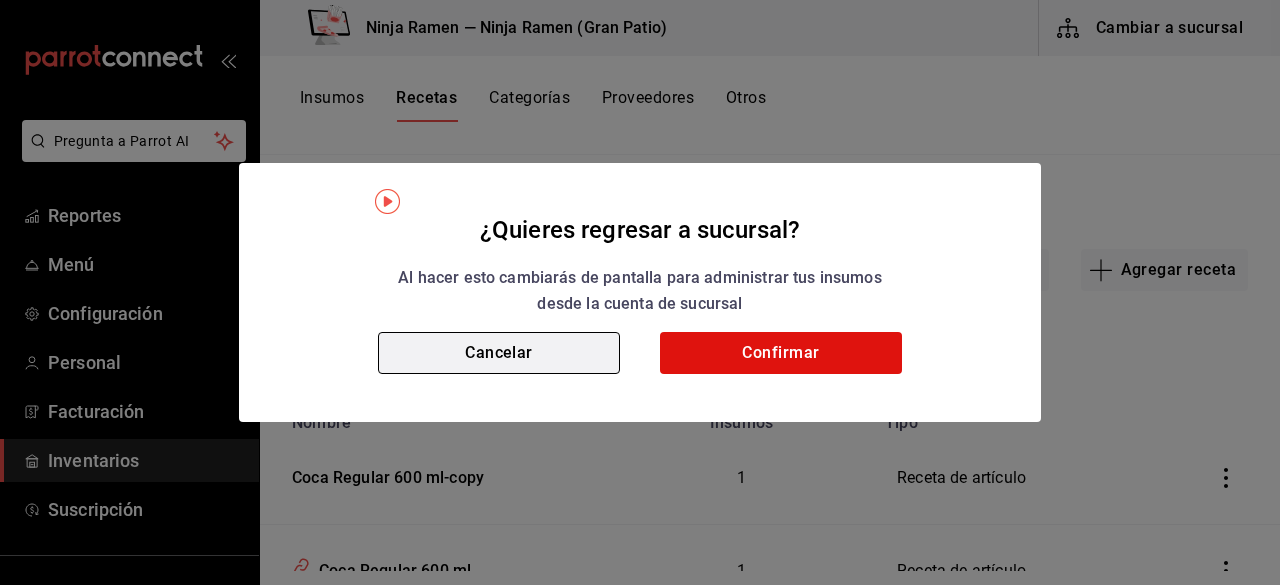 click on "Cancelar" at bounding box center (499, 353) 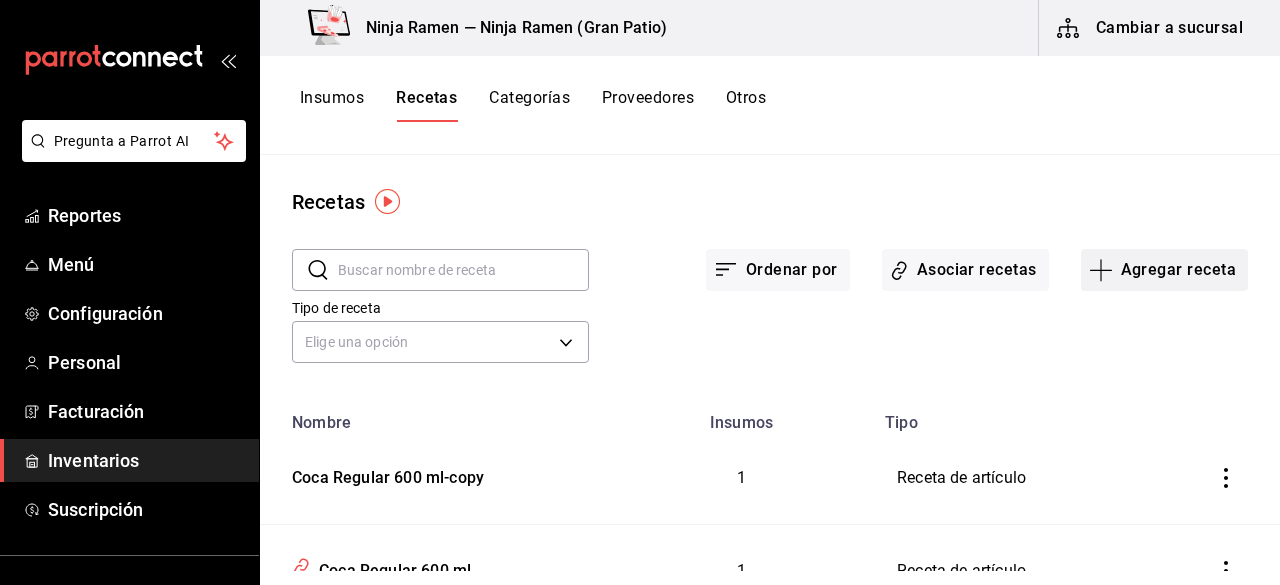 click on "Agregar receta" at bounding box center (1164, 270) 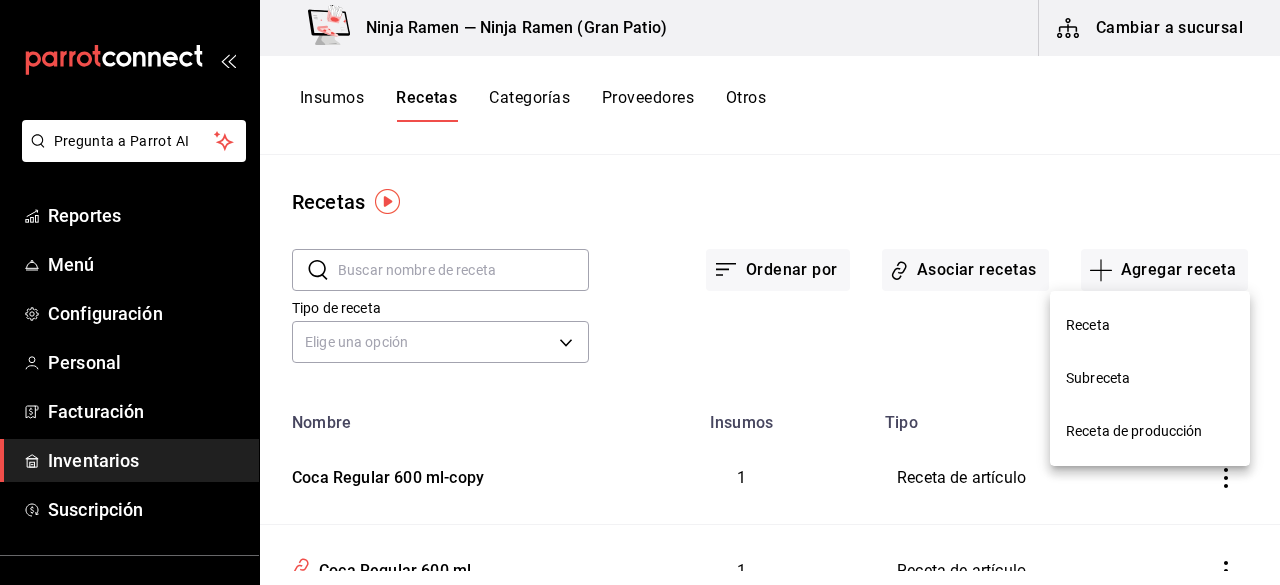 click on "Receta" at bounding box center (1150, 325) 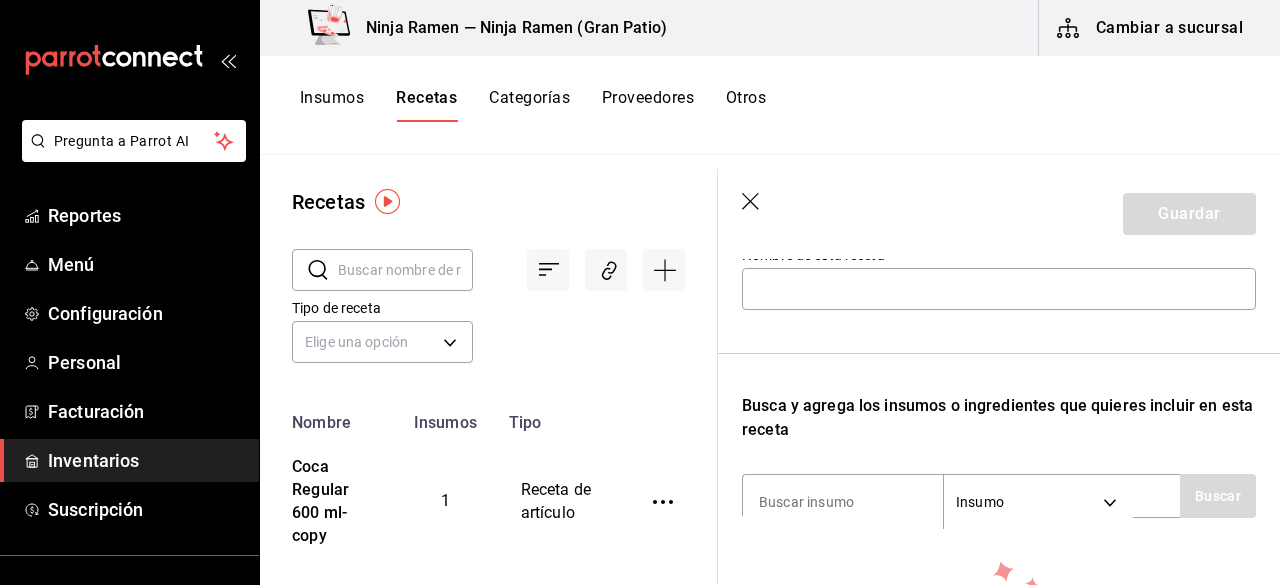 scroll, scrollTop: 216, scrollLeft: 0, axis: vertical 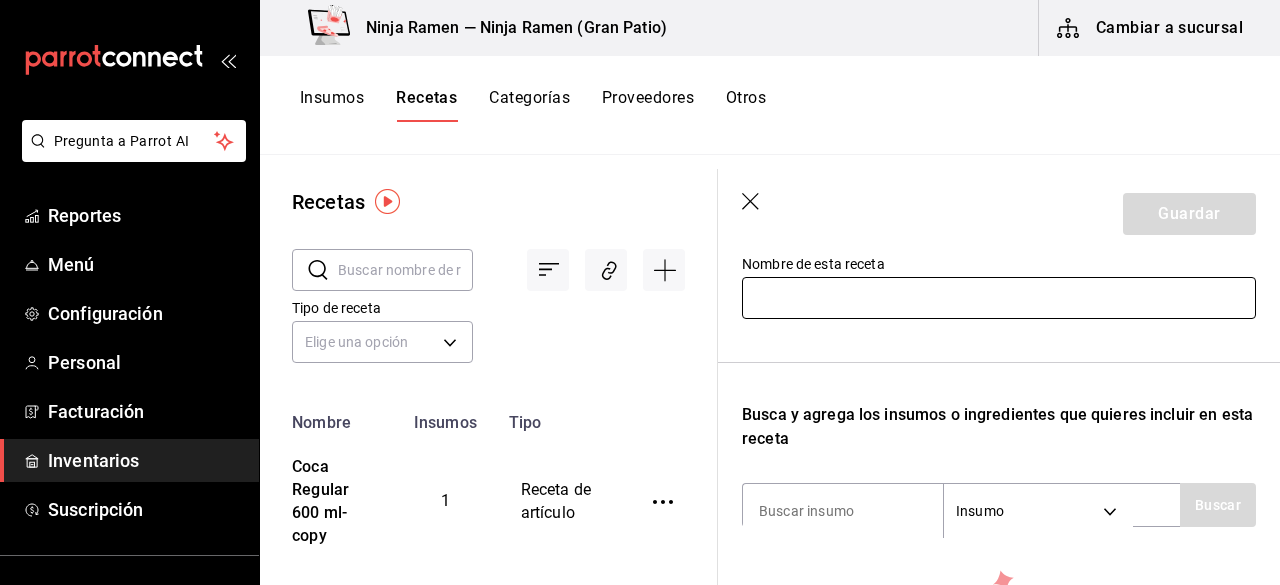 click at bounding box center (999, 298) 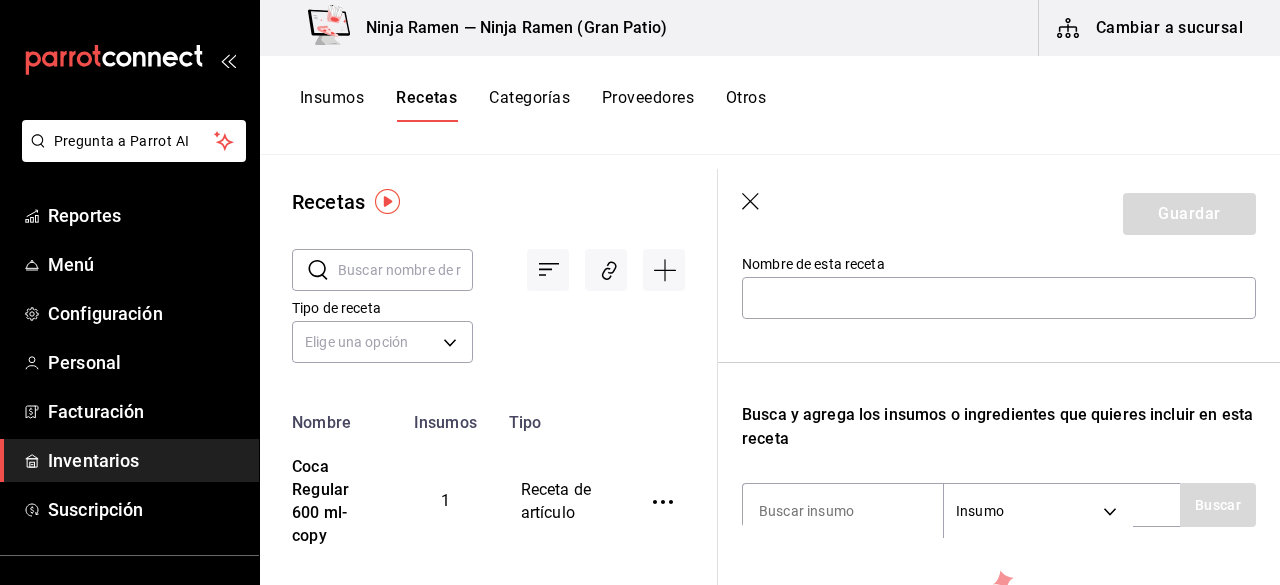 click on "Insumos" at bounding box center [332, 105] 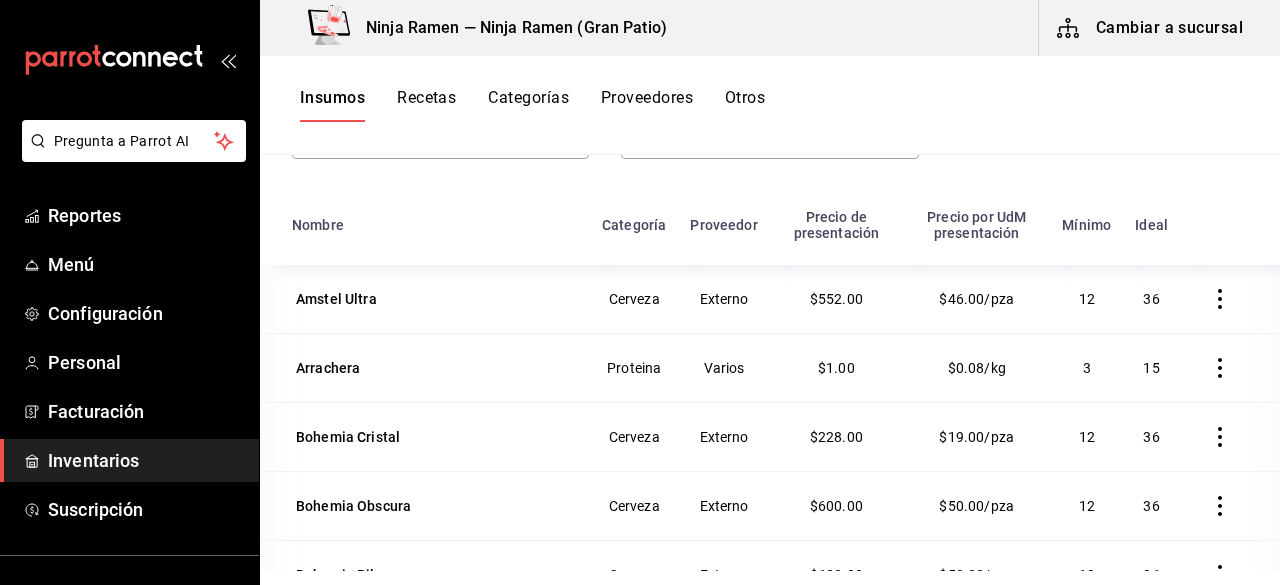 scroll, scrollTop: 246, scrollLeft: 0, axis: vertical 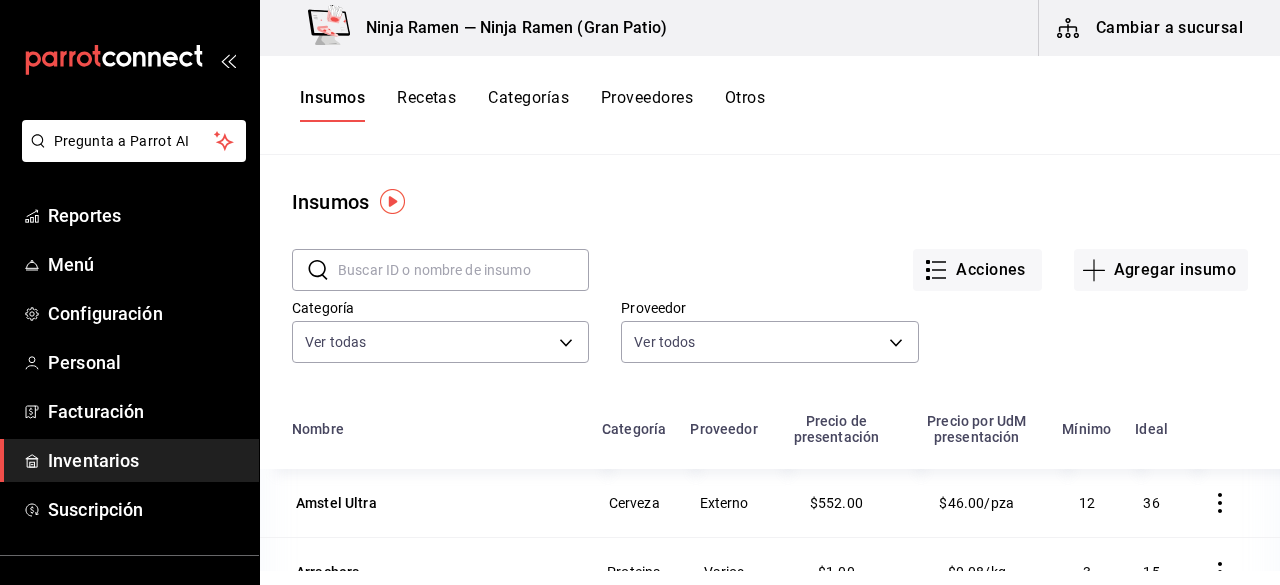 drag, startPoint x: 1222, startPoint y: 113, endPoint x: 426, endPoint y: 91, distance: 796.30396 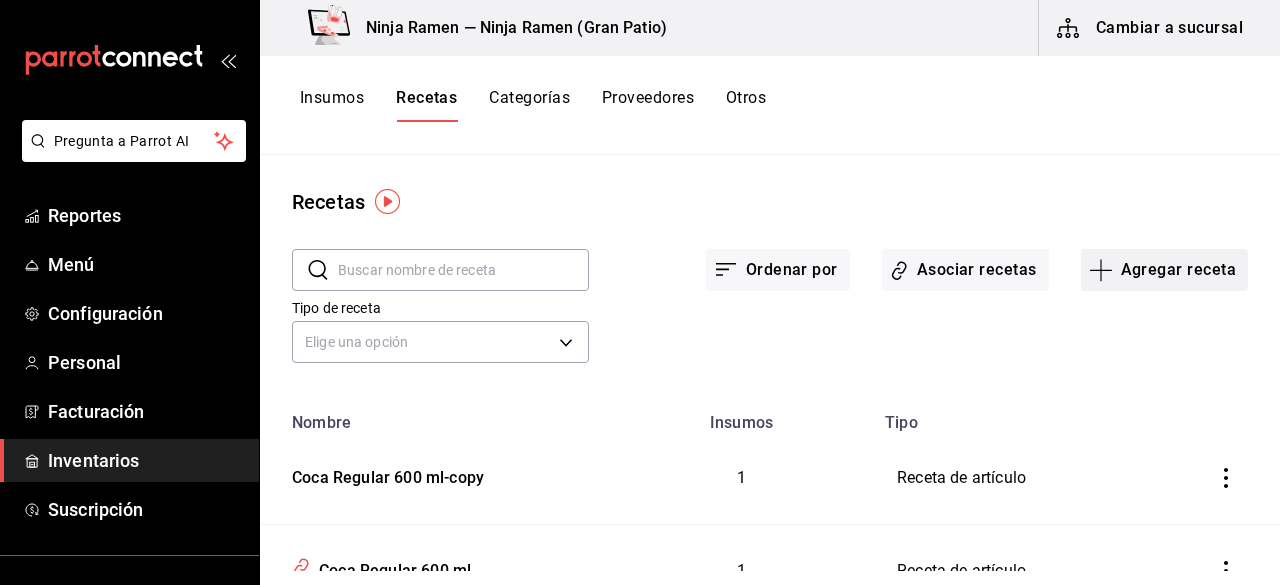click on "Agregar receta" at bounding box center (1164, 270) 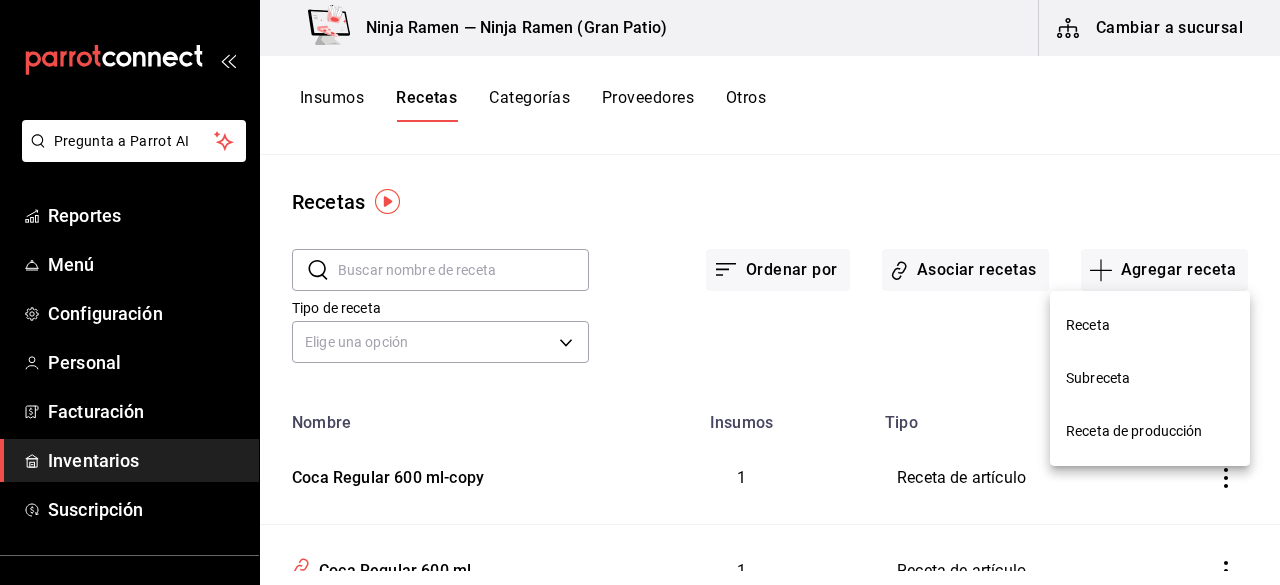 click on "Receta" at bounding box center [1150, 325] 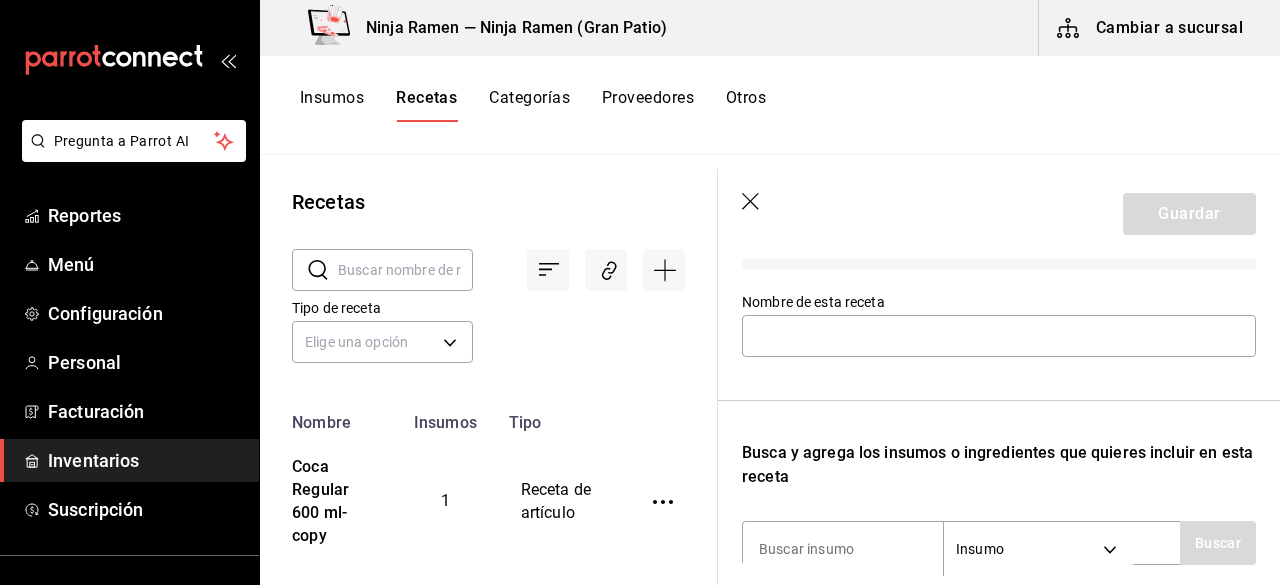 scroll, scrollTop: 216, scrollLeft: 0, axis: vertical 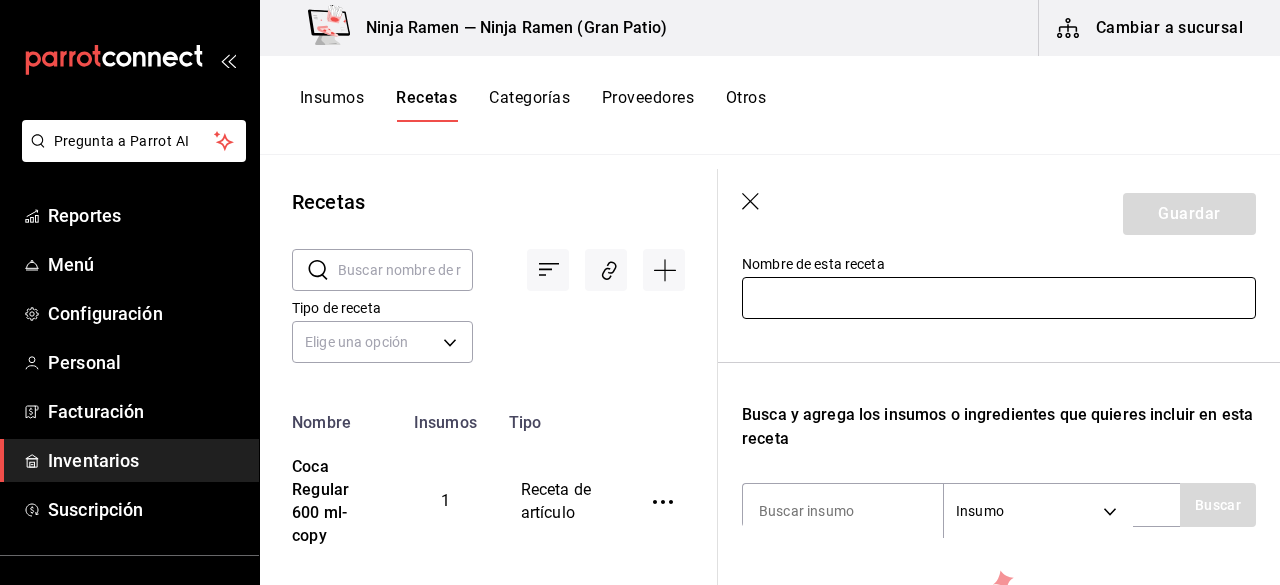 click at bounding box center (999, 298) 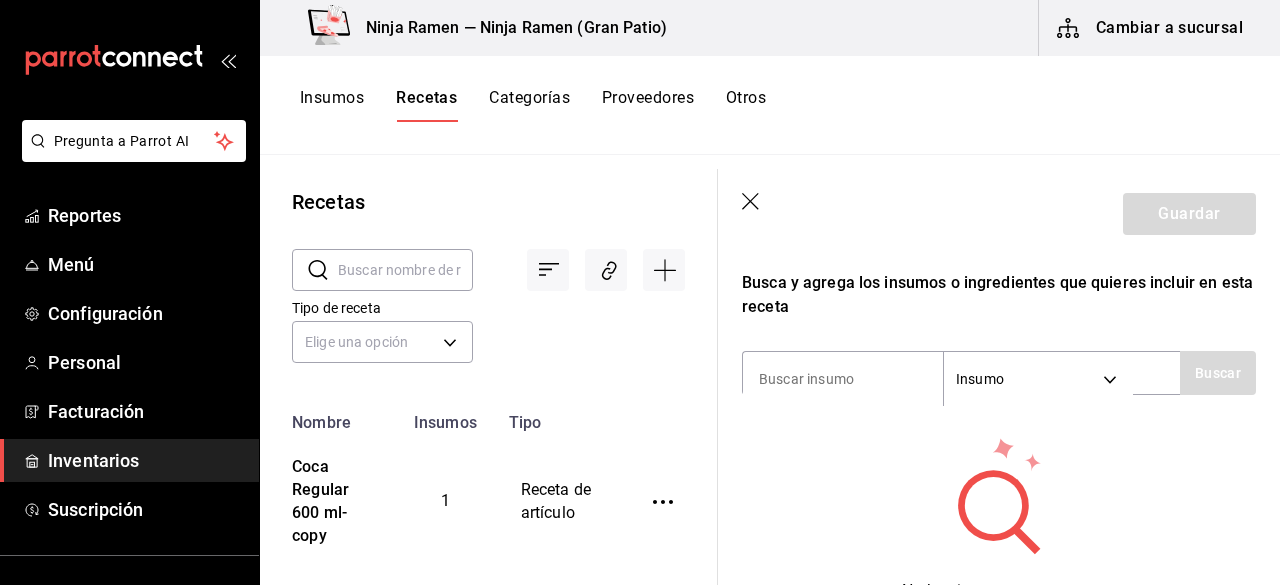scroll, scrollTop: 374, scrollLeft: 0, axis: vertical 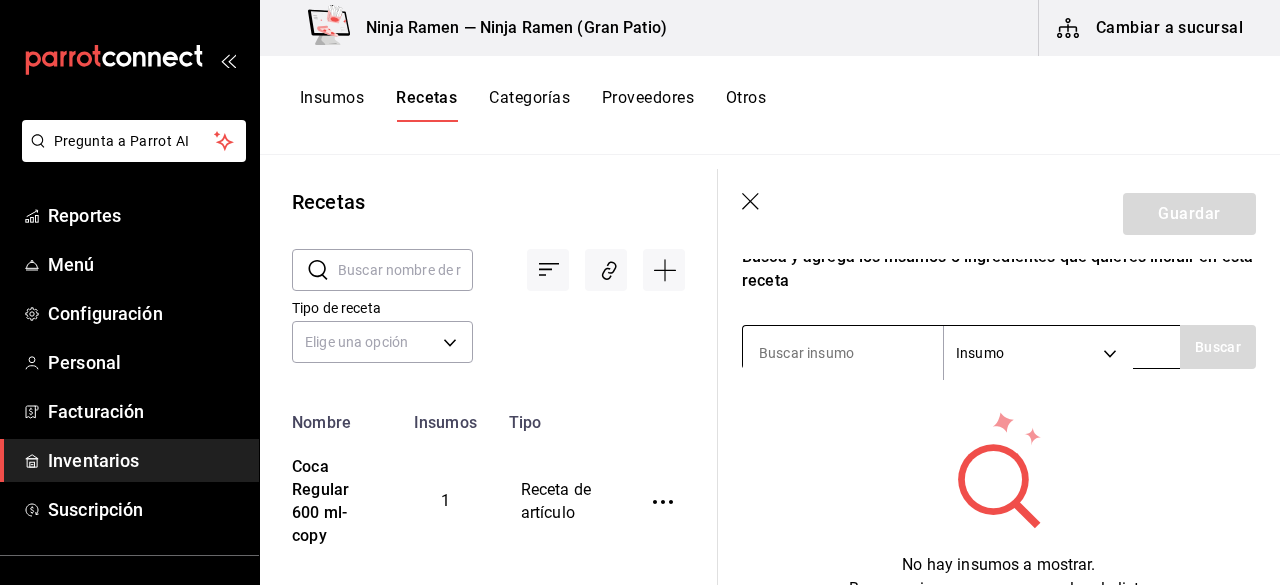 type on "Amstel Ultra" 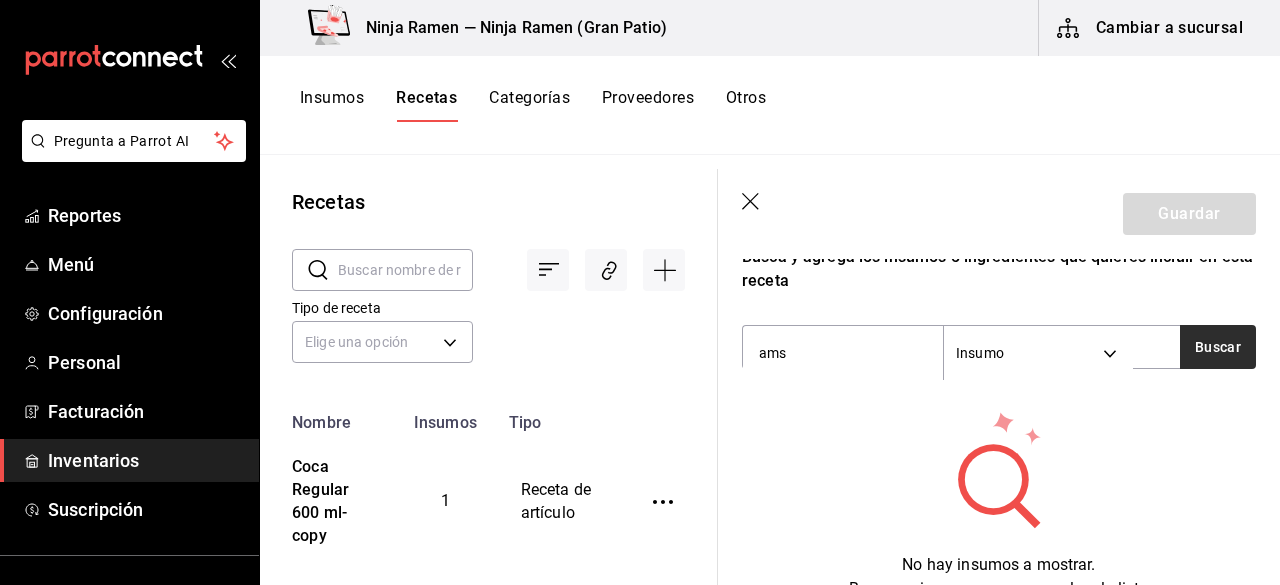type on "ams" 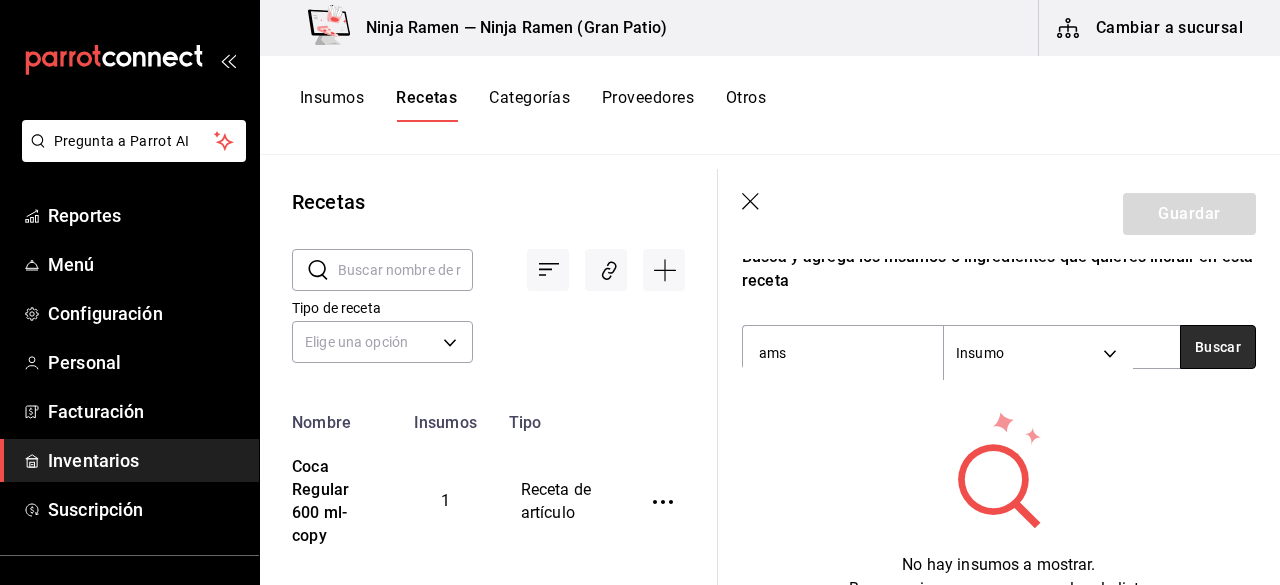 click on "Buscar" at bounding box center [1218, 347] 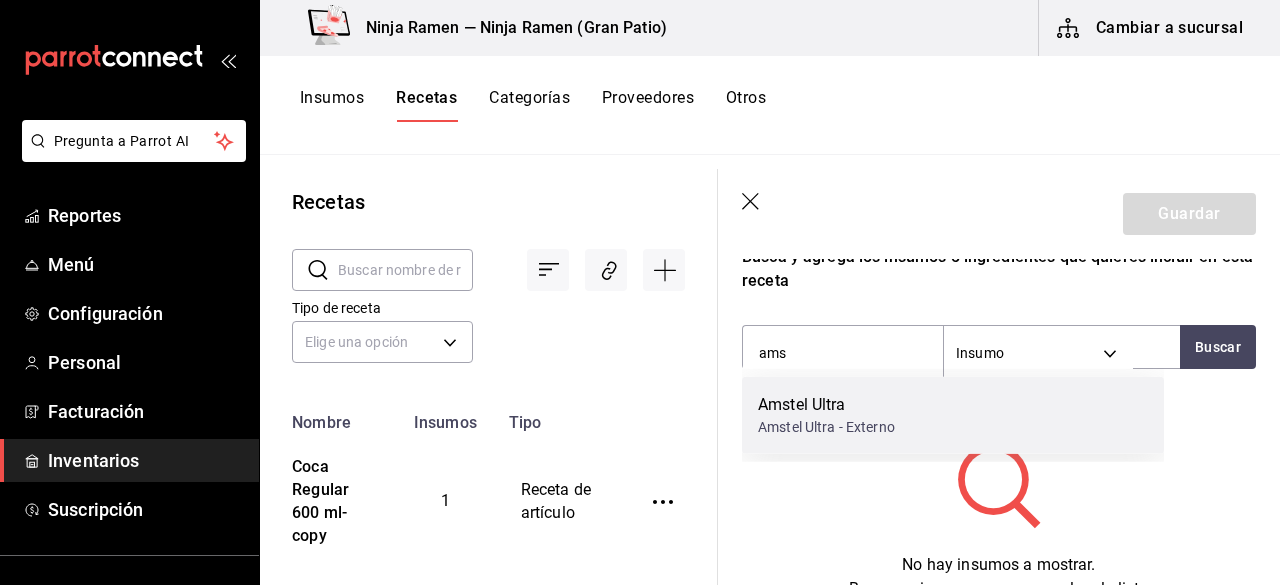 click on "Amstel Ultra - Externo" at bounding box center [826, 427] 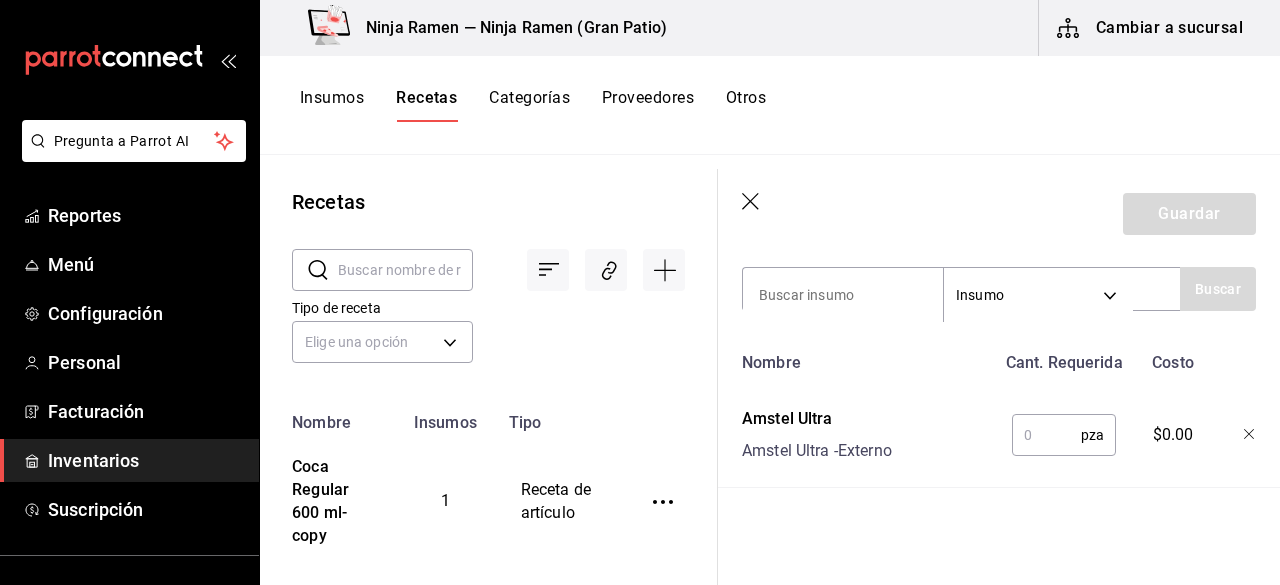 scroll, scrollTop: 454, scrollLeft: 0, axis: vertical 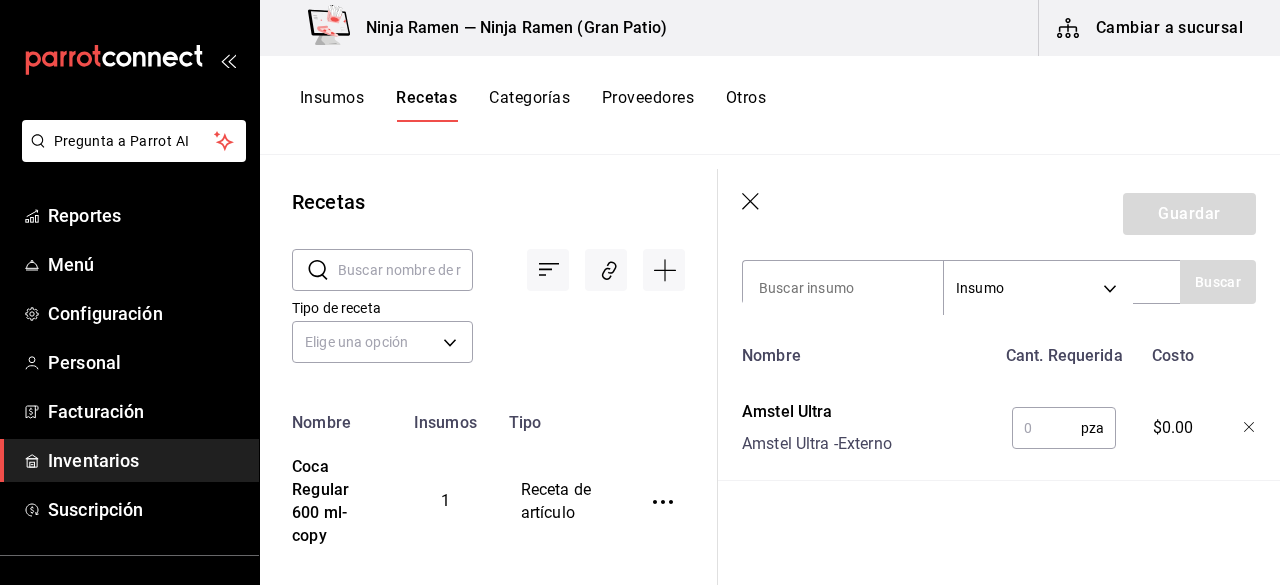 click at bounding box center [1046, 428] 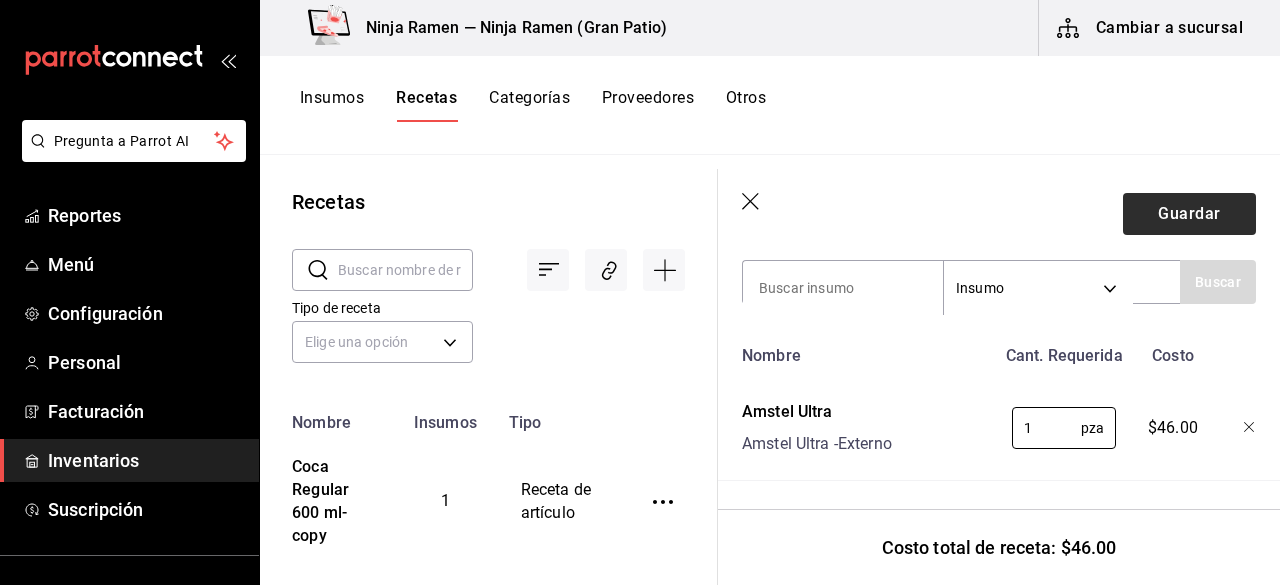 type on "1" 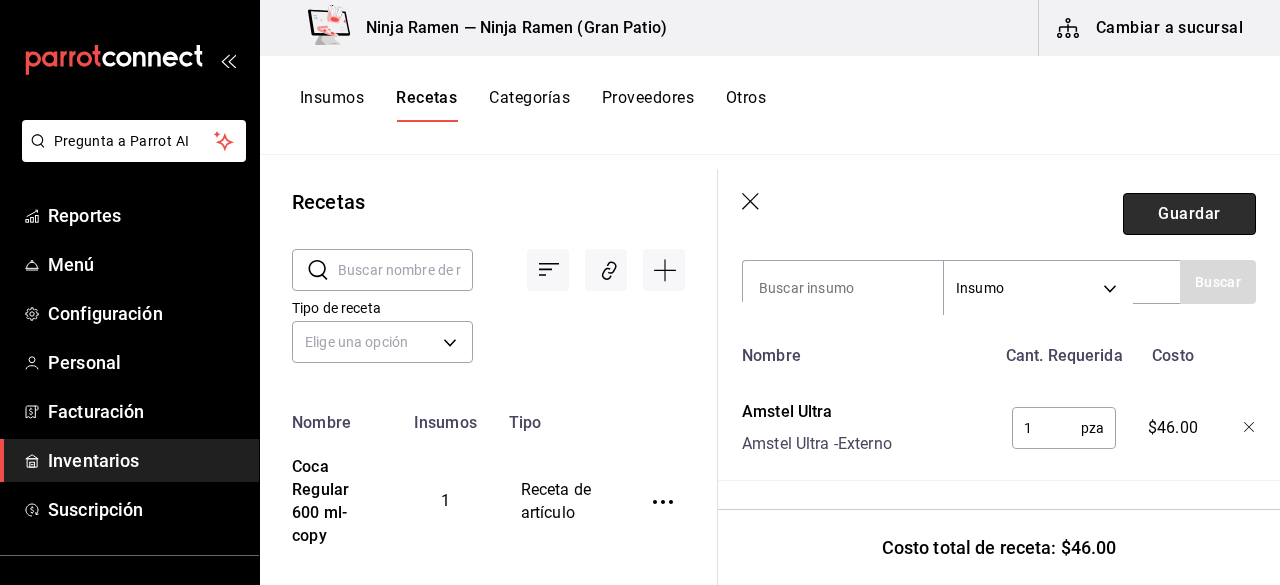 click on "Guardar" at bounding box center [1189, 214] 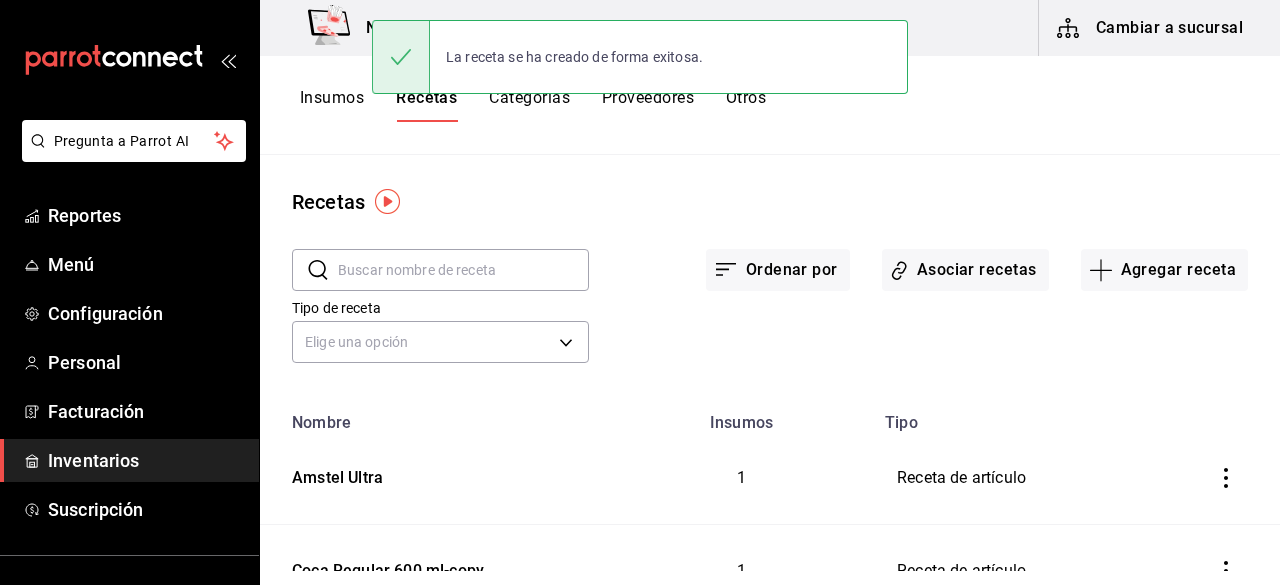 scroll, scrollTop: 0, scrollLeft: 0, axis: both 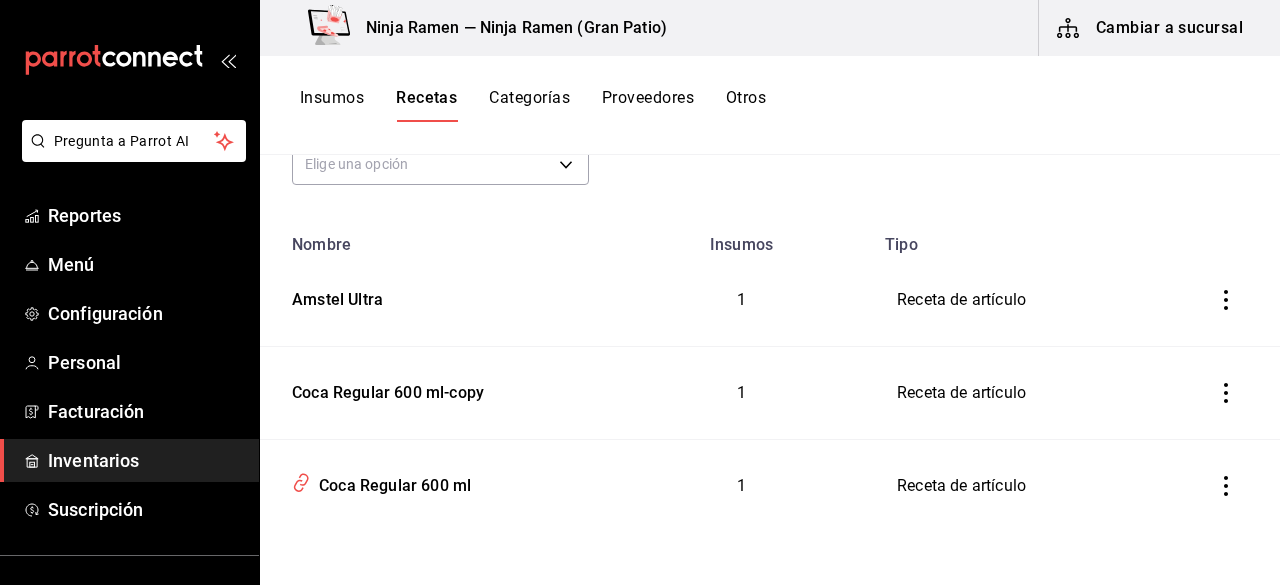 click 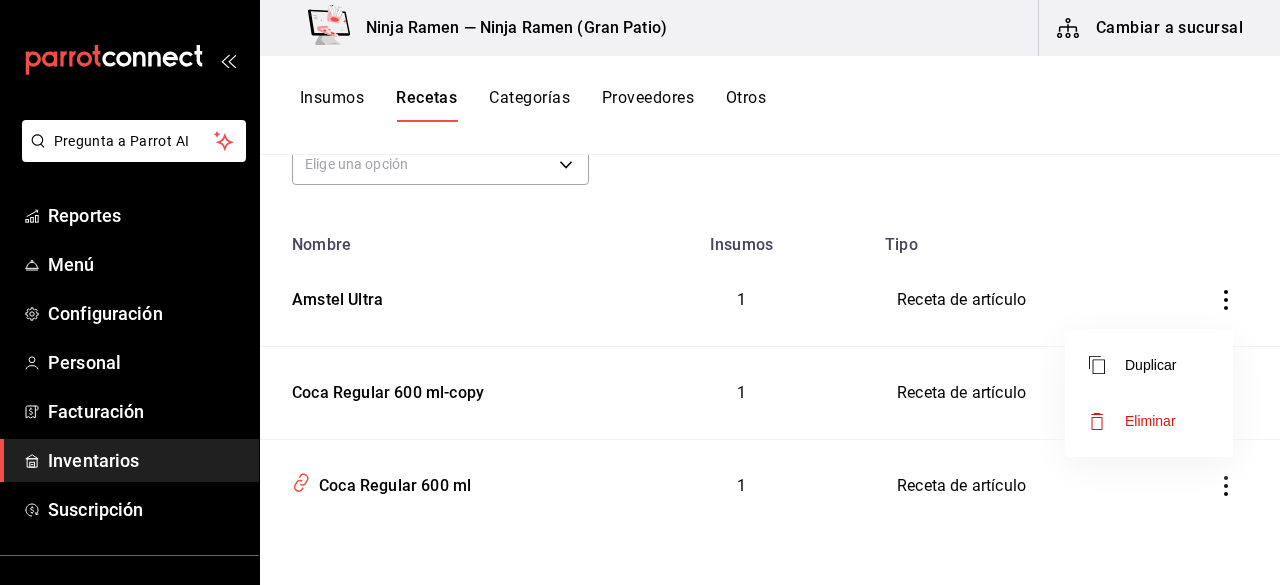 click on "Eliminar" at bounding box center [1150, 421] 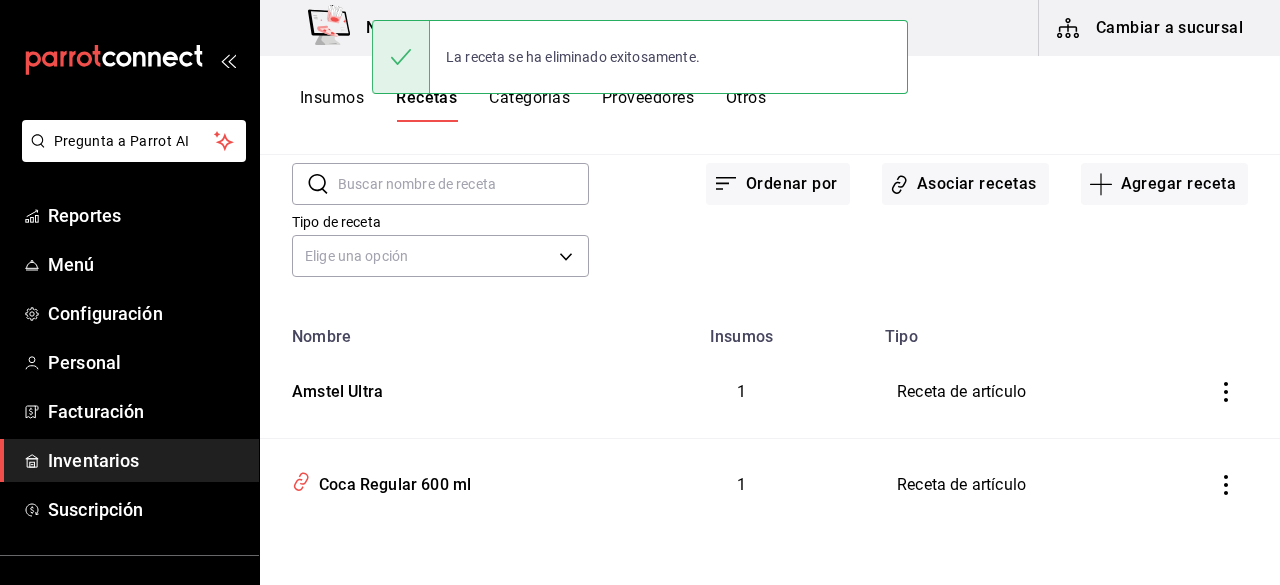 scroll, scrollTop: 85, scrollLeft: 0, axis: vertical 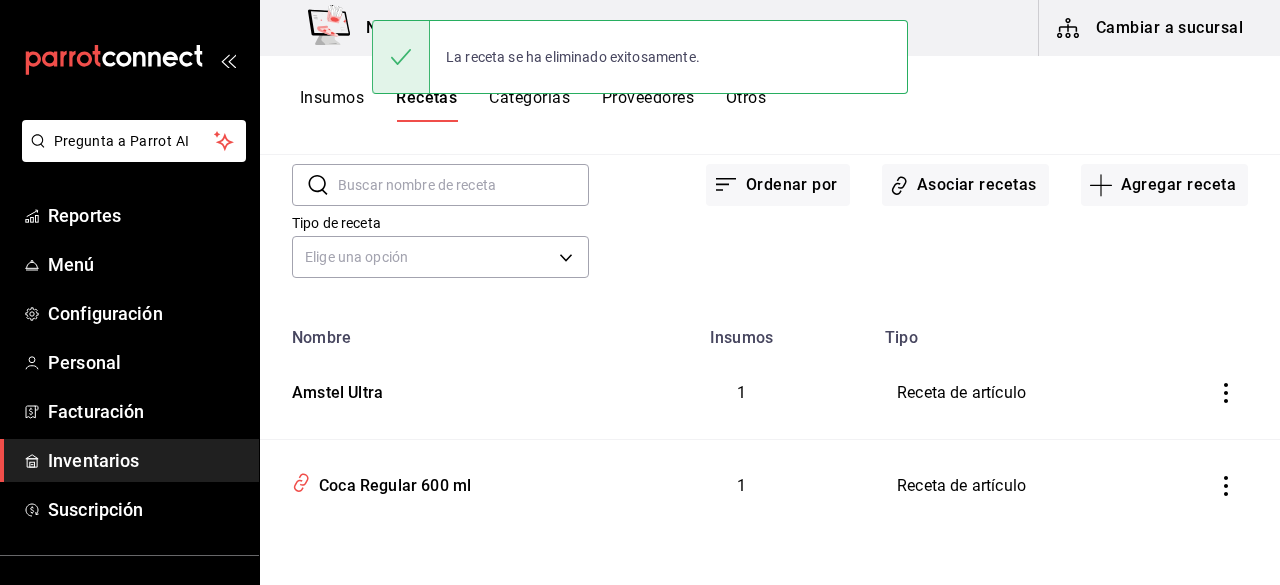 click on "Insumos" at bounding box center (332, 105) 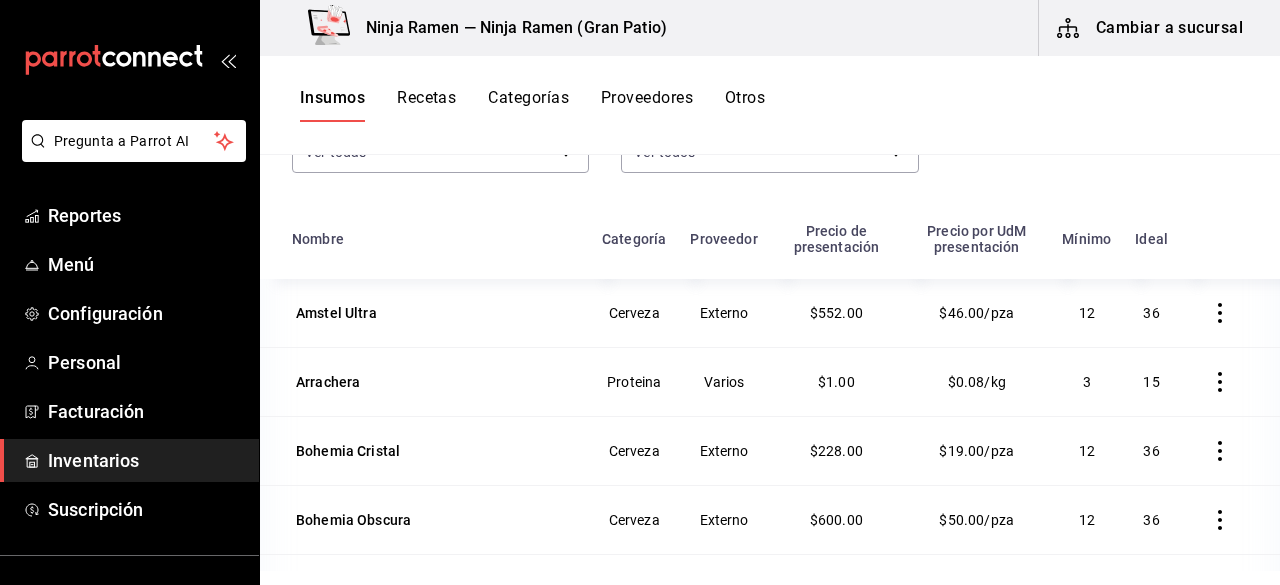 scroll, scrollTop: 204, scrollLeft: 0, axis: vertical 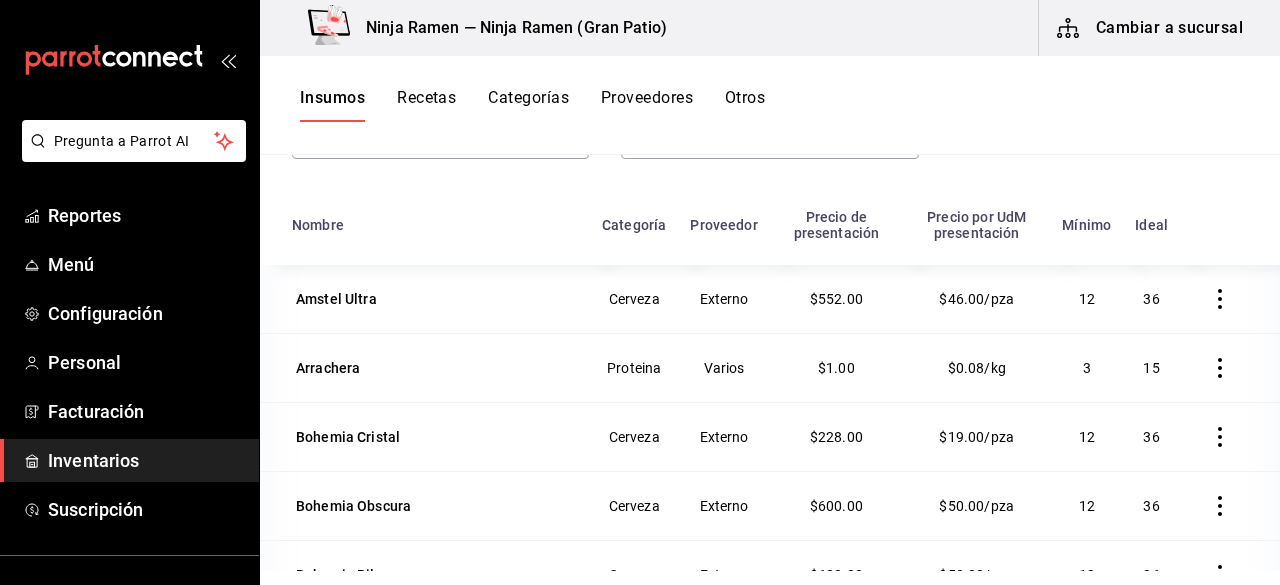 click on "Recetas" at bounding box center [426, 105] 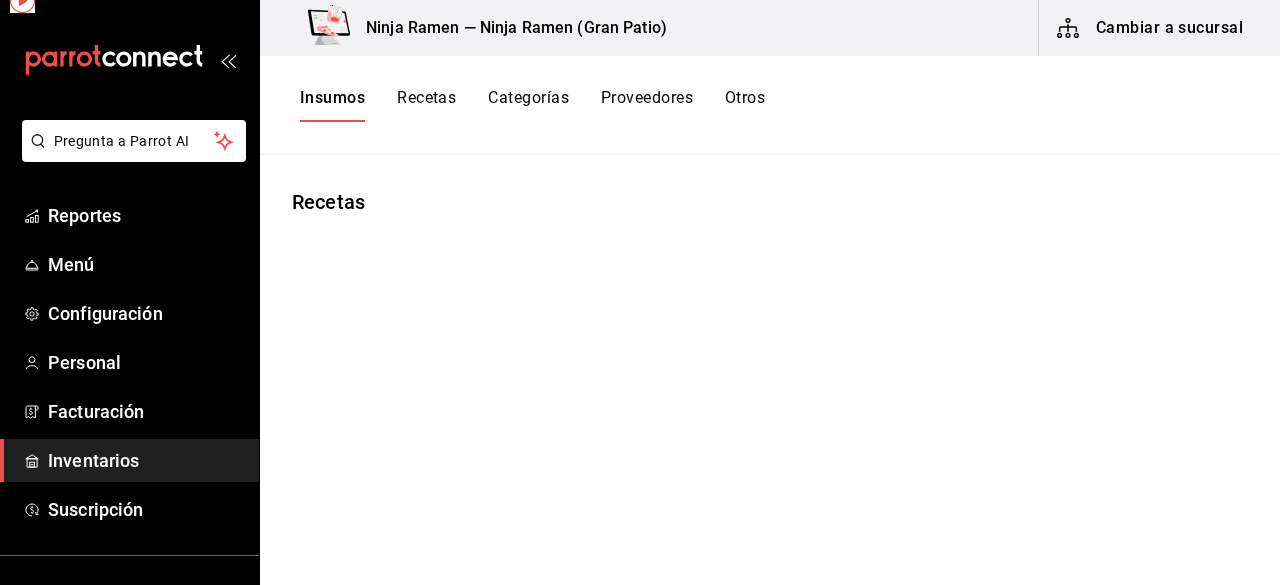 scroll, scrollTop: 0, scrollLeft: 0, axis: both 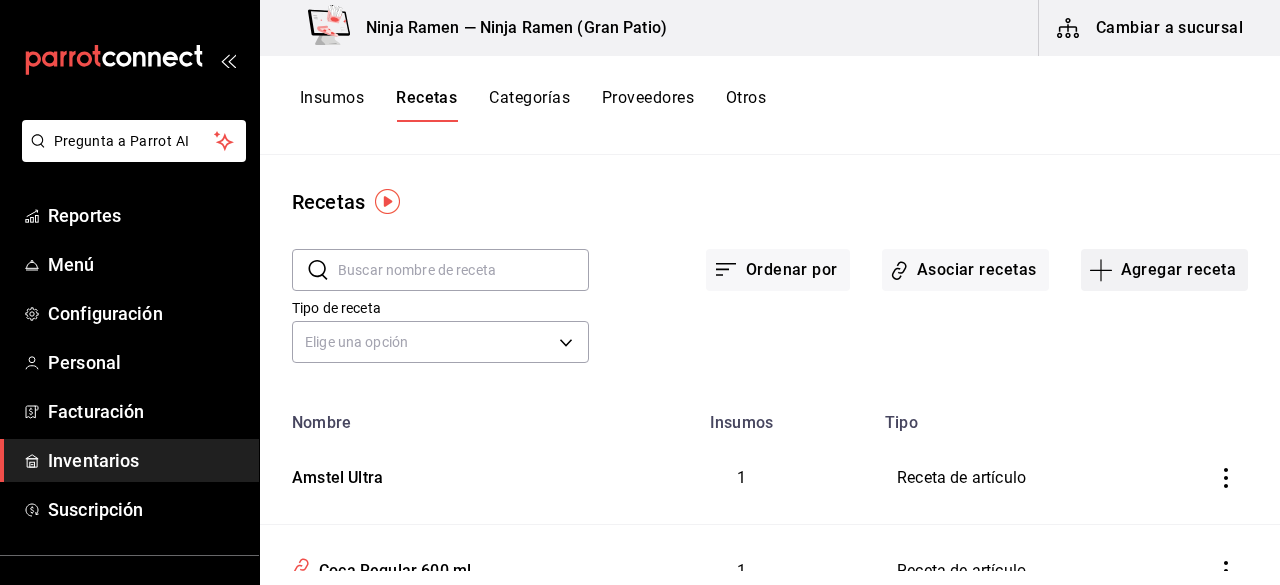 click on "Agregar receta" at bounding box center [1164, 270] 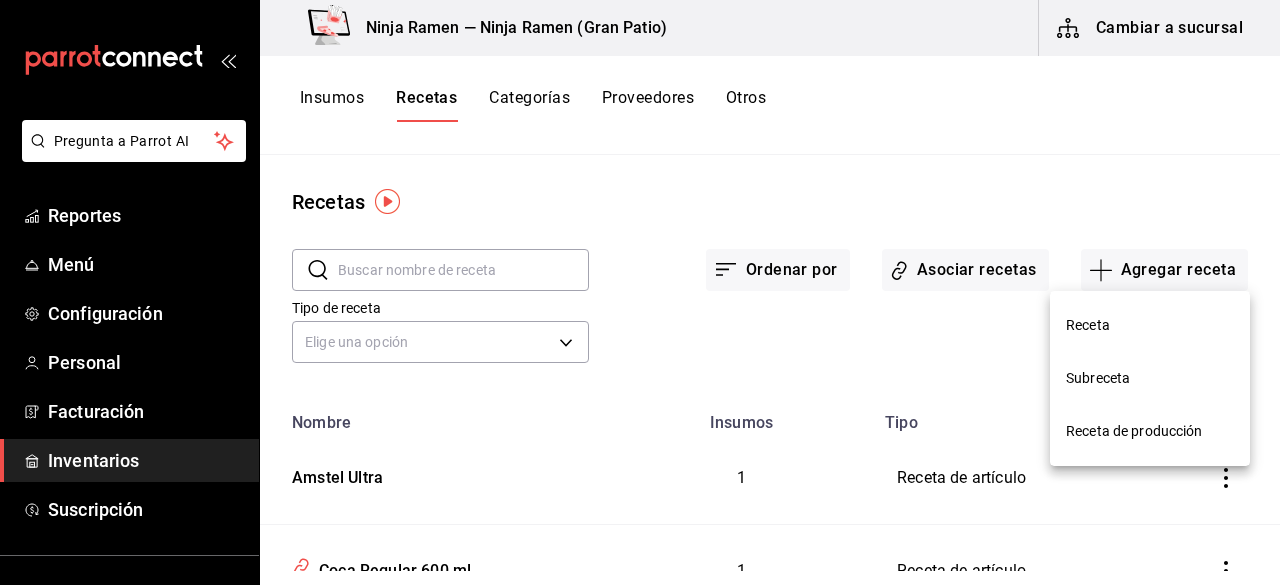 click on "Receta" at bounding box center [1150, 325] 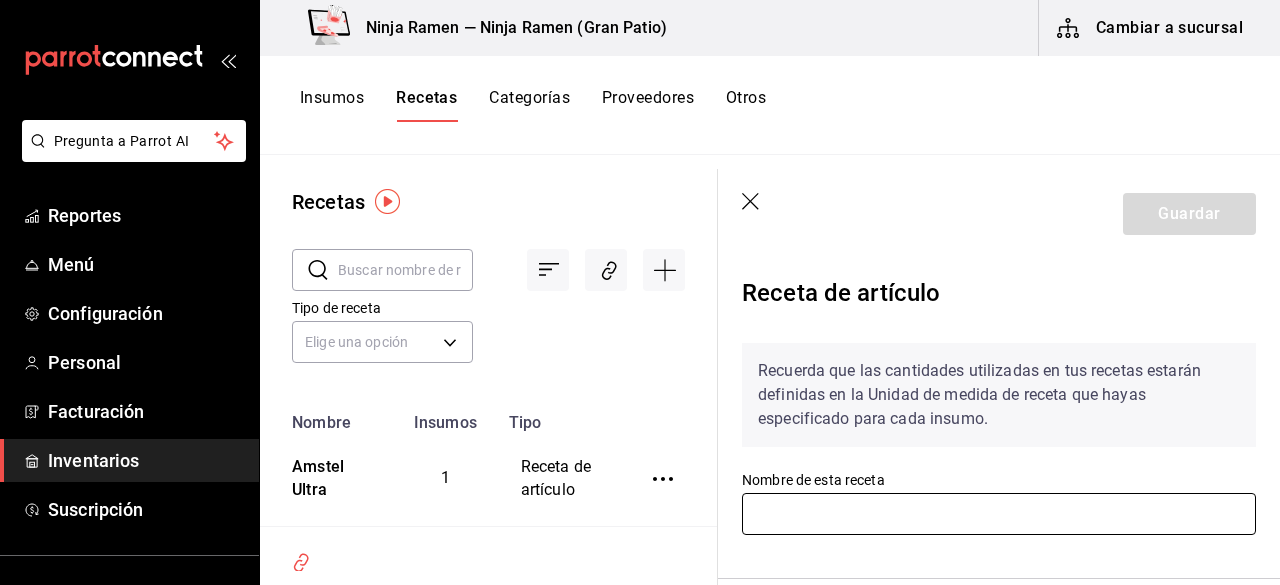 click at bounding box center (999, 514) 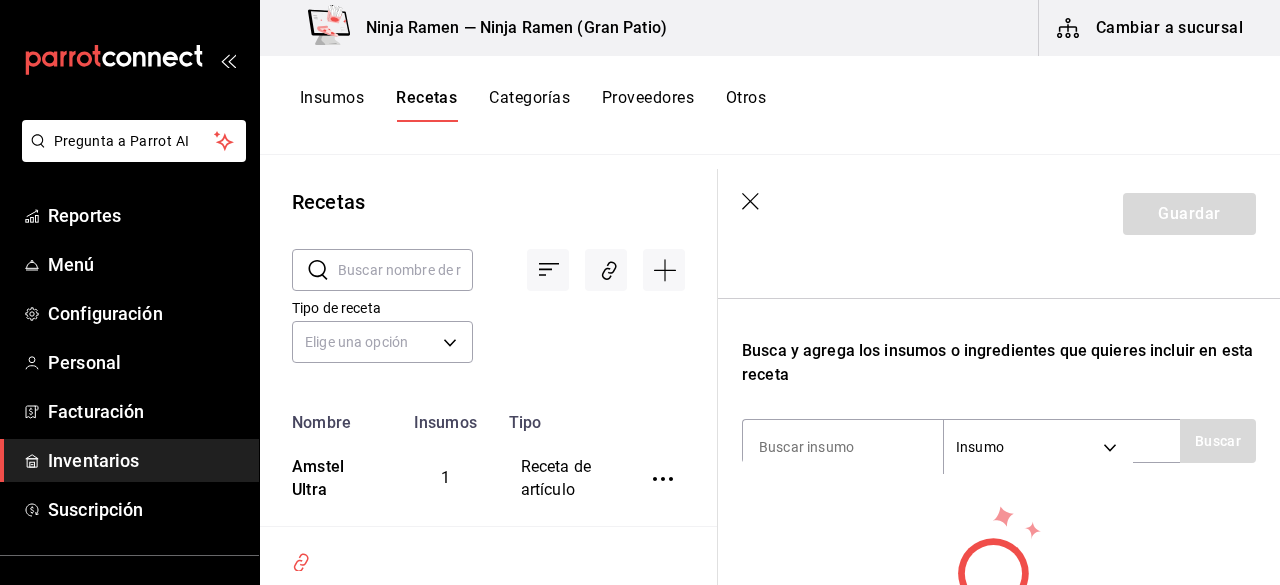 scroll, scrollTop: 292, scrollLeft: 0, axis: vertical 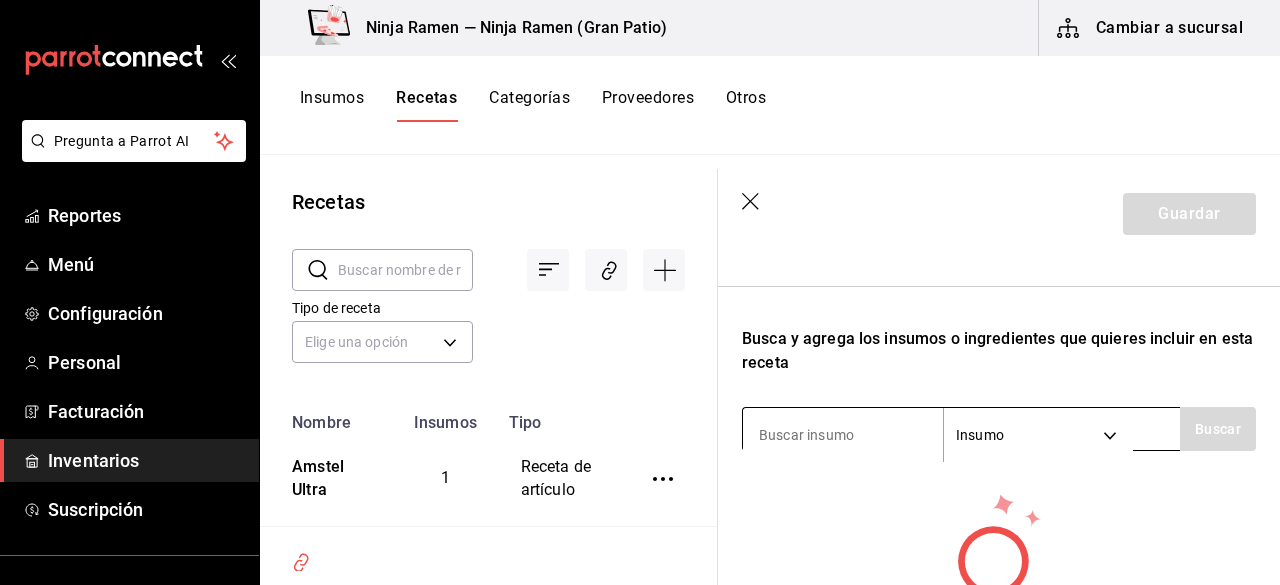 type on "Bohemia Cristal" 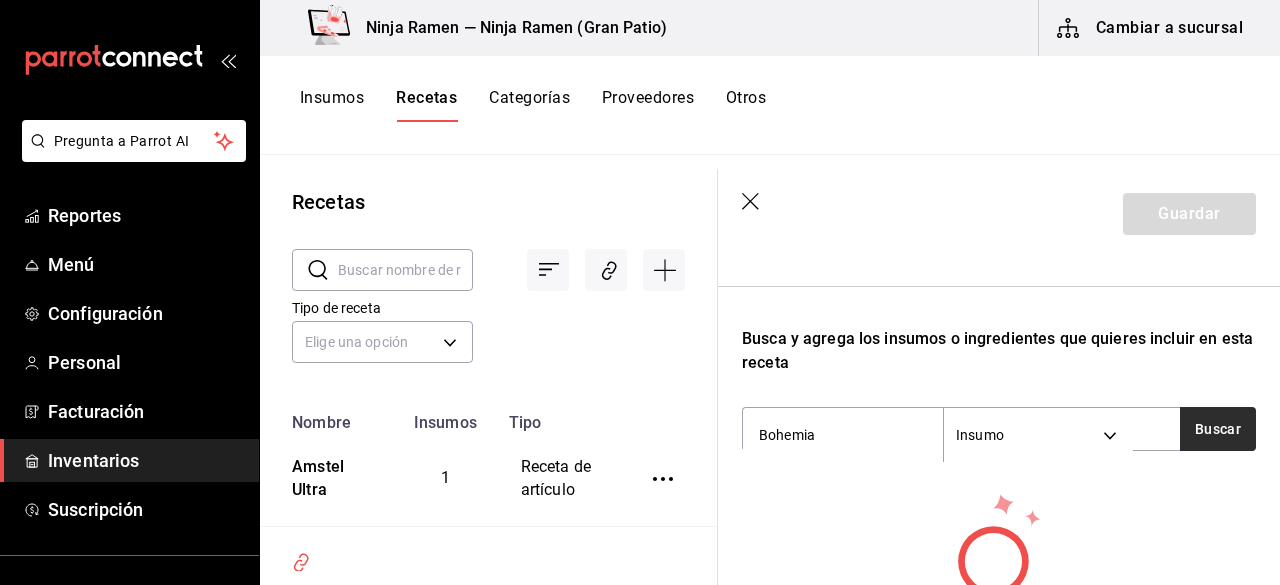 type on "Bohemia" 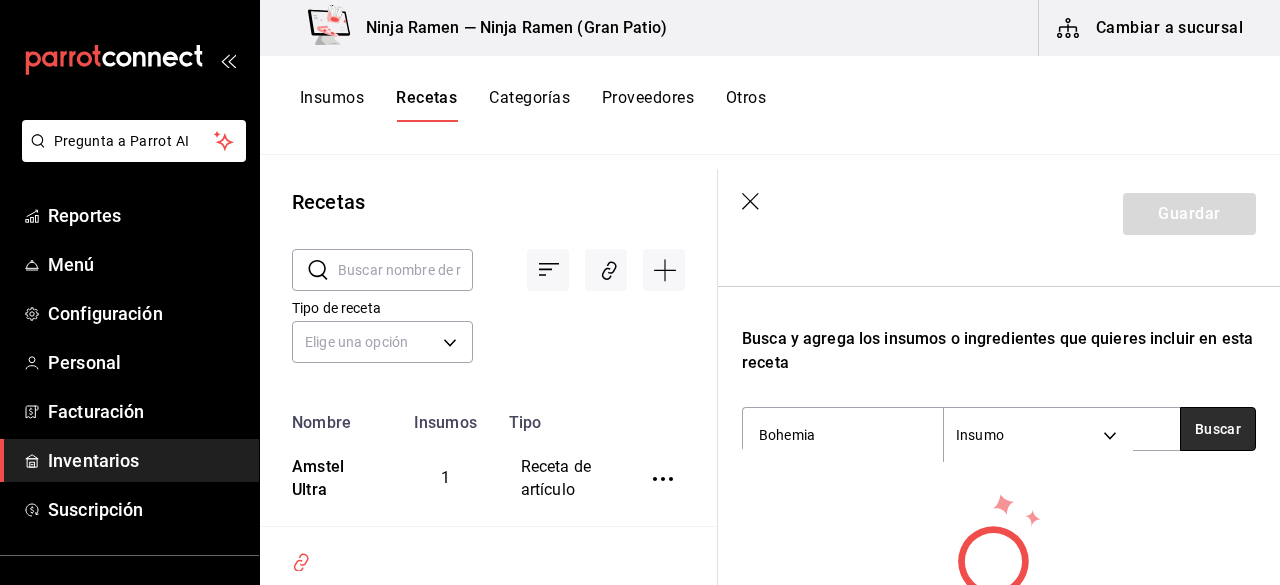 click on "Buscar" at bounding box center (1218, 429) 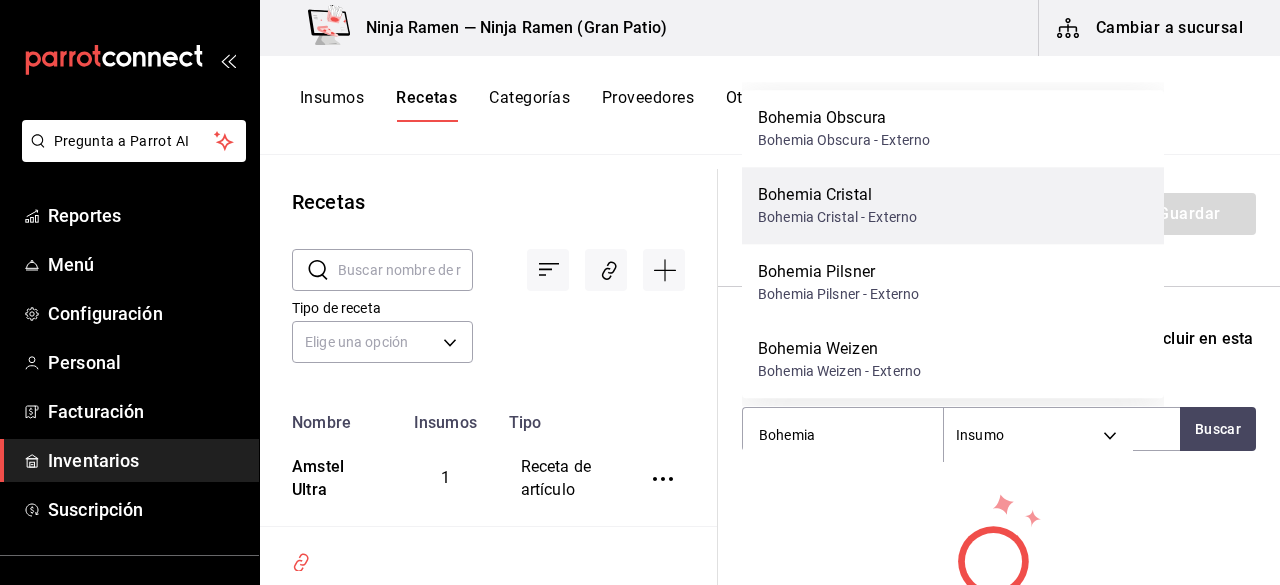 click on "Bohemia Cristal Bohemia Cristal - Externo" at bounding box center (953, 205) 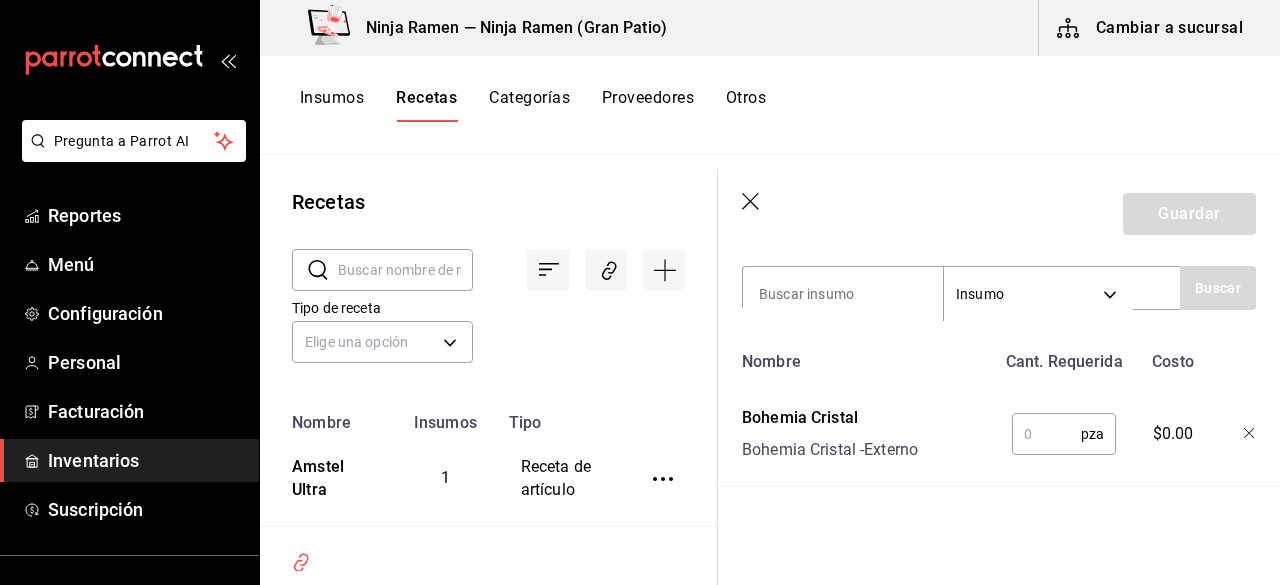 scroll, scrollTop: 440, scrollLeft: 0, axis: vertical 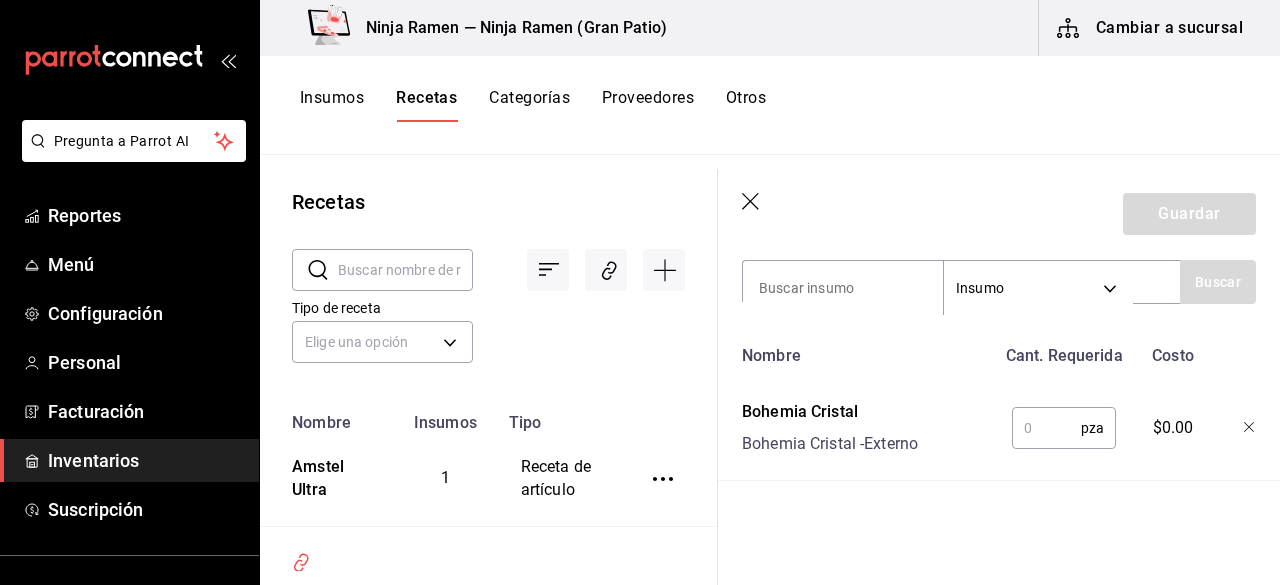 click at bounding box center (1046, 428) 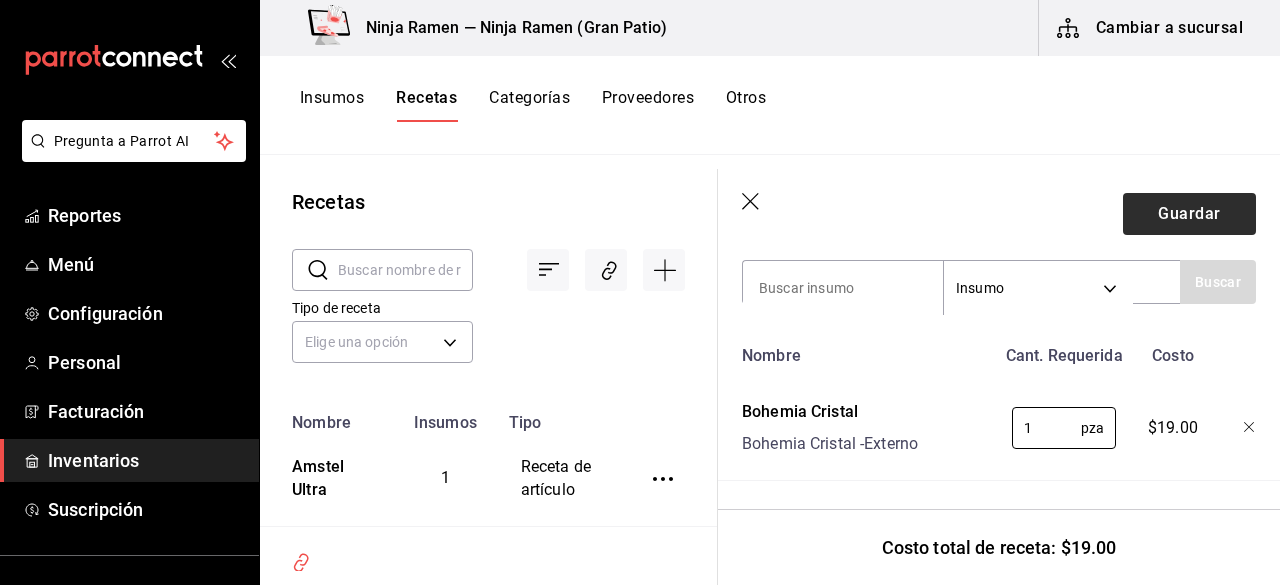 type on "1" 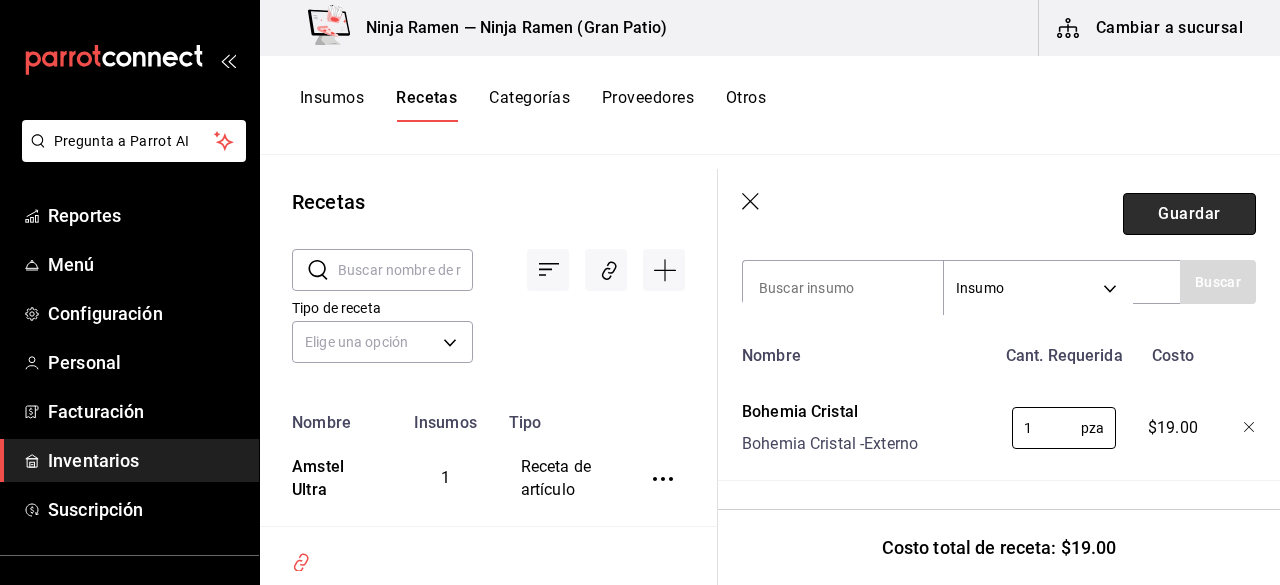 click on "Guardar" at bounding box center (1189, 214) 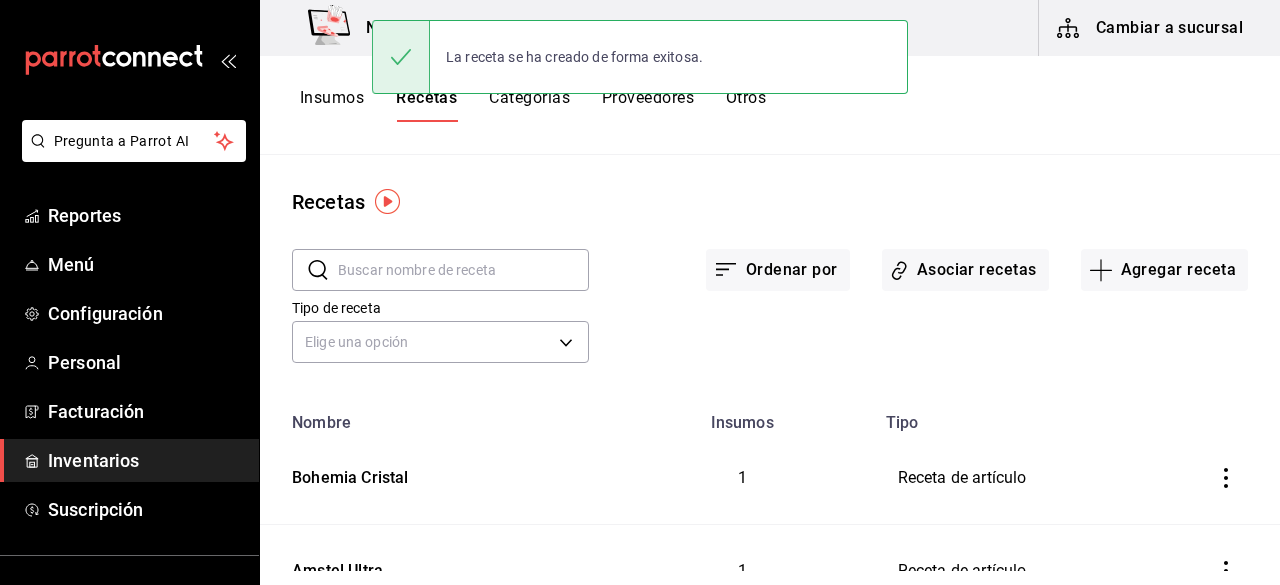 scroll, scrollTop: 0, scrollLeft: 0, axis: both 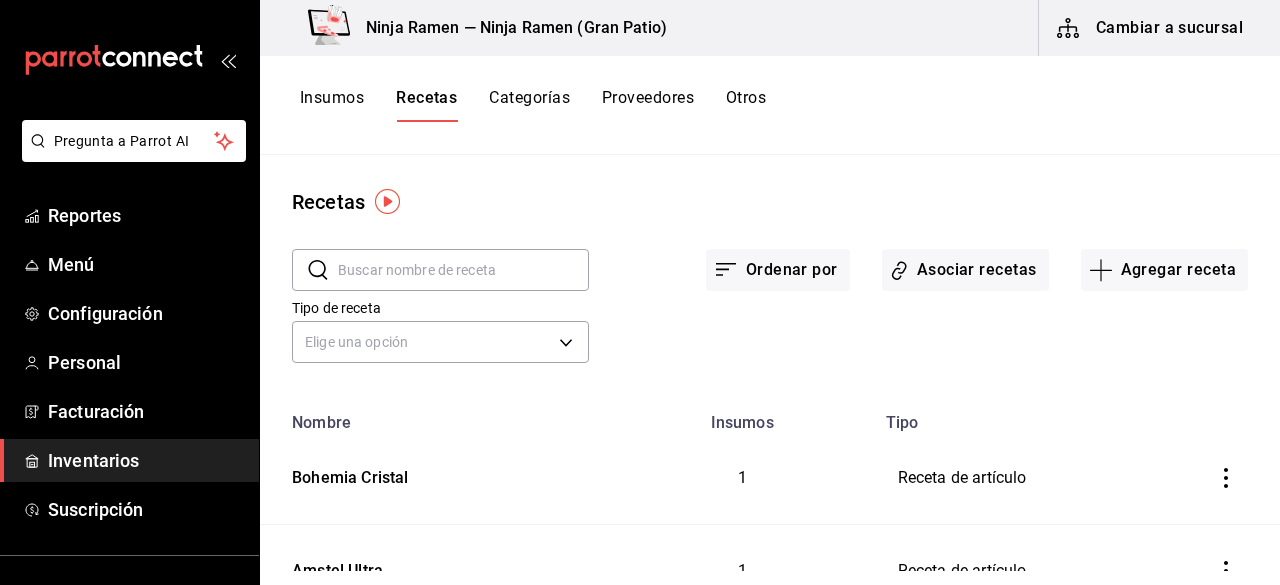 click on "Insumos" at bounding box center [332, 105] 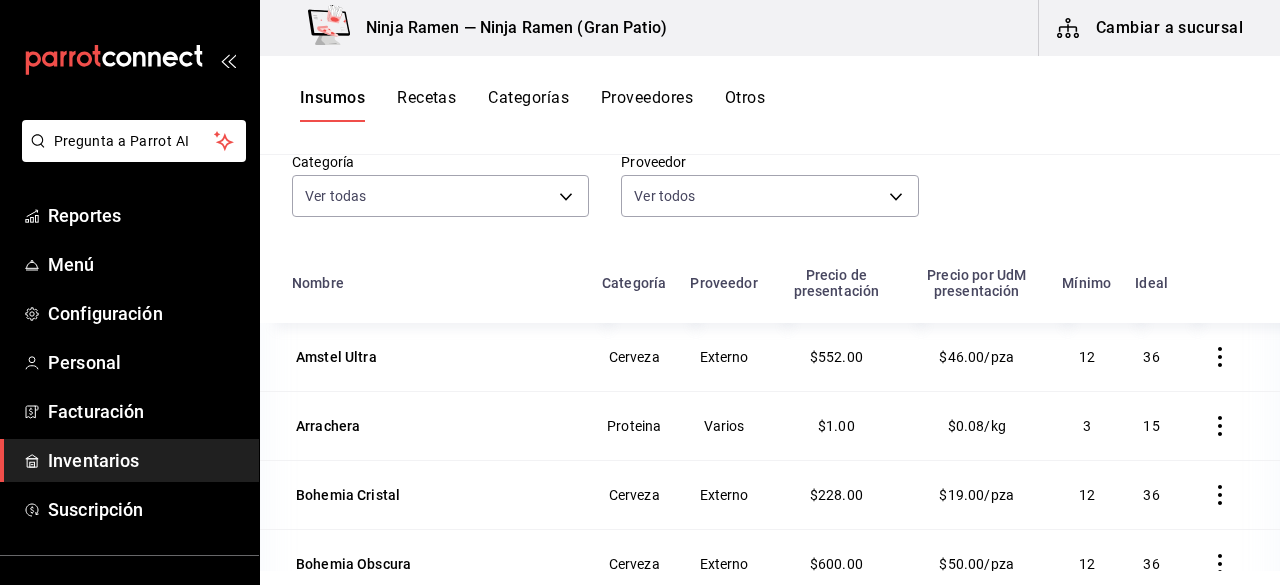 scroll, scrollTop: 148, scrollLeft: 0, axis: vertical 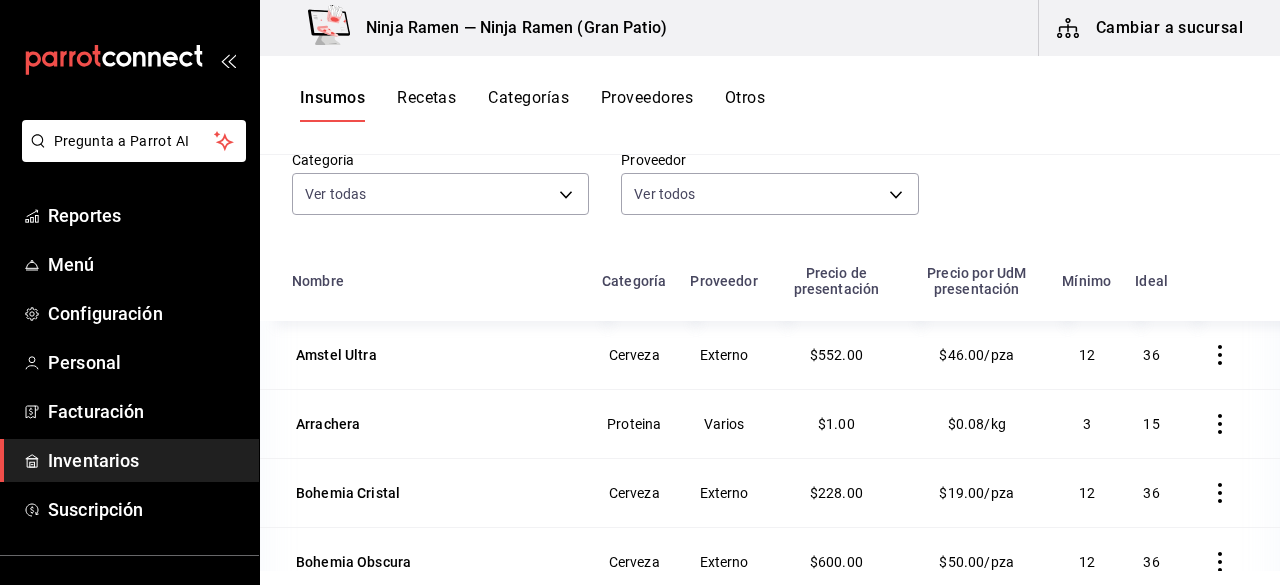 click on "Recetas" at bounding box center [426, 105] 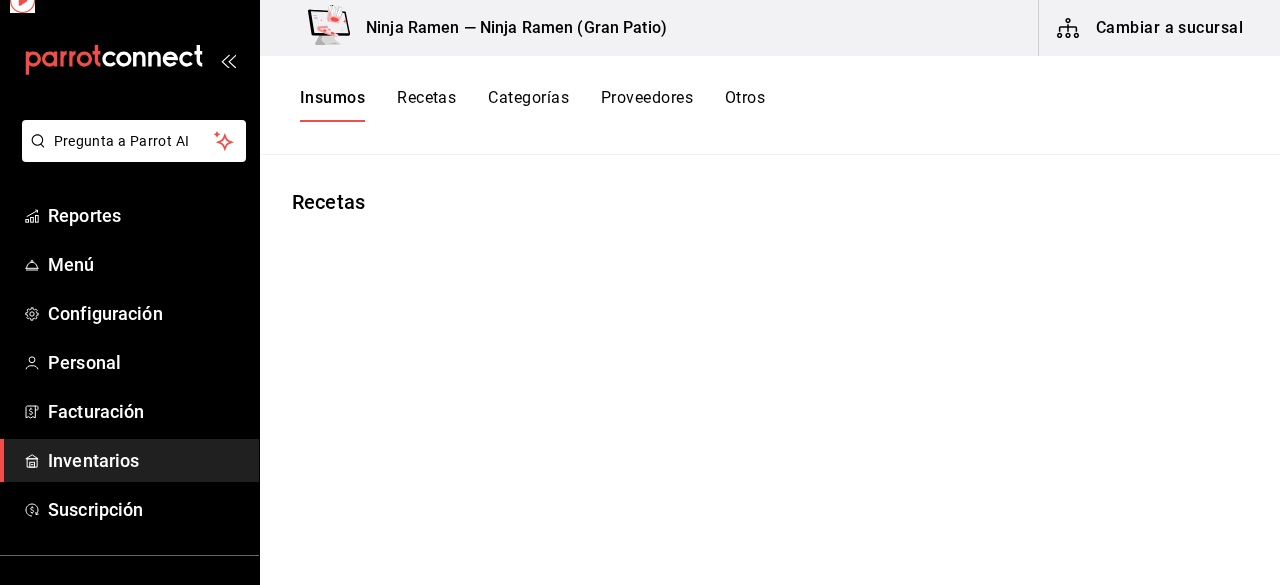 scroll, scrollTop: 0, scrollLeft: 0, axis: both 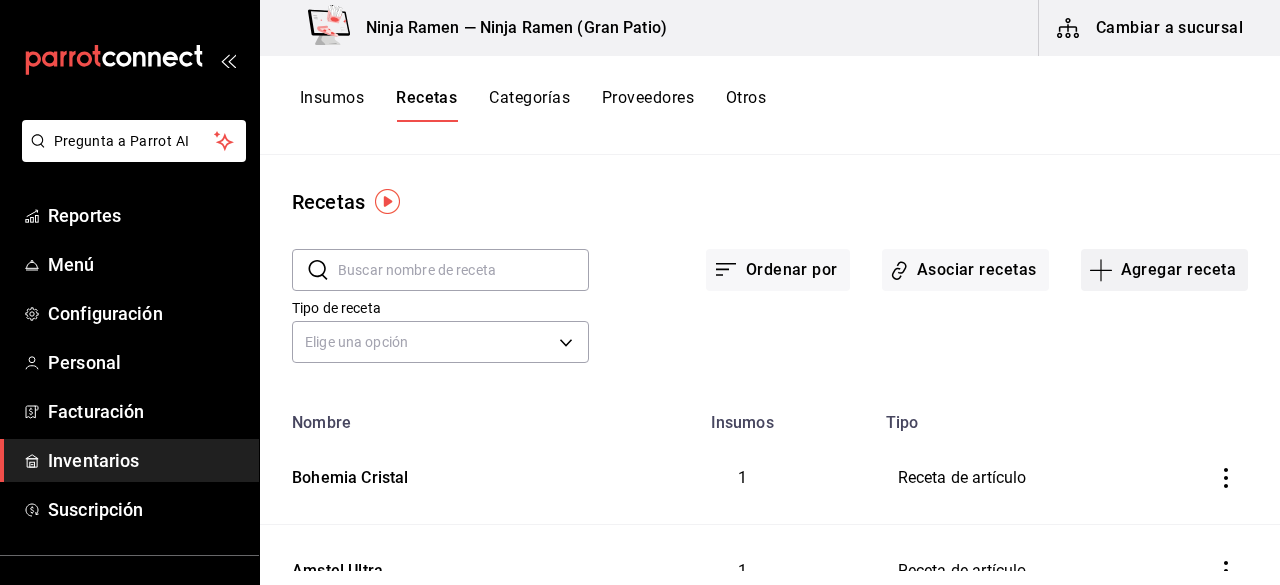 click on "Agregar receta" at bounding box center (1164, 270) 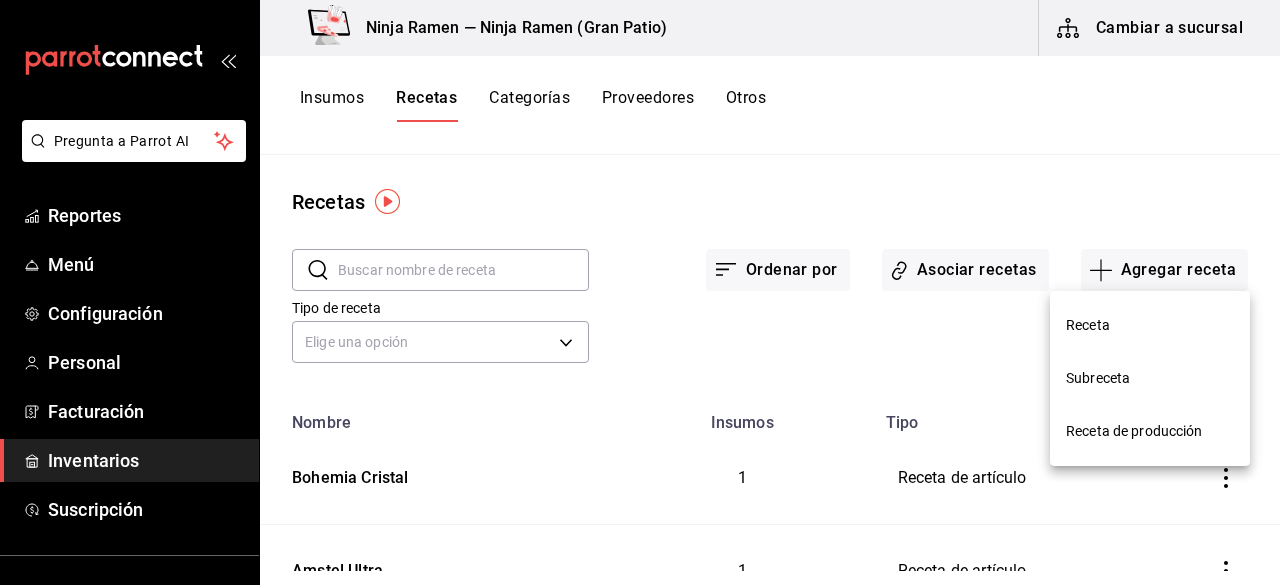 click on "Receta" at bounding box center (1150, 325) 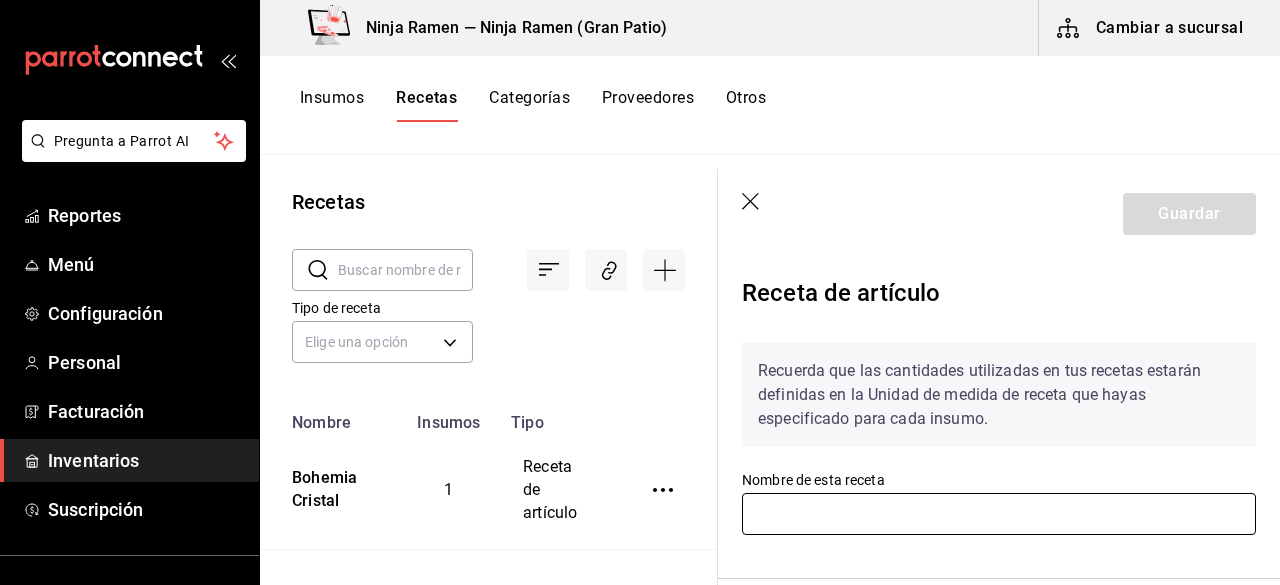 click at bounding box center [999, 514] 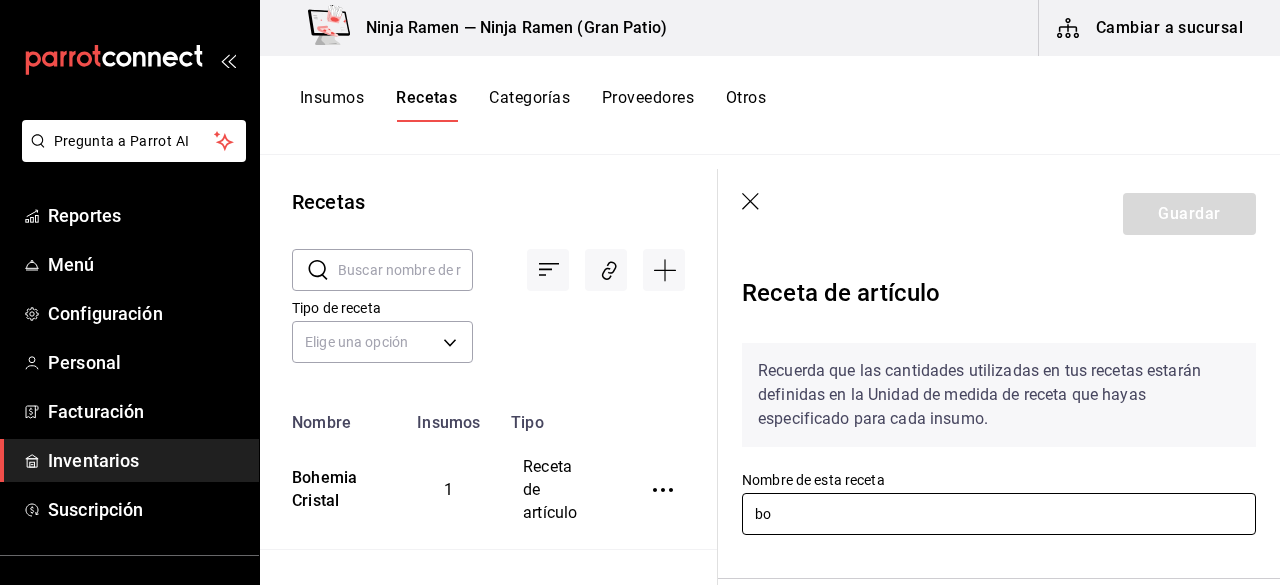 type on "b" 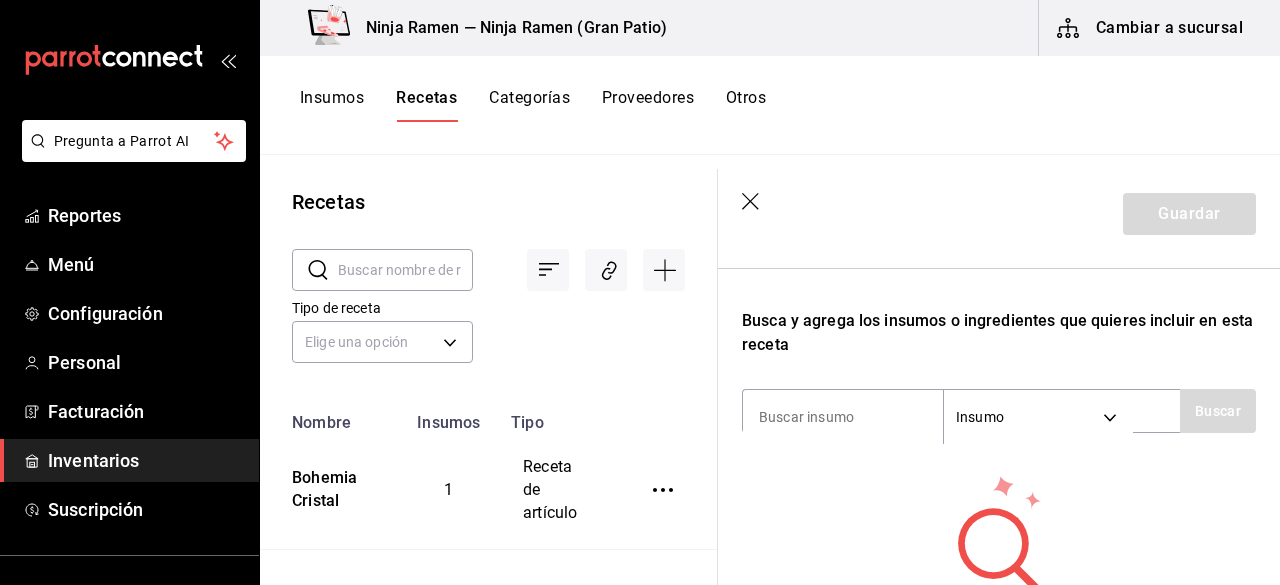 scroll, scrollTop: 318, scrollLeft: 0, axis: vertical 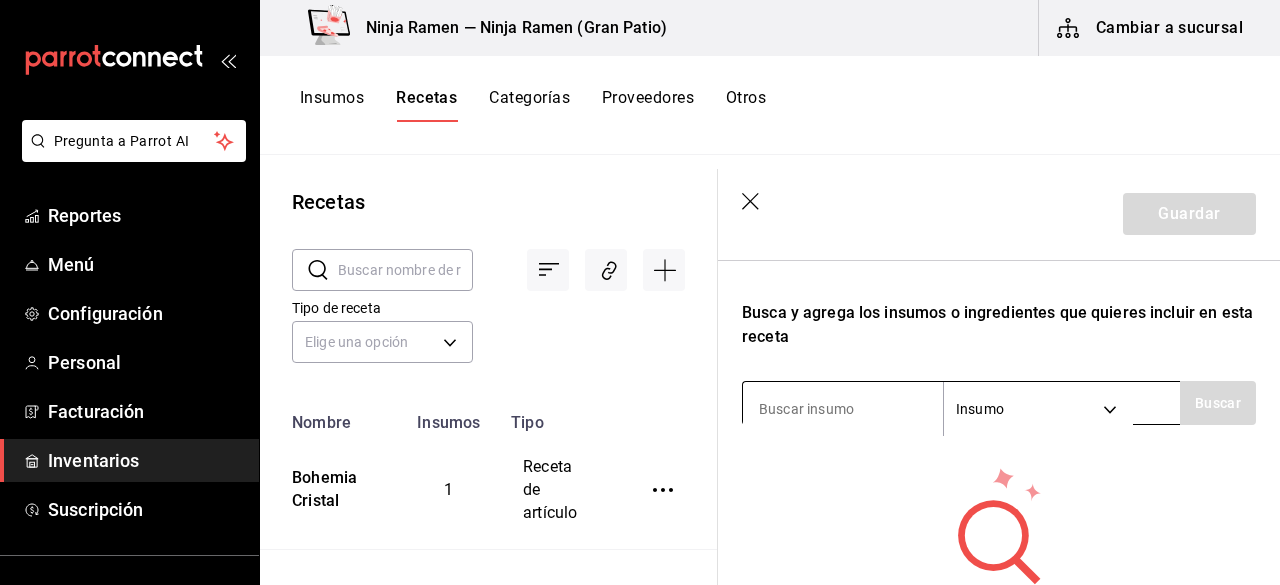type on "Bohemia Obscura" 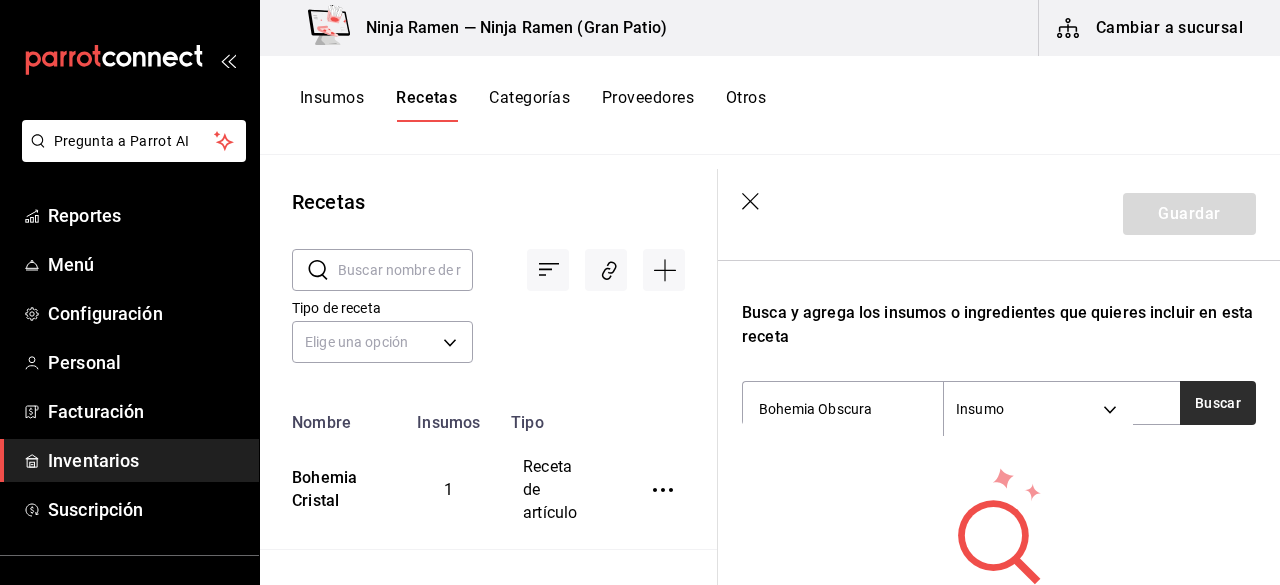 type on "Bohemia Obscura" 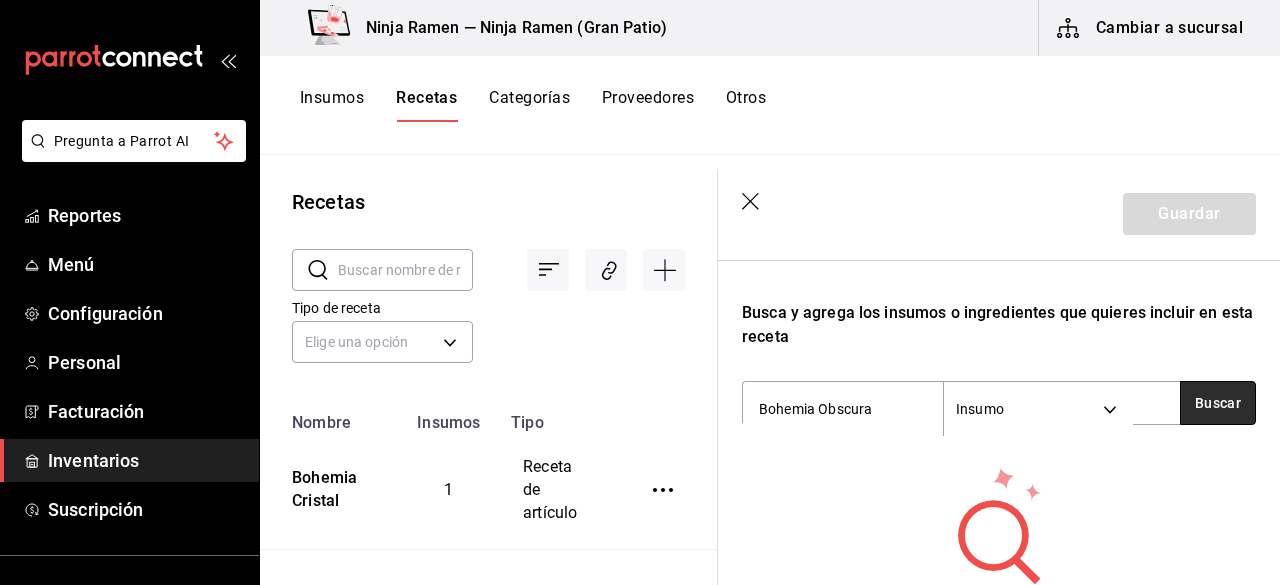click on "Buscar" at bounding box center (1218, 403) 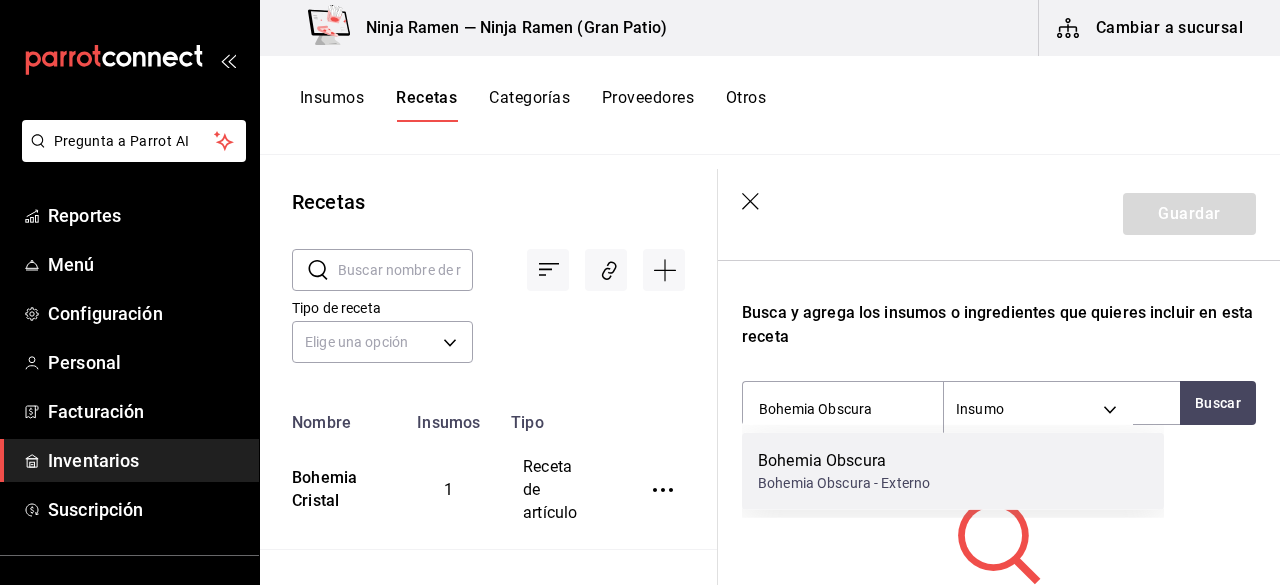 click on "Bohemia Obscura Bohemia Obscura - Externo" at bounding box center (953, 471) 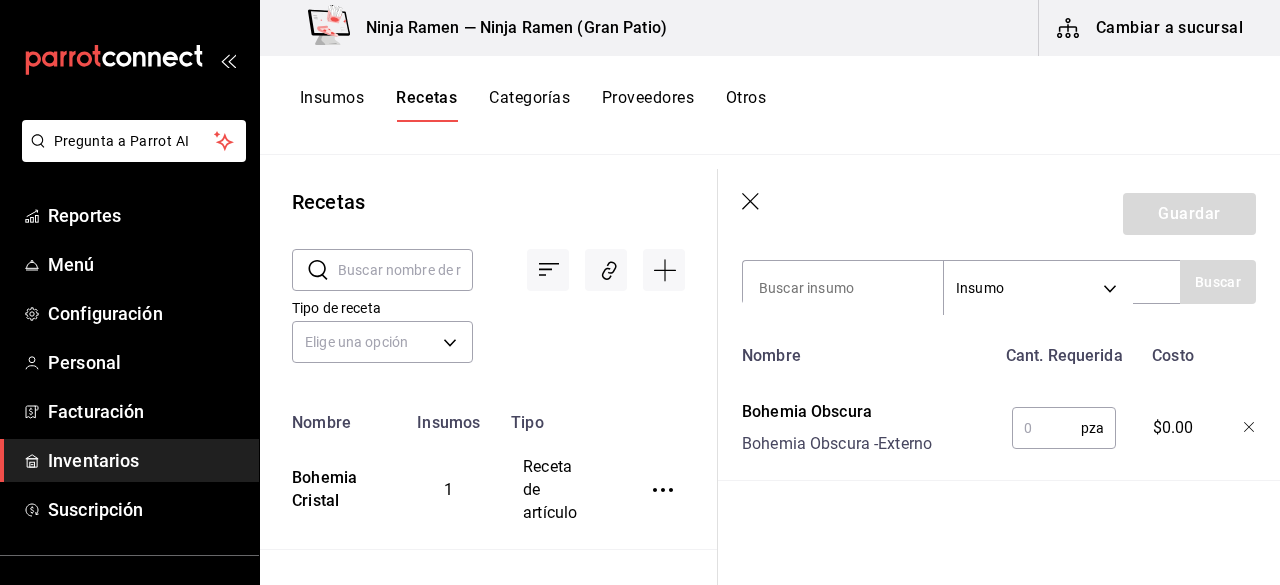 scroll, scrollTop: 454, scrollLeft: 0, axis: vertical 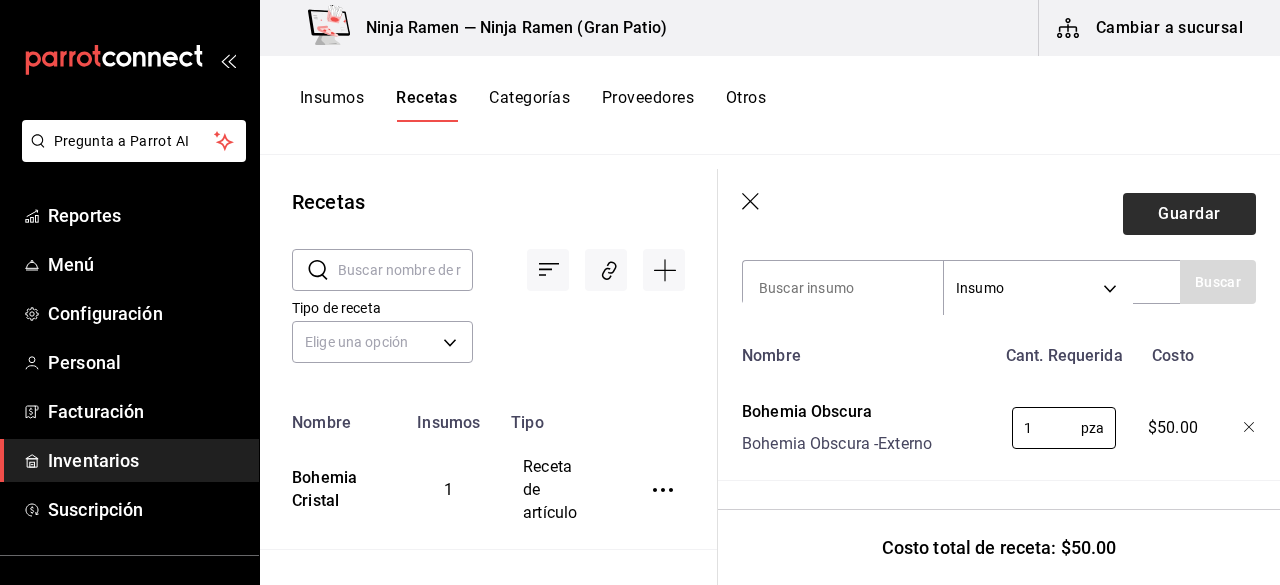 type on "1" 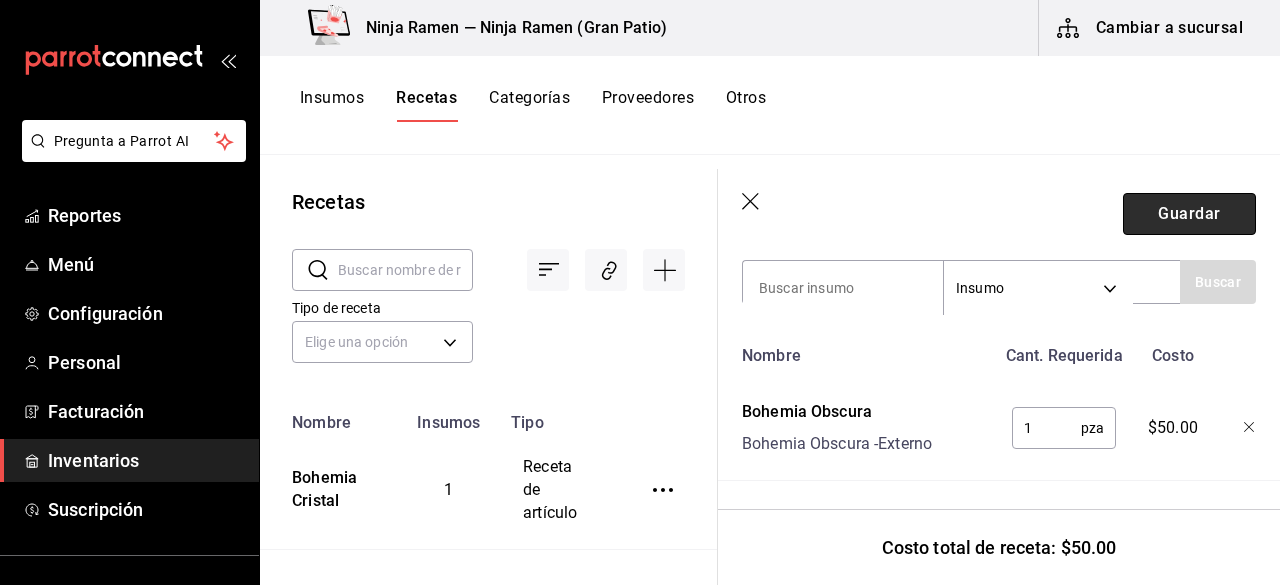 click on "Guardar" at bounding box center [1189, 214] 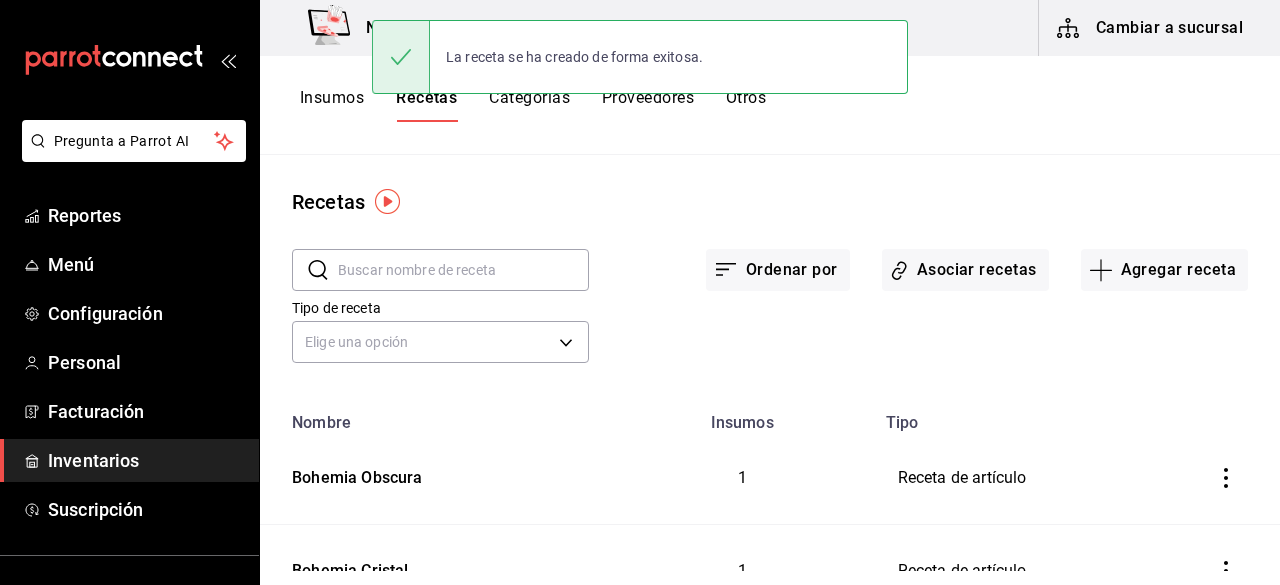 scroll, scrollTop: 0, scrollLeft: 0, axis: both 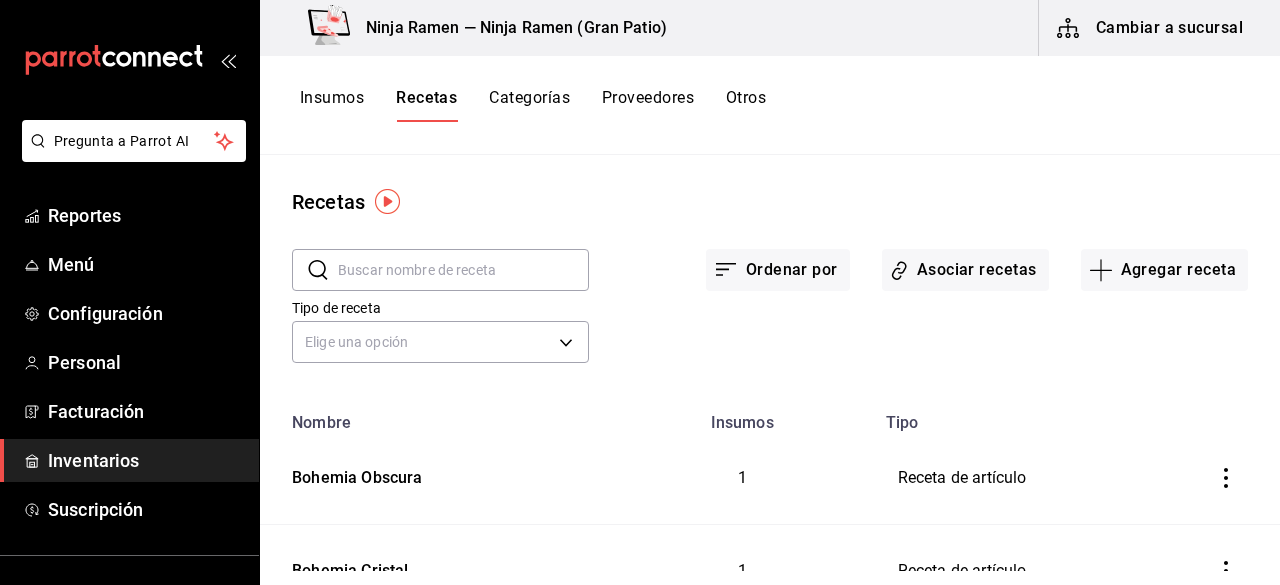 click on "Insumos" at bounding box center [332, 105] 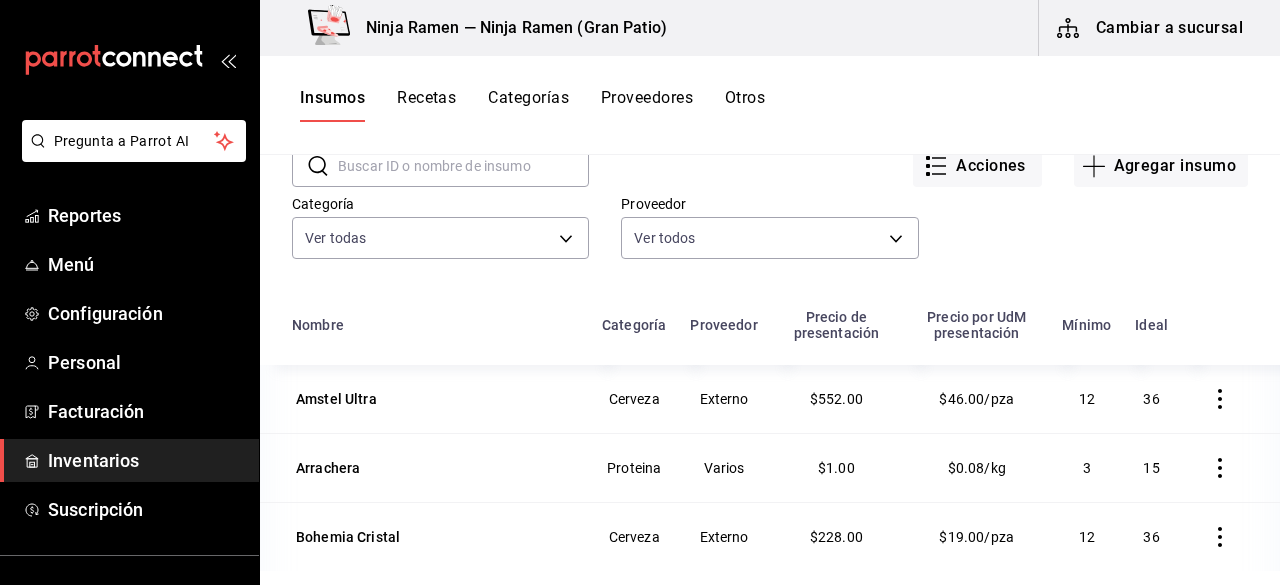 scroll, scrollTop: 0, scrollLeft: 0, axis: both 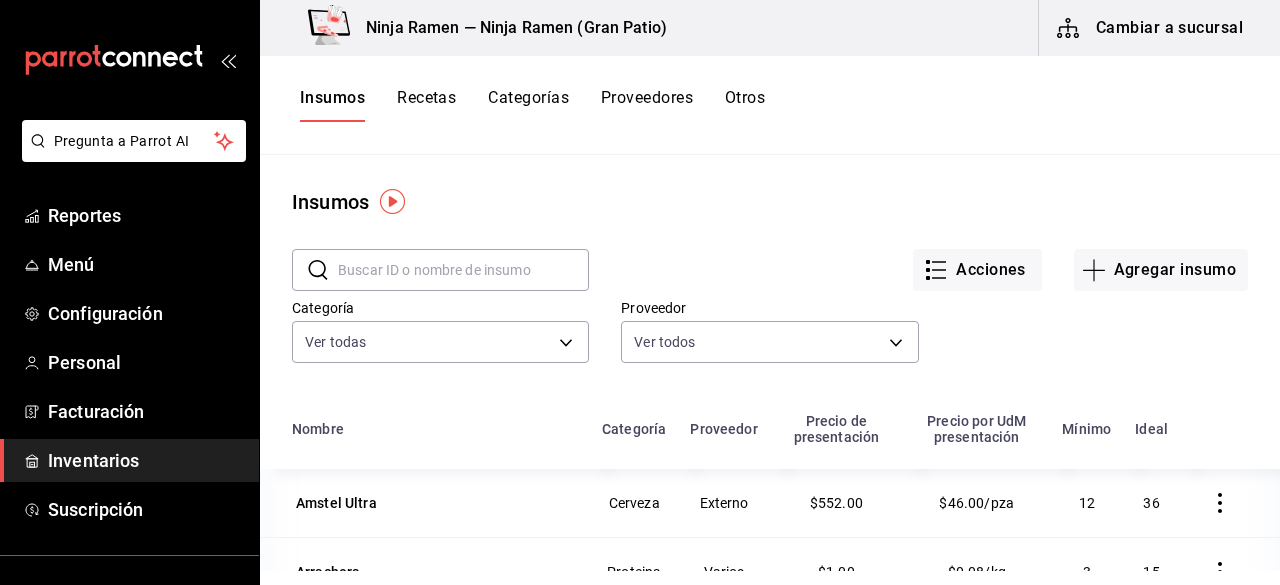 click on "Recetas" at bounding box center [426, 105] 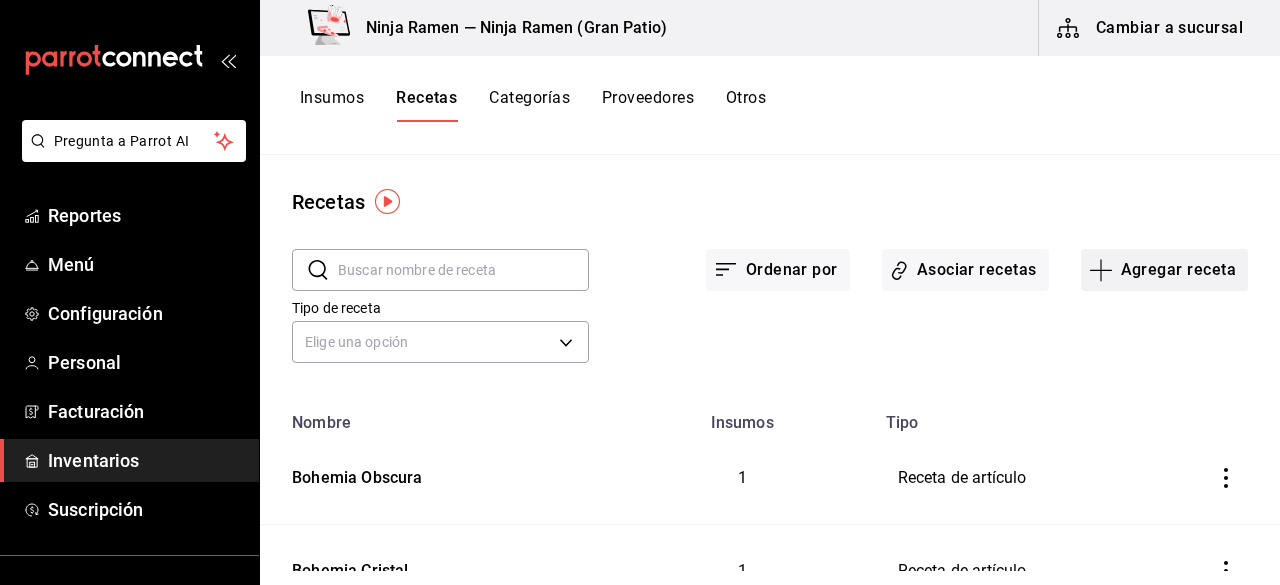 click on "Agregar receta" at bounding box center (1164, 270) 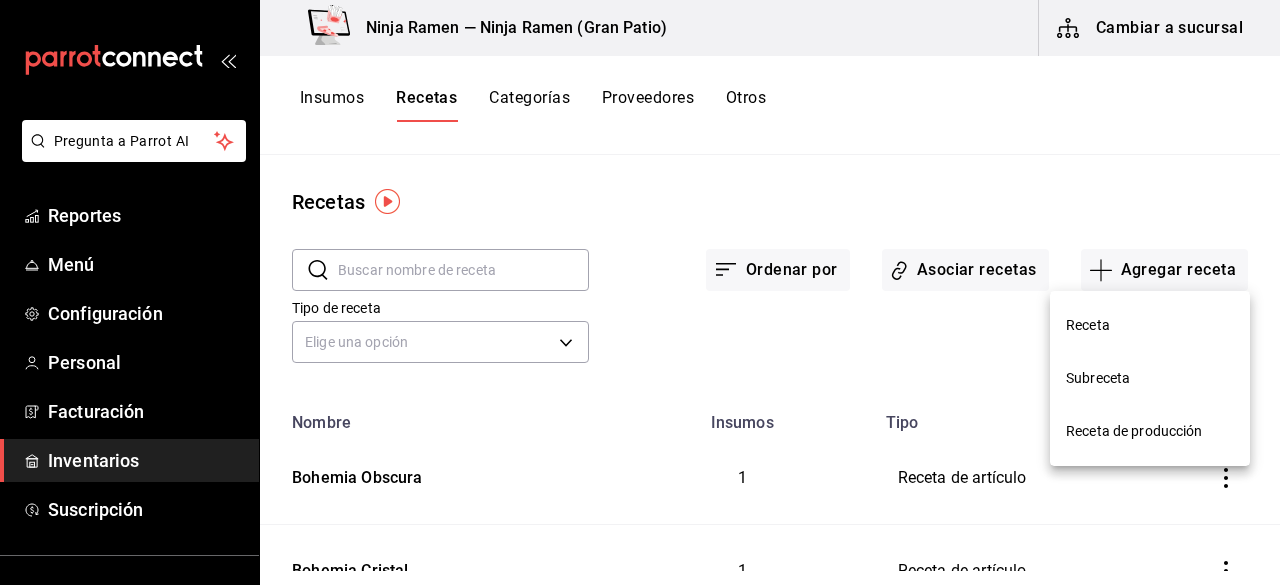 click on "Receta" at bounding box center [1150, 325] 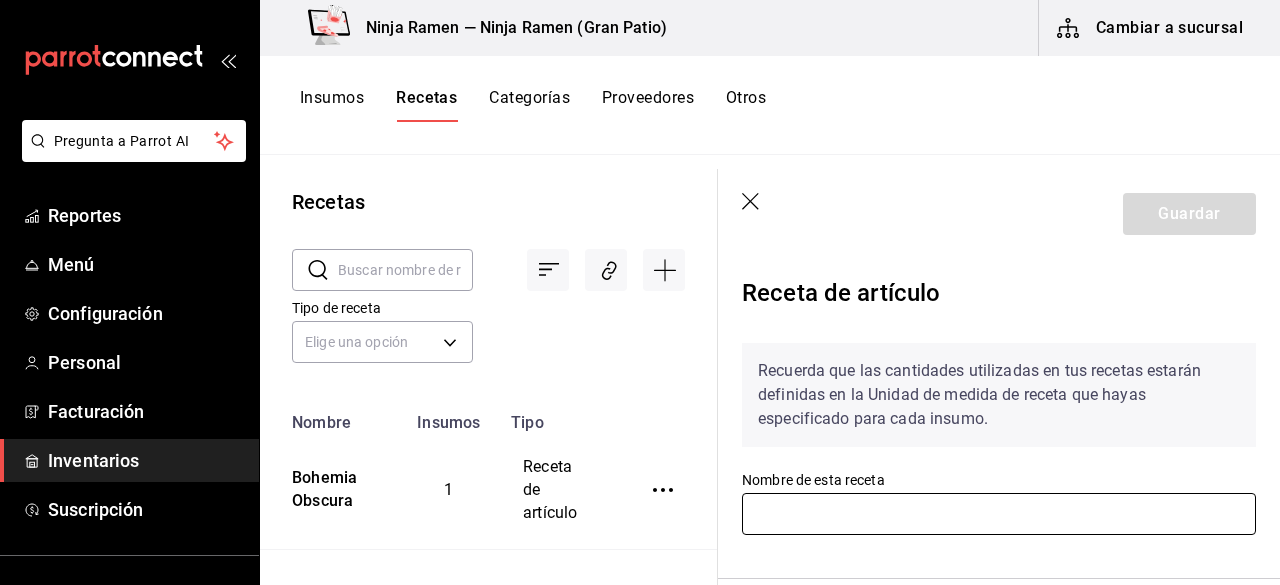 click at bounding box center [999, 514] 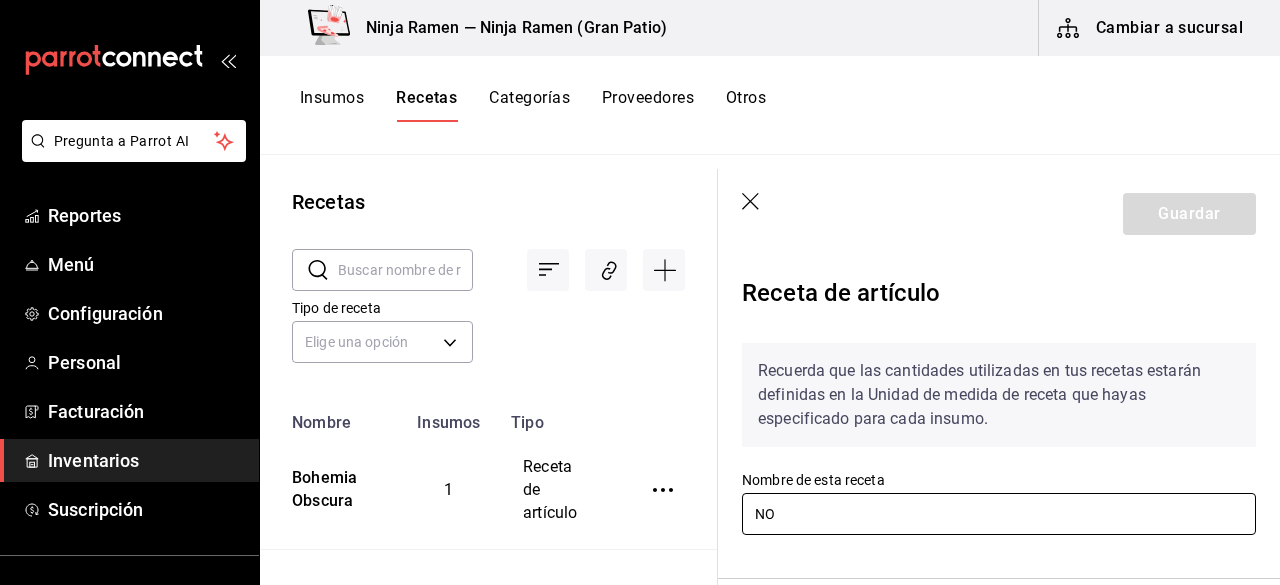type on "N" 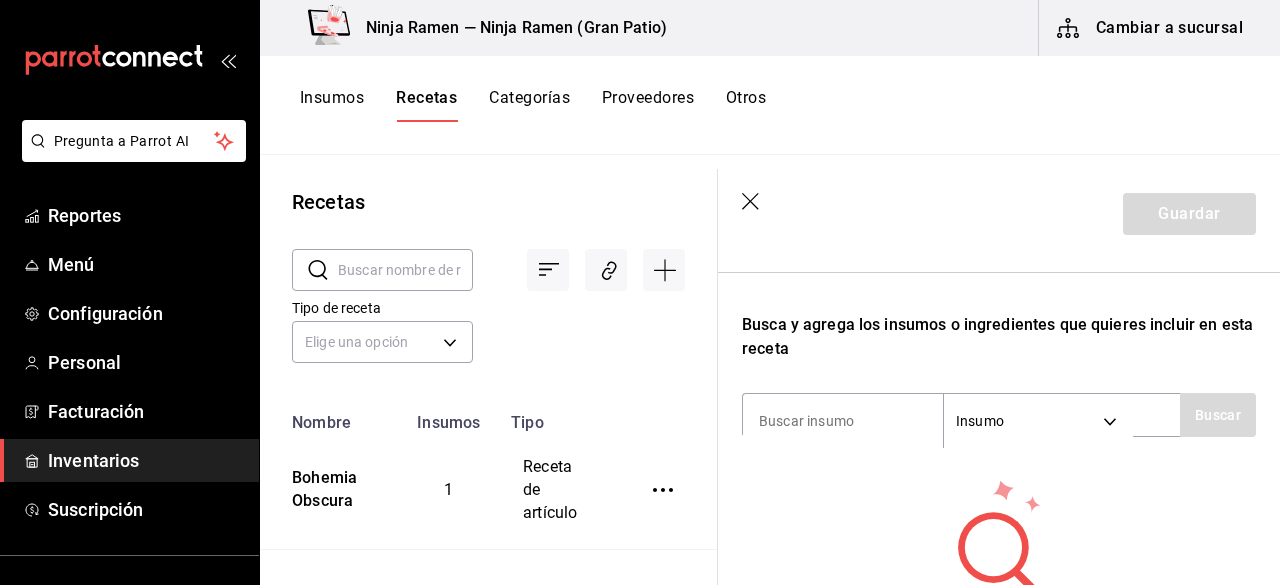 scroll, scrollTop: 307, scrollLeft: 0, axis: vertical 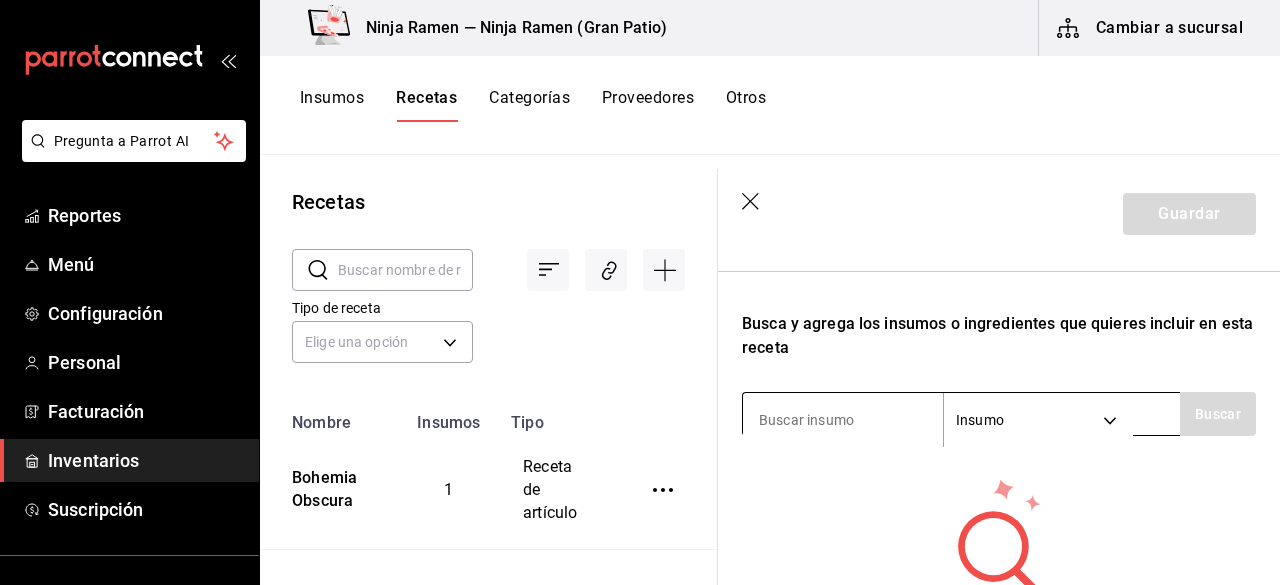 type on "Bohemia Pilsner" 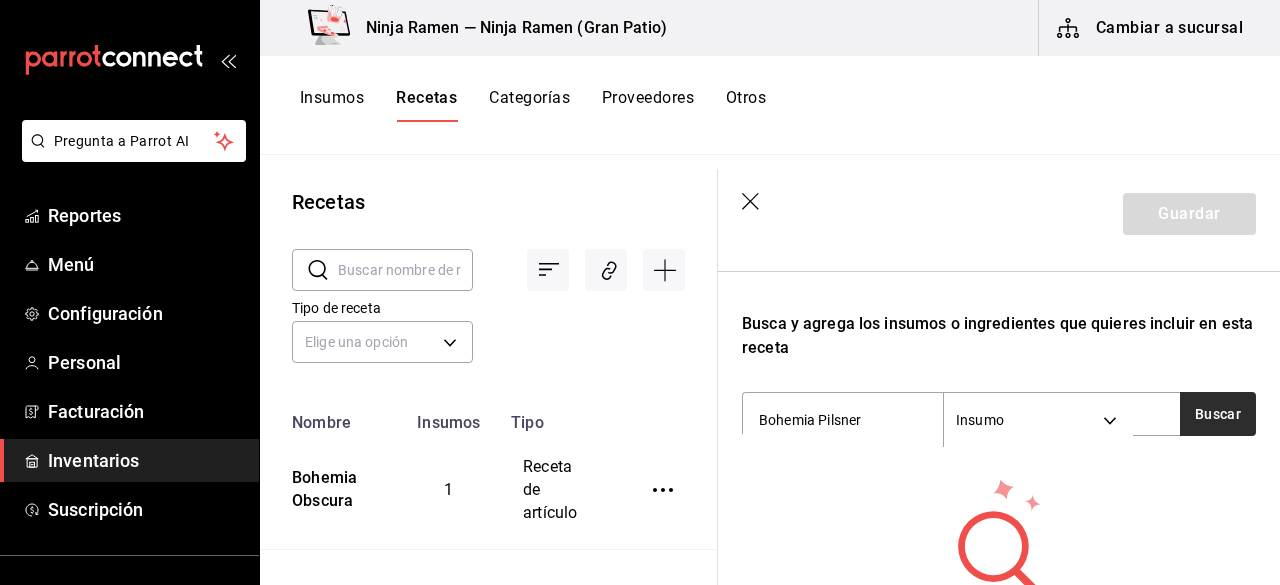type on "Bohemia Pilsner" 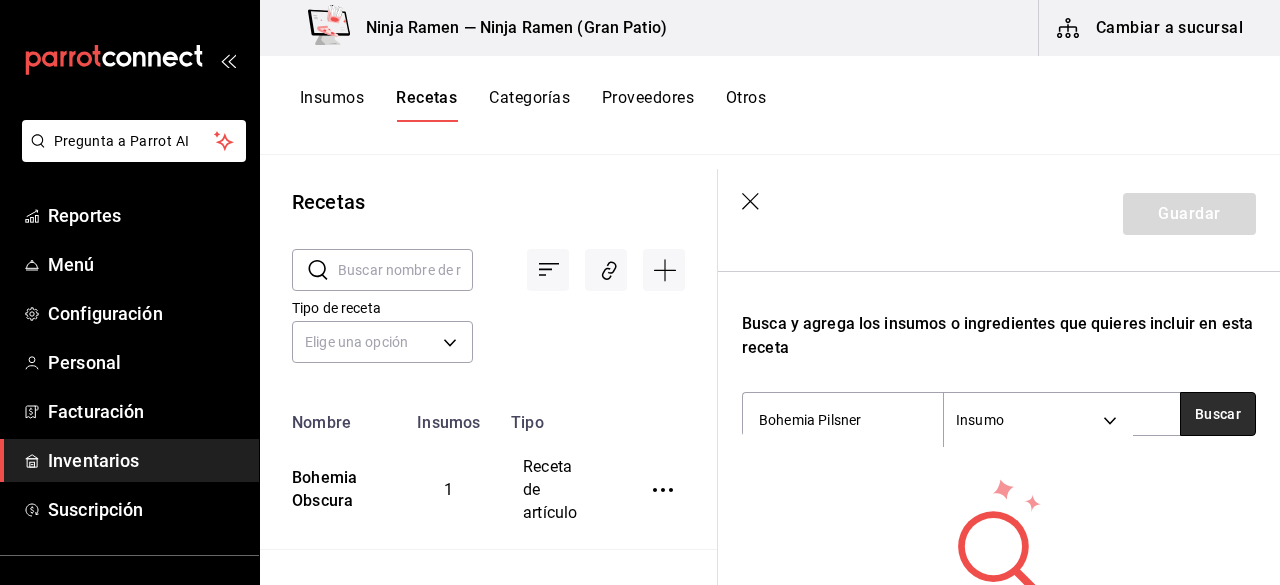 click on "Buscar" at bounding box center (1218, 414) 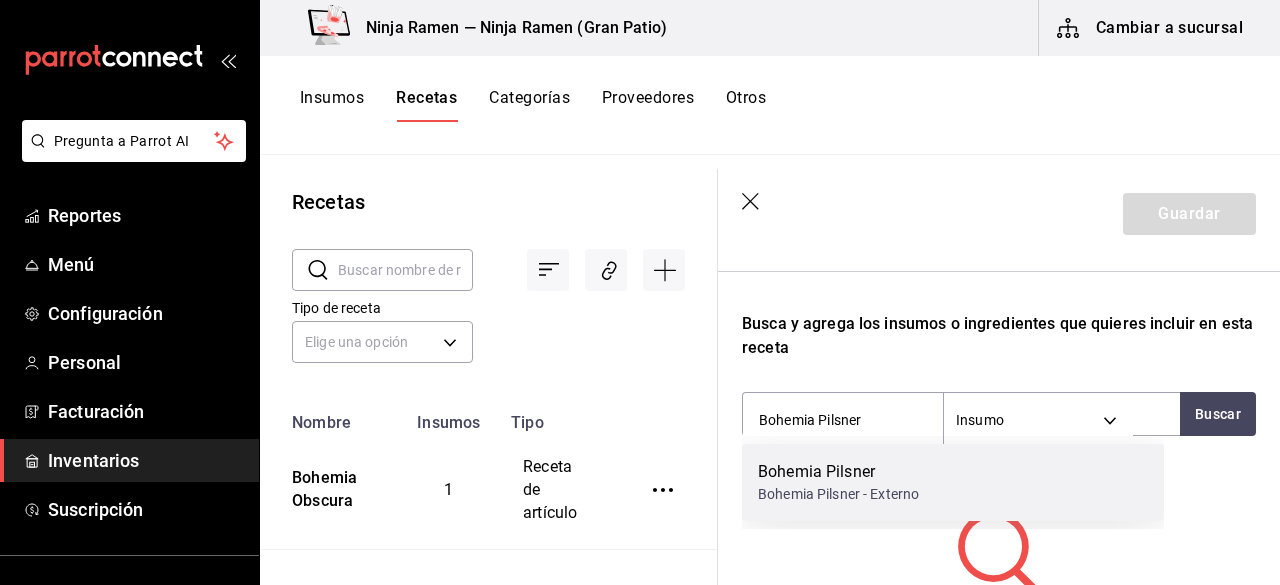 click on "Bohemia Pilsner Bohemia Pilsner - Externo" at bounding box center [953, 482] 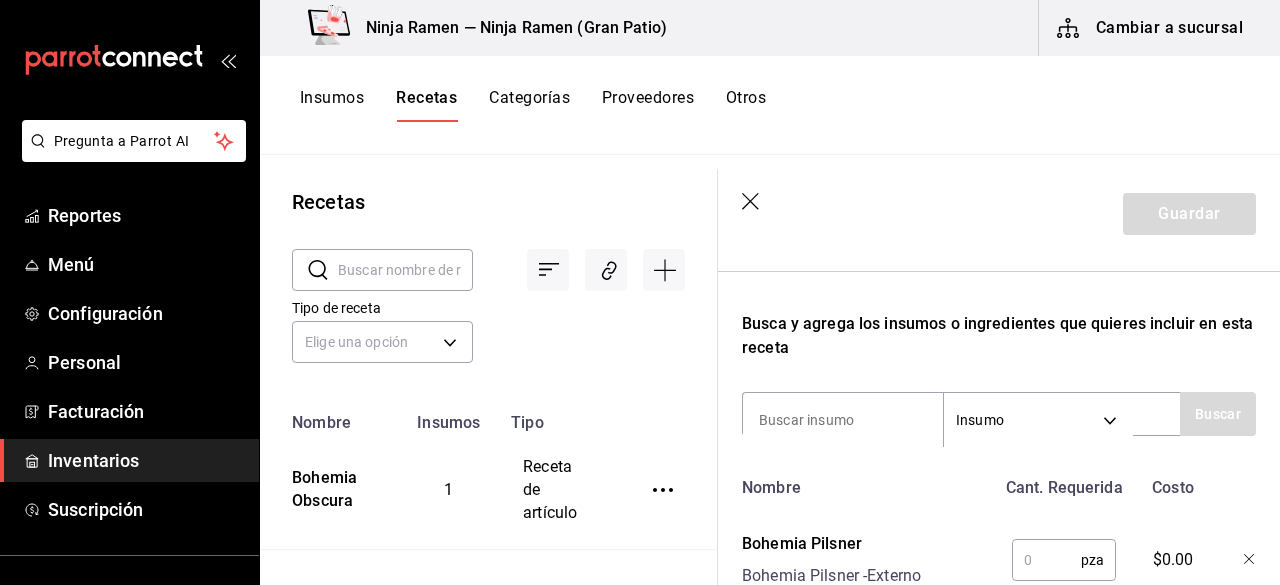 scroll, scrollTop: 454, scrollLeft: 0, axis: vertical 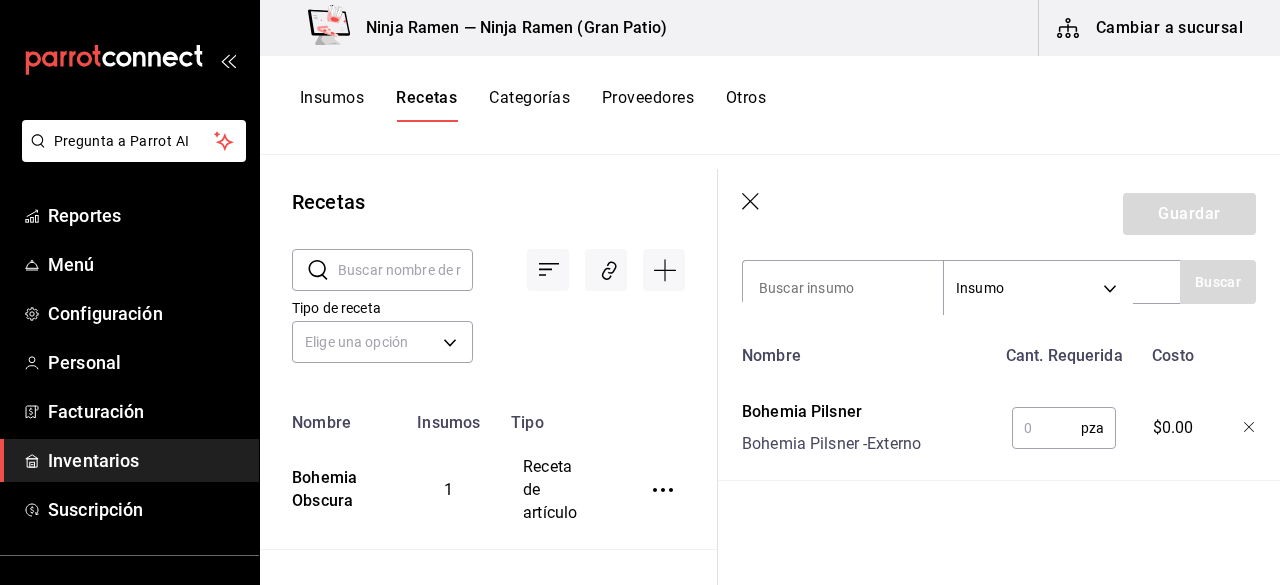 click at bounding box center (1046, 428) 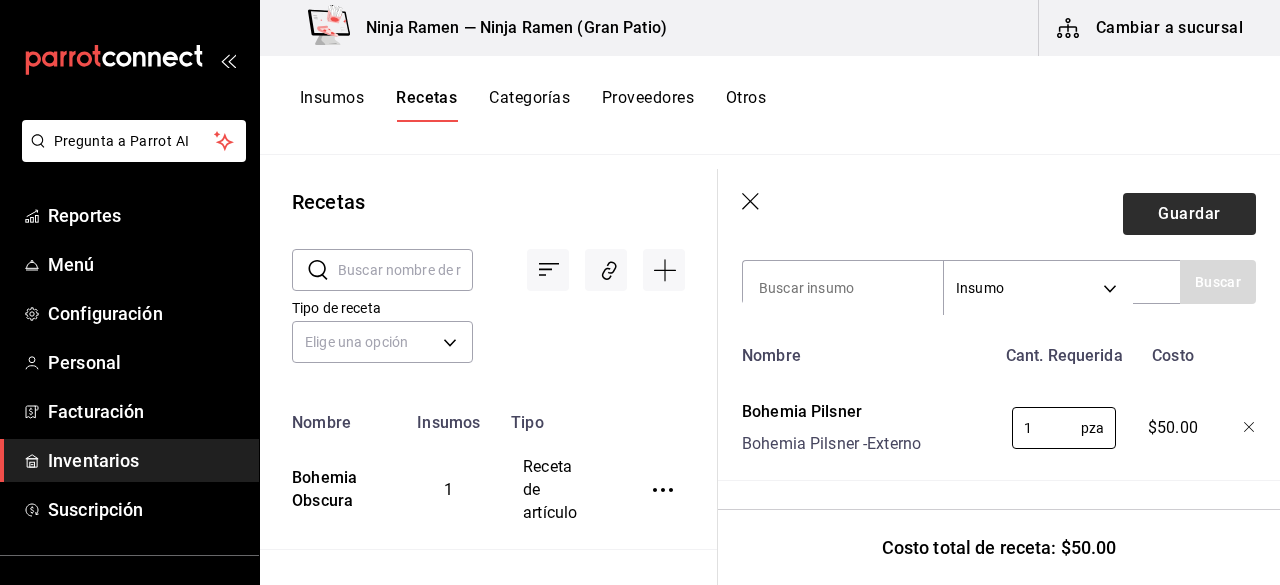 type on "1" 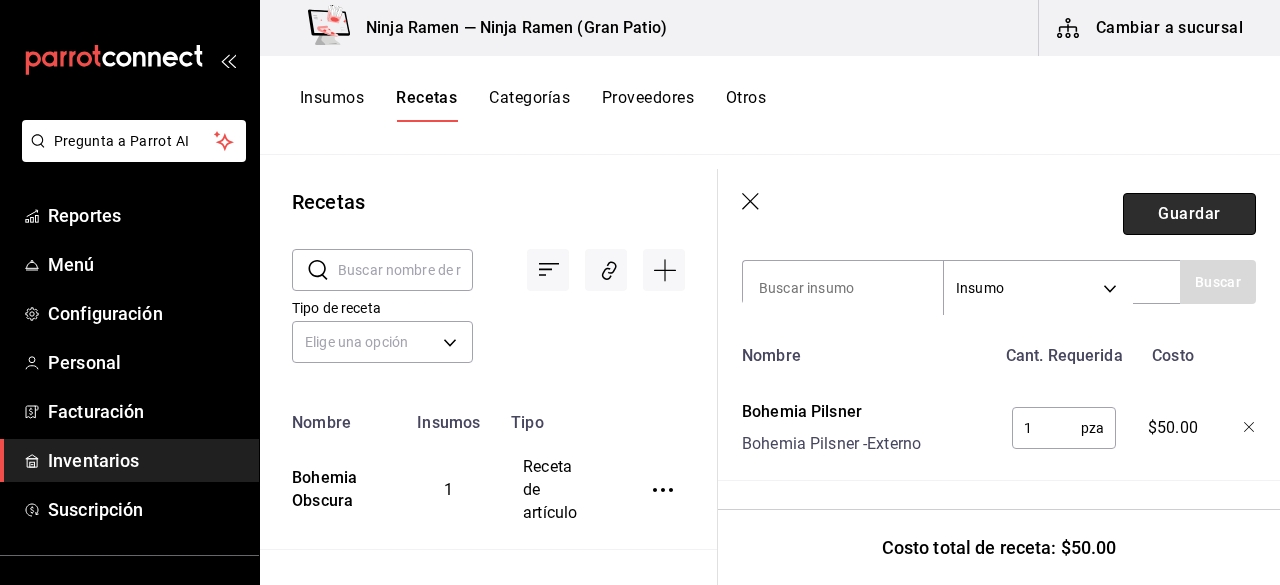 click on "Guardar" at bounding box center [1189, 214] 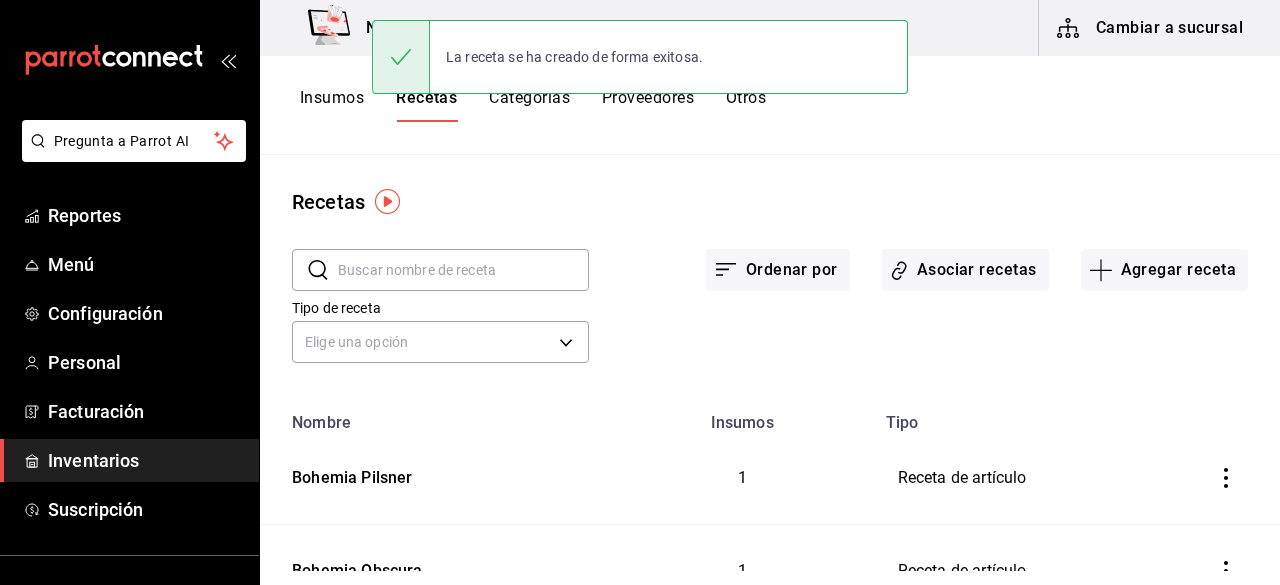 scroll, scrollTop: 0, scrollLeft: 0, axis: both 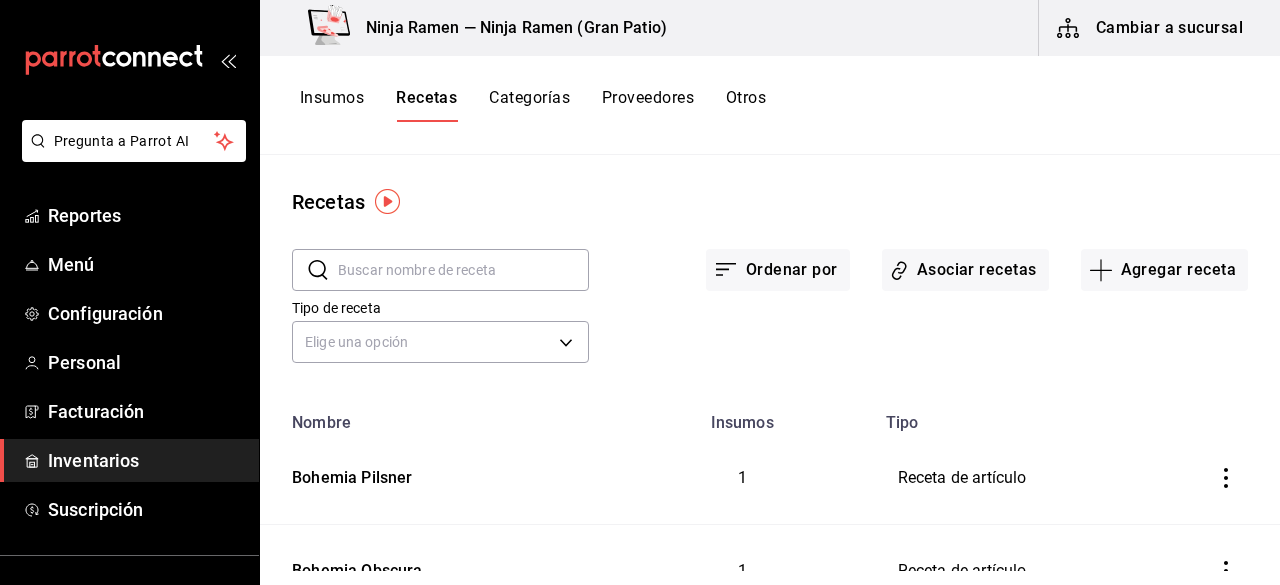 click on "Insumos" at bounding box center (332, 105) 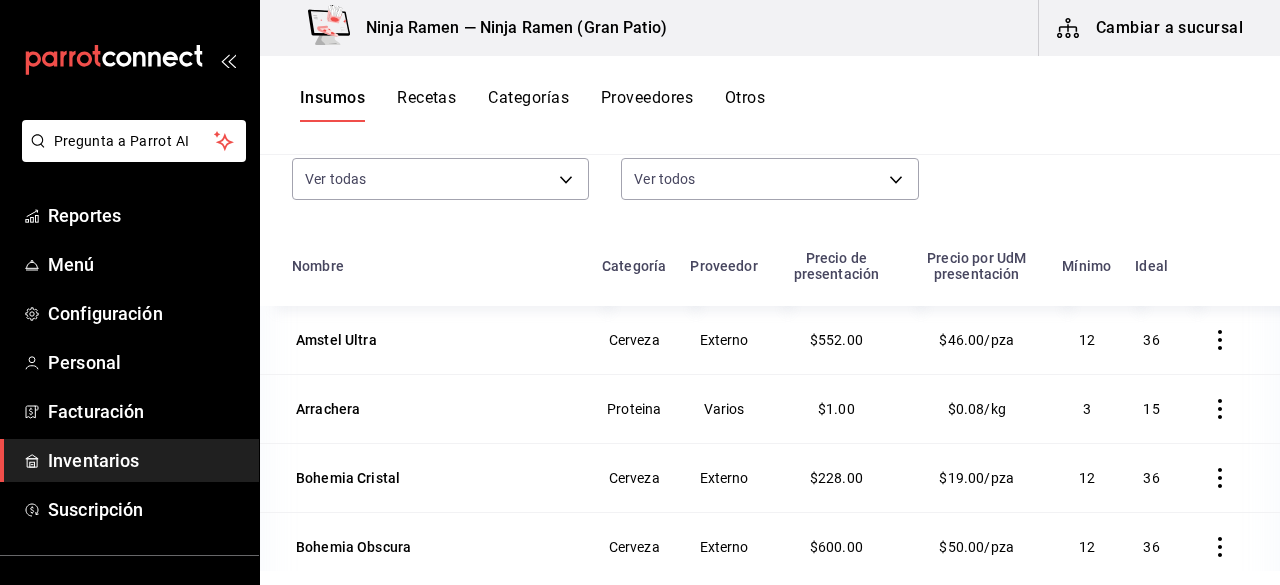 scroll, scrollTop: 180, scrollLeft: 0, axis: vertical 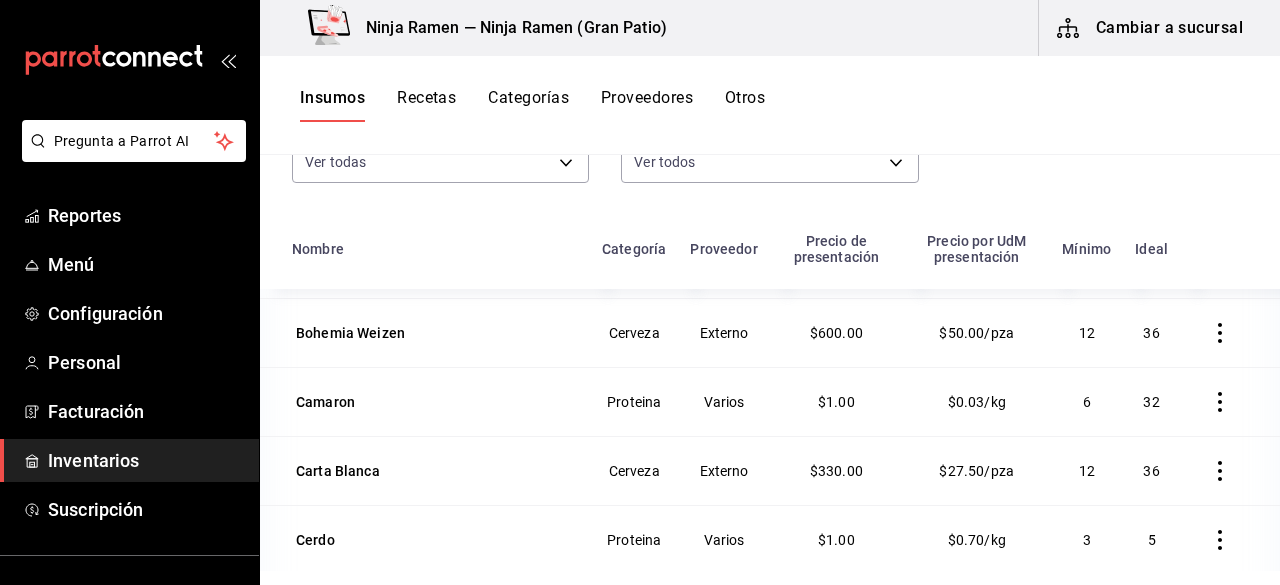 click on "Recetas" at bounding box center (426, 105) 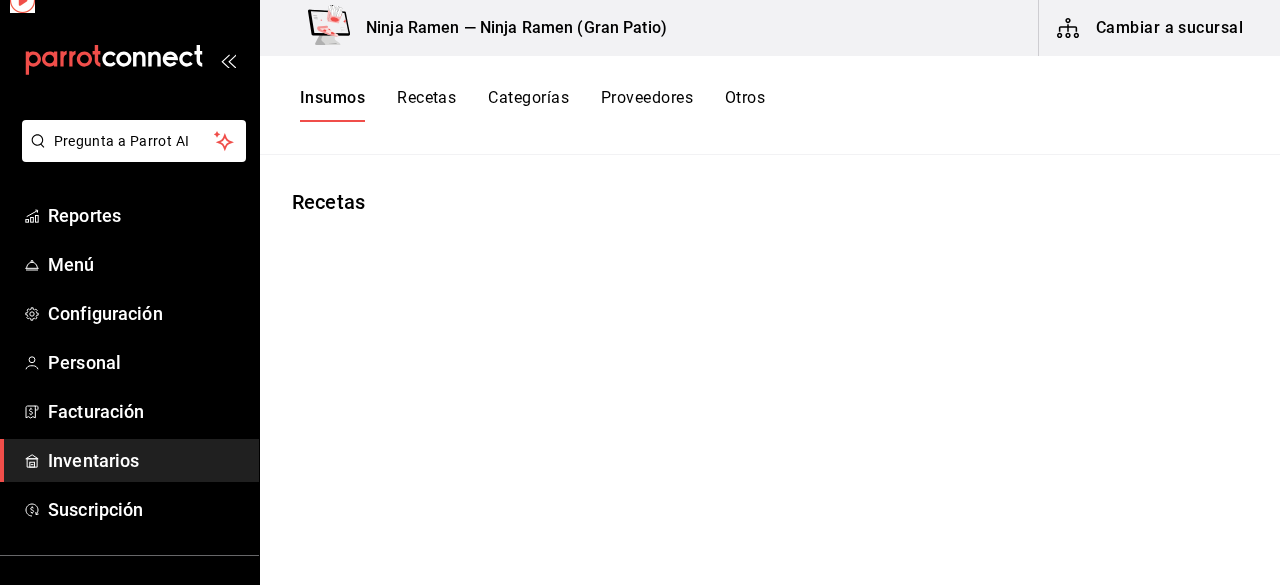 scroll, scrollTop: 0, scrollLeft: 0, axis: both 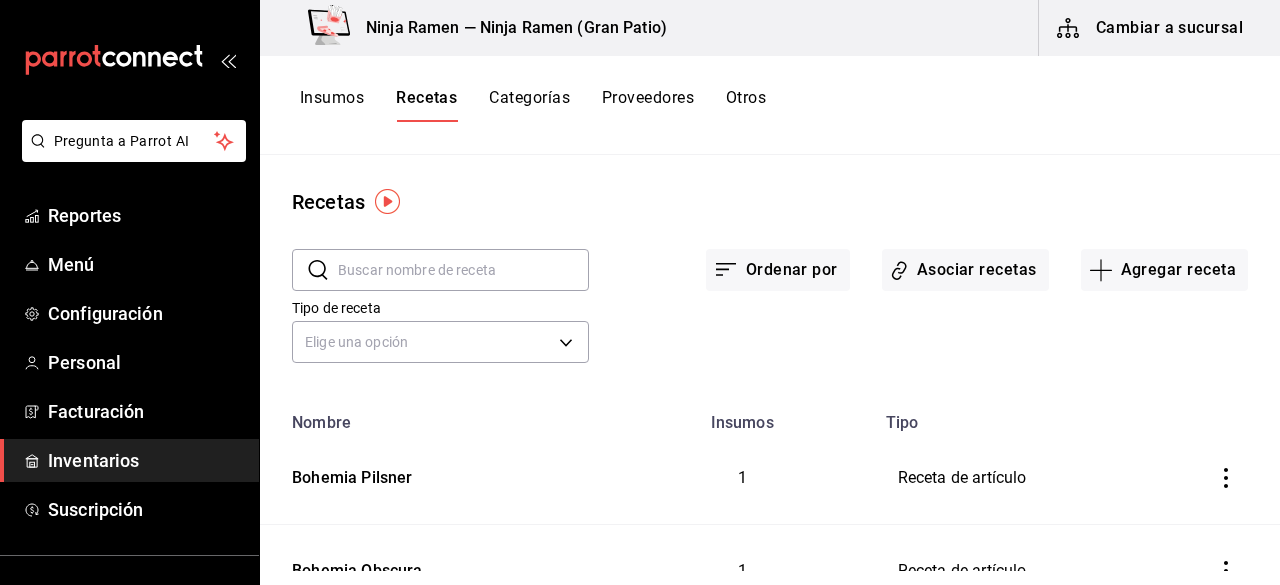 click on "Recetas" at bounding box center [426, 105] 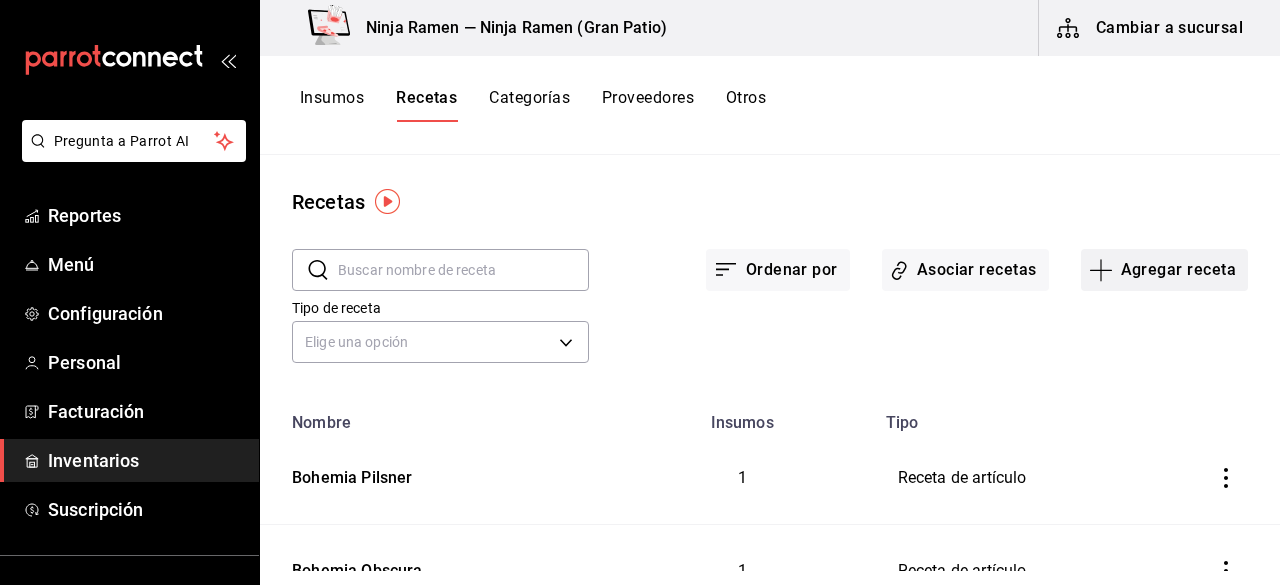 click on "Agregar receta" at bounding box center (1164, 270) 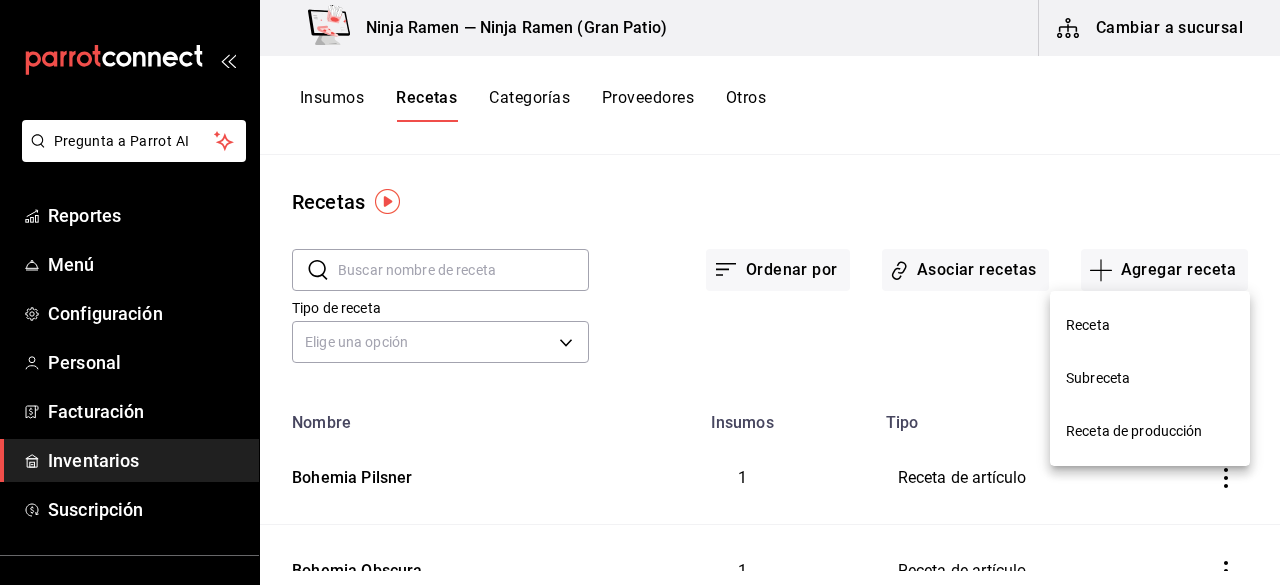 click on "Receta" at bounding box center [1150, 325] 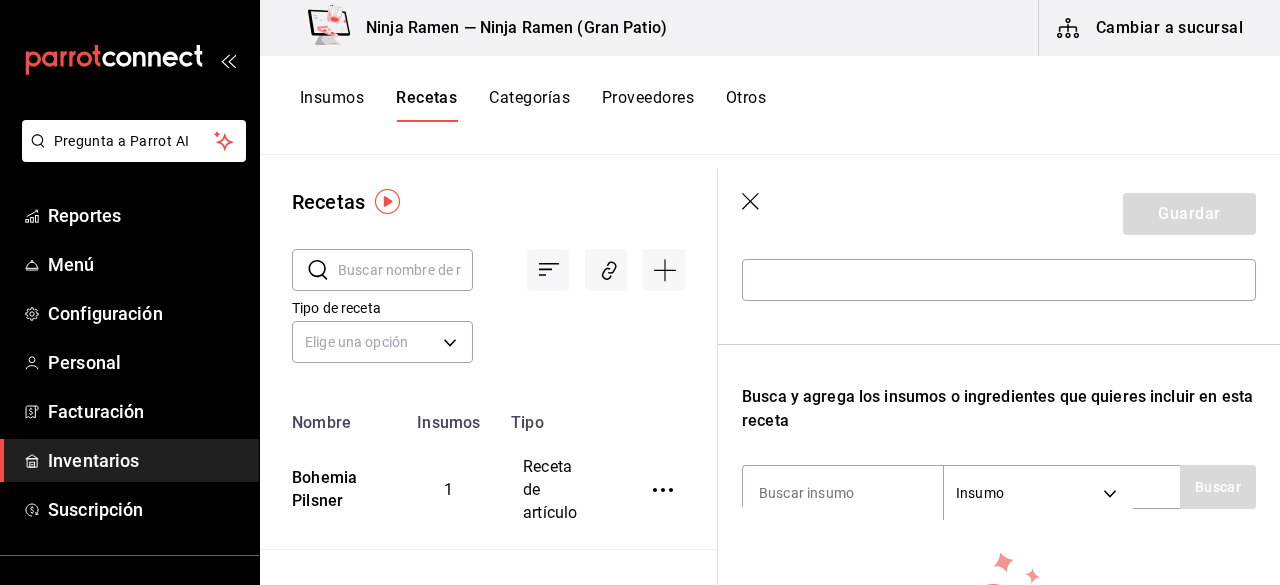 scroll, scrollTop: 244, scrollLeft: 0, axis: vertical 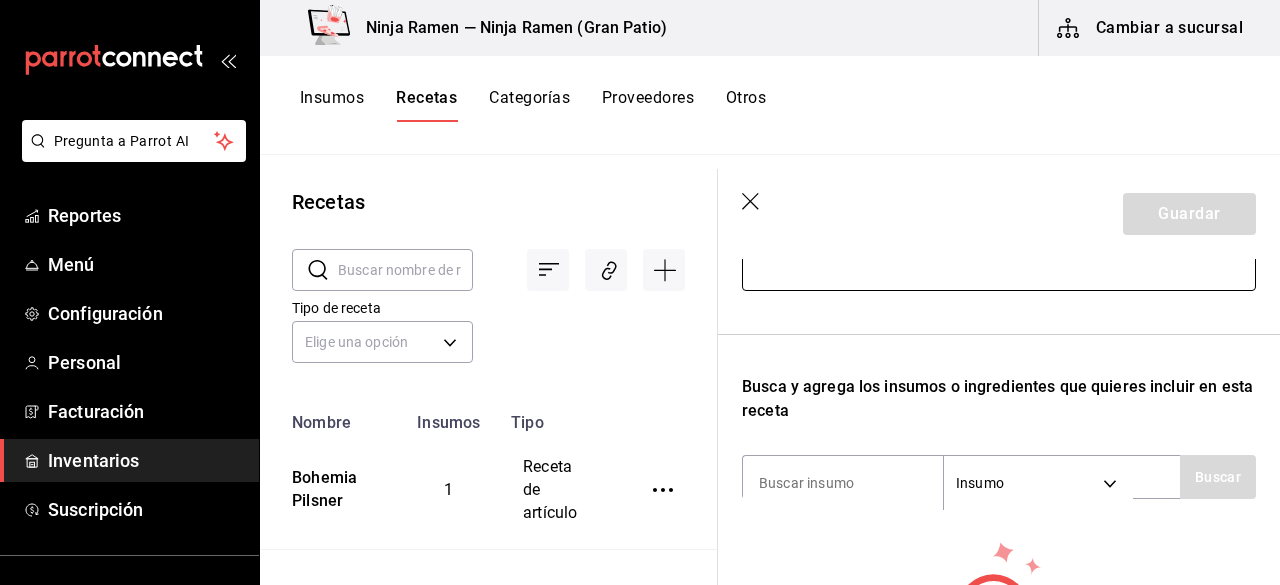 click at bounding box center [999, 270] 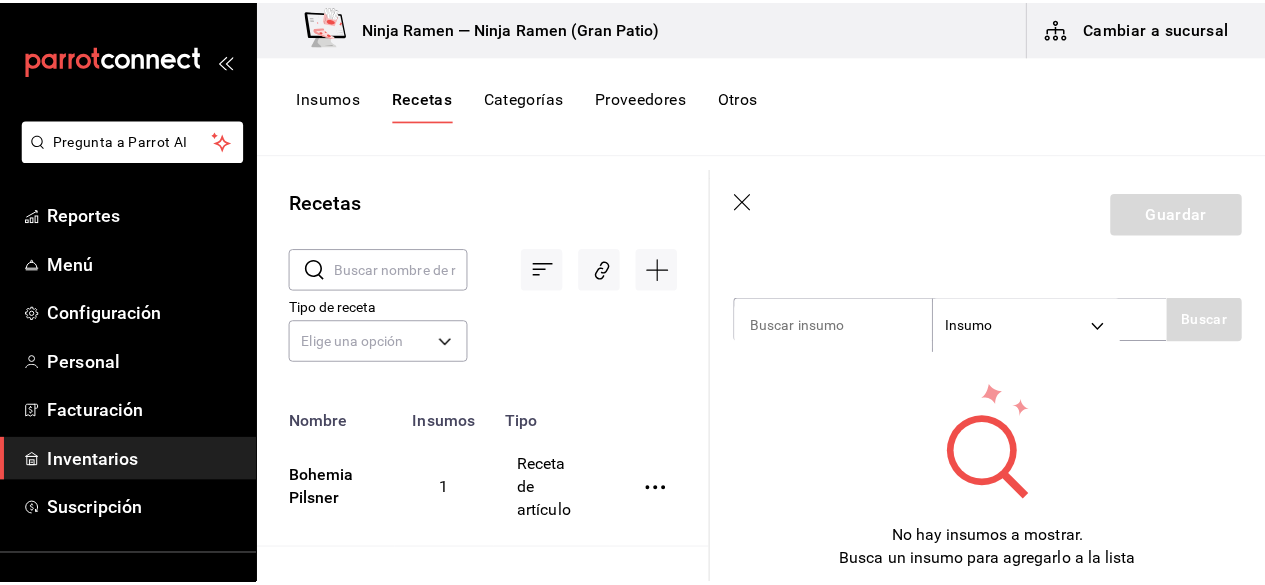 scroll, scrollTop: 453, scrollLeft: 0, axis: vertical 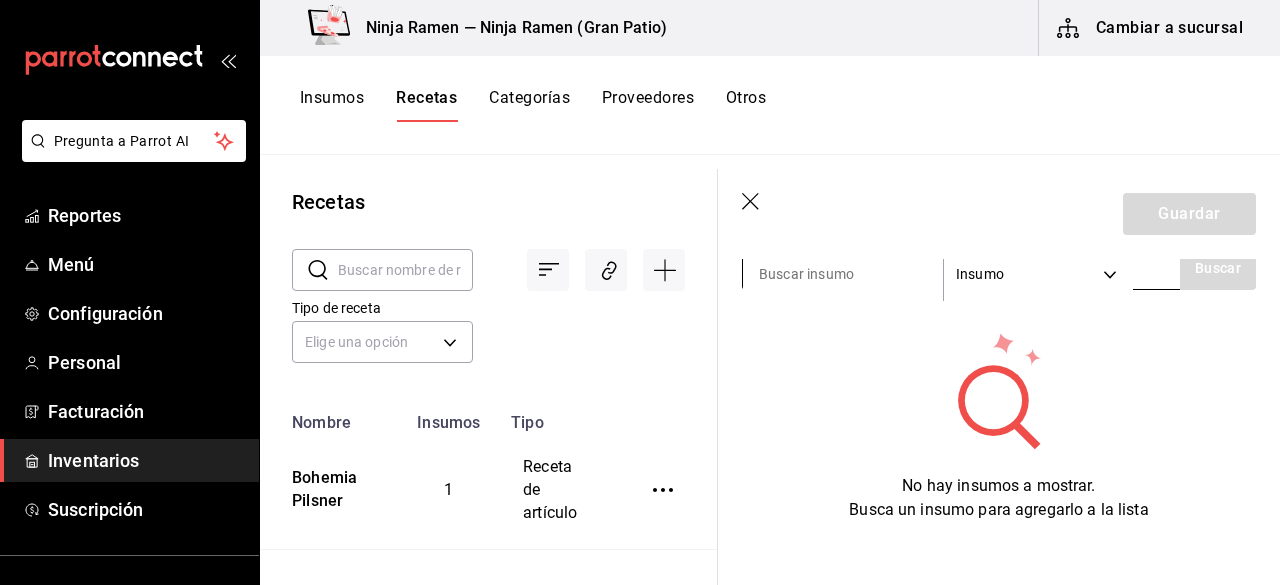 type on "Bohemia Weizen" 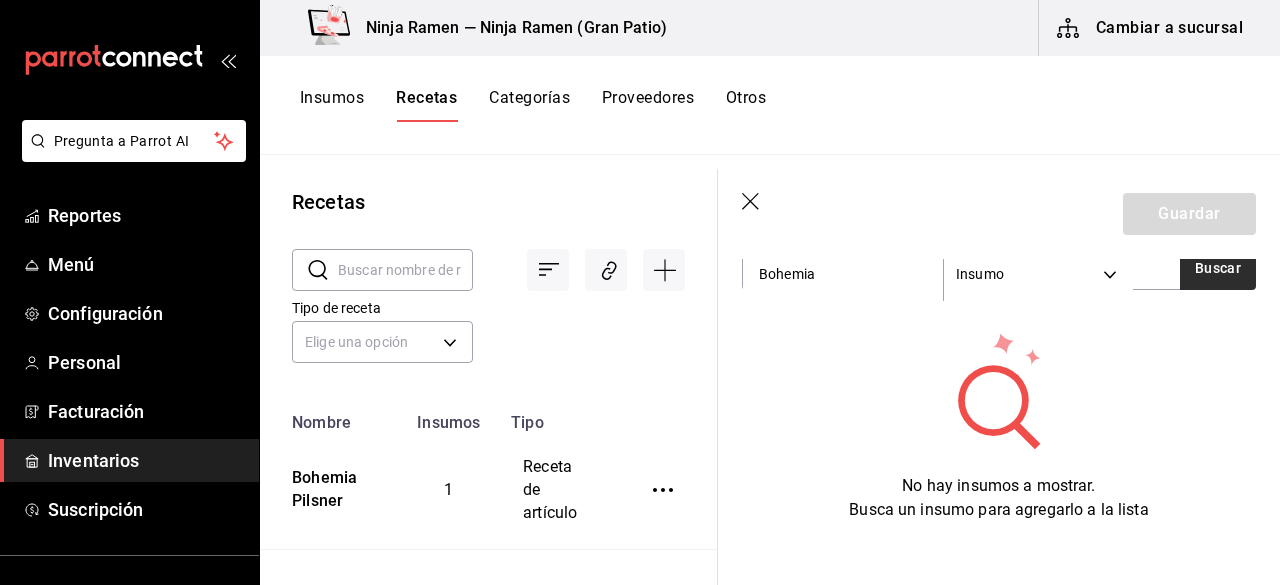 type on "Bohemia" 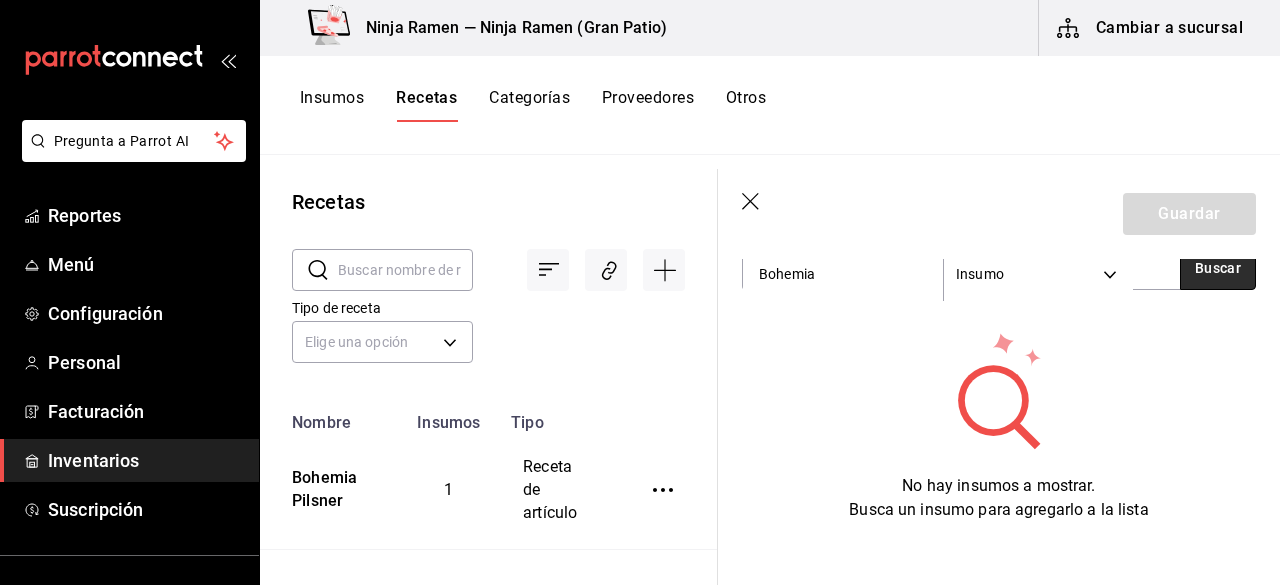 click on "Buscar" at bounding box center (1218, 268) 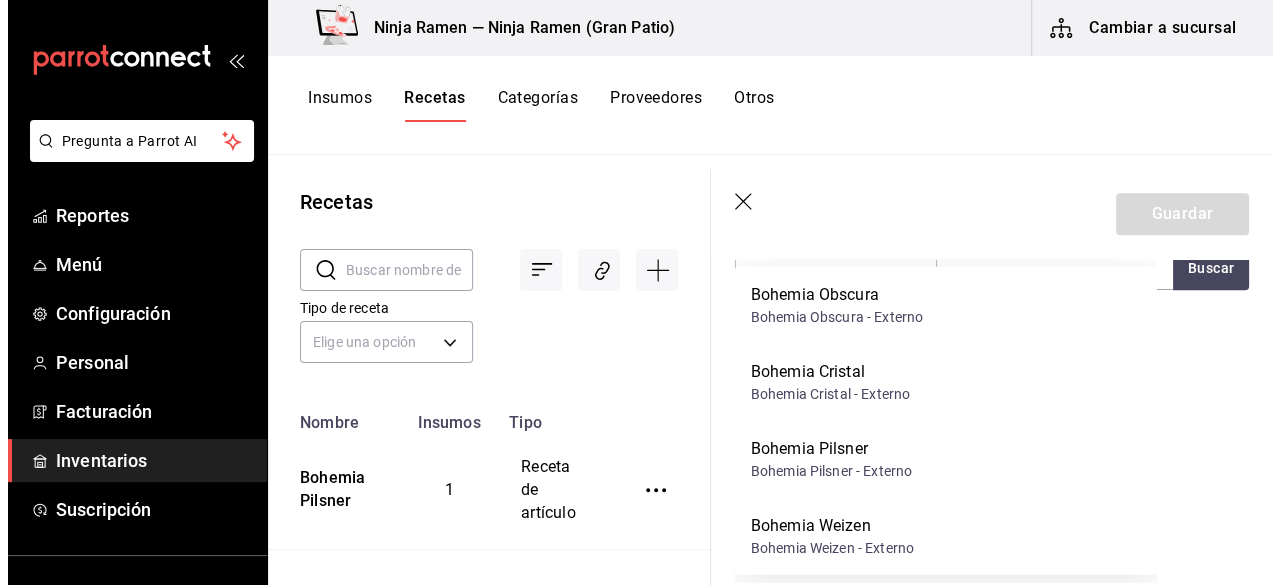 scroll, scrollTop: 484, scrollLeft: 0, axis: vertical 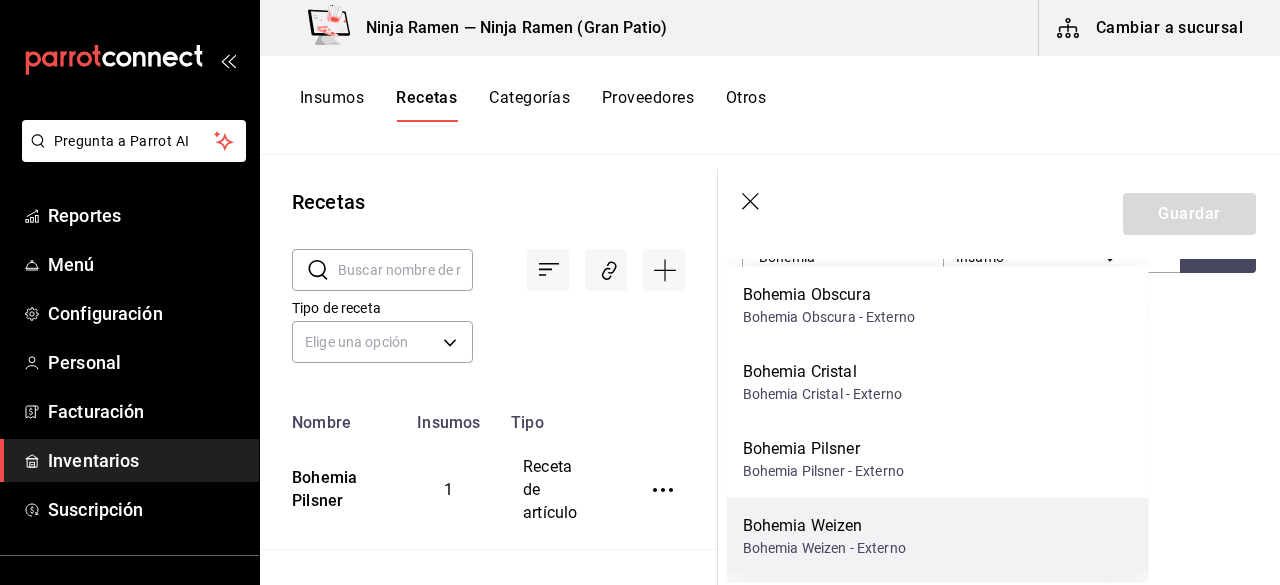 click on "Bohemia Weizen Bohemia Weizen - Externo" at bounding box center [938, 536] 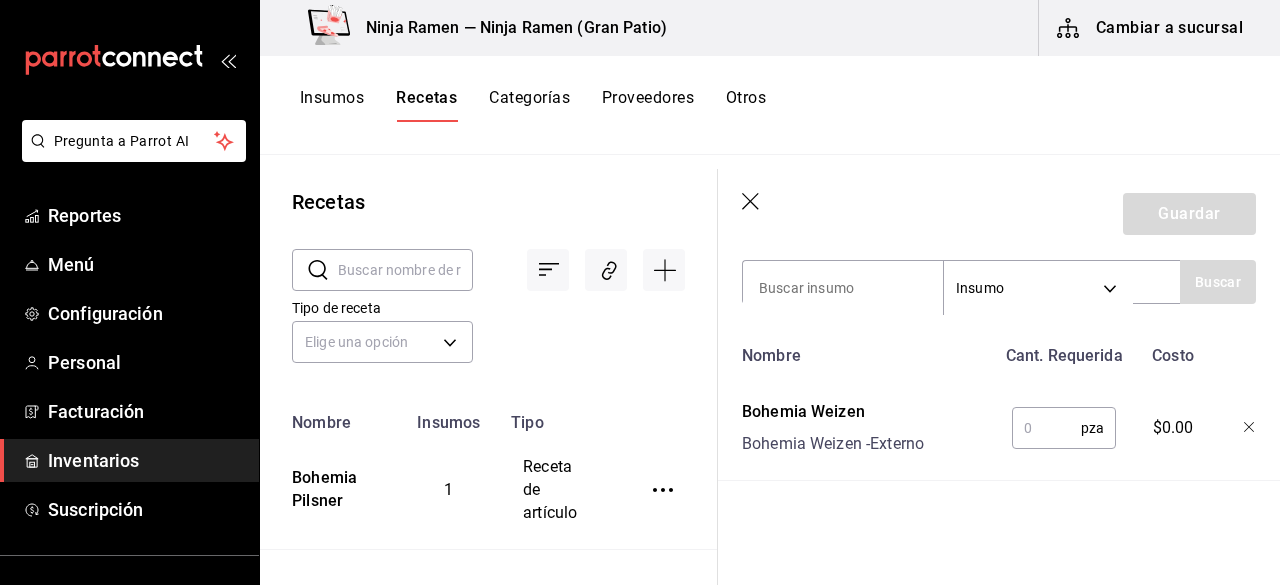 scroll, scrollTop: 454, scrollLeft: 0, axis: vertical 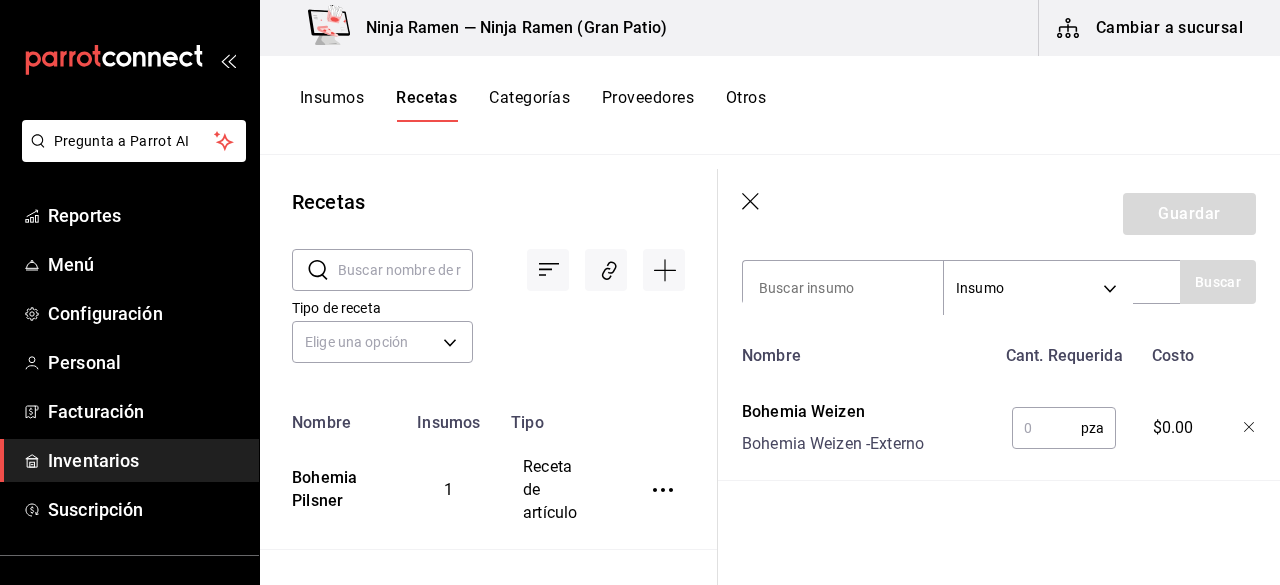 click at bounding box center (1046, 428) 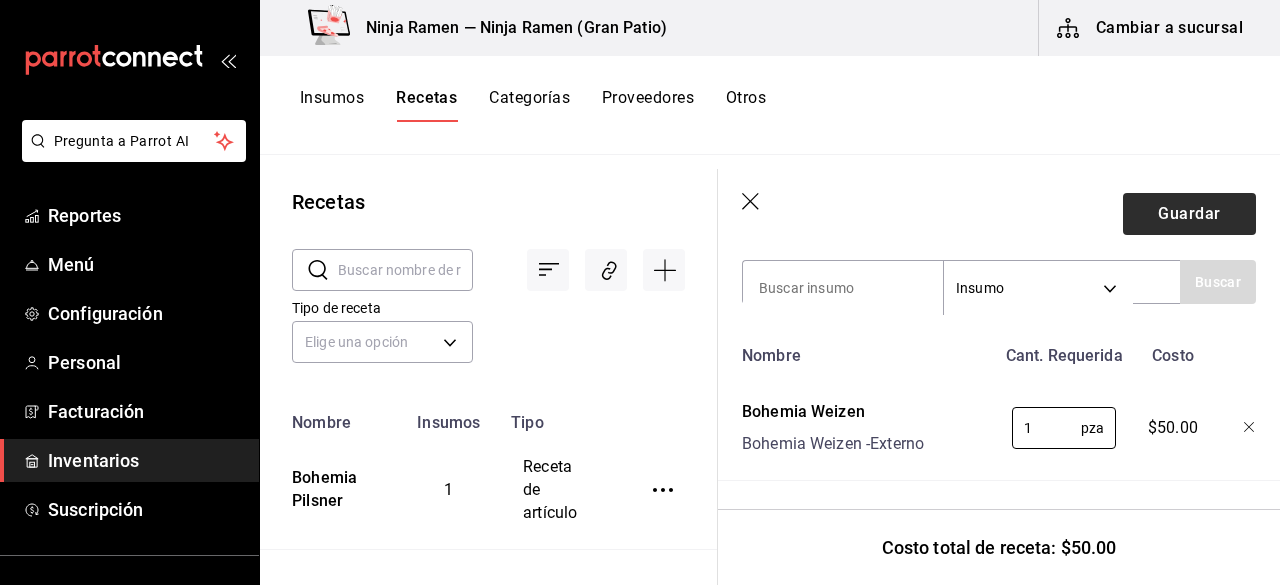 type on "1" 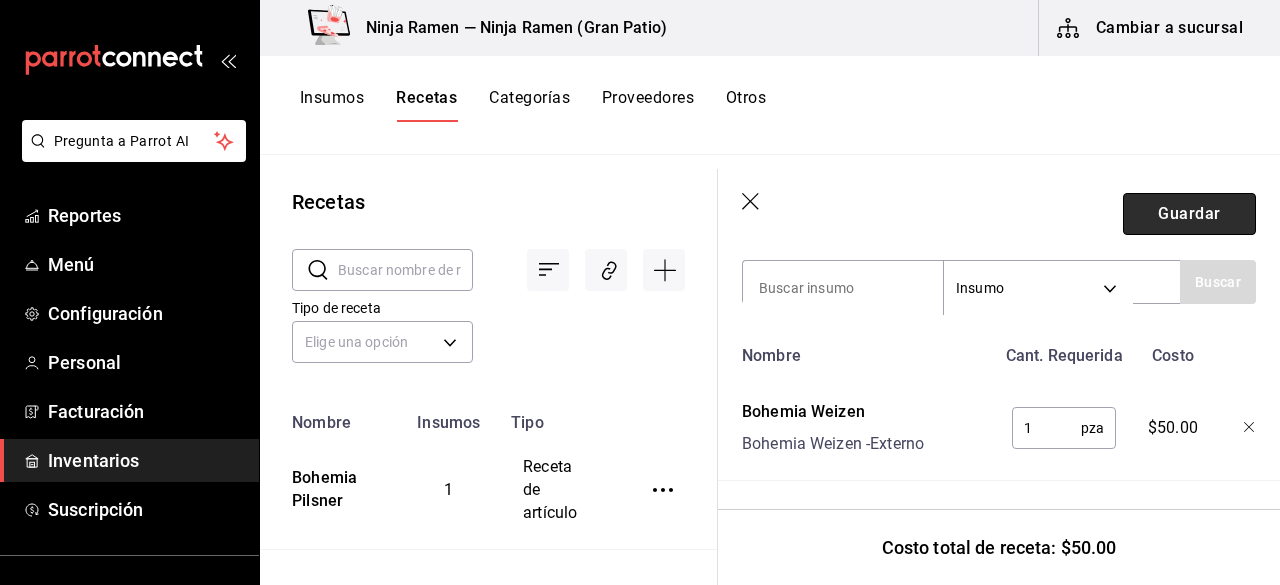 click on "Guardar" at bounding box center [1189, 214] 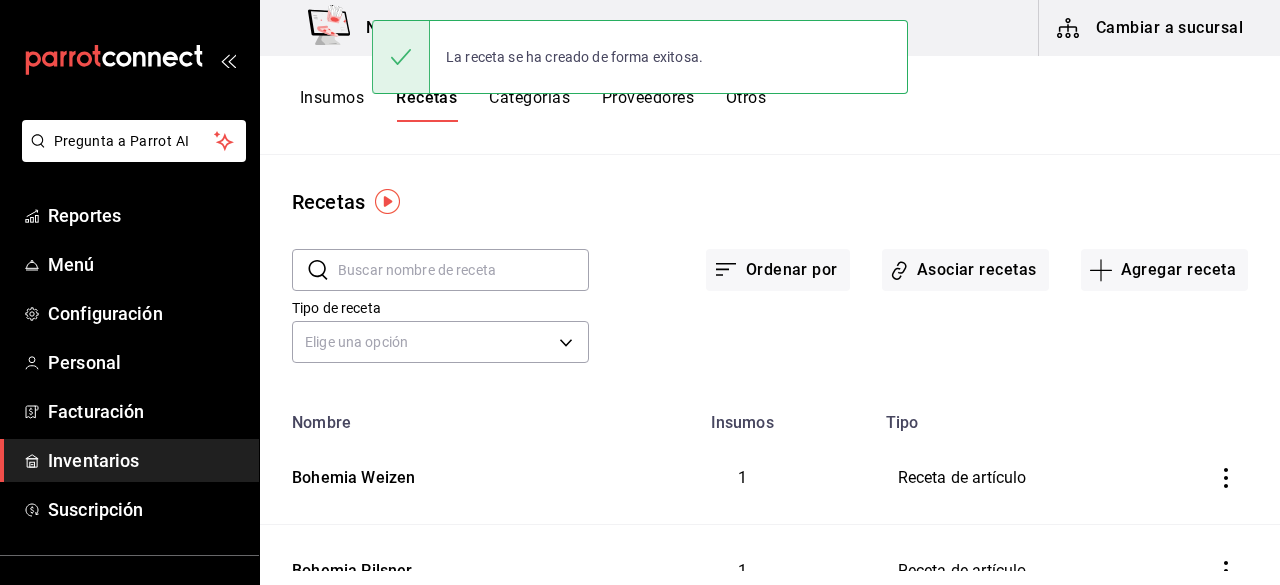 scroll, scrollTop: 0, scrollLeft: 0, axis: both 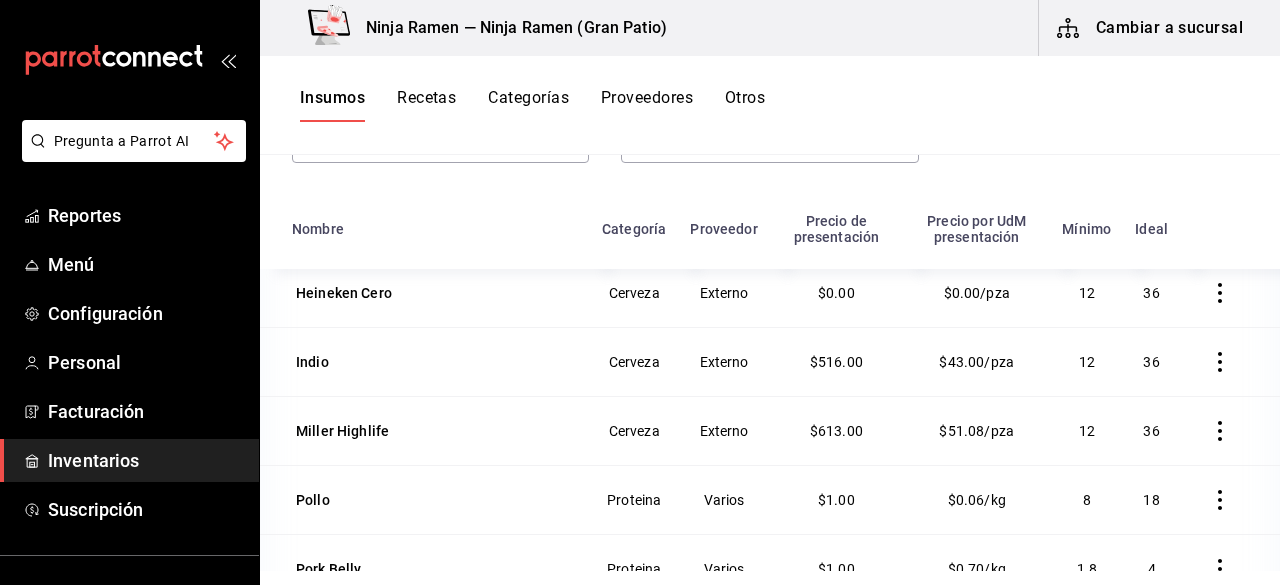 type 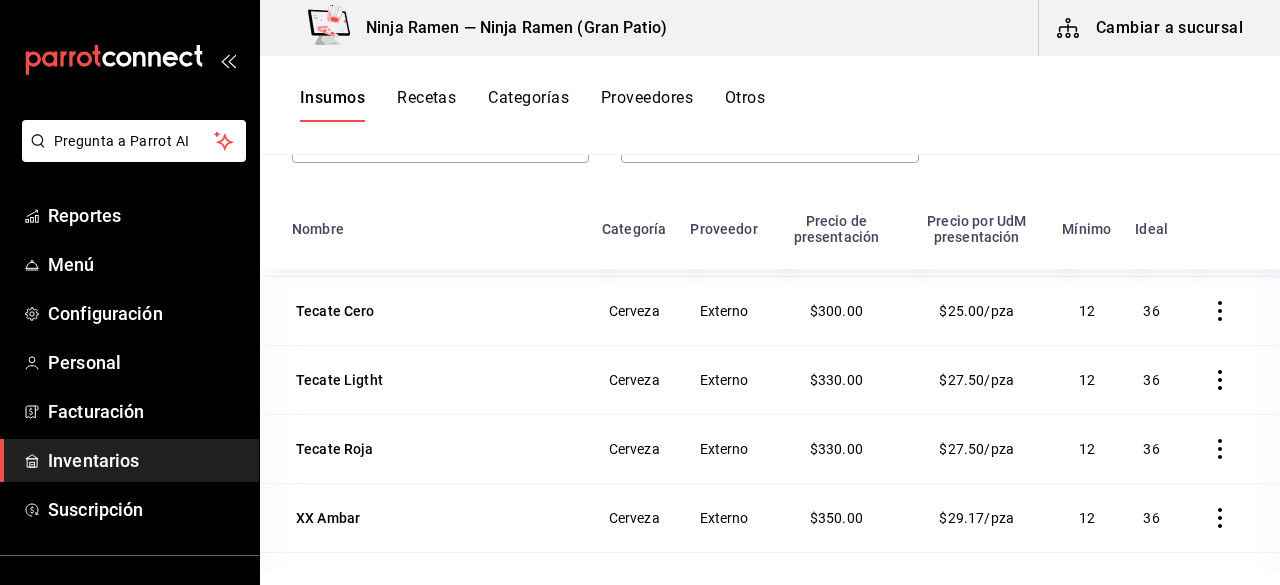 scroll, scrollTop: 1103, scrollLeft: 0, axis: vertical 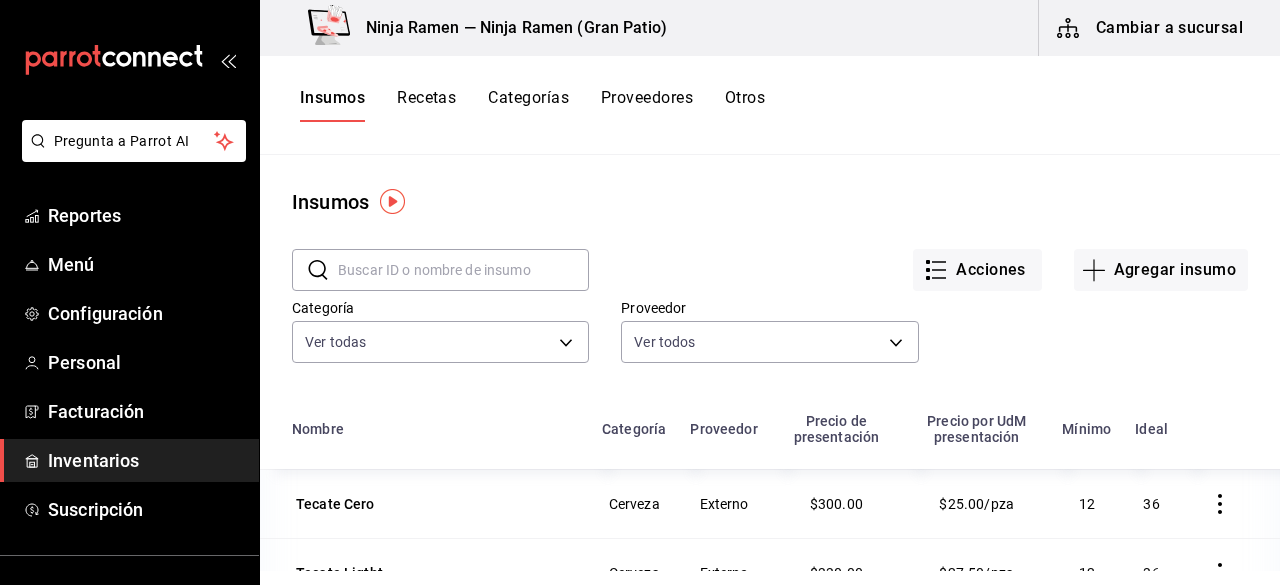 click on "Recetas" at bounding box center [426, 105] 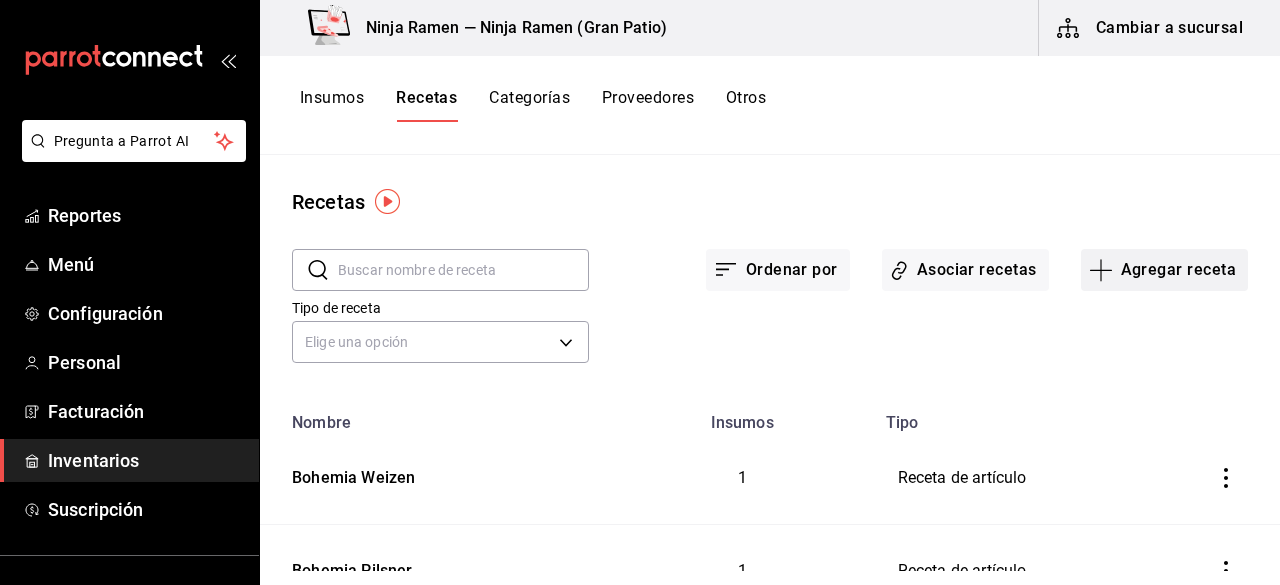 click 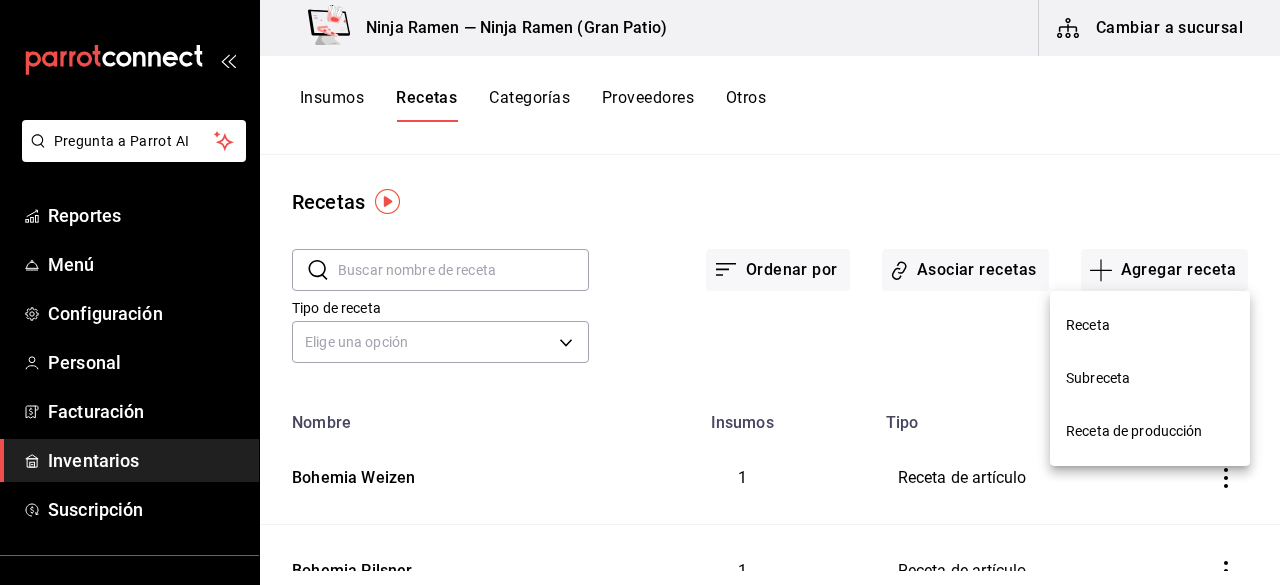click on "Receta" at bounding box center [1150, 325] 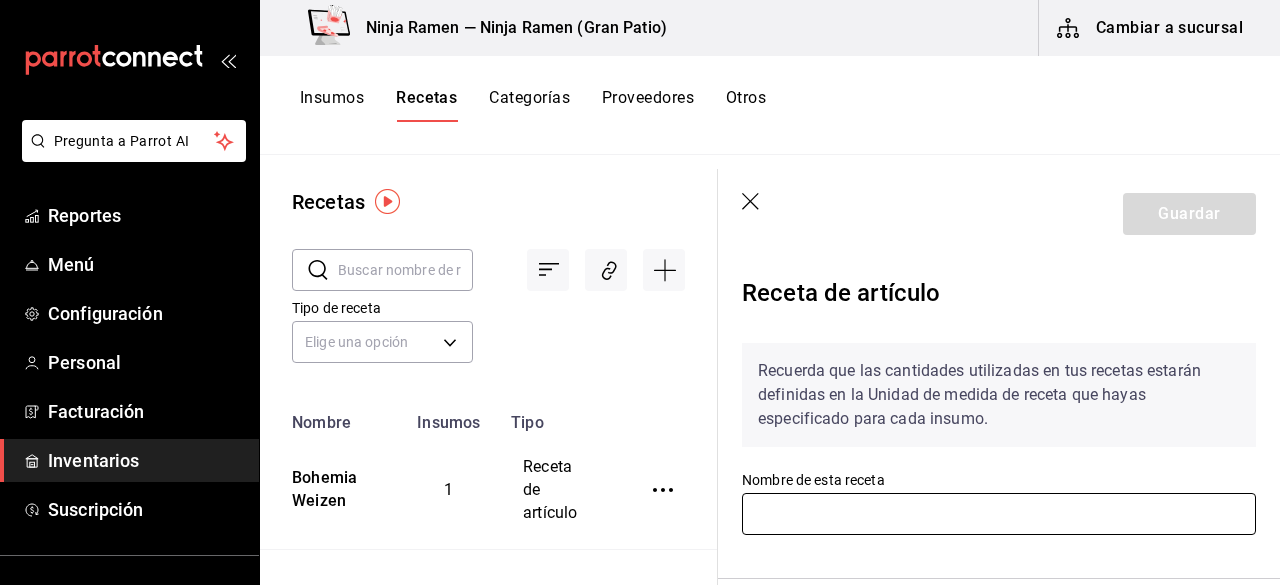 click at bounding box center [999, 514] 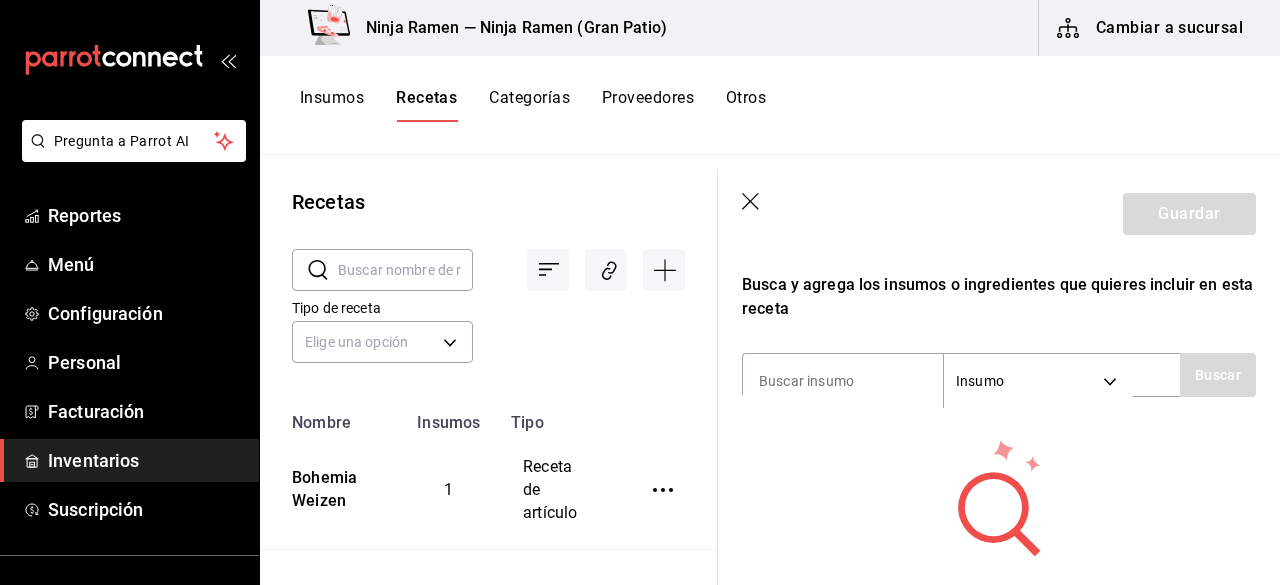 scroll, scrollTop: 351, scrollLeft: 0, axis: vertical 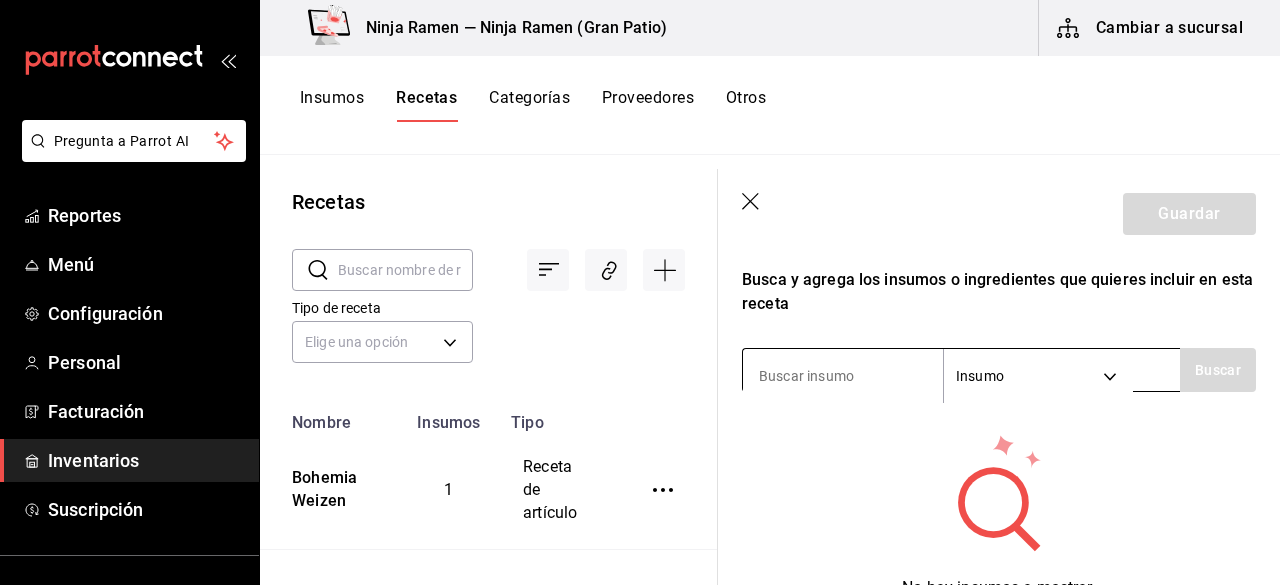 type on "Carta Blanca" 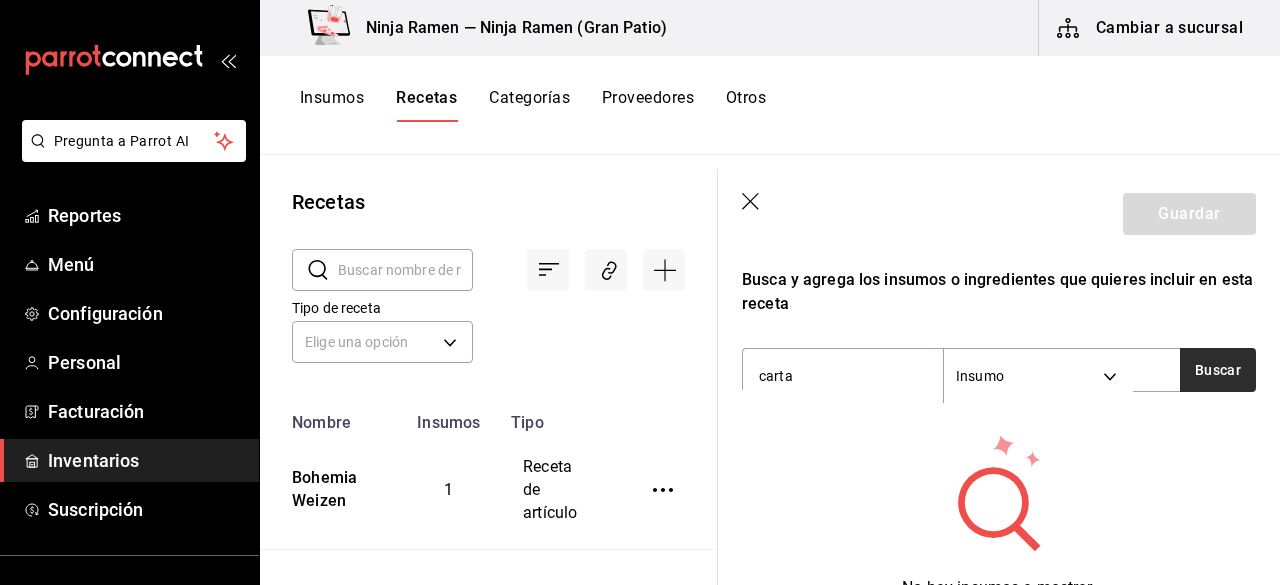 type on "carta" 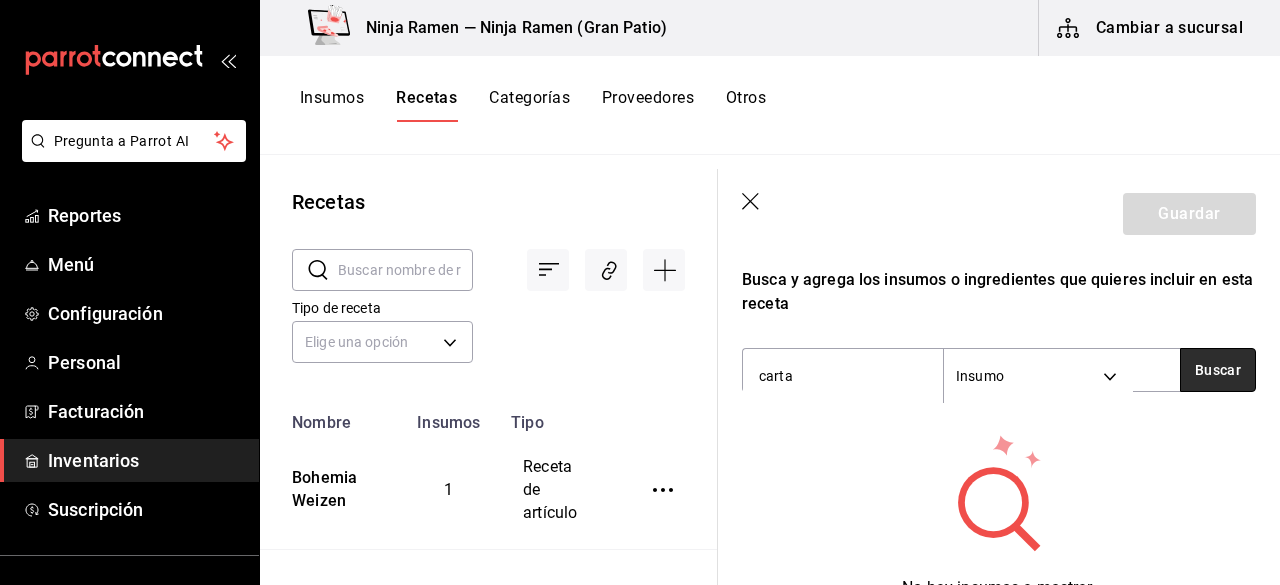 click on "Buscar" at bounding box center [1218, 370] 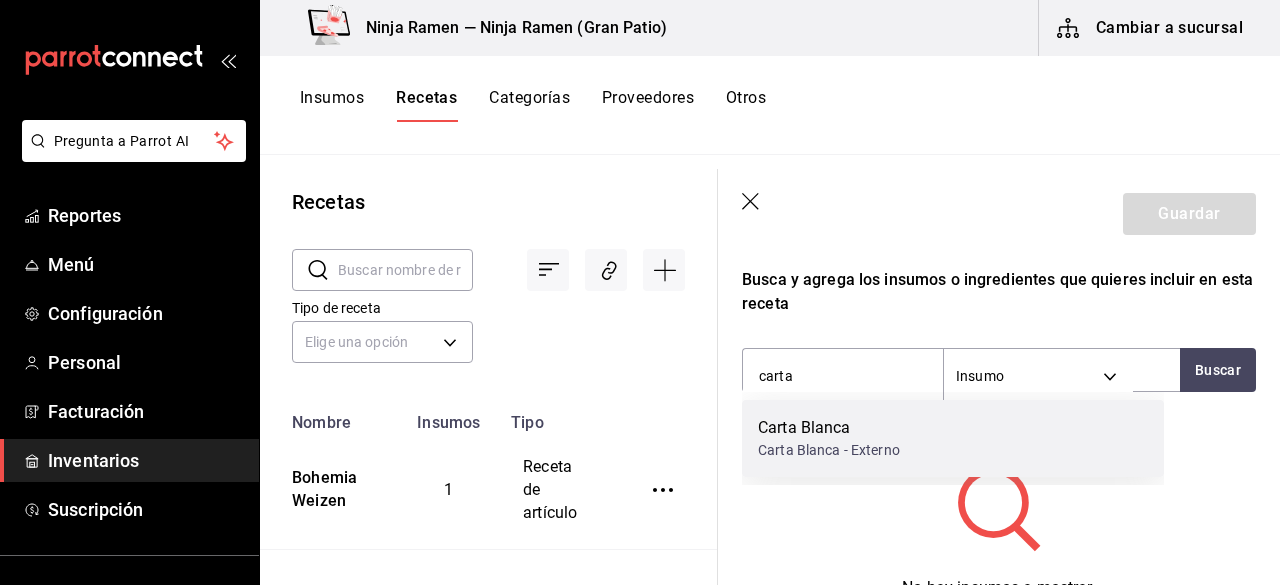 click on "Carta Blanca Carta Blanca - Externo" at bounding box center [953, 438] 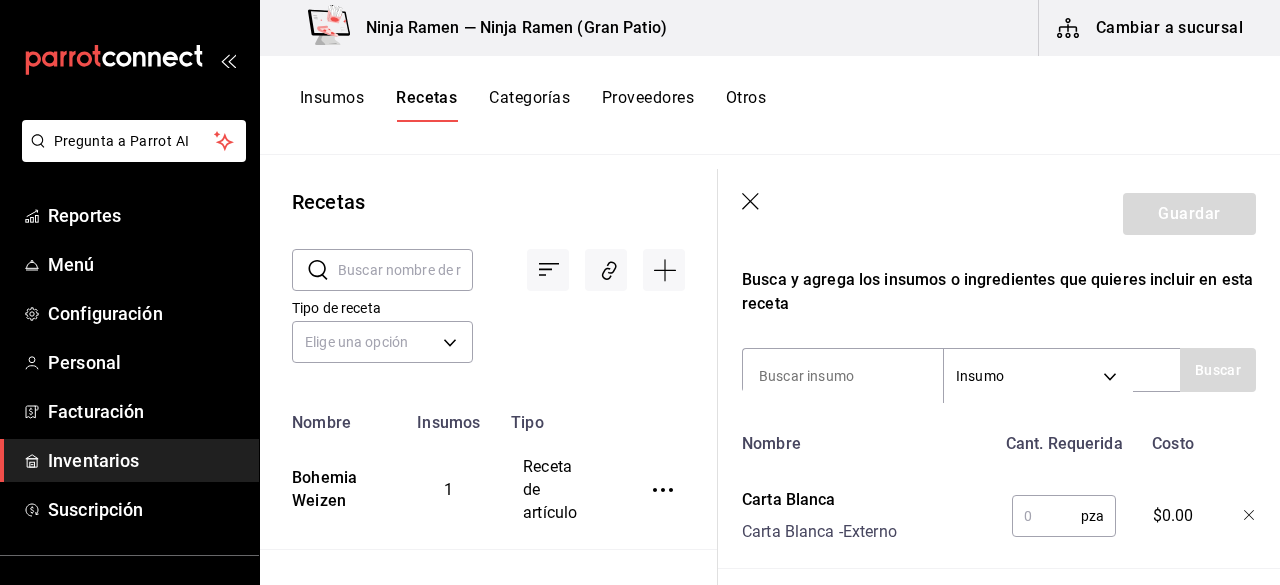 scroll, scrollTop: 454, scrollLeft: 0, axis: vertical 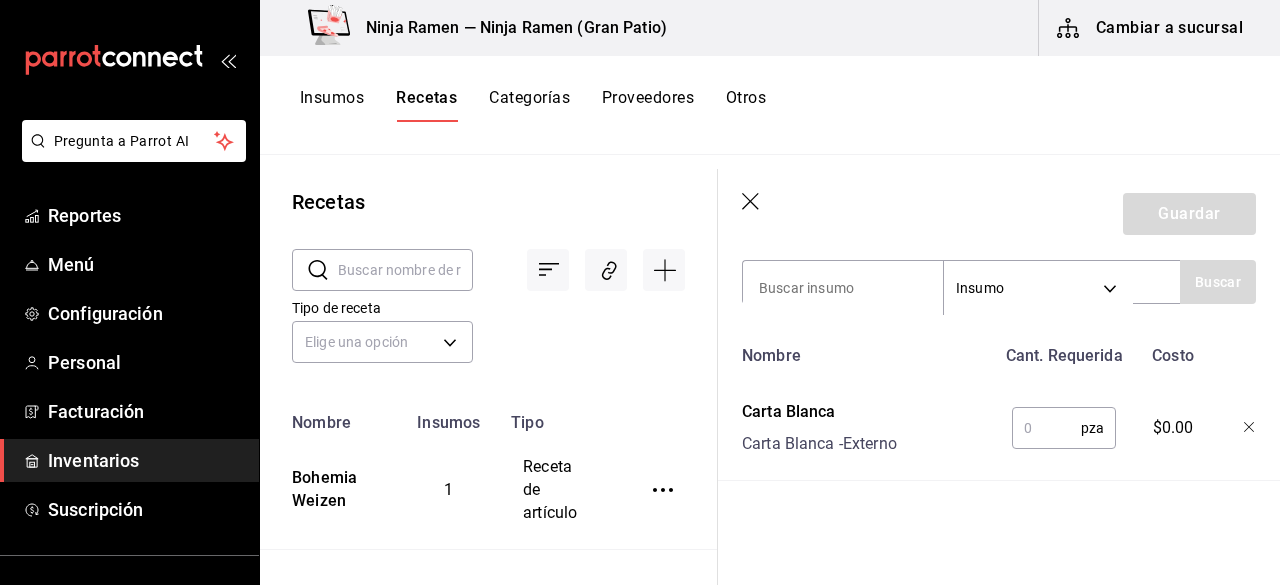 click at bounding box center (1046, 428) 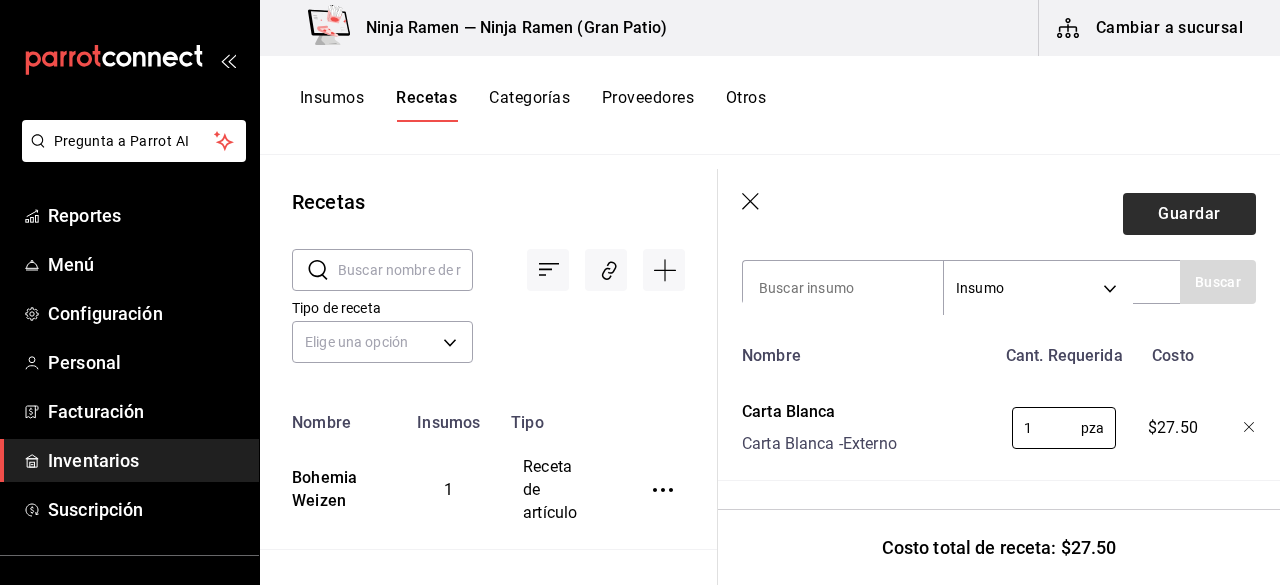 type on "1" 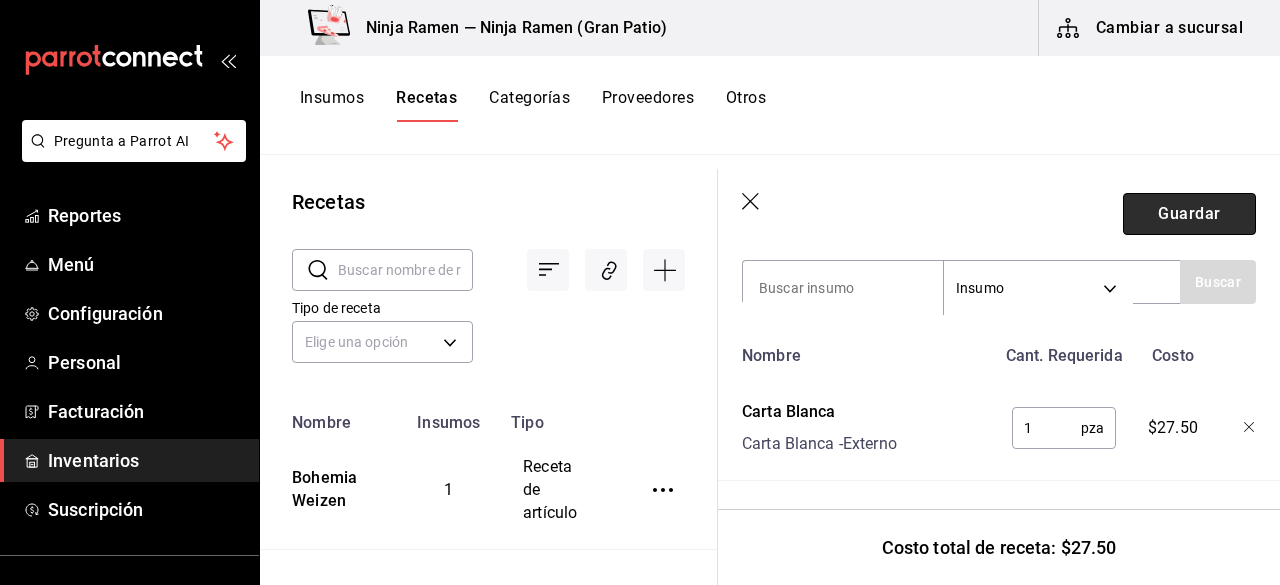 click on "Guardar" at bounding box center (1189, 214) 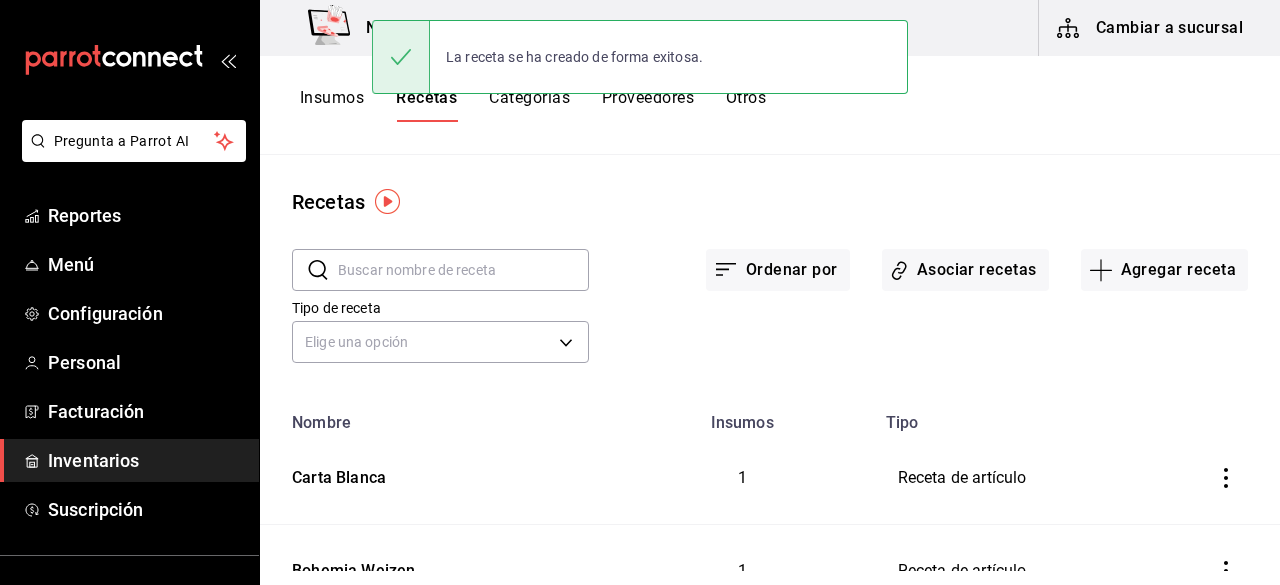 scroll, scrollTop: 0, scrollLeft: 0, axis: both 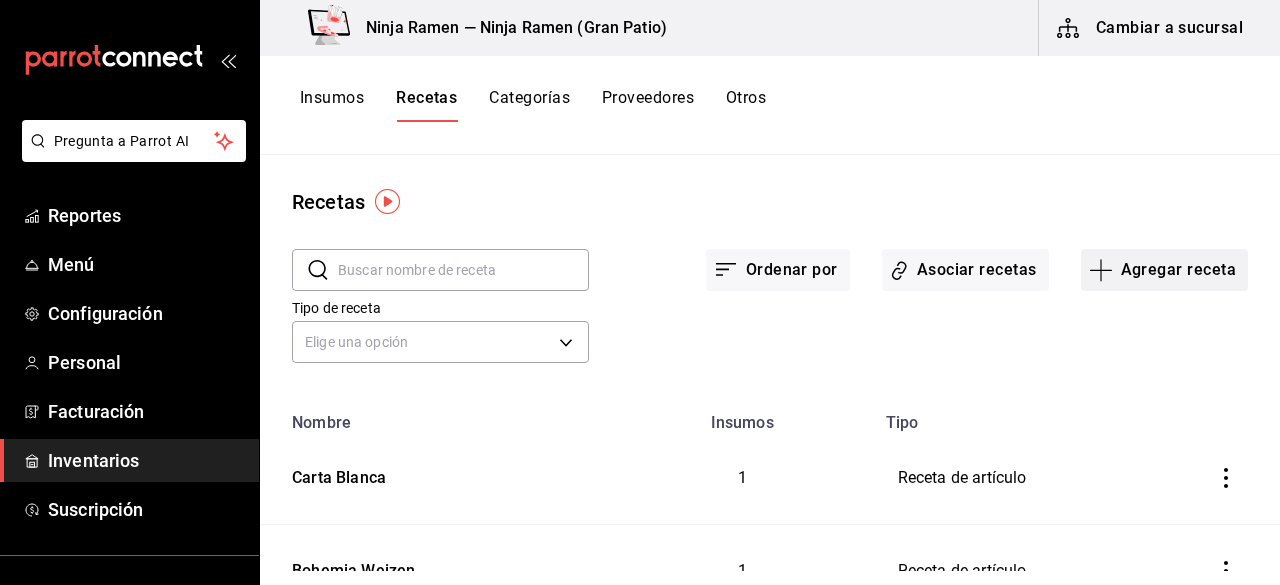 click on "Agregar receta" at bounding box center (1164, 270) 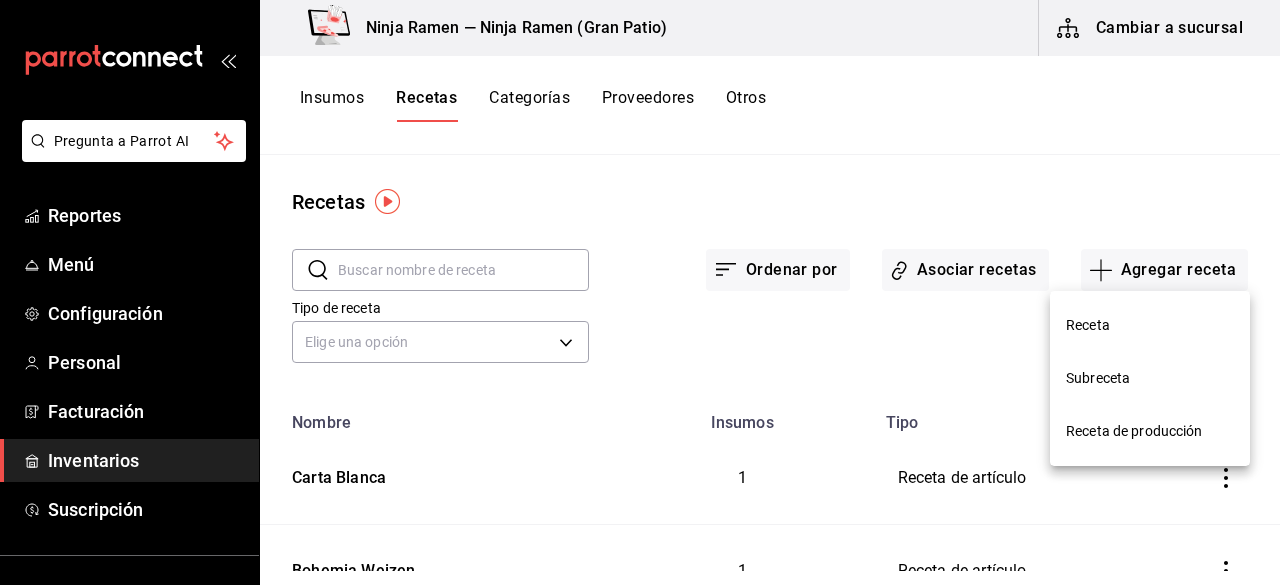 click on "Receta" at bounding box center [1150, 325] 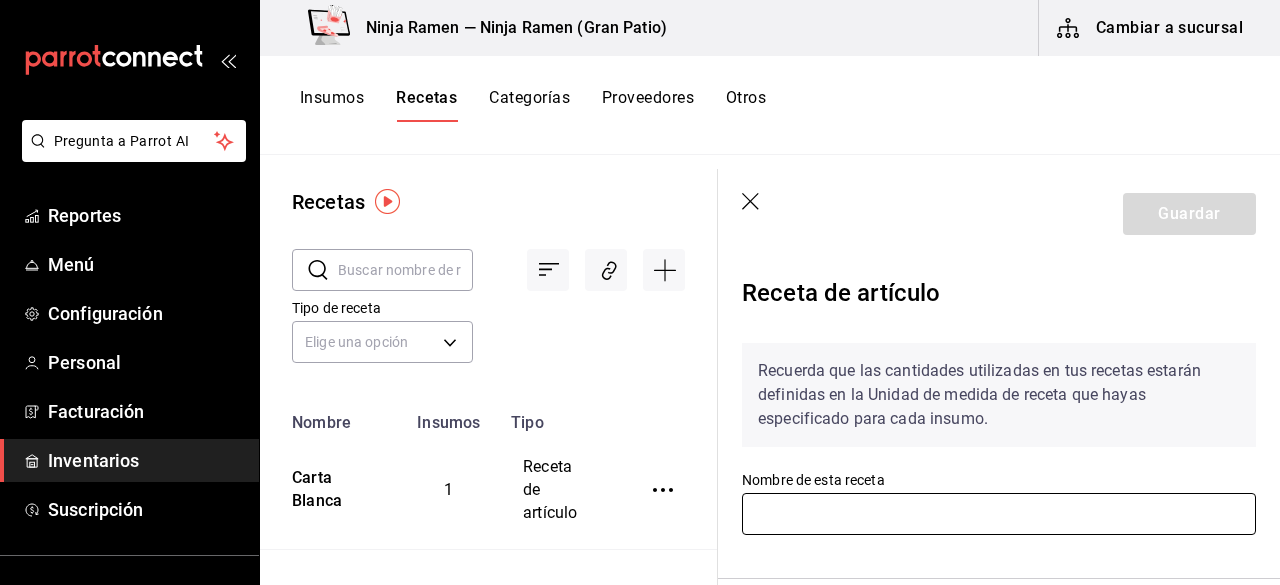 click at bounding box center (999, 514) 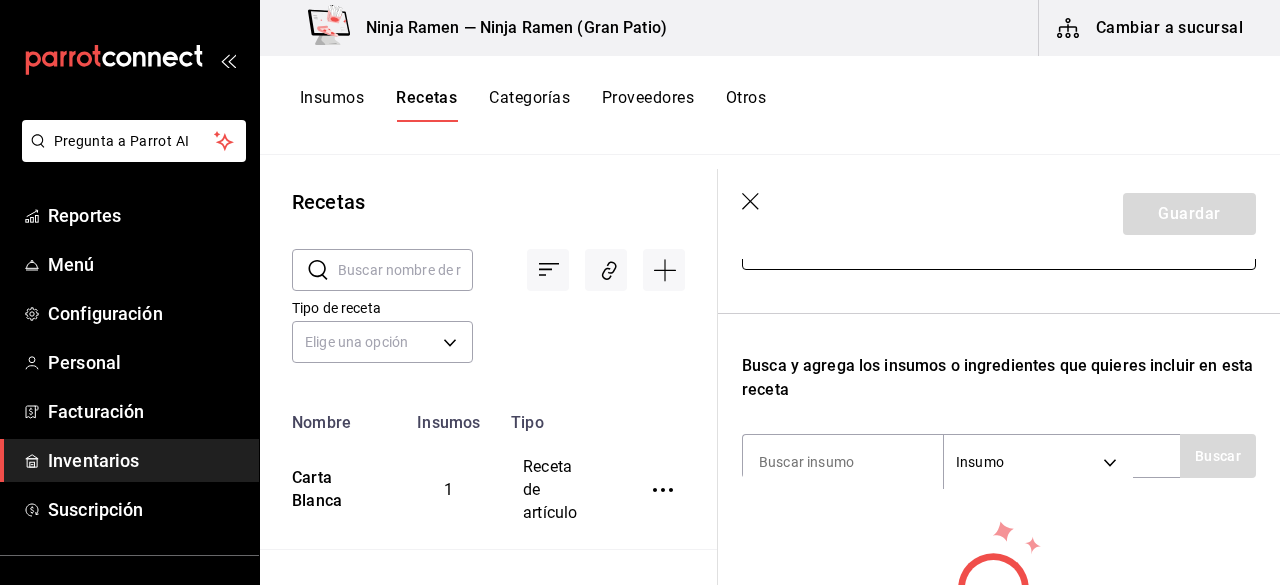 scroll, scrollTop: 292, scrollLeft: 0, axis: vertical 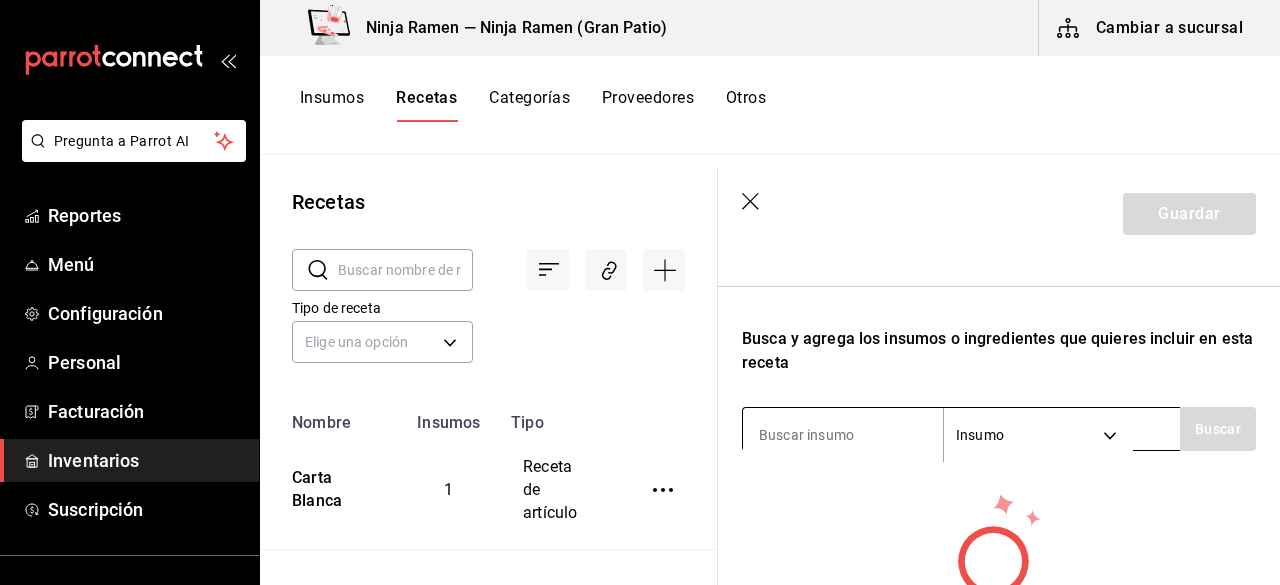 type on "Heineken" 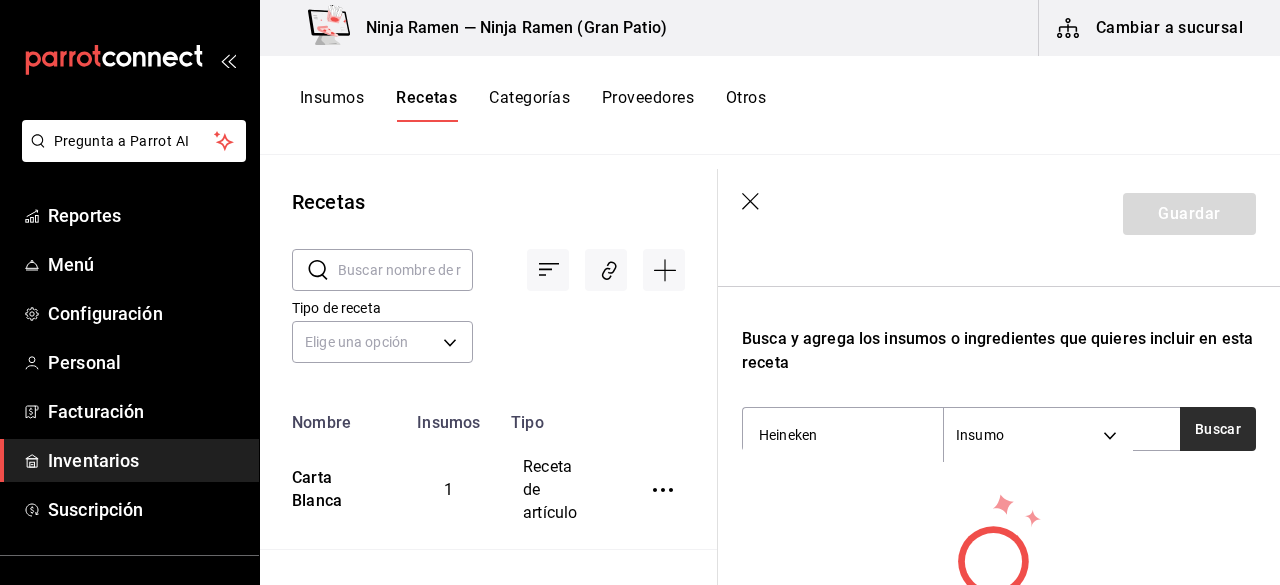 type on "Heineken" 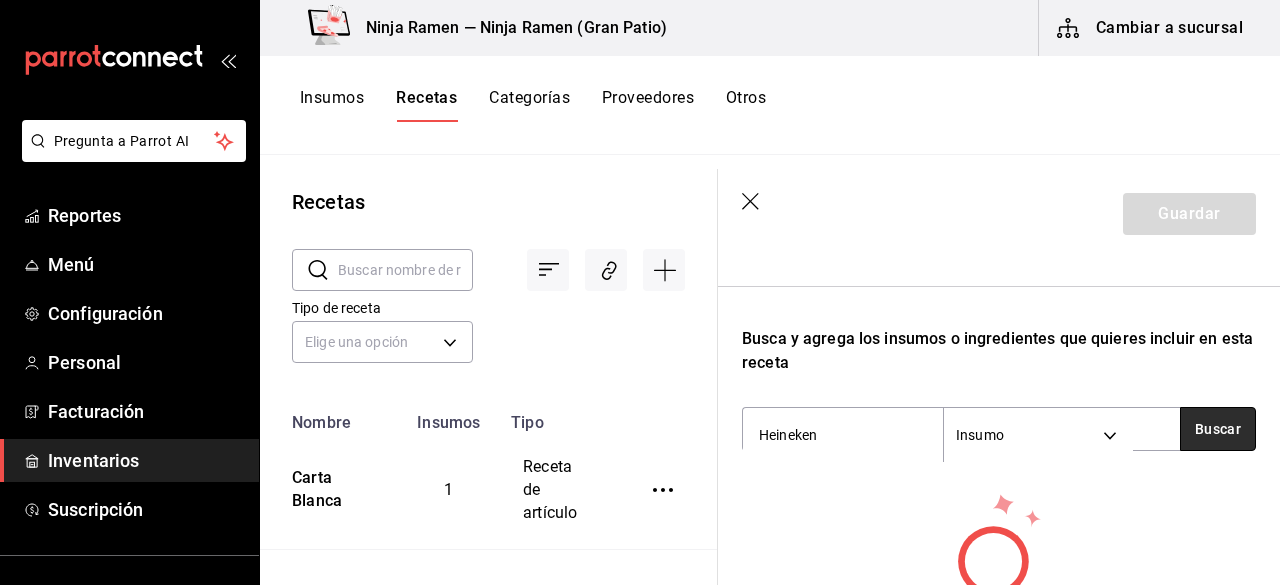 click on "Buscar" at bounding box center (1218, 429) 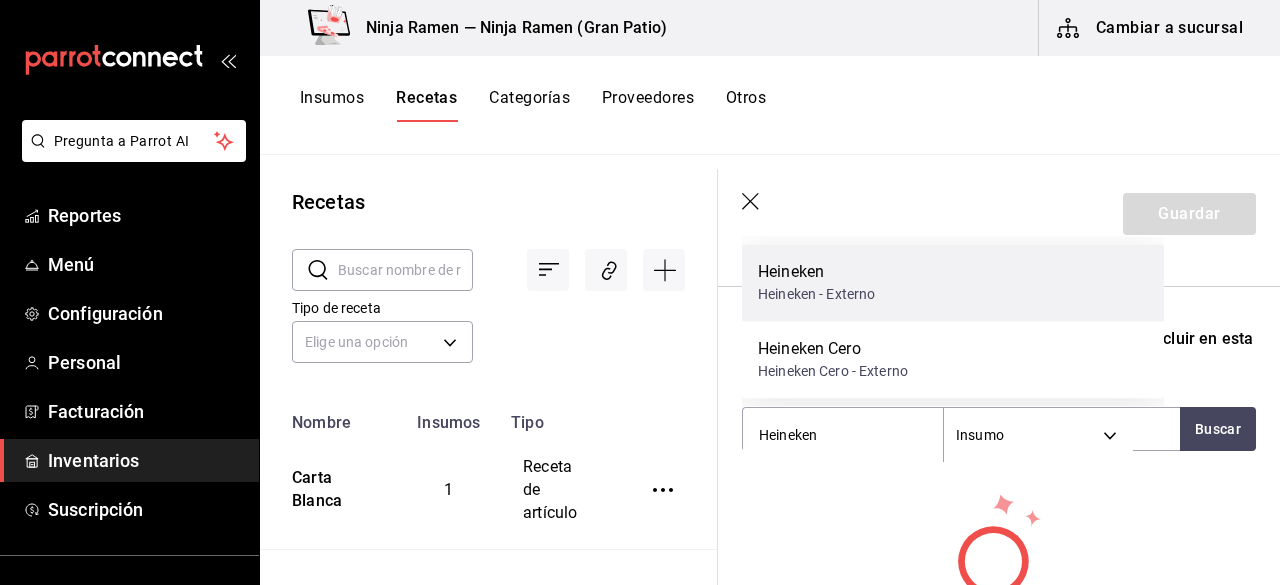 click on "Heineken Heineken - Externo" at bounding box center (953, 282) 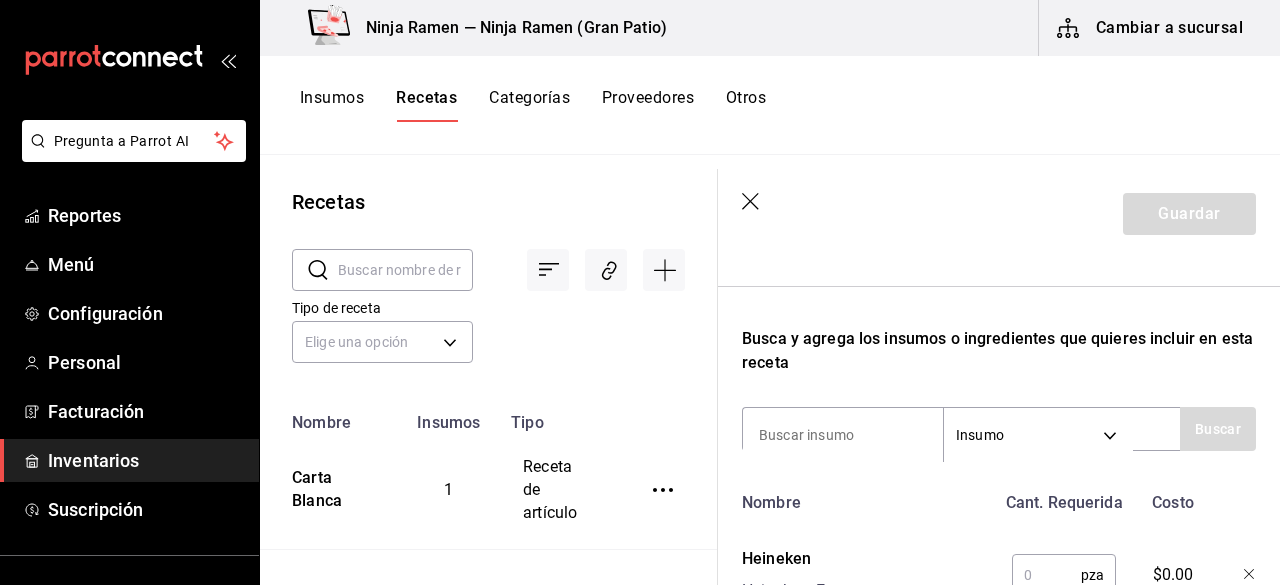 scroll, scrollTop: 454, scrollLeft: 0, axis: vertical 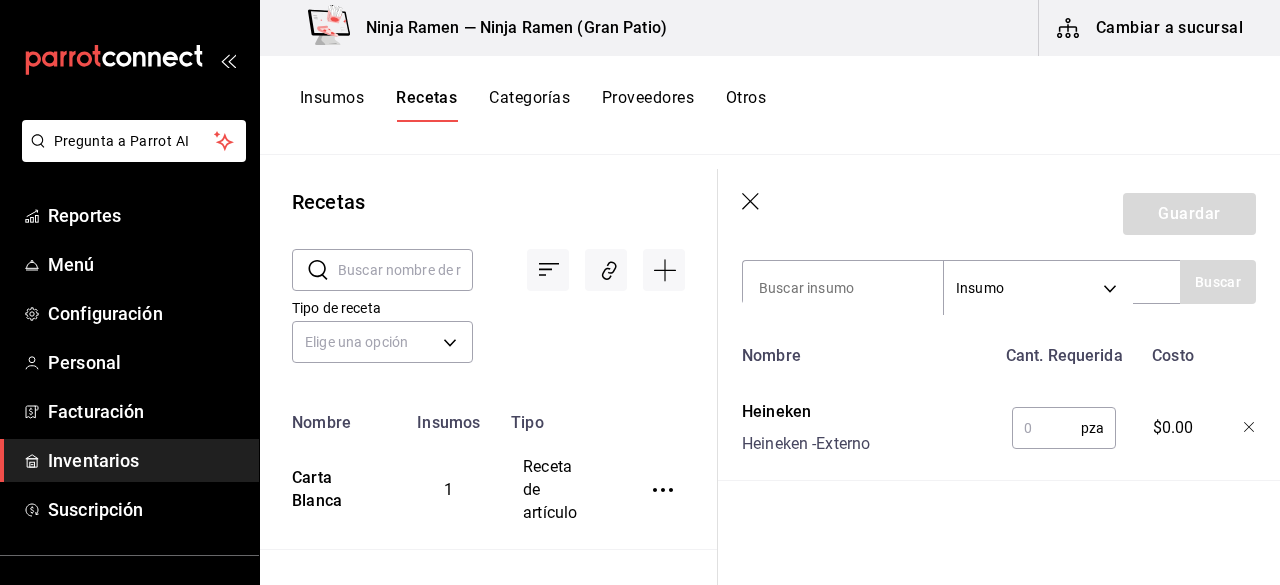 click at bounding box center [1046, 428] 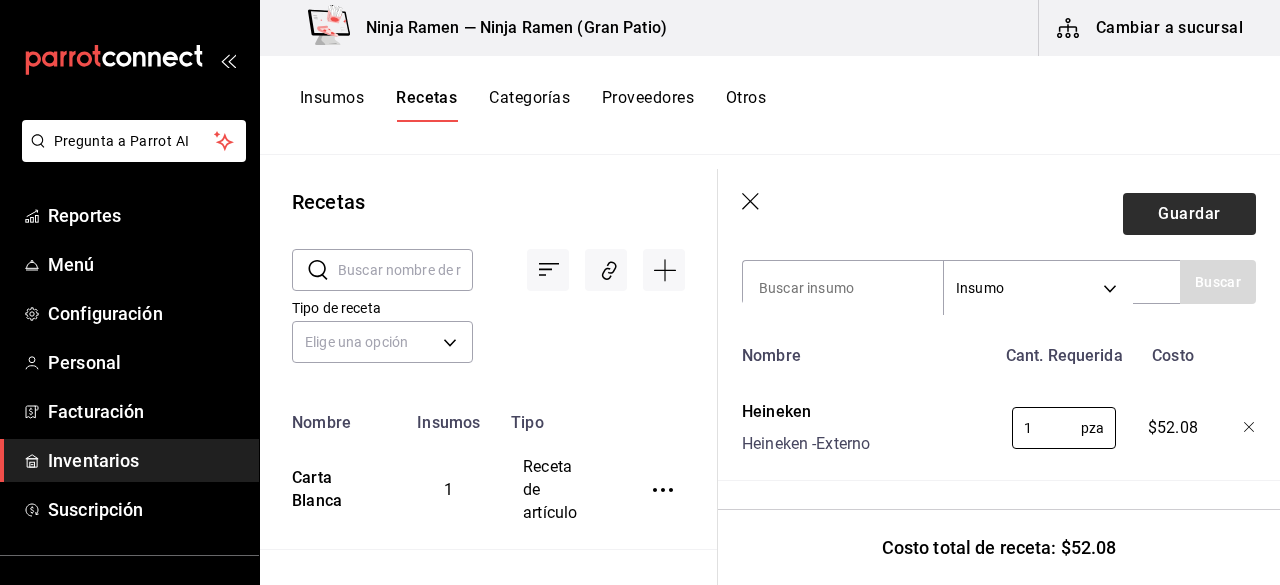 type on "1" 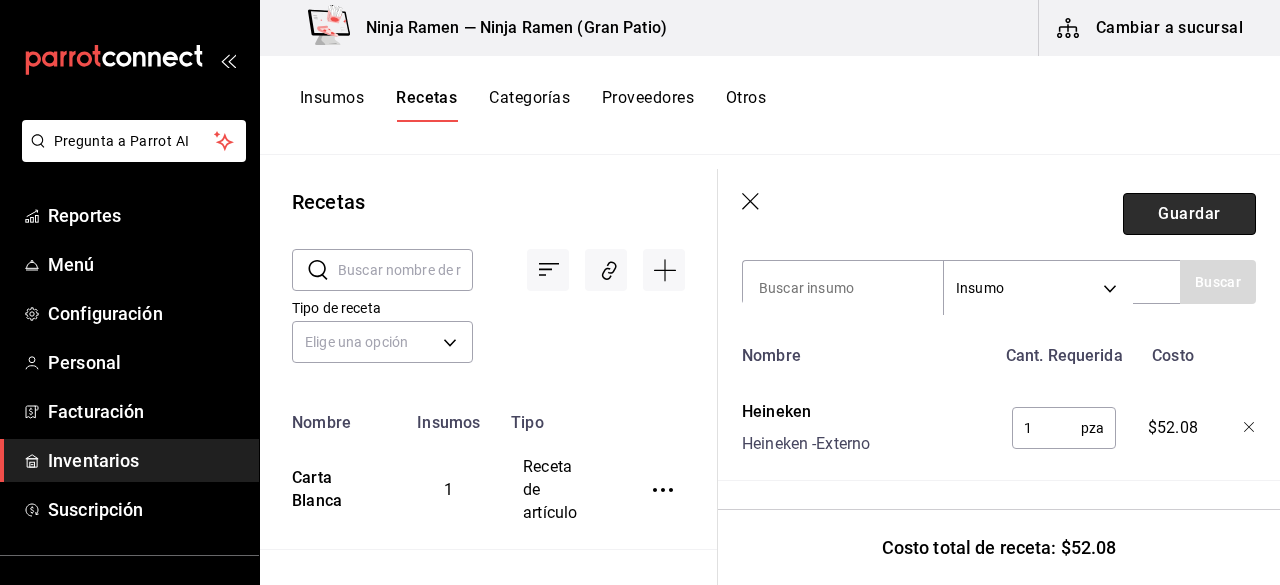 click on "Guardar" at bounding box center [1189, 214] 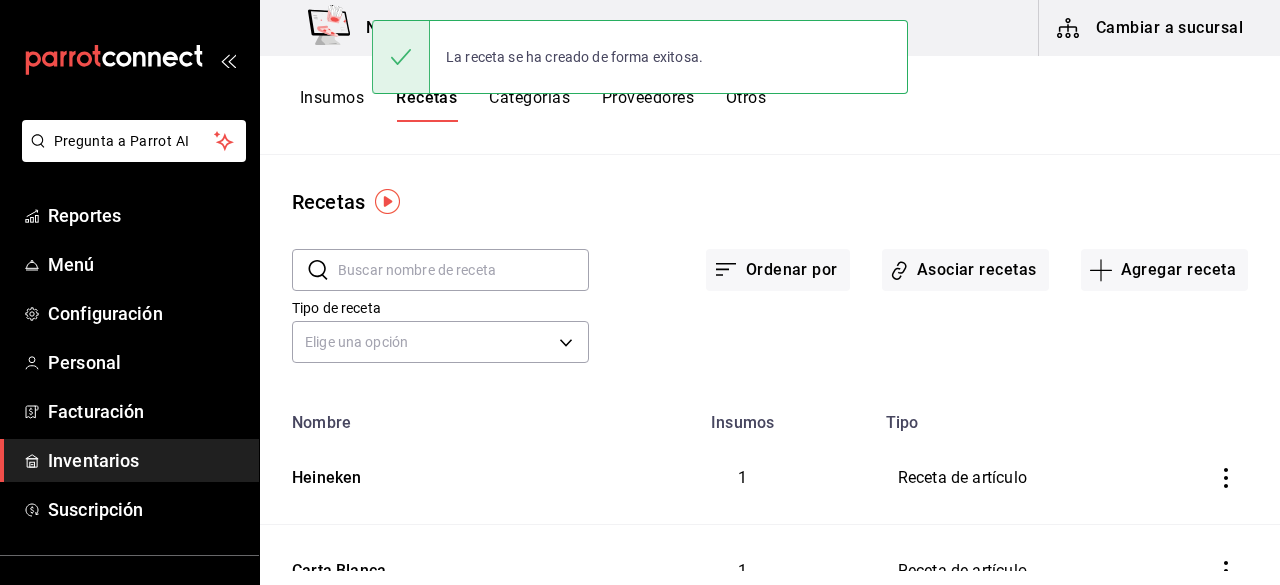 scroll, scrollTop: 0, scrollLeft: 0, axis: both 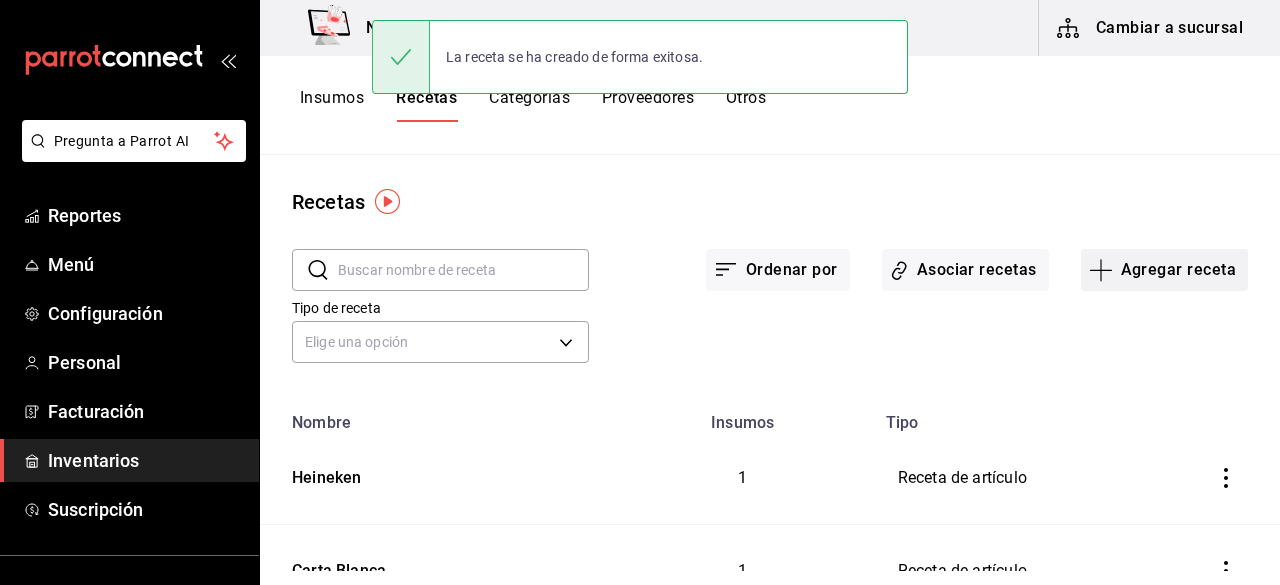 click on "Agregar receta" at bounding box center [1164, 270] 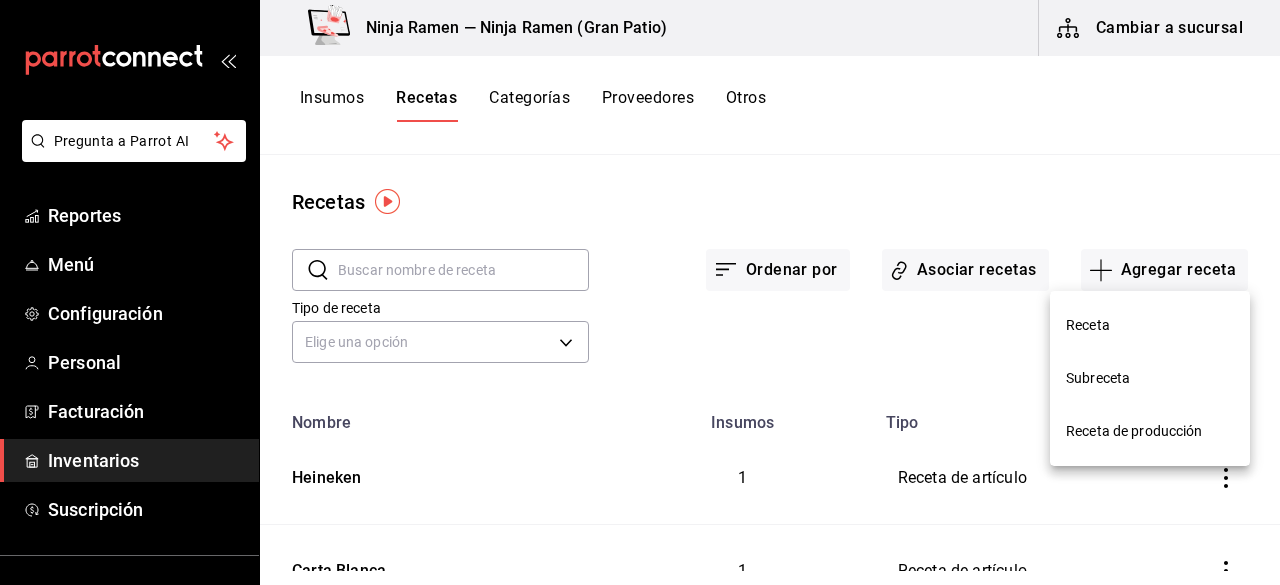 click on "Receta" at bounding box center (1150, 325) 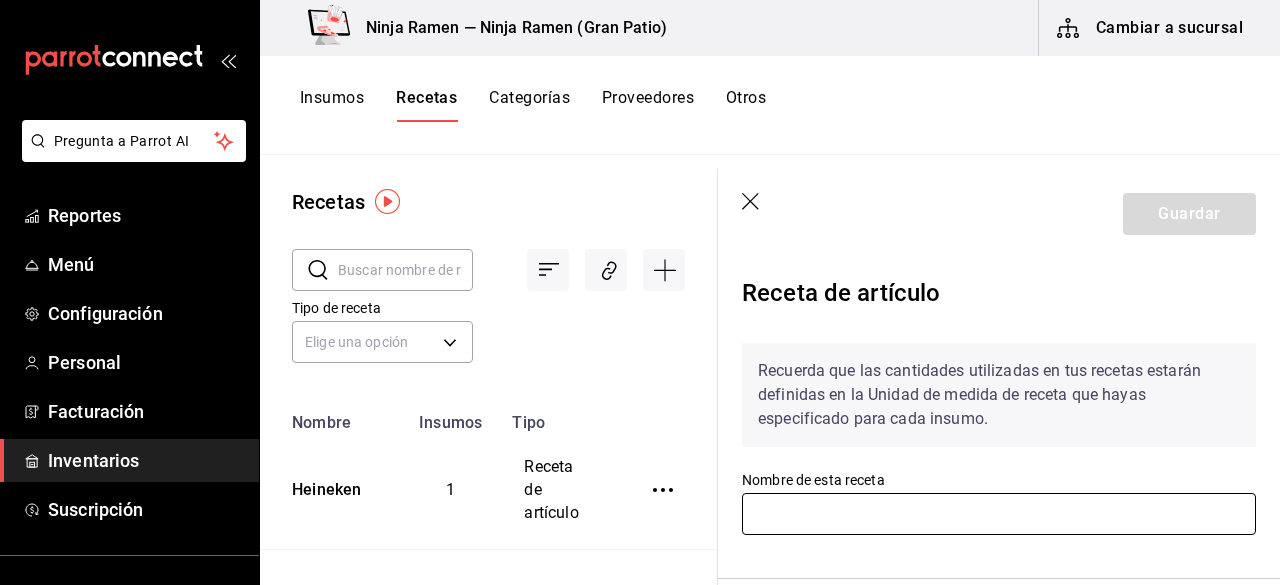 click at bounding box center [999, 514] 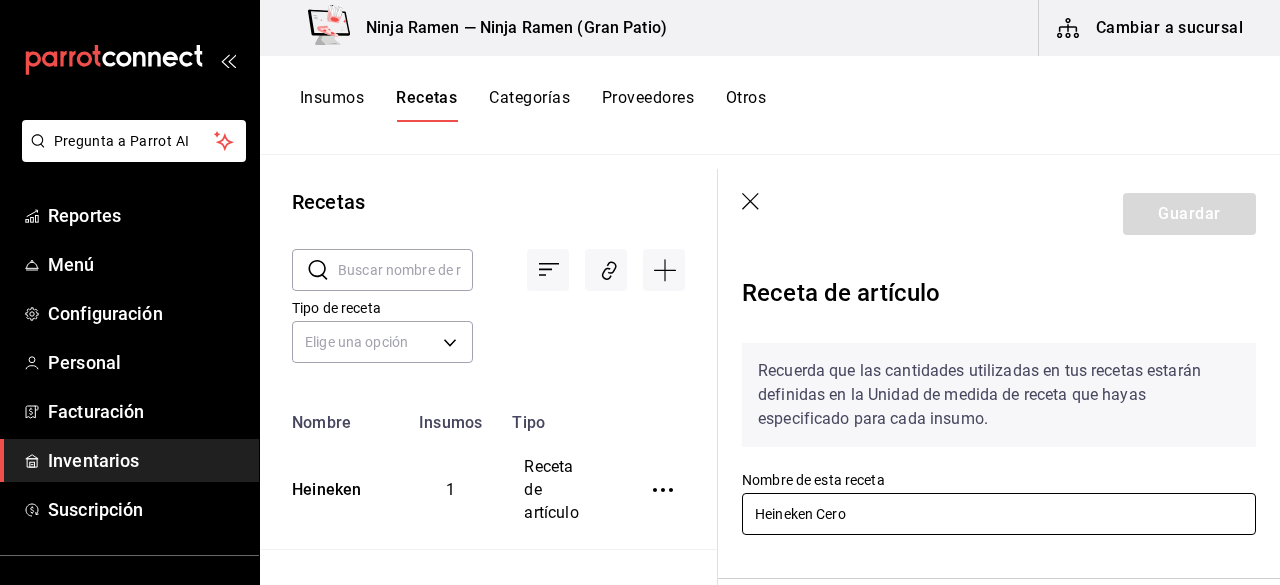 type on "Heineken Cero" 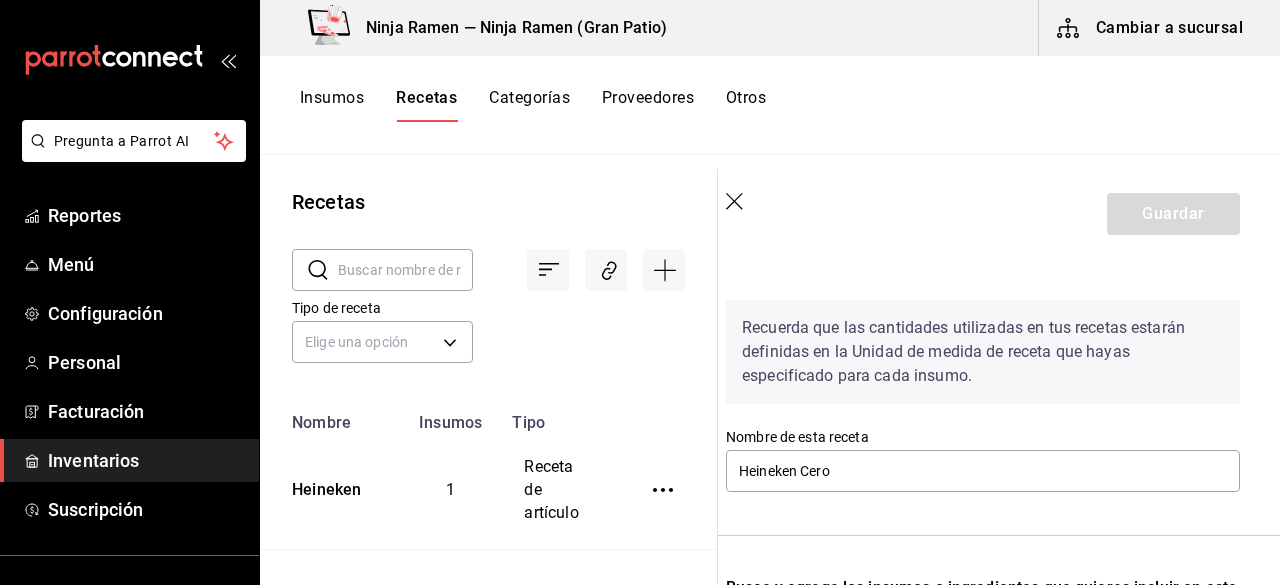 scroll, scrollTop: 44, scrollLeft: 16, axis: both 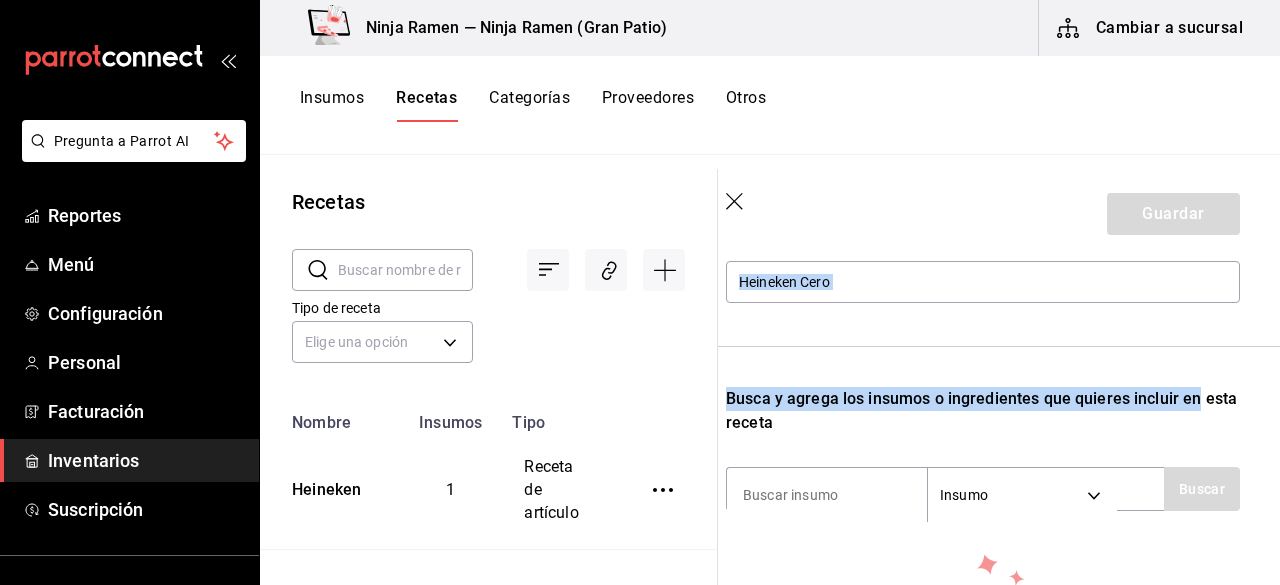 drag, startPoint x: 1279, startPoint y: 253, endPoint x: 1279, endPoint y: 355, distance: 102 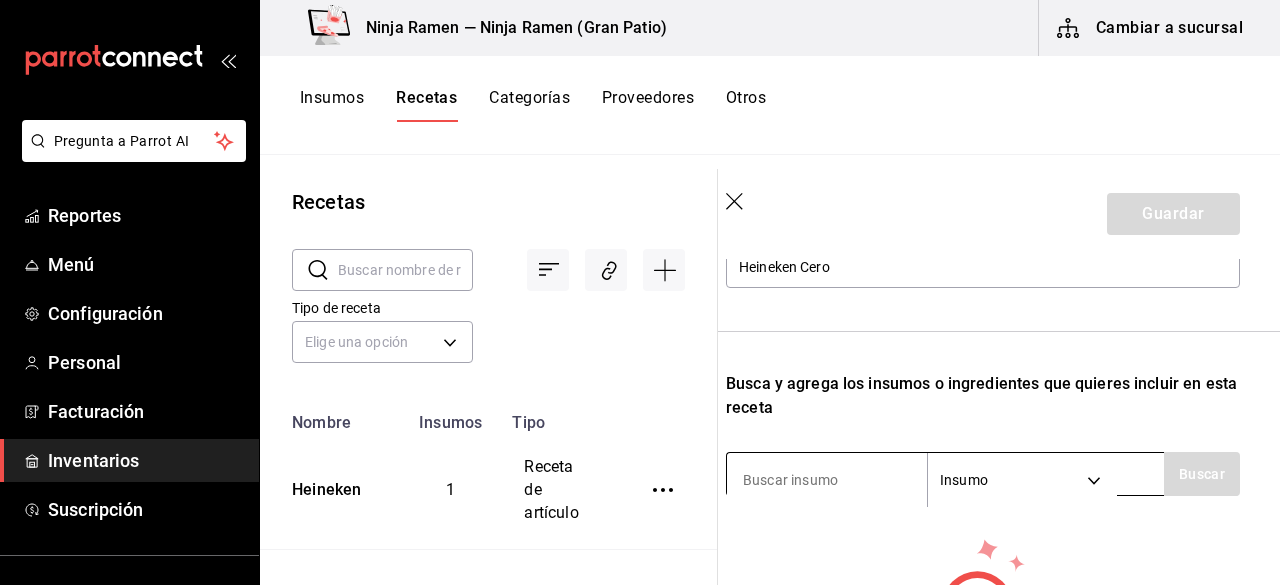 click at bounding box center (827, 480) 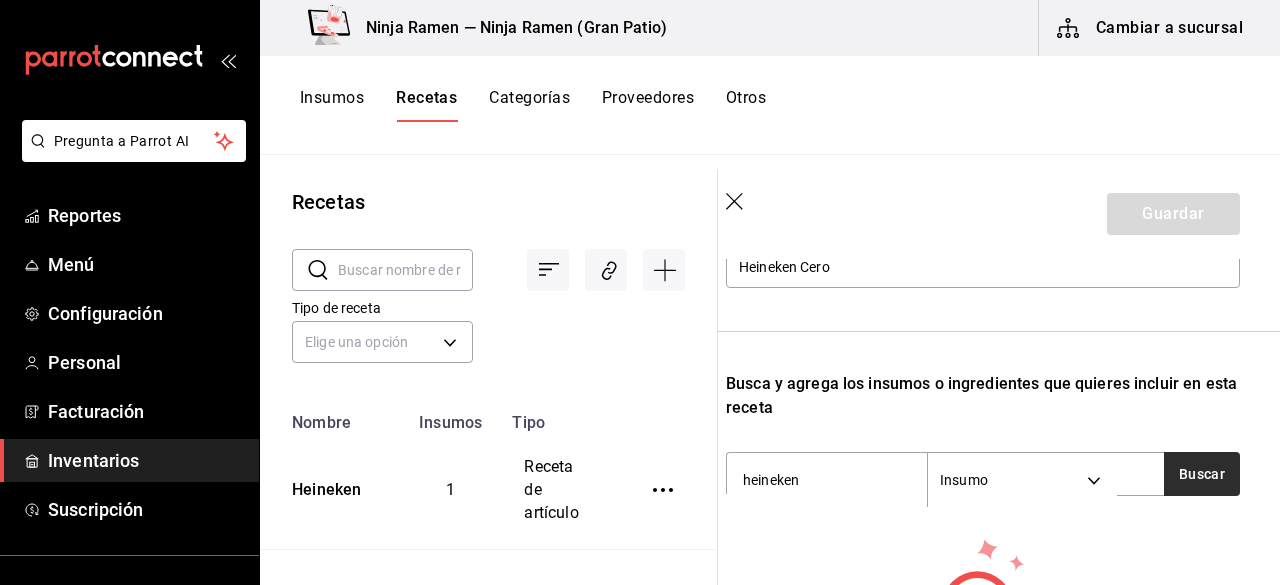 type on "heineken" 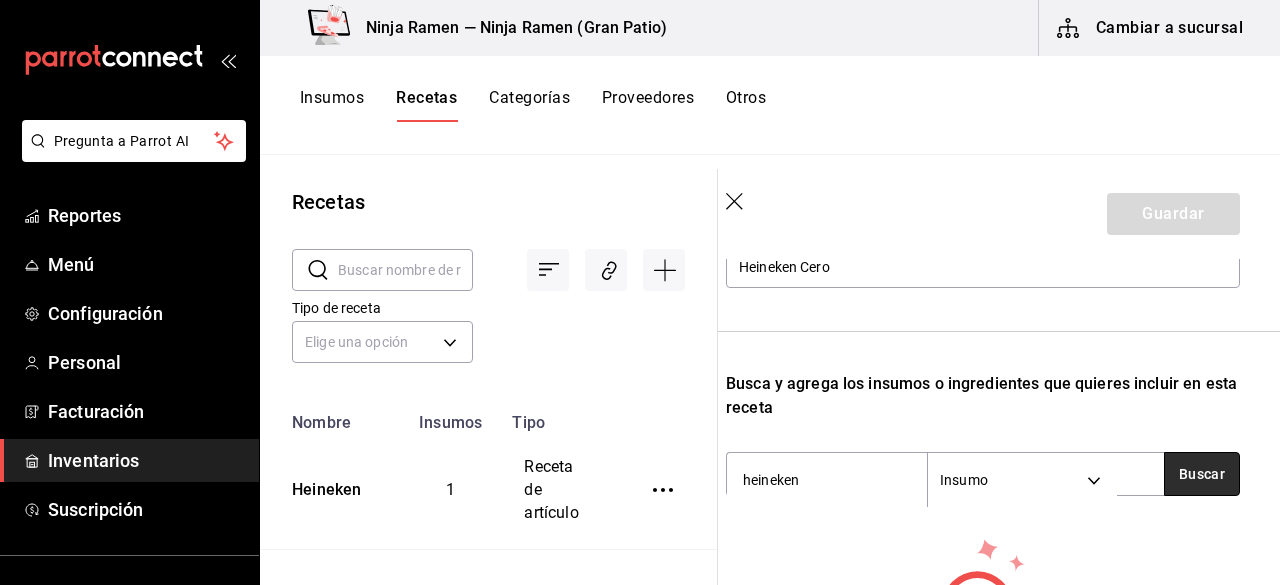 click on "Buscar" at bounding box center [1202, 474] 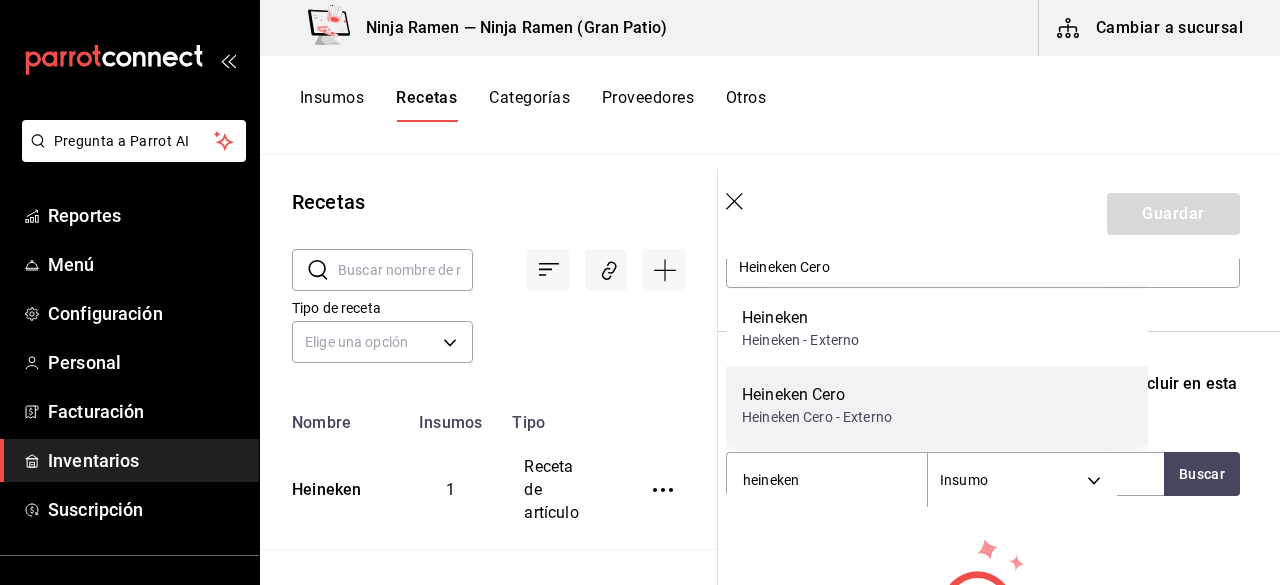click on "Heineken Cero Heineken Cero - Externo" at bounding box center [937, 405] 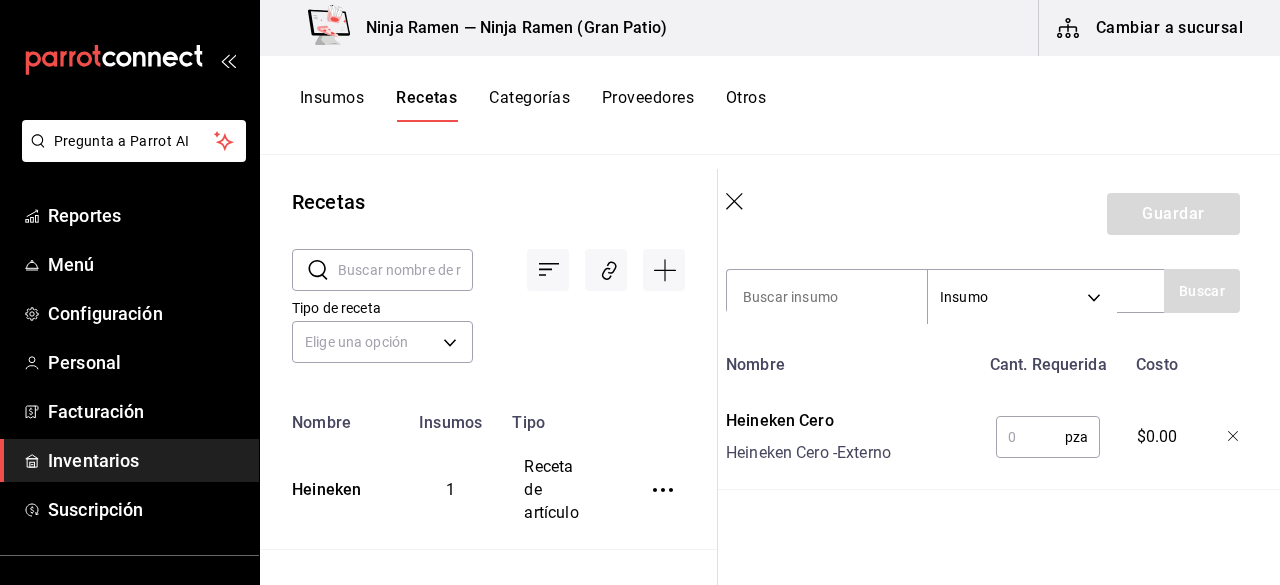 scroll, scrollTop: 454, scrollLeft: 16, axis: both 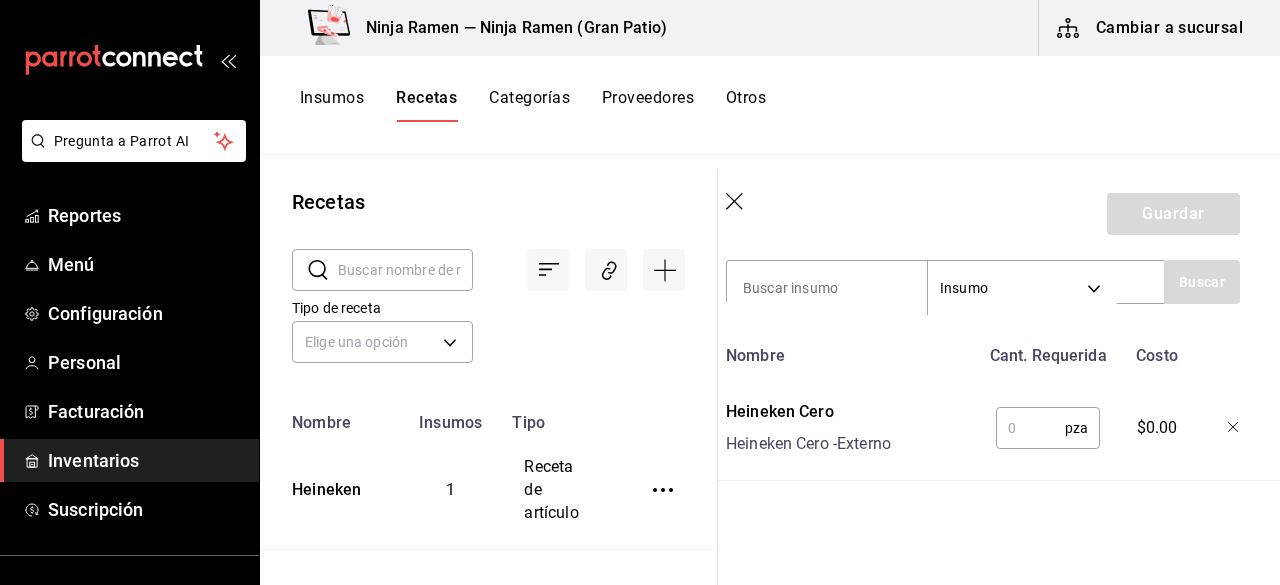 click at bounding box center (1030, 428) 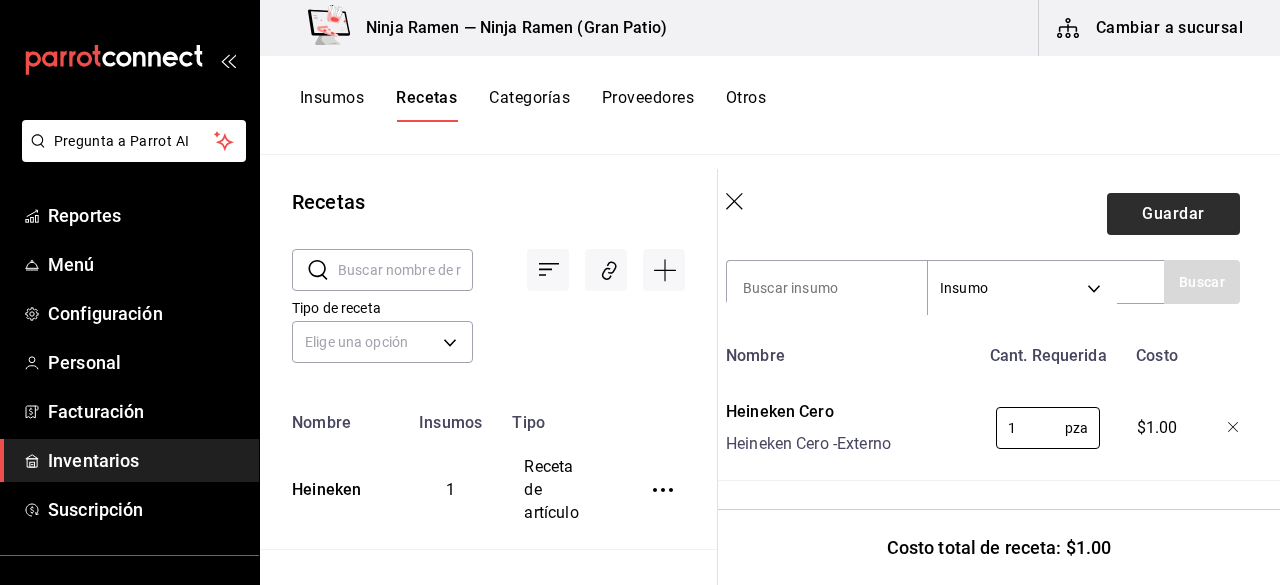 type on "1" 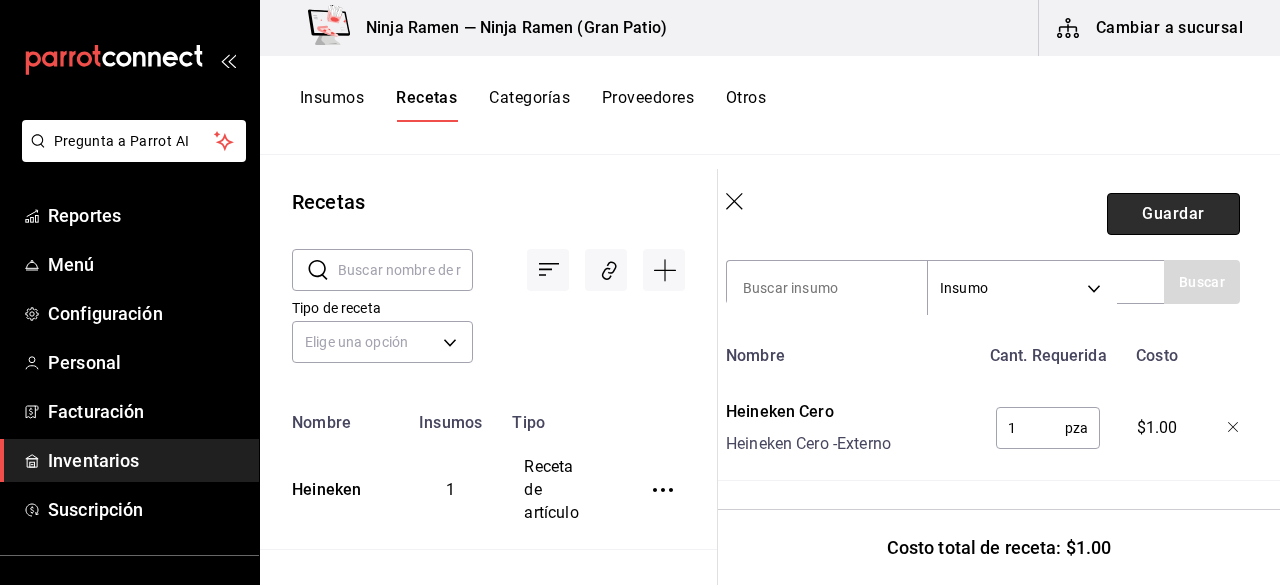 click on "Guardar" at bounding box center [1173, 214] 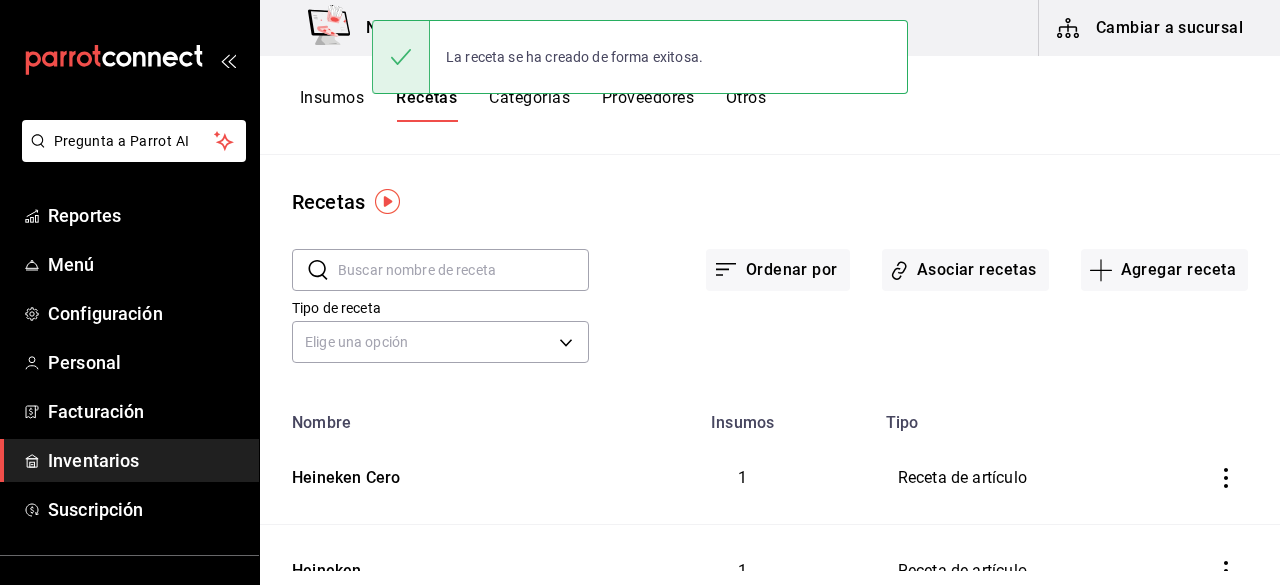 scroll, scrollTop: 0, scrollLeft: 0, axis: both 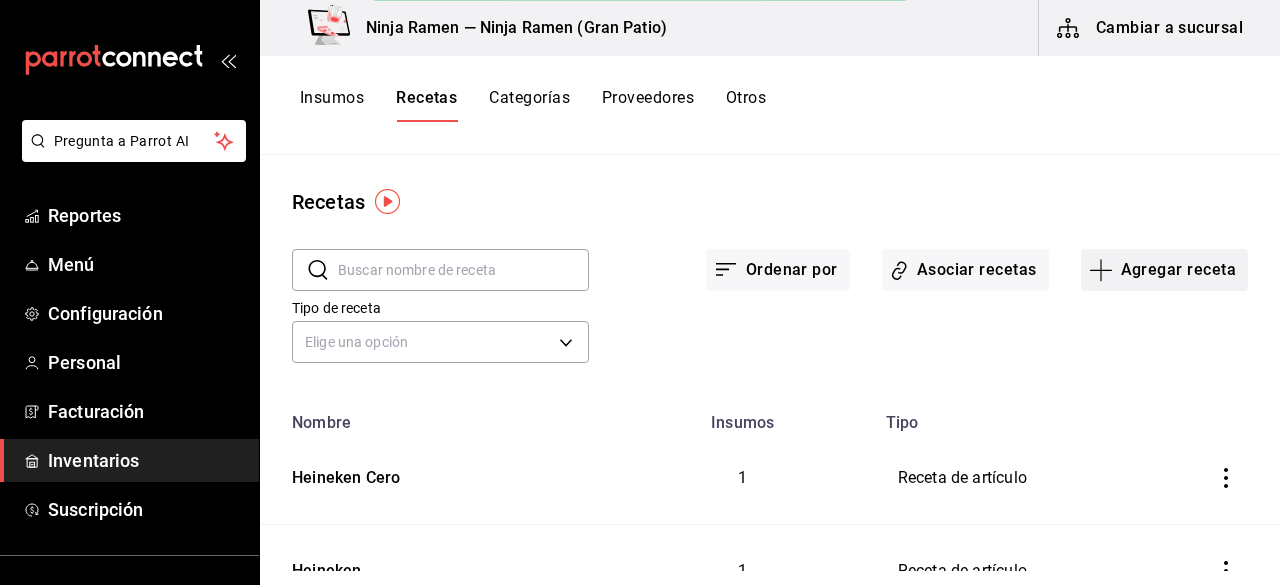 click on "Agregar receta" at bounding box center (1164, 270) 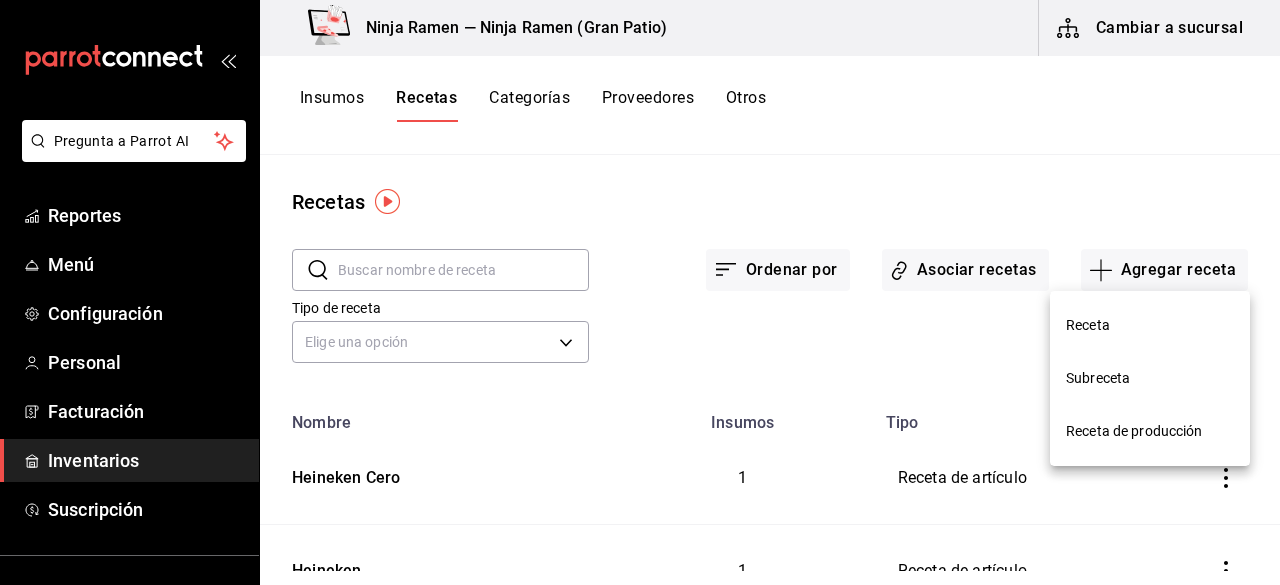 click on "Receta" at bounding box center [1150, 325] 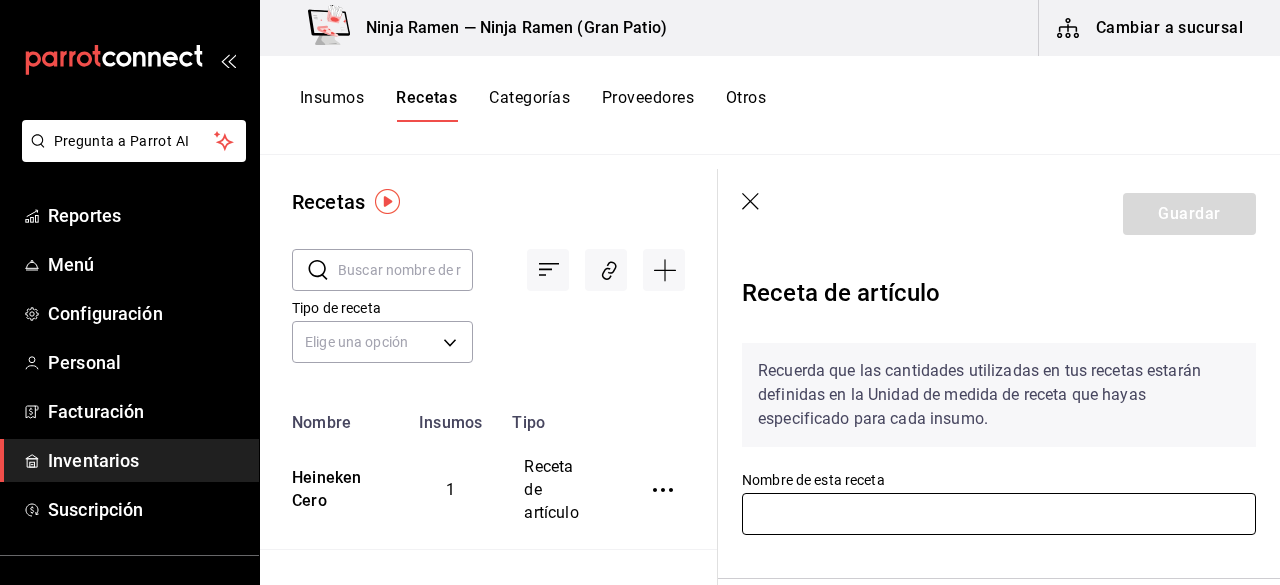 click at bounding box center (999, 514) 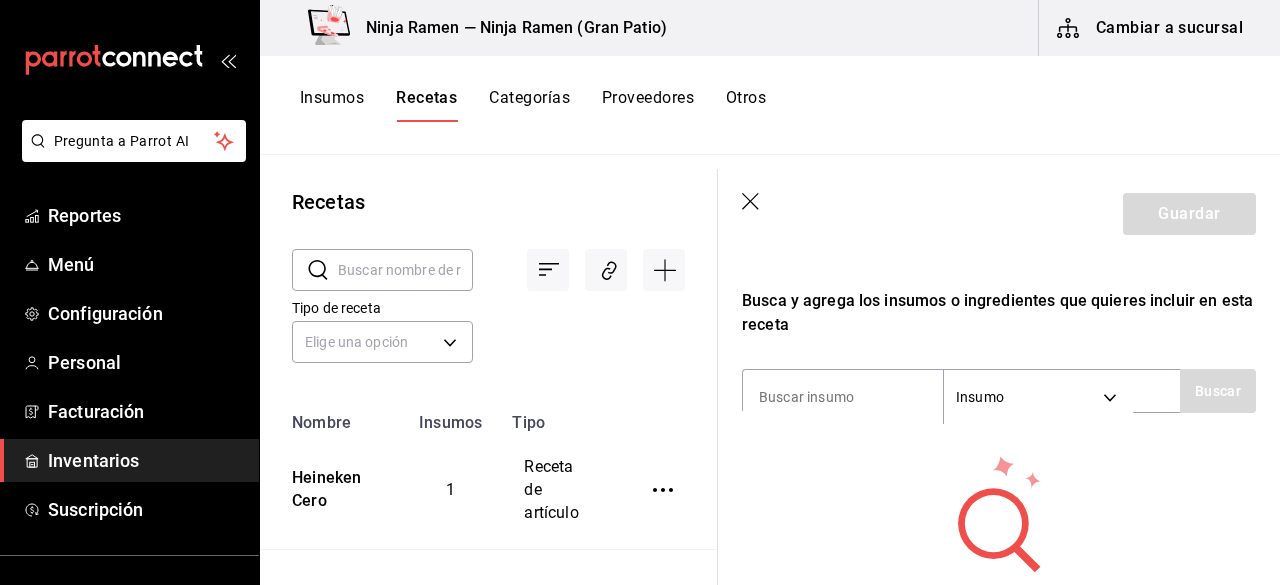 scroll, scrollTop: 353, scrollLeft: 0, axis: vertical 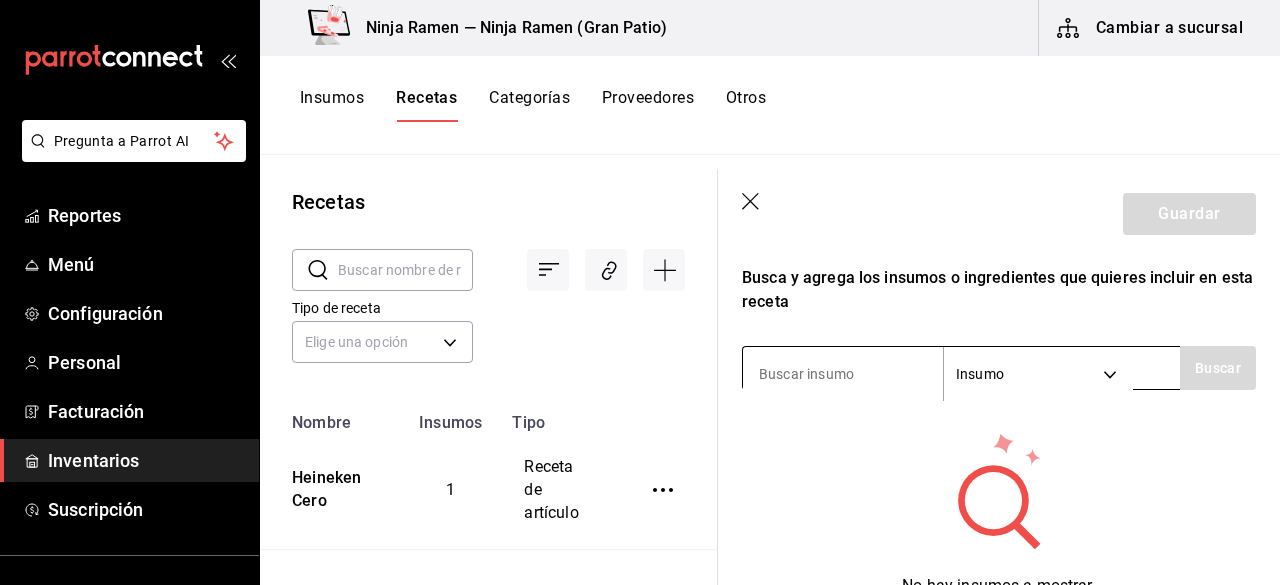 type on "Indio" 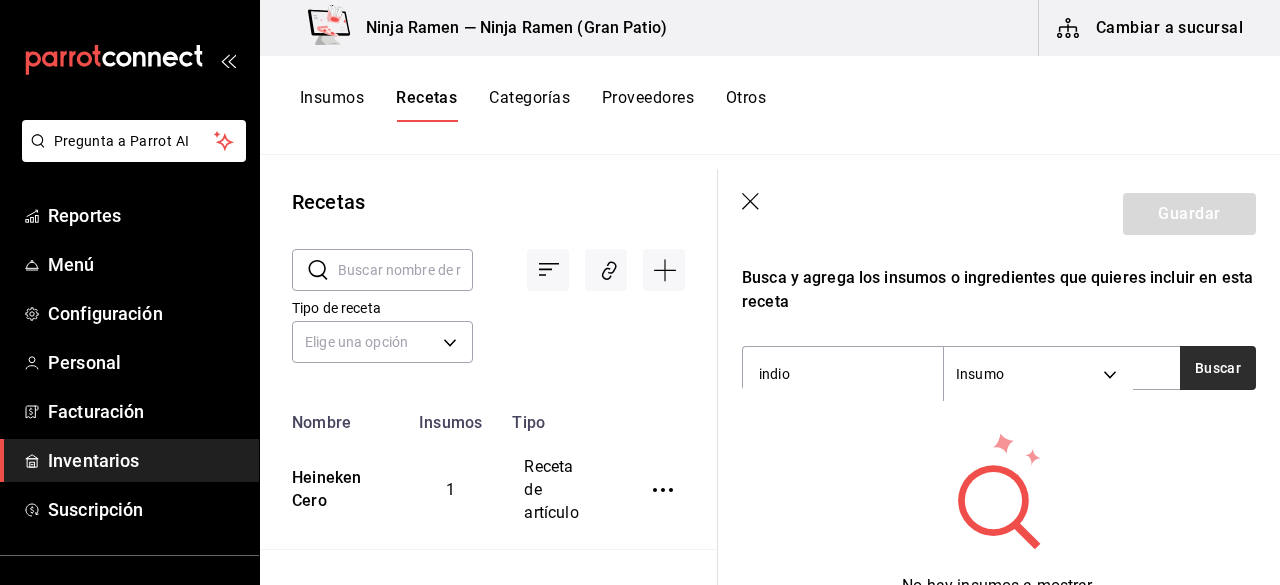 type on "indio" 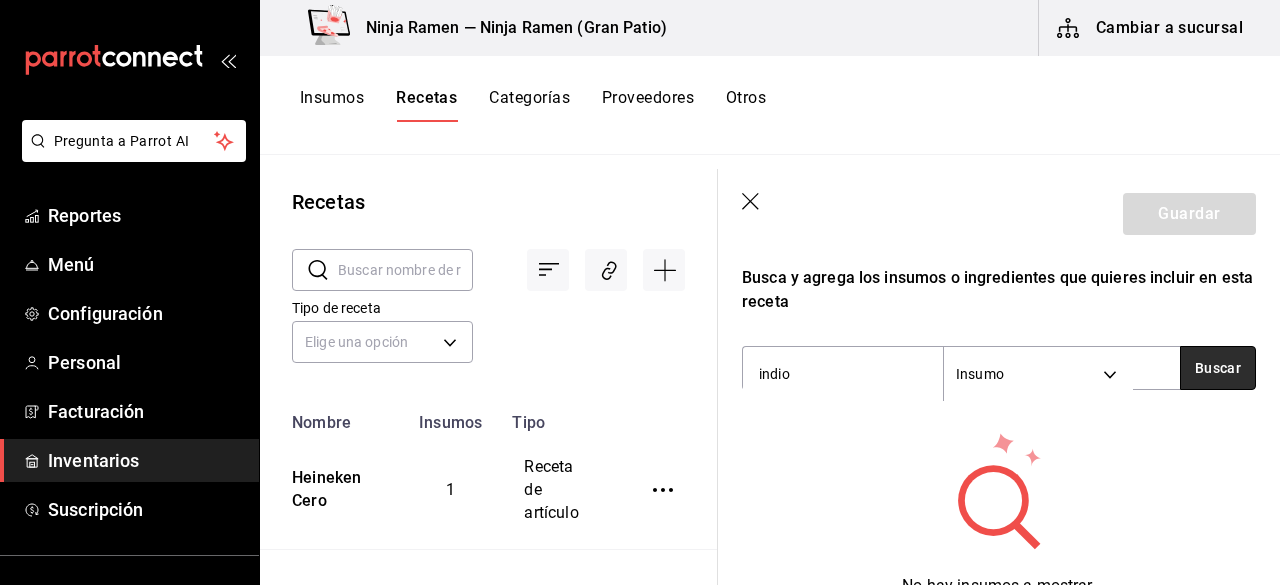 click on "Buscar" at bounding box center (1218, 368) 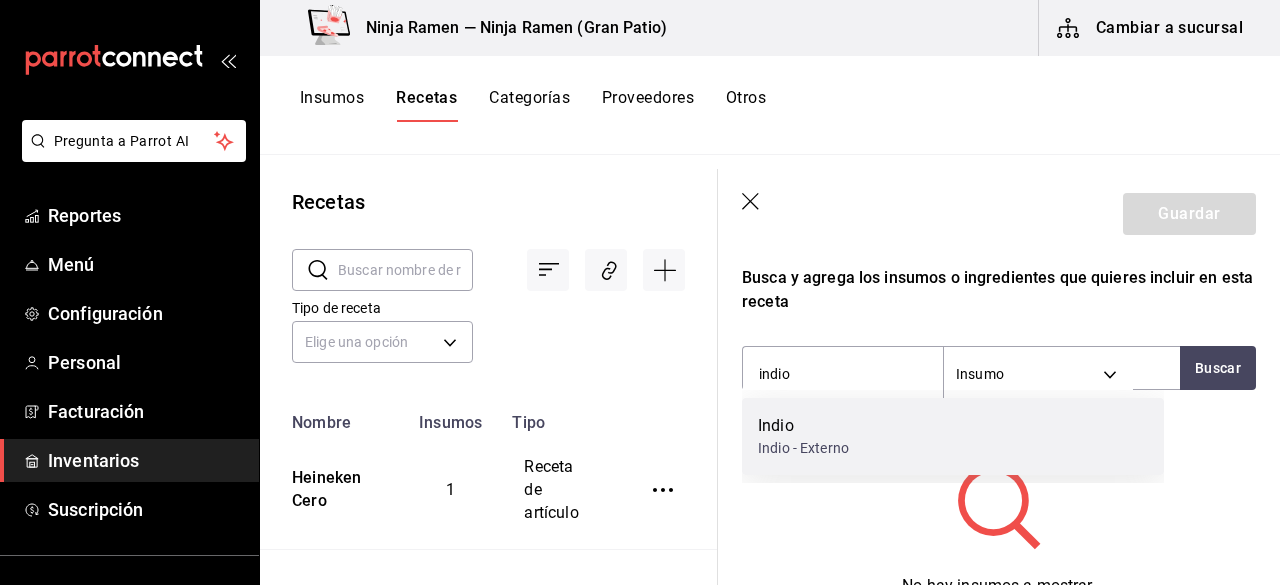 click on "Indio" at bounding box center [803, 426] 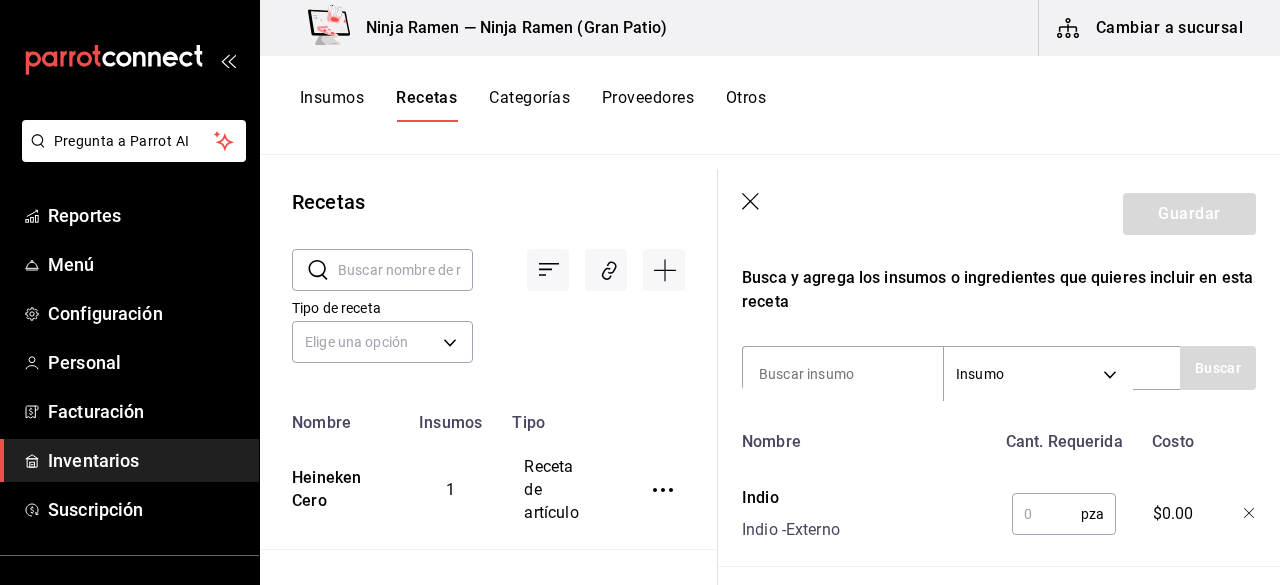 scroll, scrollTop: 454, scrollLeft: 0, axis: vertical 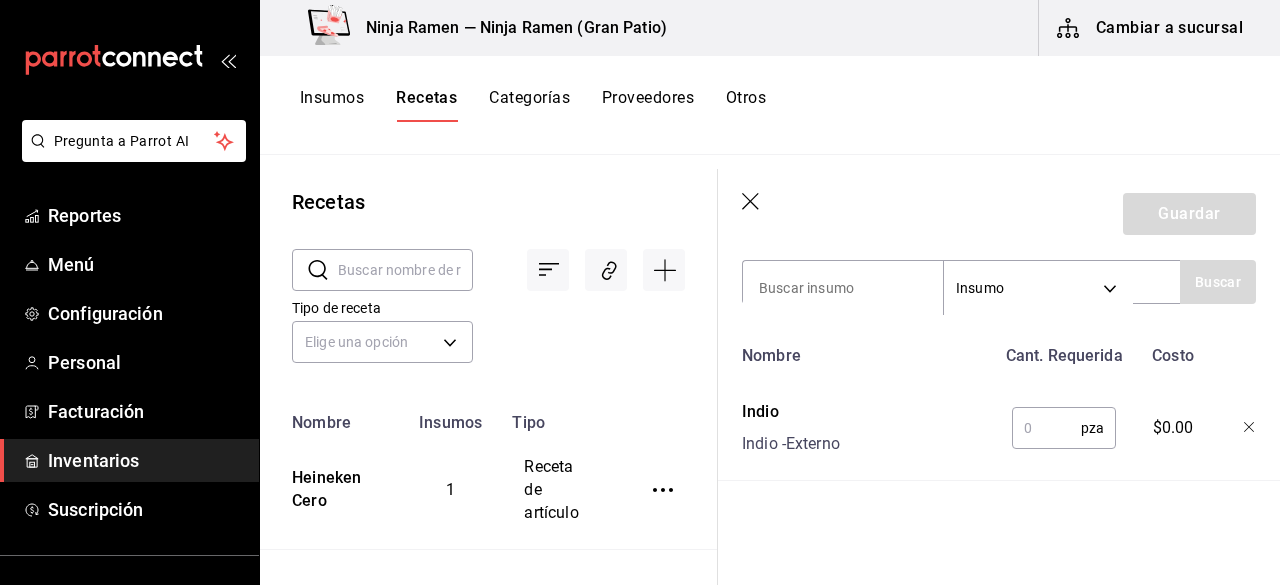 click at bounding box center [1046, 428] 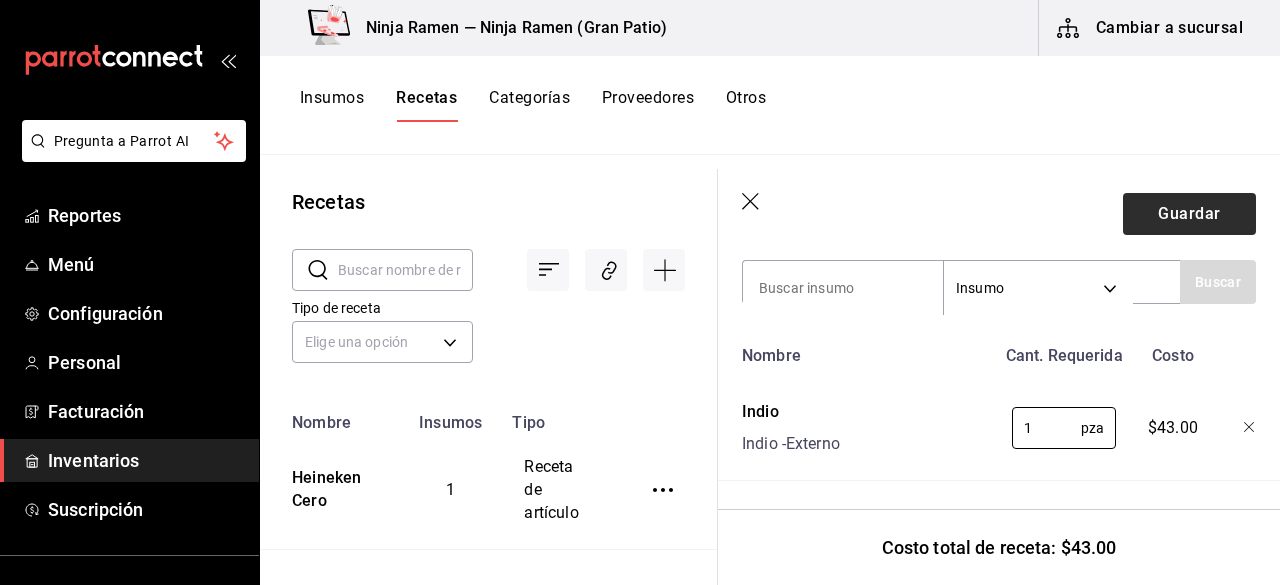 type on "1" 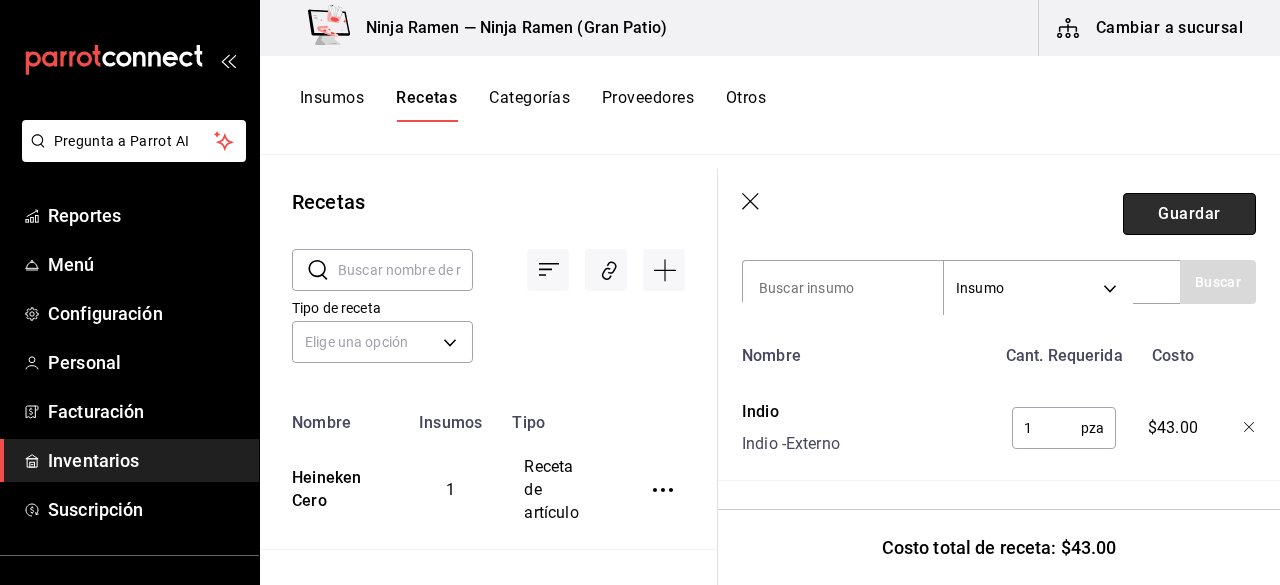 click on "Guardar" at bounding box center (1189, 214) 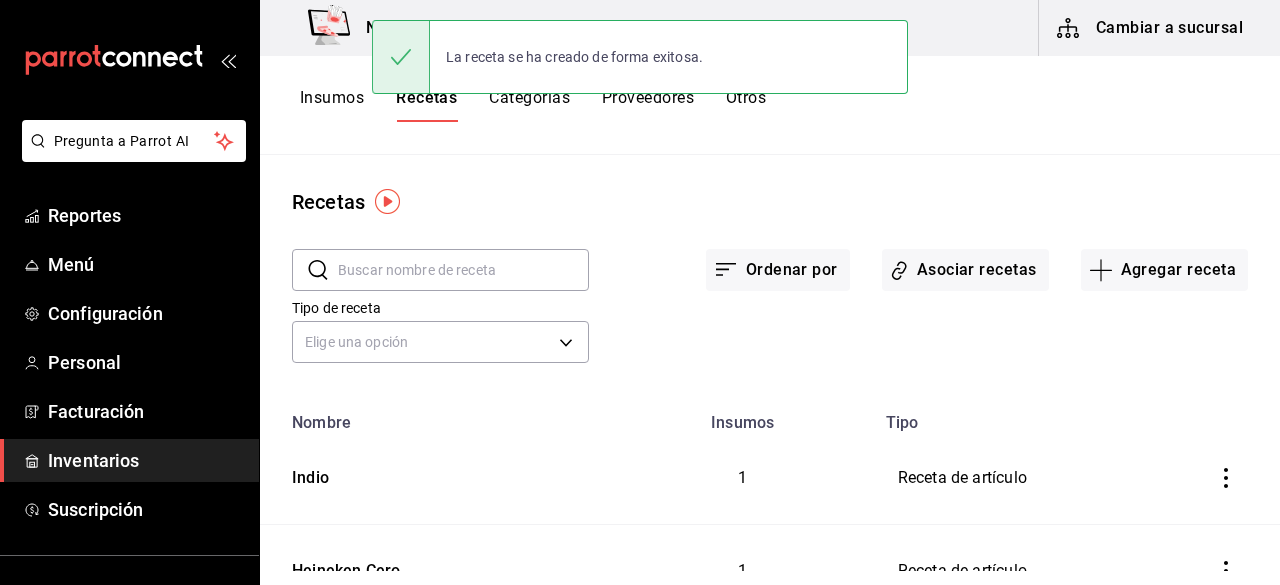 scroll, scrollTop: 0, scrollLeft: 0, axis: both 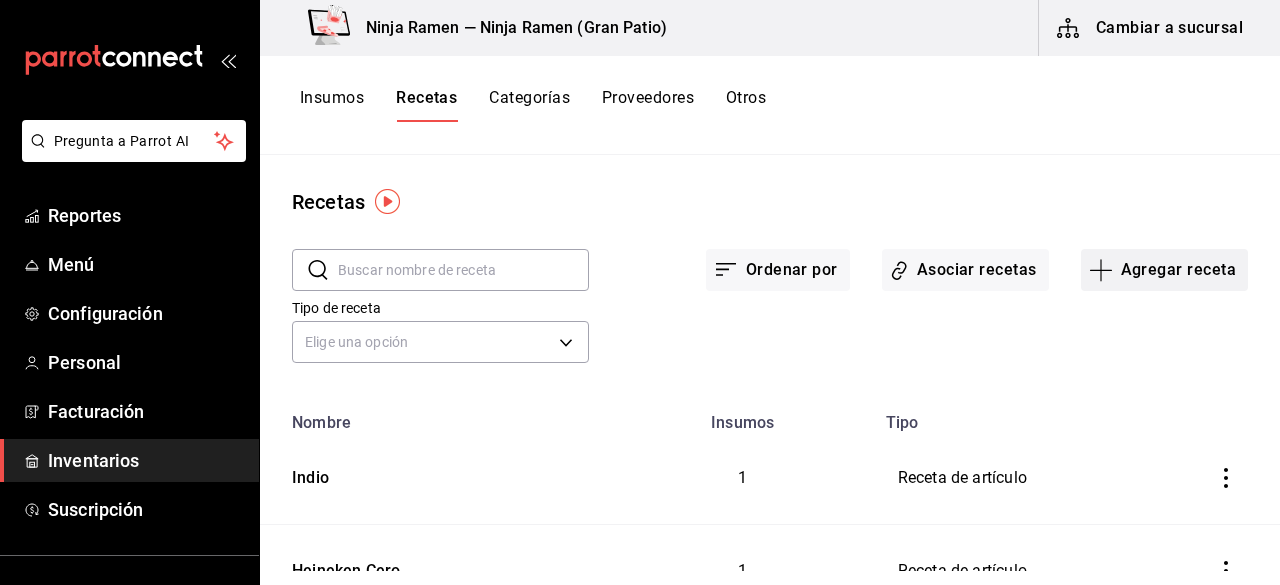 click on "Agregar receta" at bounding box center [1164, 270] 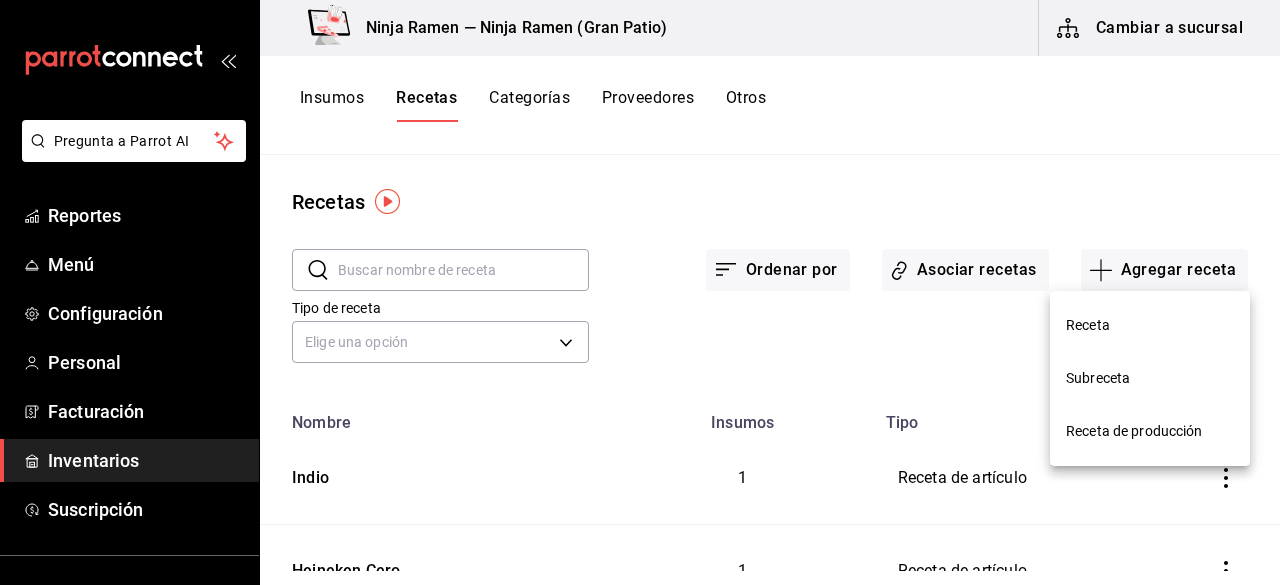 click on "Receta" at bounding box center (1150, 325) 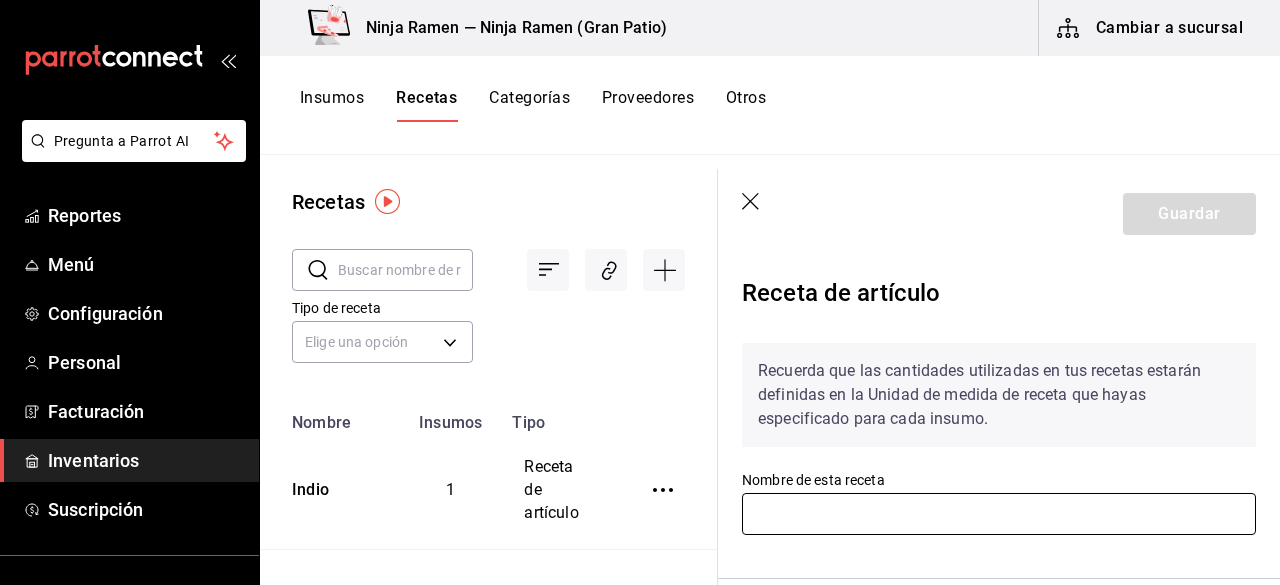 click at bounding box center [999, 514] 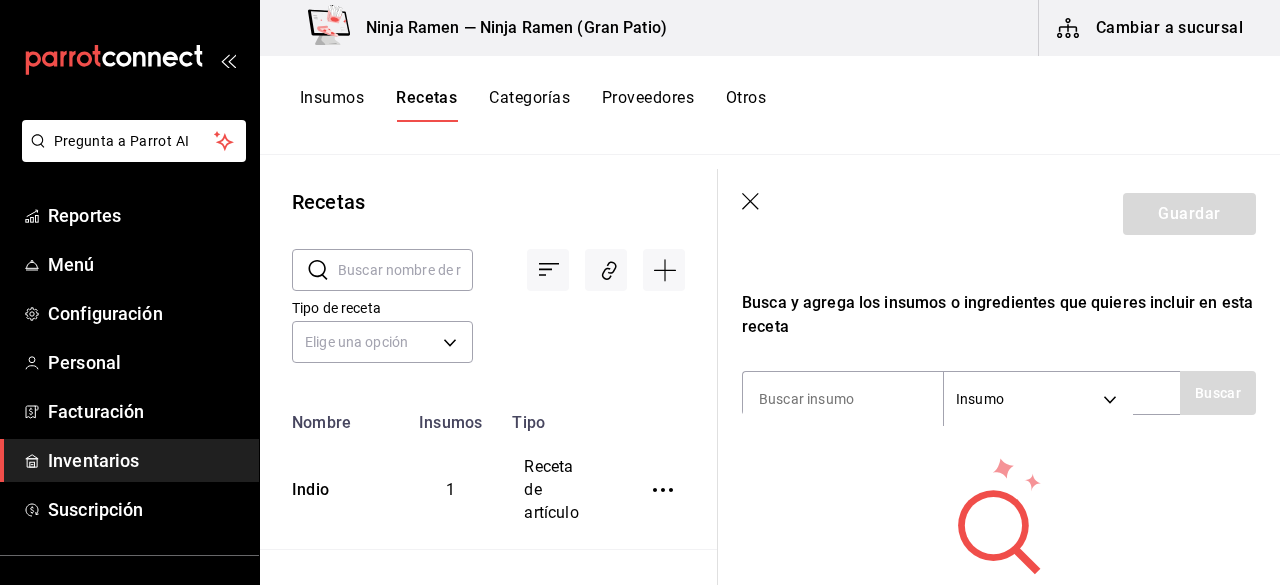 scroll, scrollTop: 370, scrollLeft: 0, axis: vertical 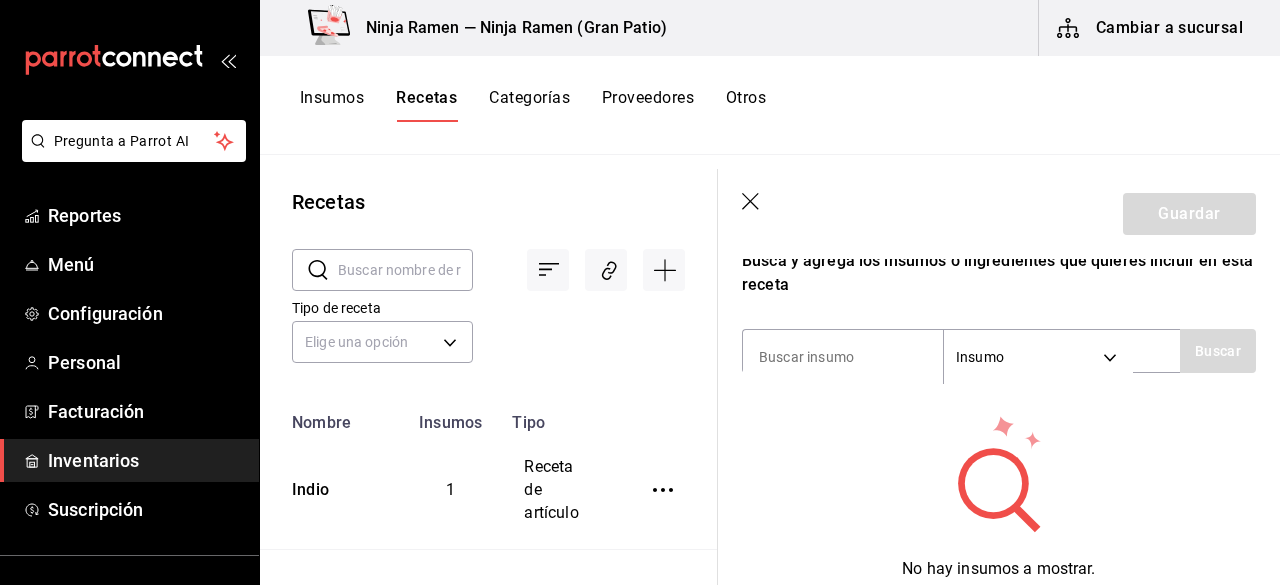 type on "Miller Highlife" 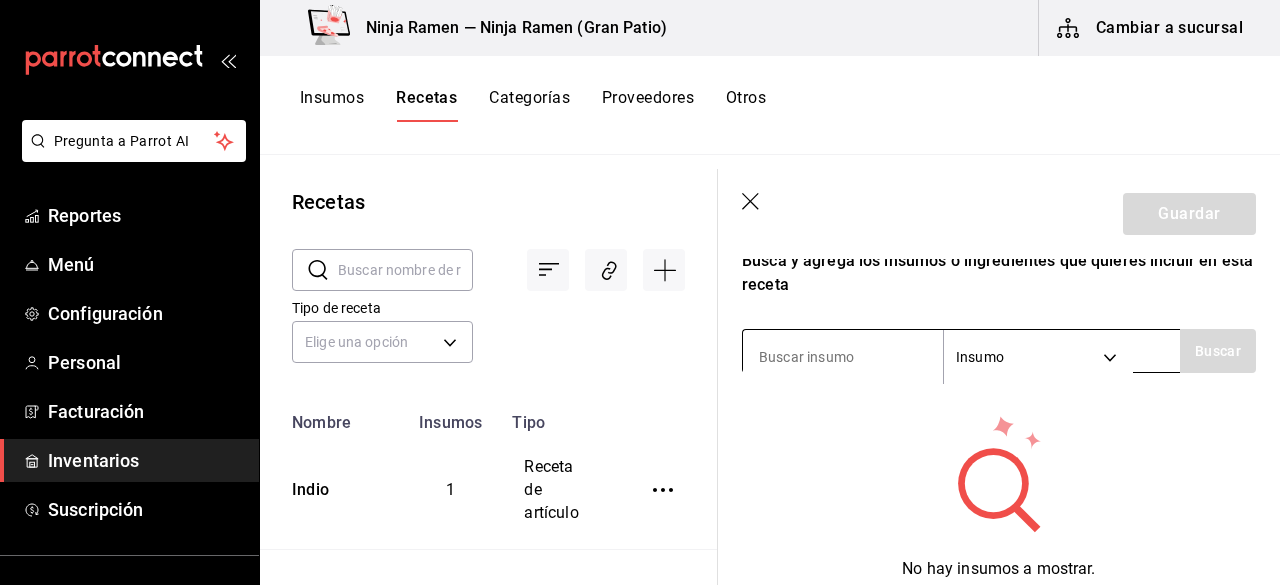 click at bounding box center (843, 357) 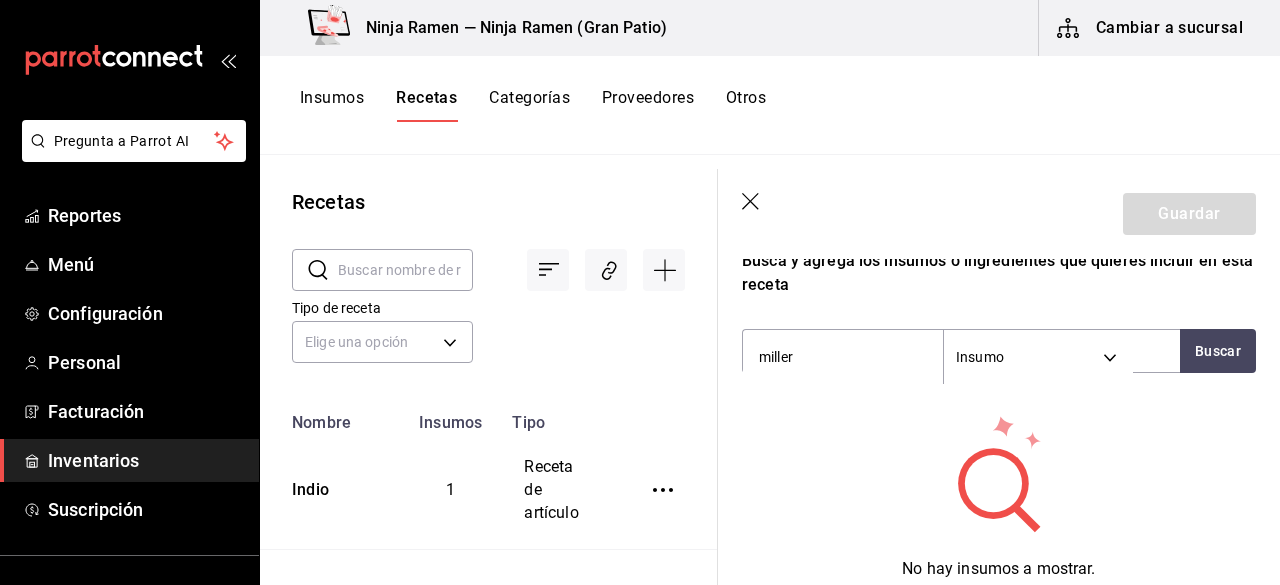 type on "miller" 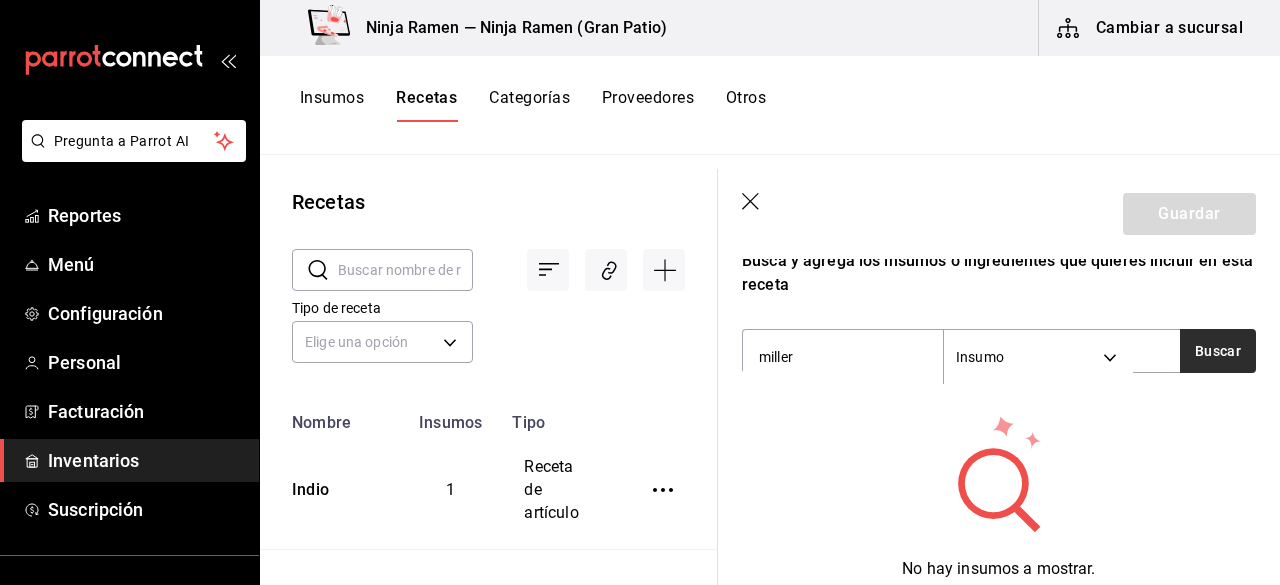 drag, startPoint x: 1195, startPoint y: 321, endPoint x: 1212, endPoint y: 356, distance: 38.910152 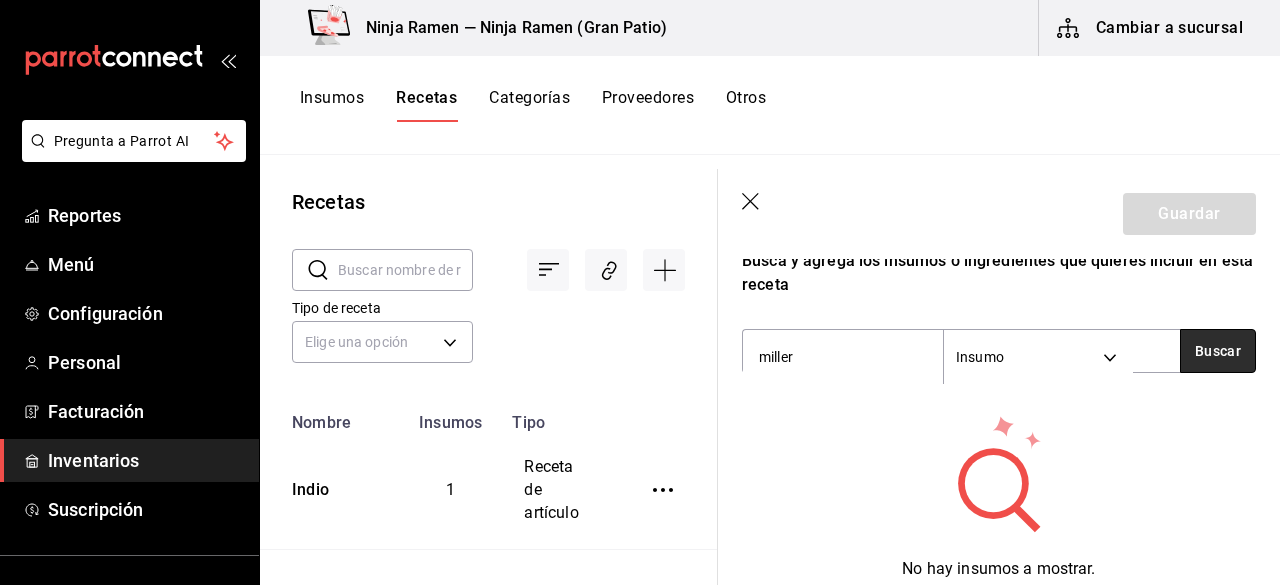 click on "Buscar" at bounding box center (1218, 351) 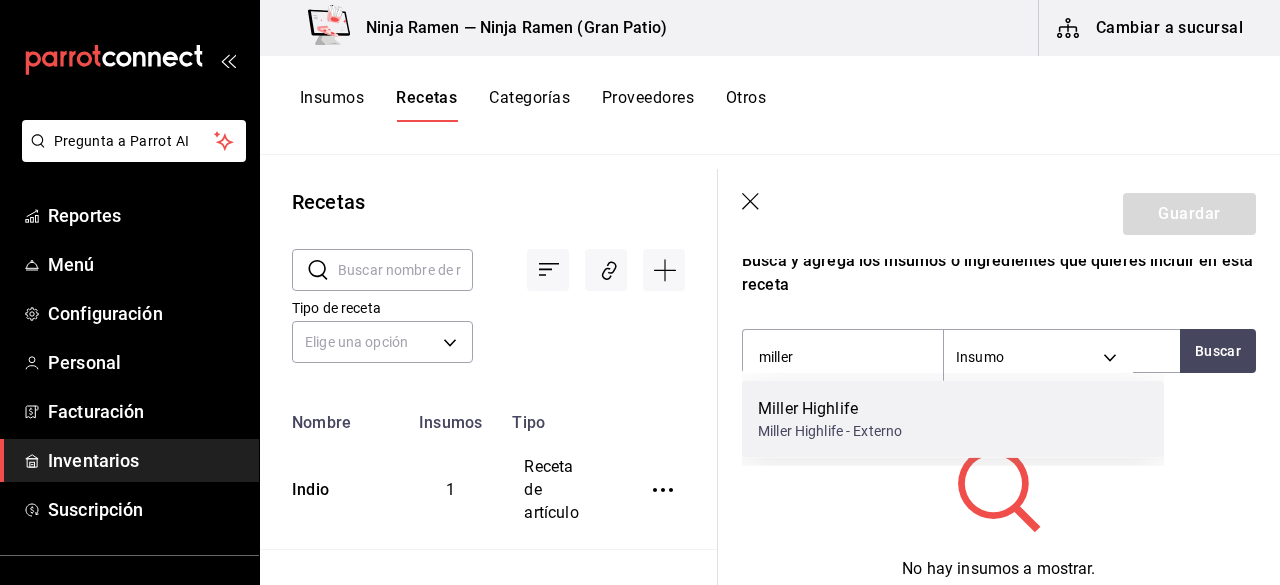 click on "Miller Highlife Miller Highlife - Externo" at bounding box center (953, 419) 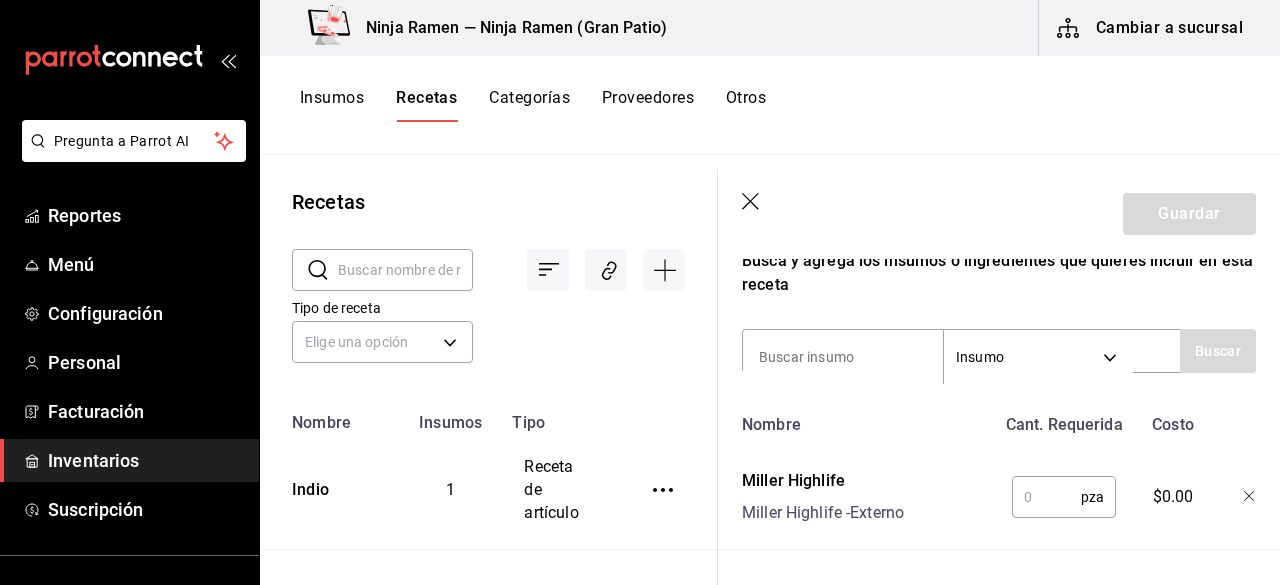 click at bounding box center [1046, 497] 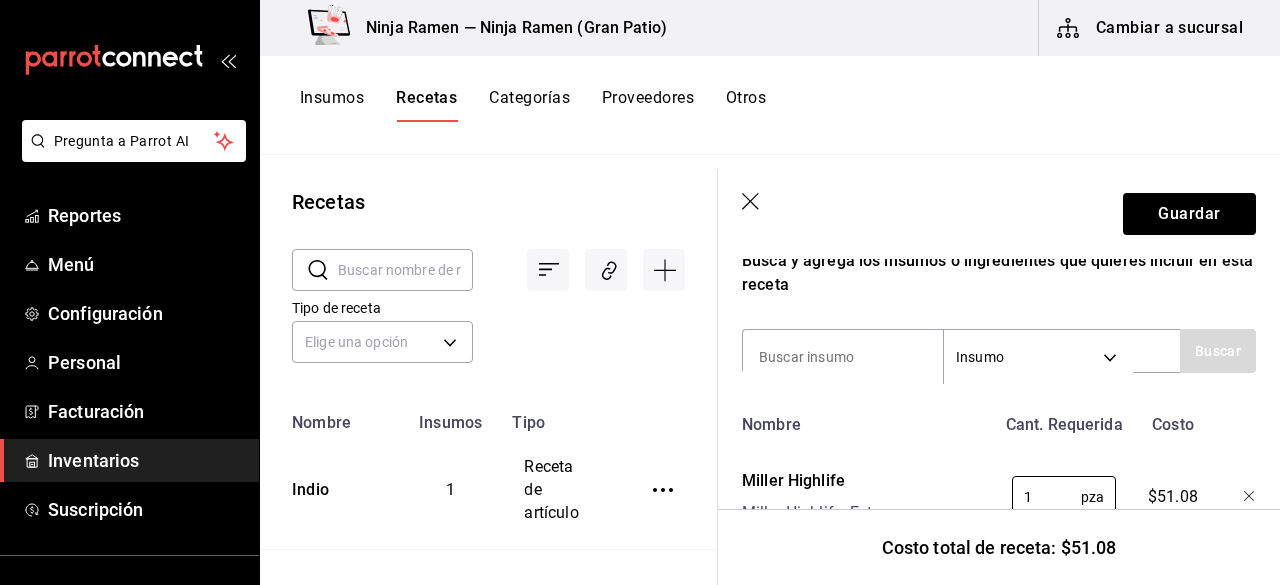 scroll, scrollTop: 454, scrollLeft: 0, axis: vertical 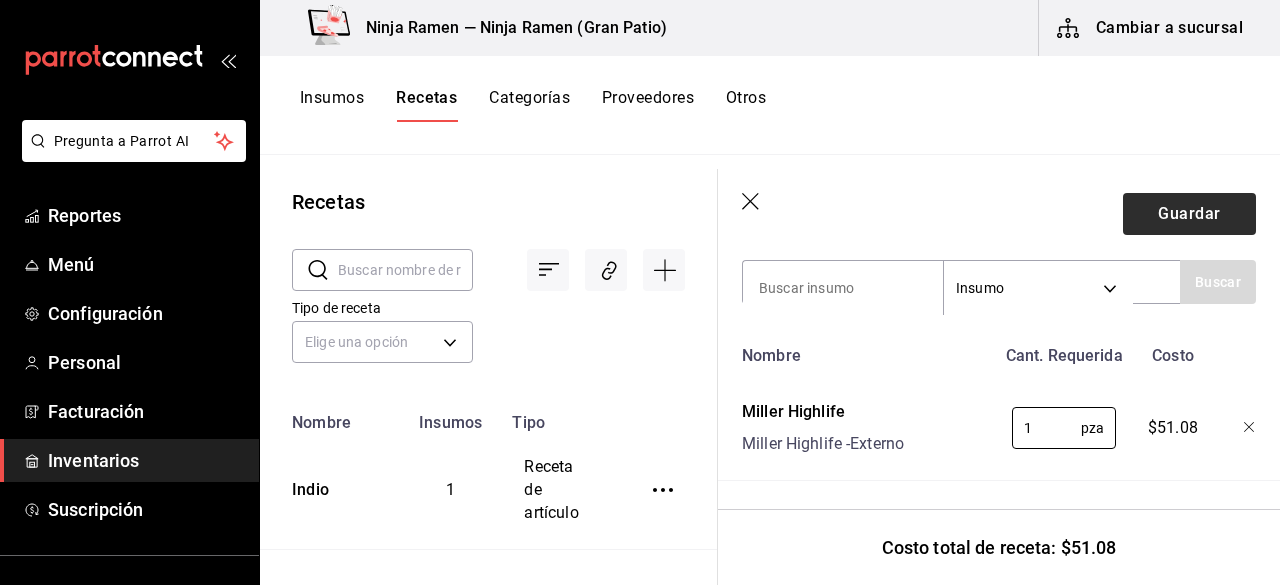 type on "1" 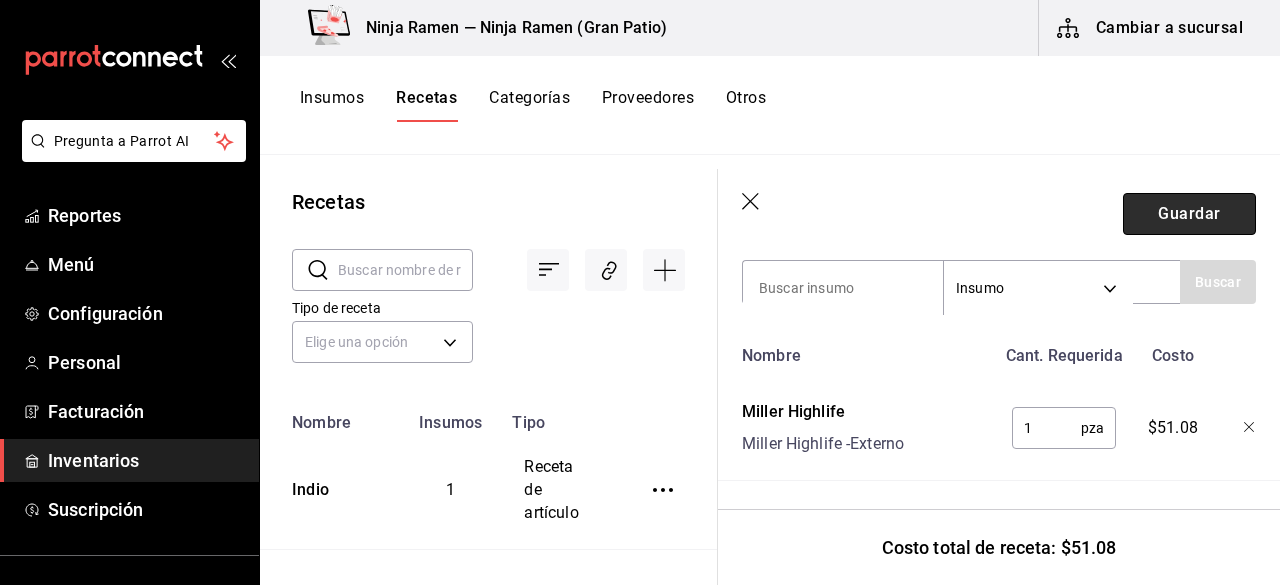 click on "Guardar" at bounding box center (1189, 214) 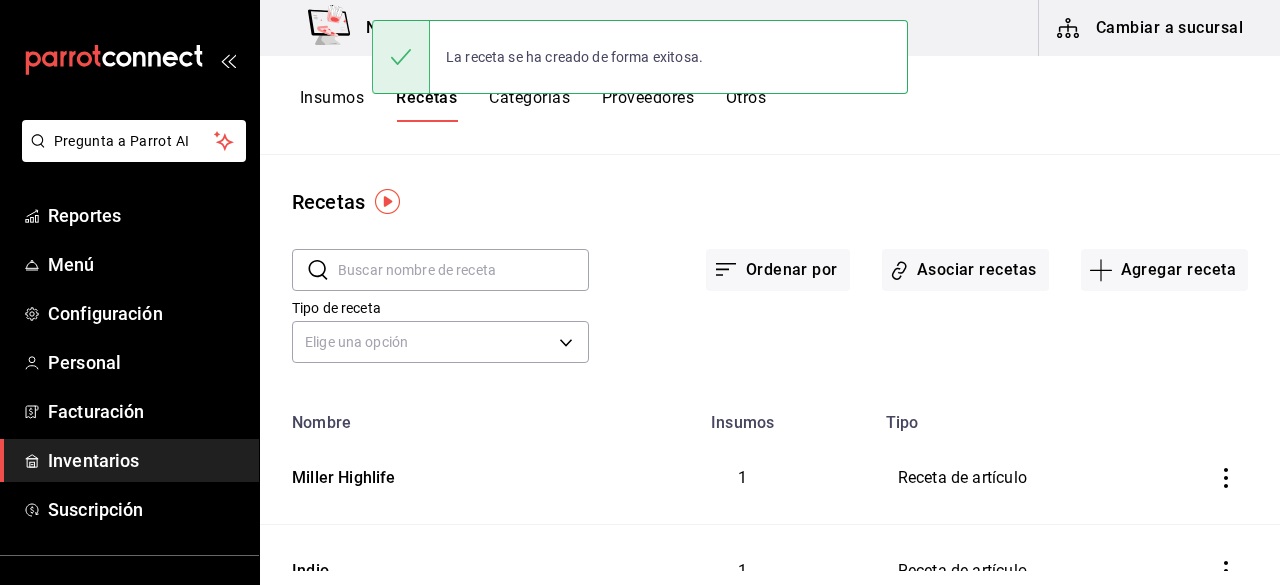 scroll, scrollTop: 0, scrollLeft: 0, axis: both 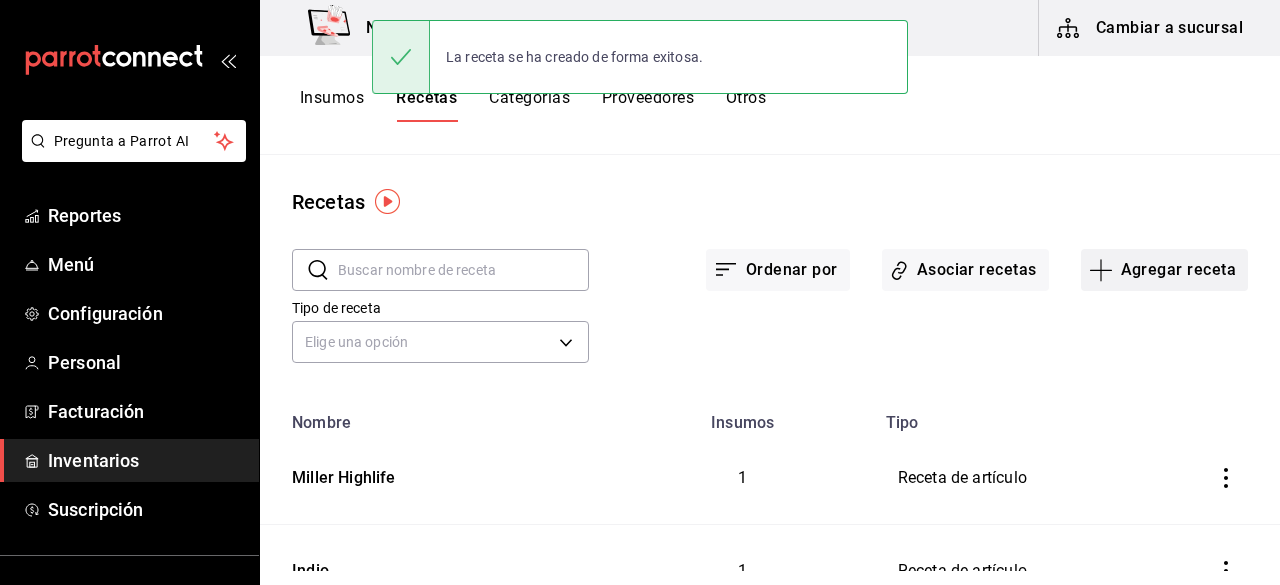 click on "Agregar receta" at bounding box center (1164, 270) 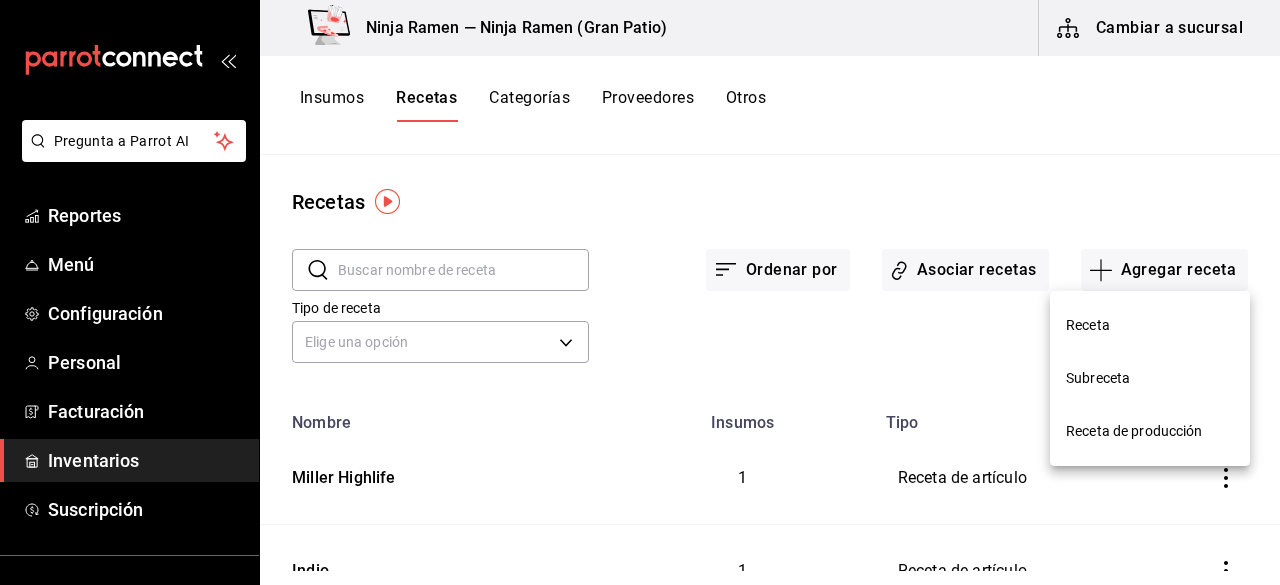 click on "Receta" at bounding box center [1150, 325] 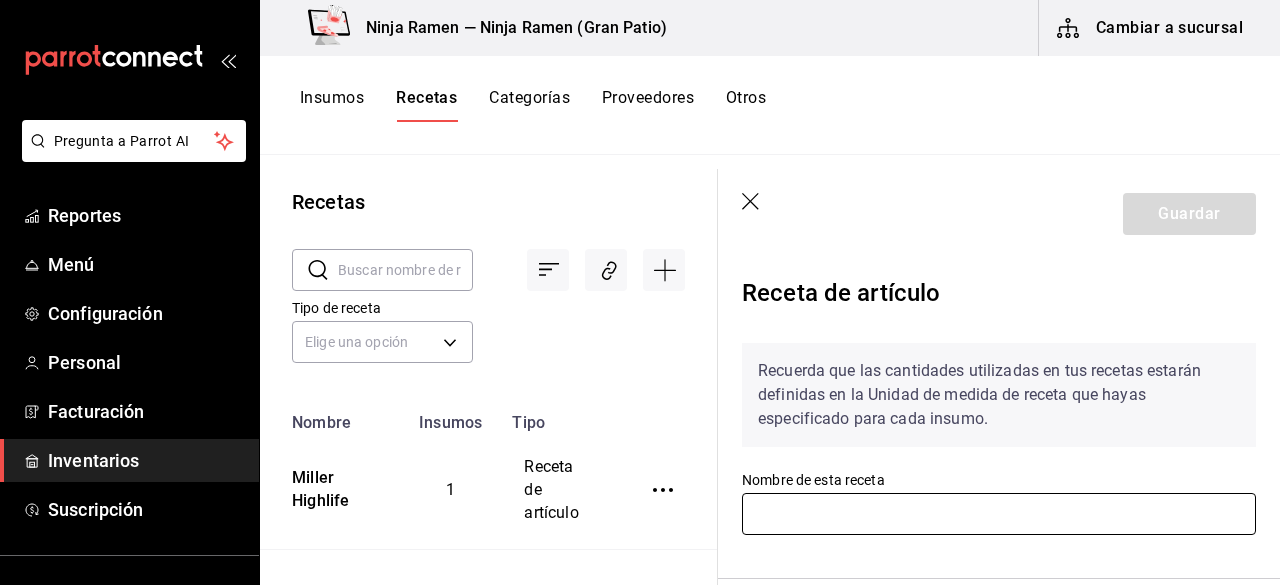 click at bounding box center [999, 514] 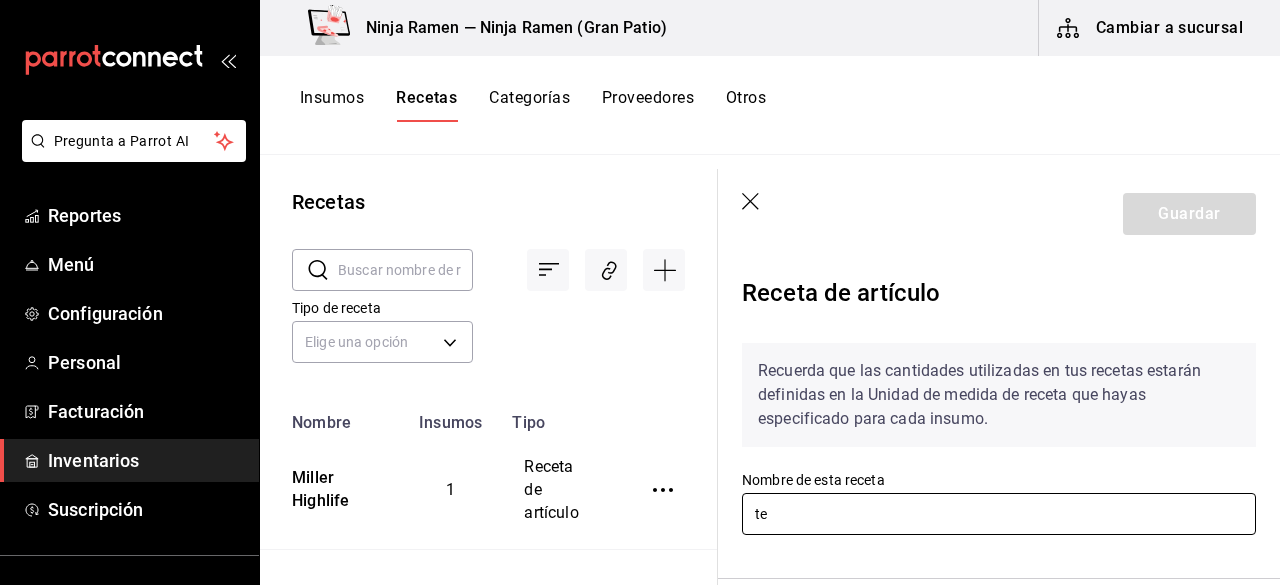 type on "t" 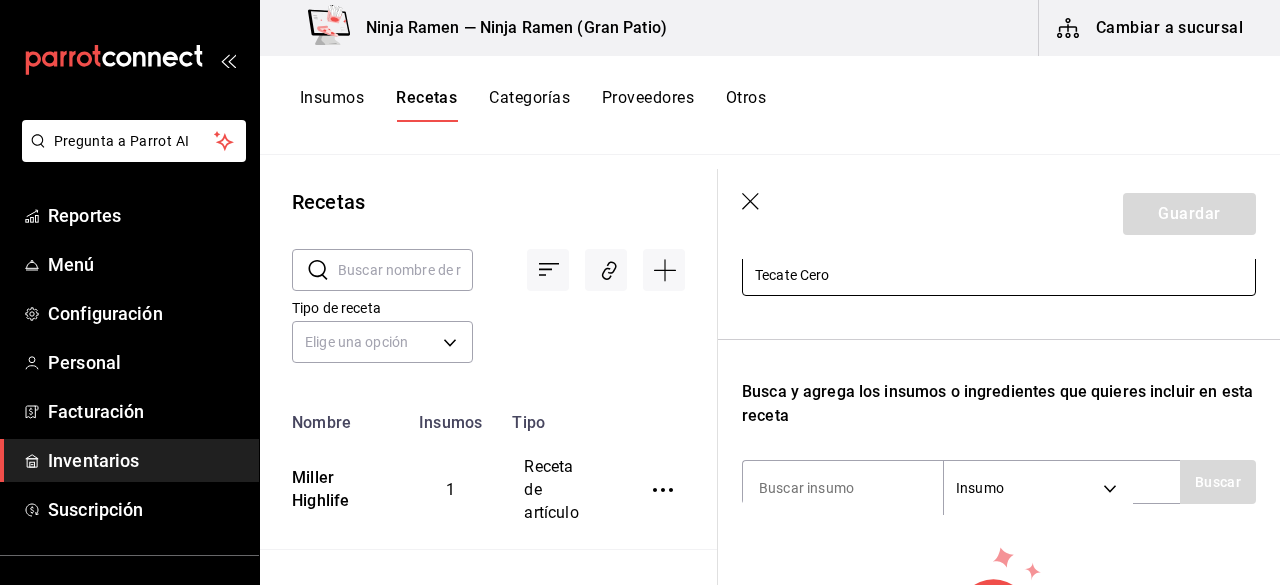 scroll, scrollTop: 246, scrollLeft: 0, axis: vertical 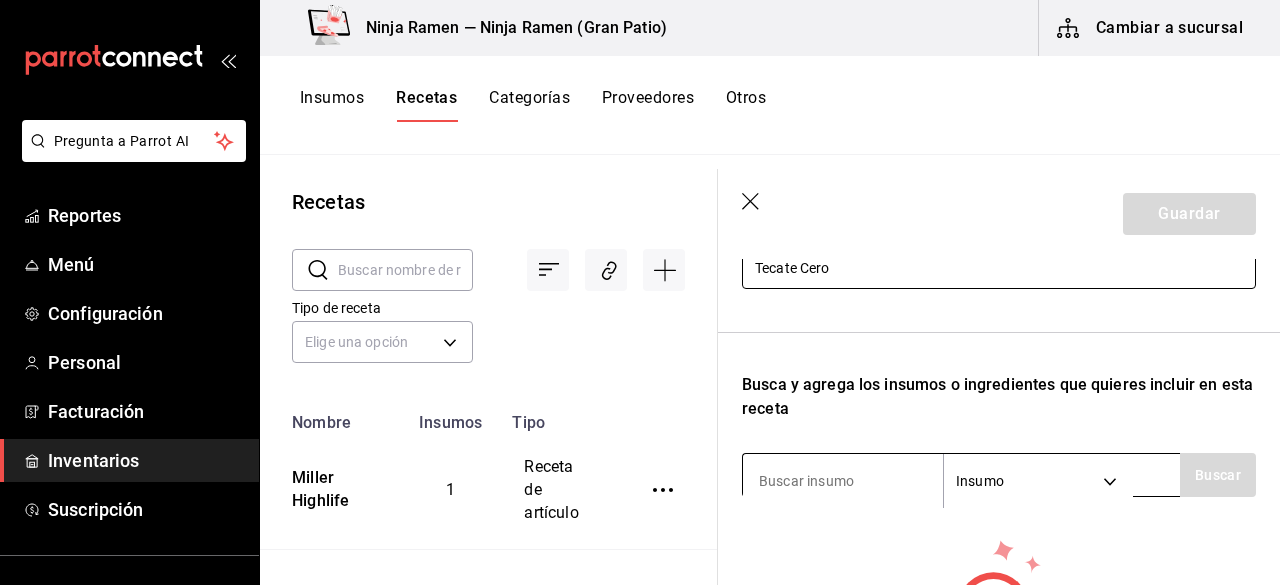 type on "Tecate Cero" 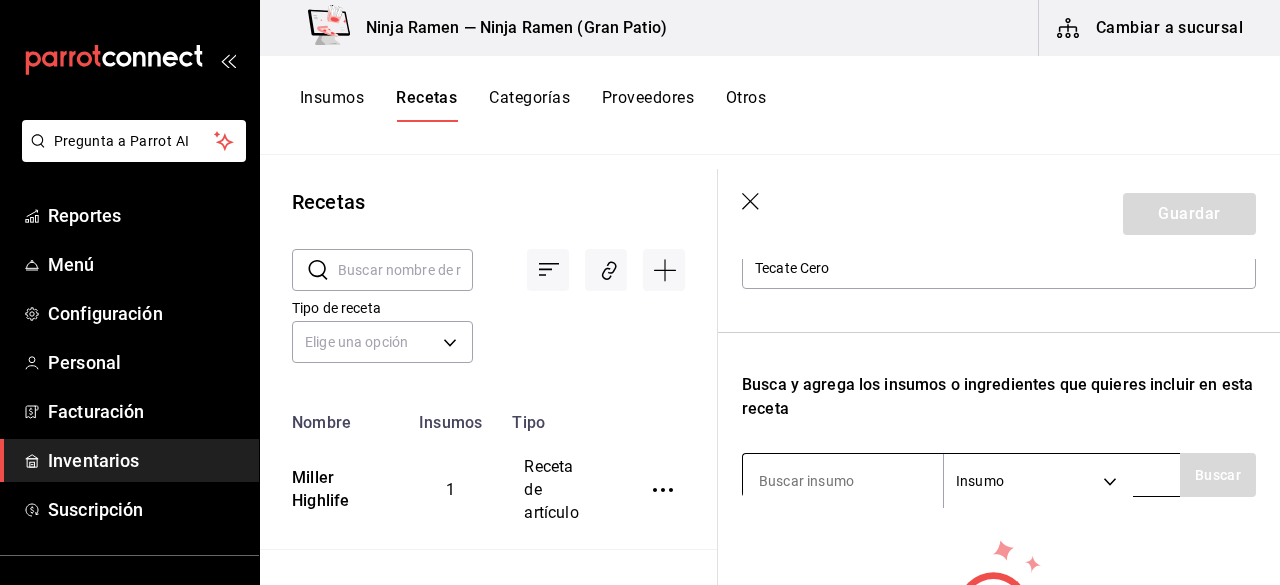 click at bounding box center [843, 481] 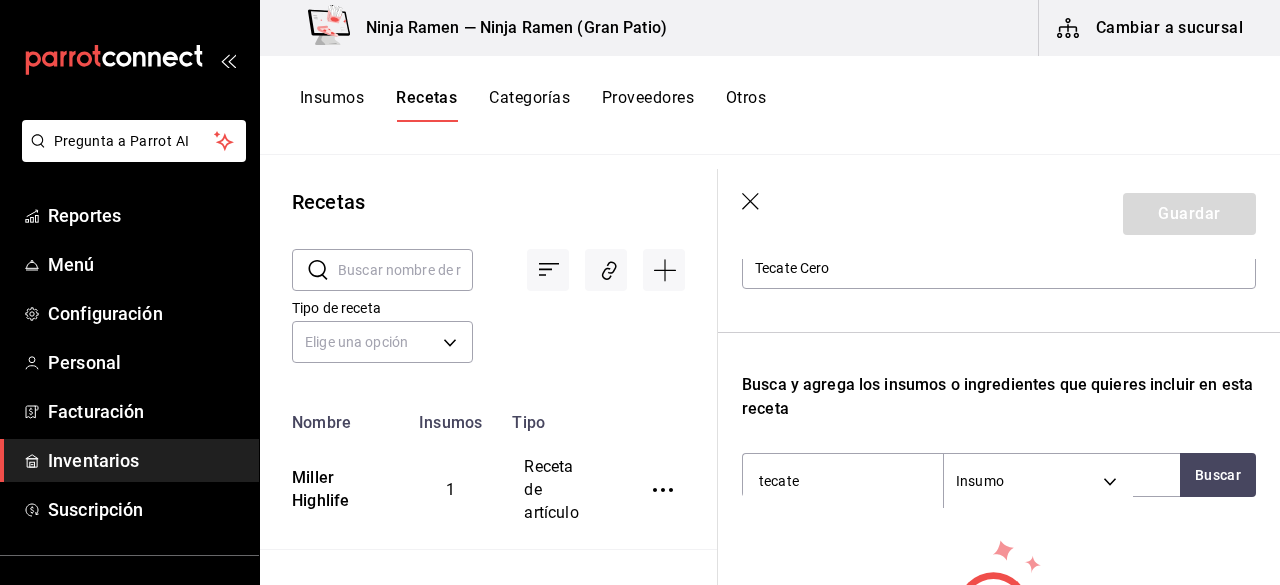 type on "tecate" 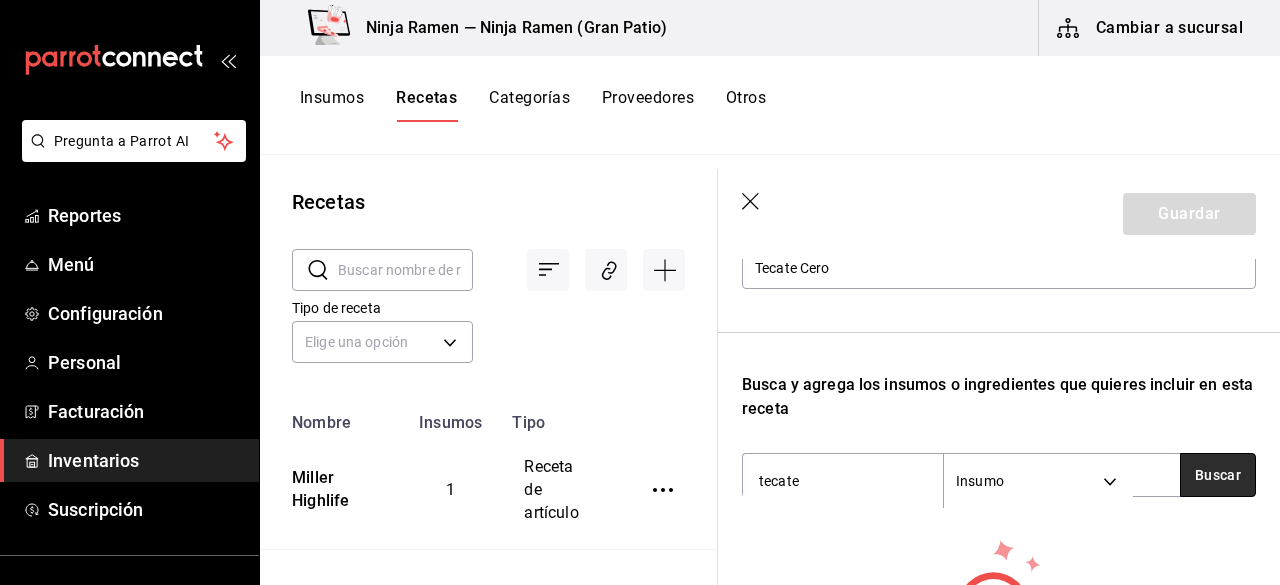 click on "Buscar" at bounding box center (1218, 475) 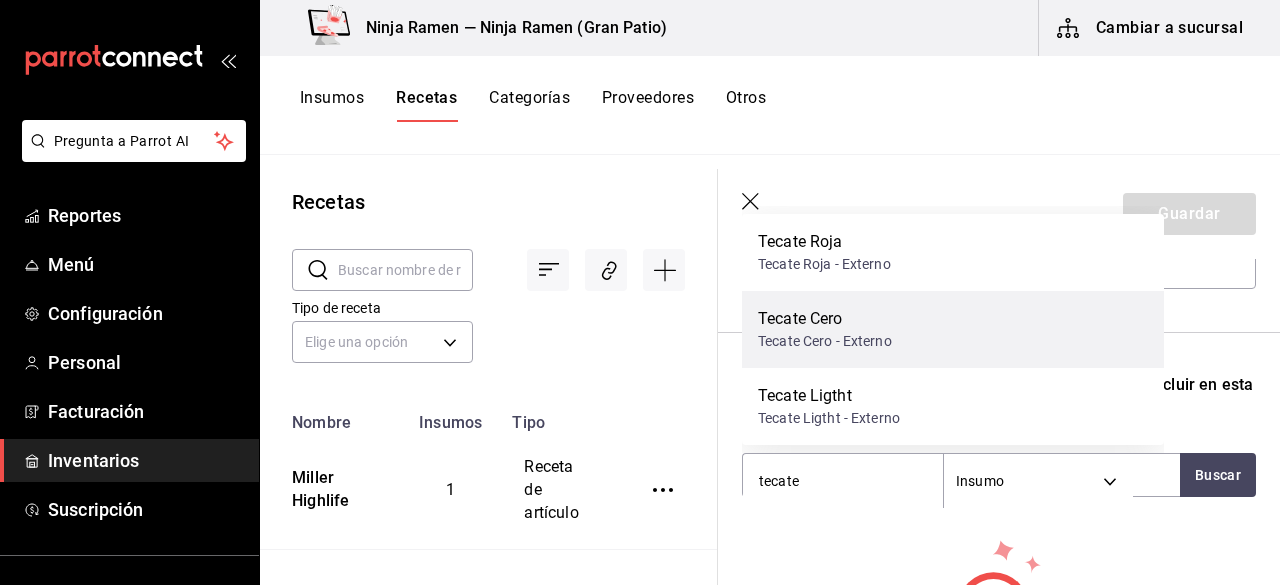 click on "Tecate Cero  - Externo" at bounding box center (825, 341) 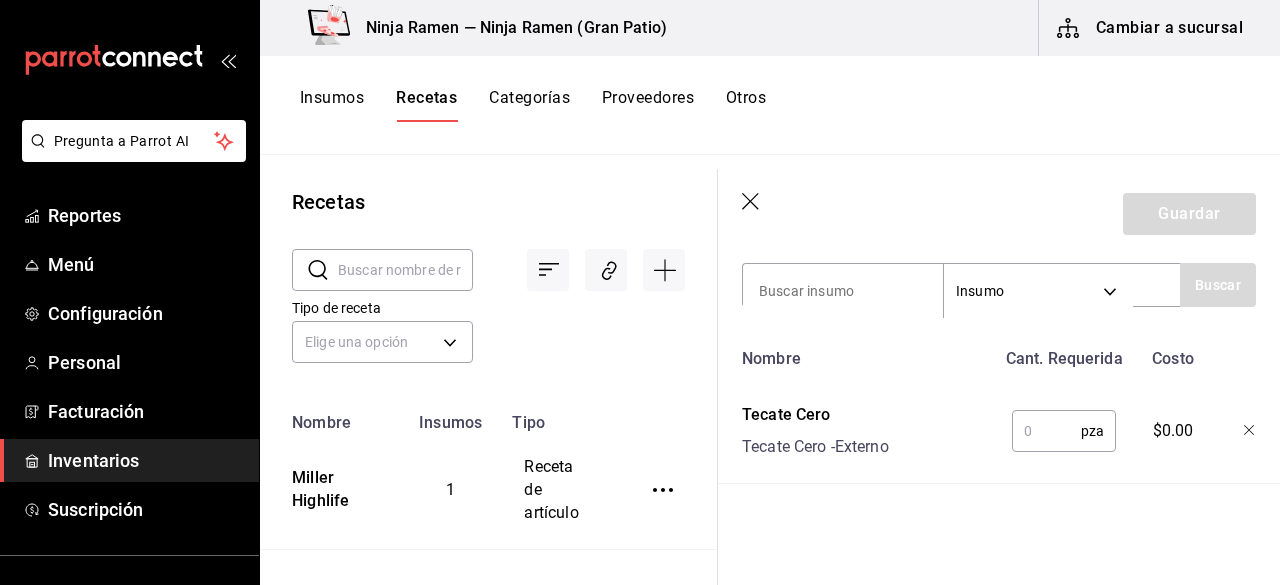 scroll, scrollTop: 454, scrollLeft: 0, axis: vertical 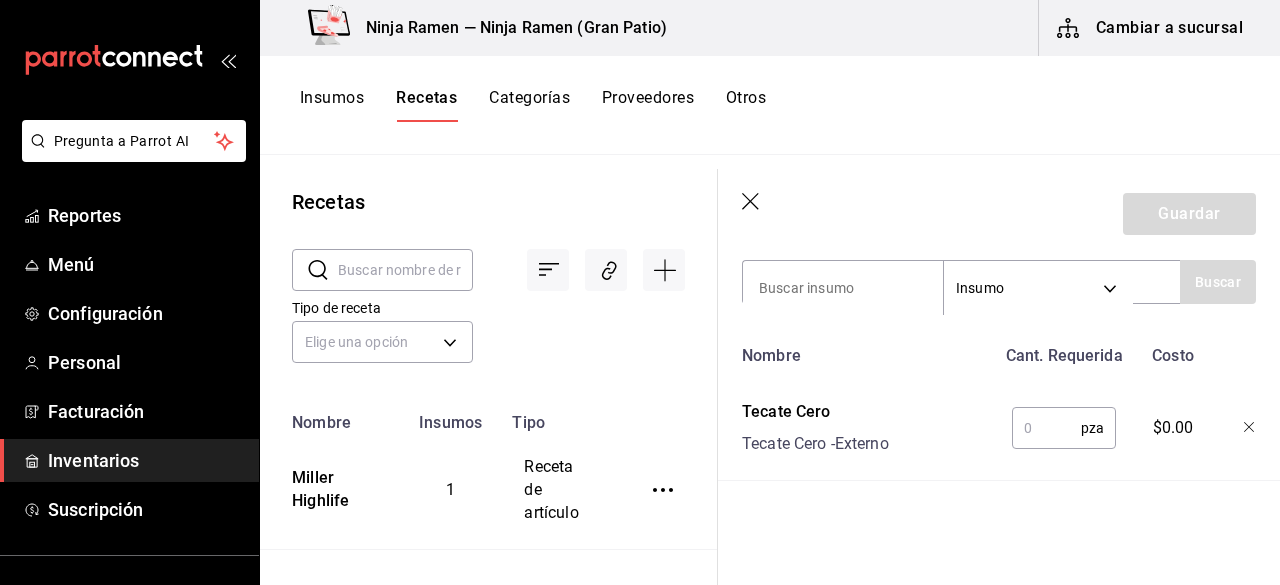 click at bounding box center (1046, 428) 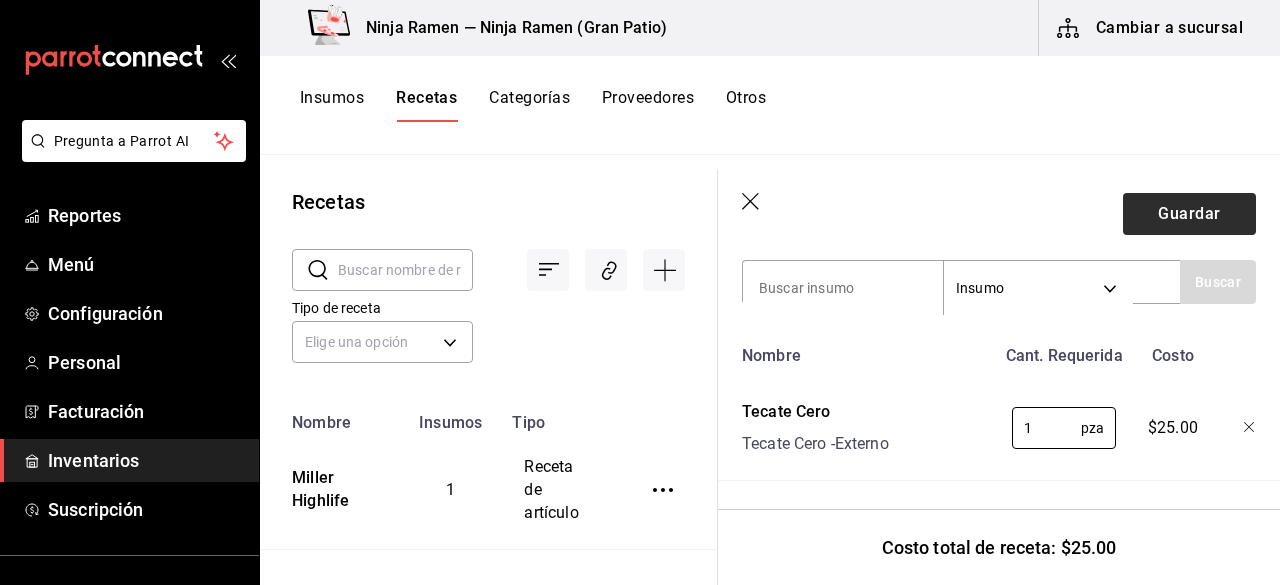 type on "1" 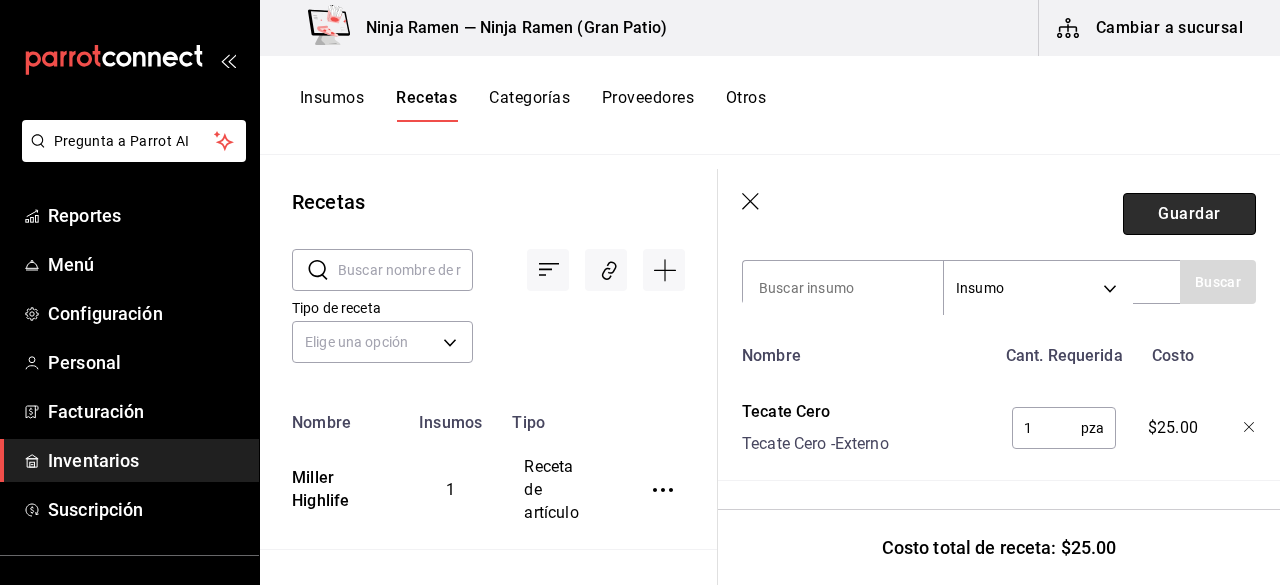 click on "Guardar" at bounding box center (1189, 214) 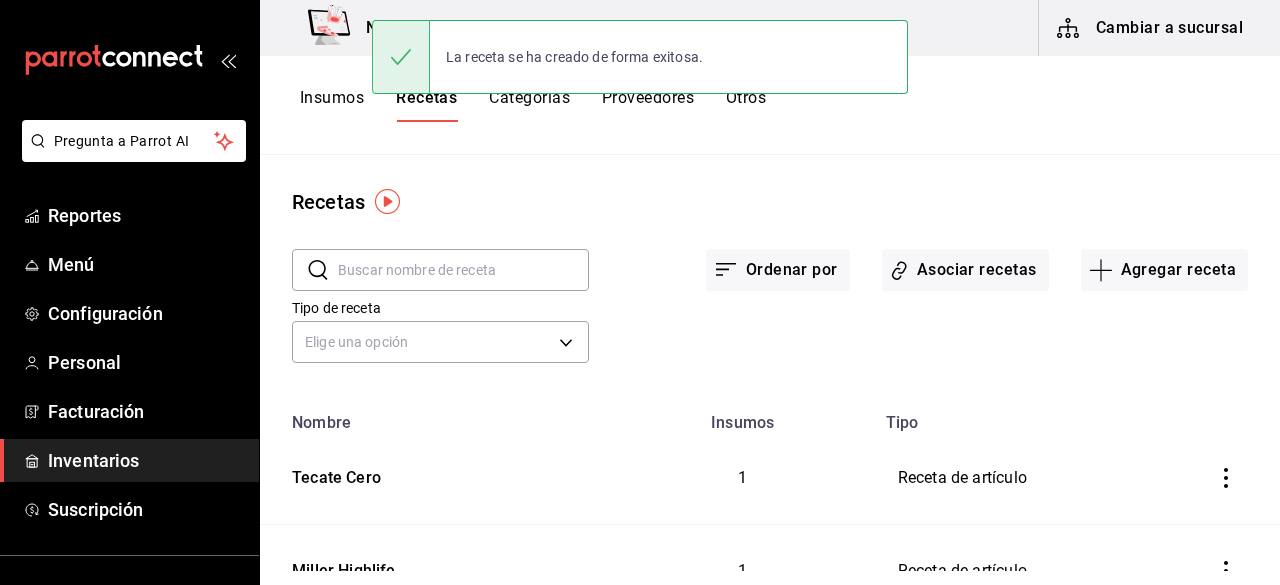scroll, scrollTop: 0, scrollLeft: 0, axis: both 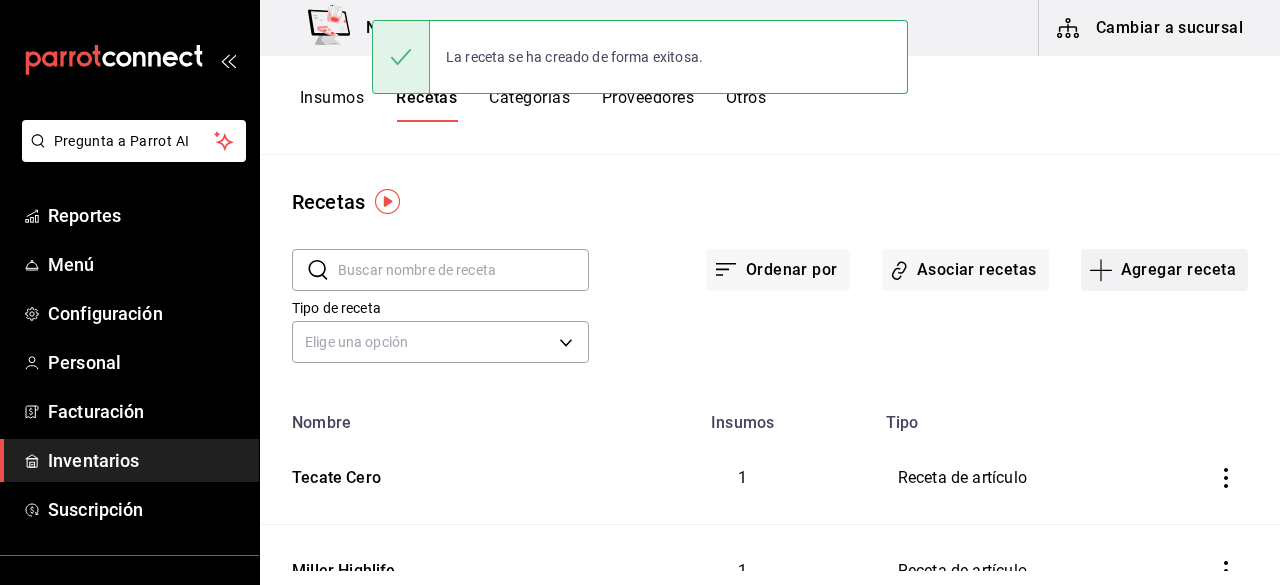 click on "Agregar receta" at bounding box center [1164, 270] 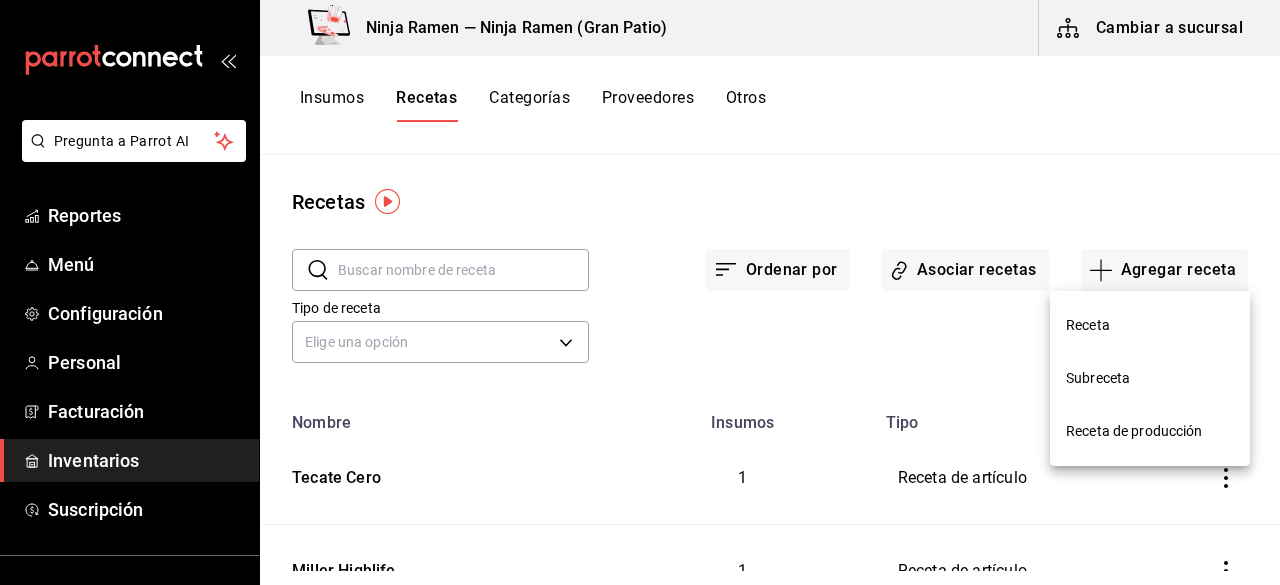 click on "Receta" at bounding box center [1150, 325] 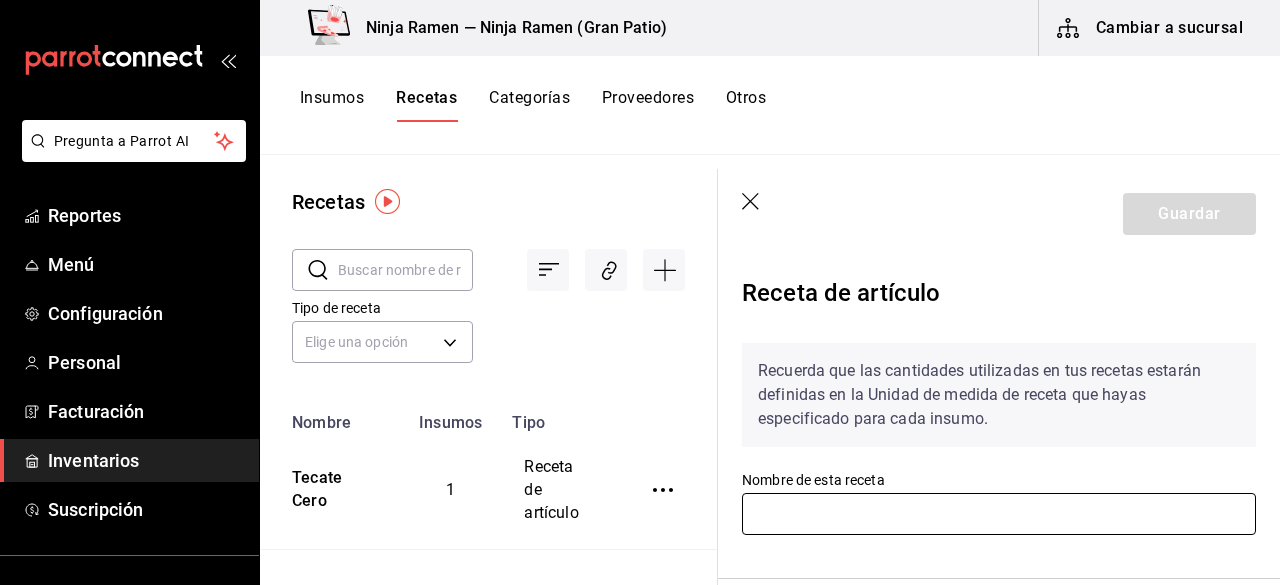 click at bounding box center [999, 514] 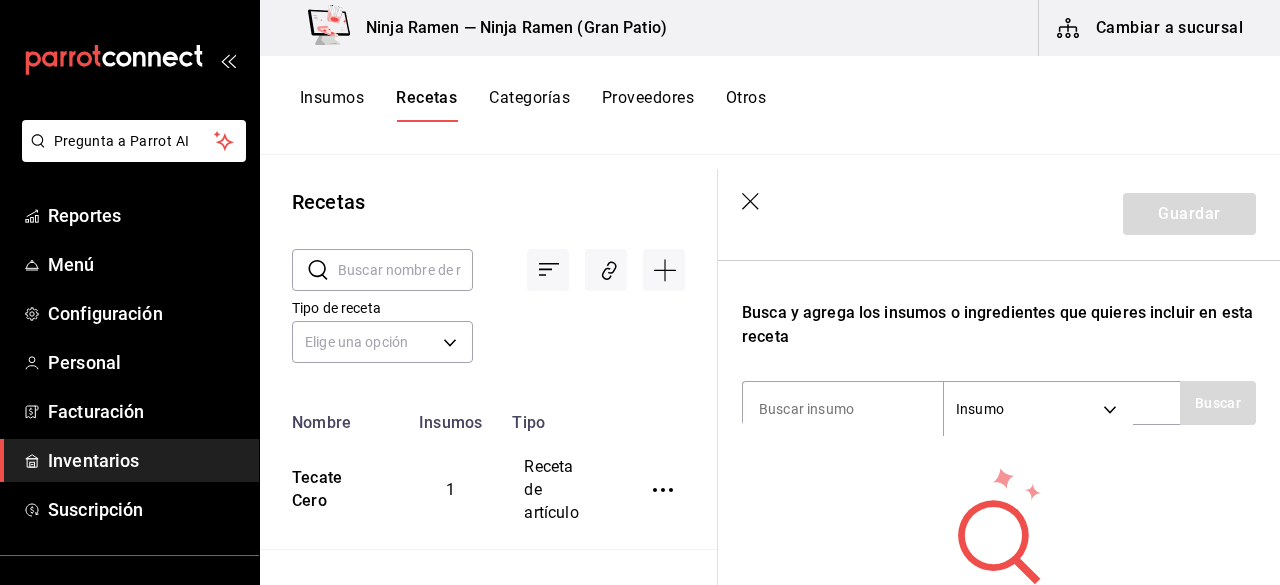 scroll, scrollTop: 324, scrollLeft: 0, axis: vertical 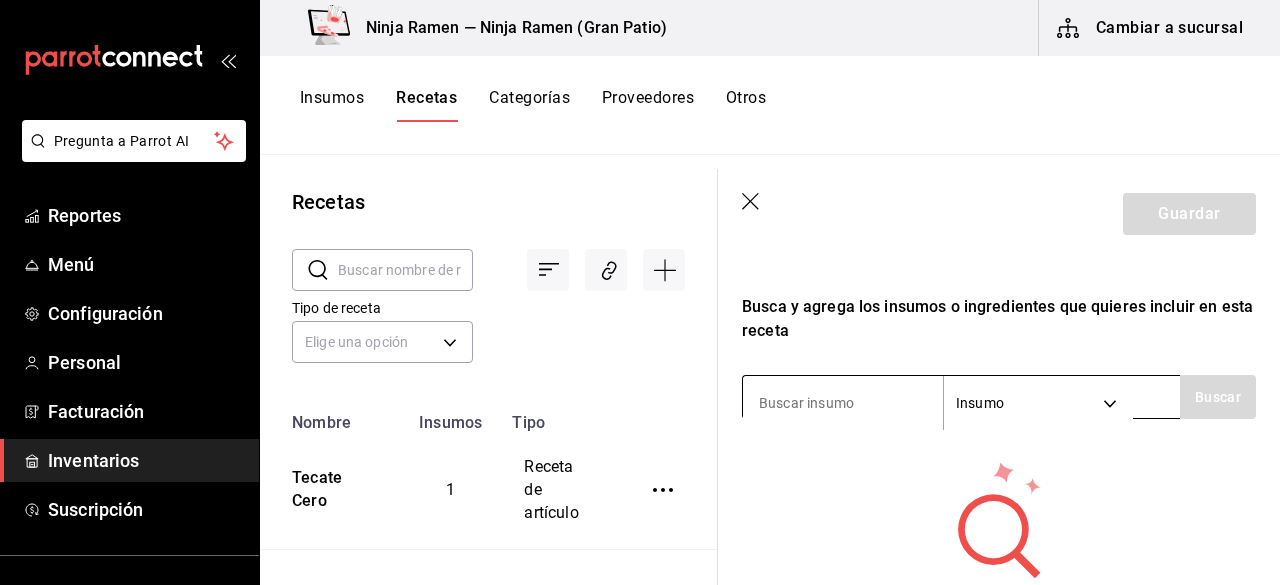 type on "Tecate Light" 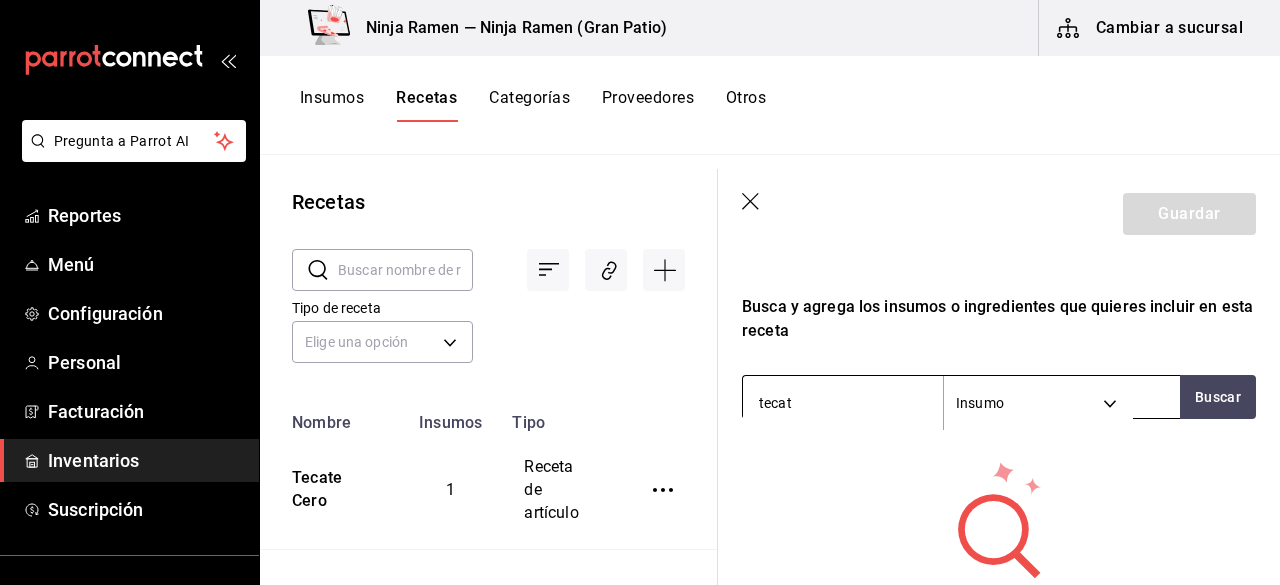 type on "tecate" 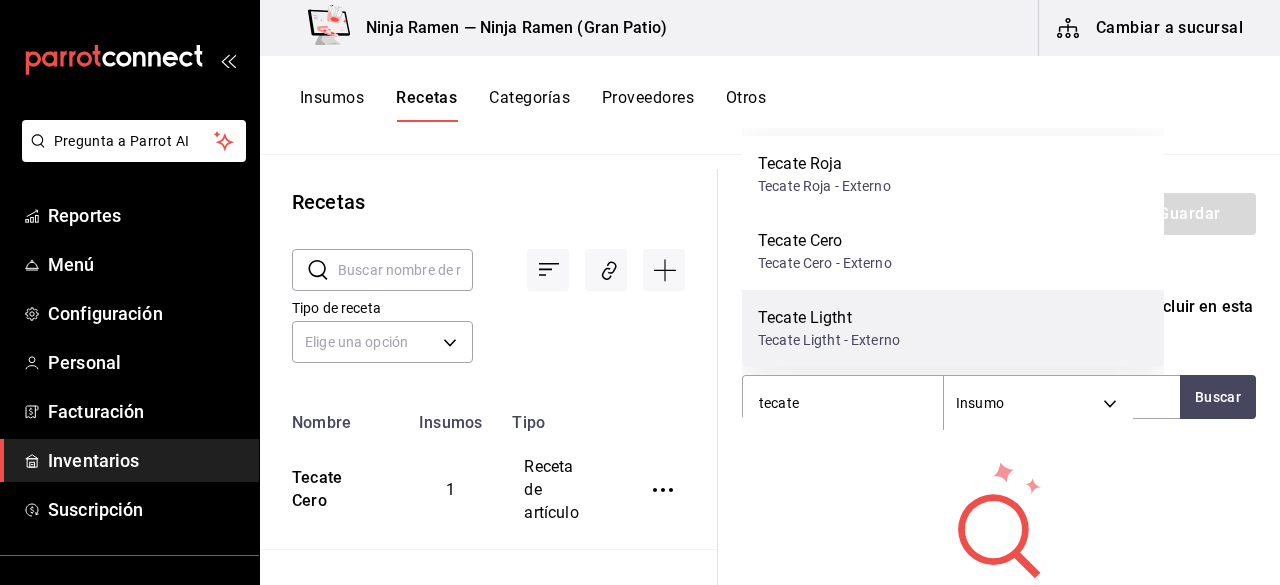 click on "Tecate Ligtht - Externo" at bounding box center (829, 340) 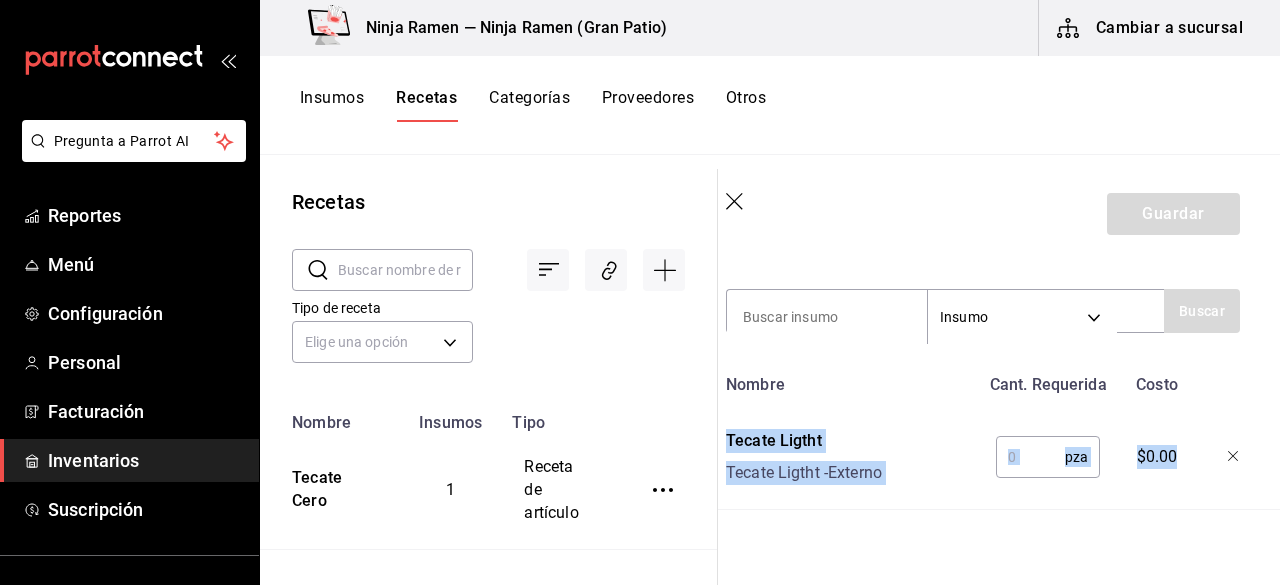 drag, startPoint x: 1279, startPoint y: 451, endPoint x: 1276, endPoint y: 507, distance: 56.0803 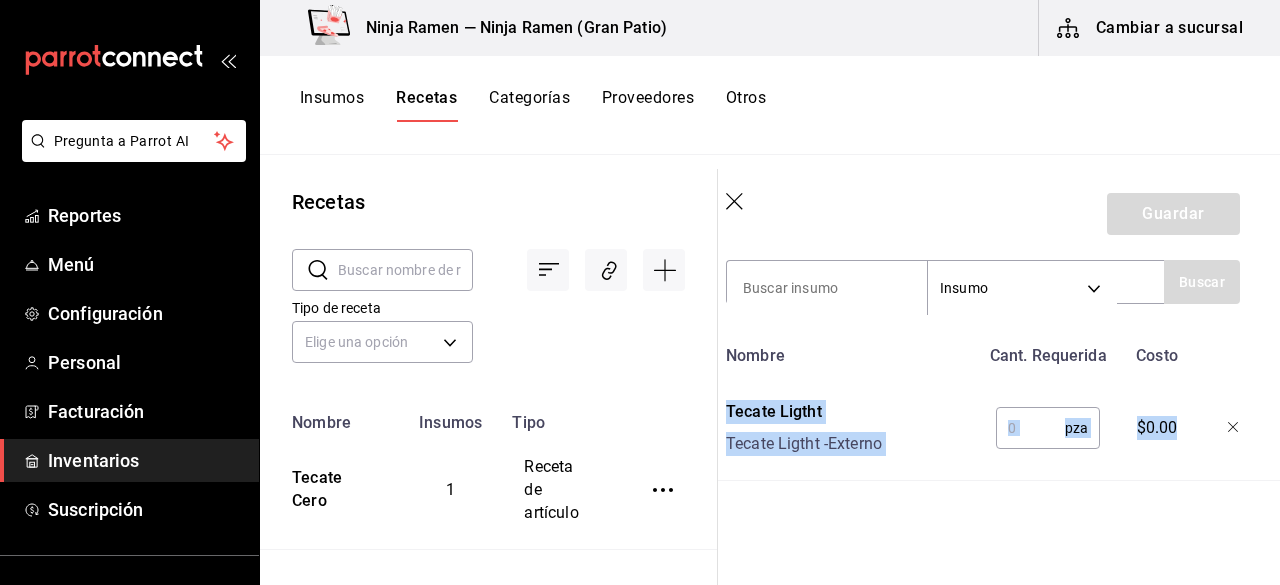 click at bounding box center [1030, 428] 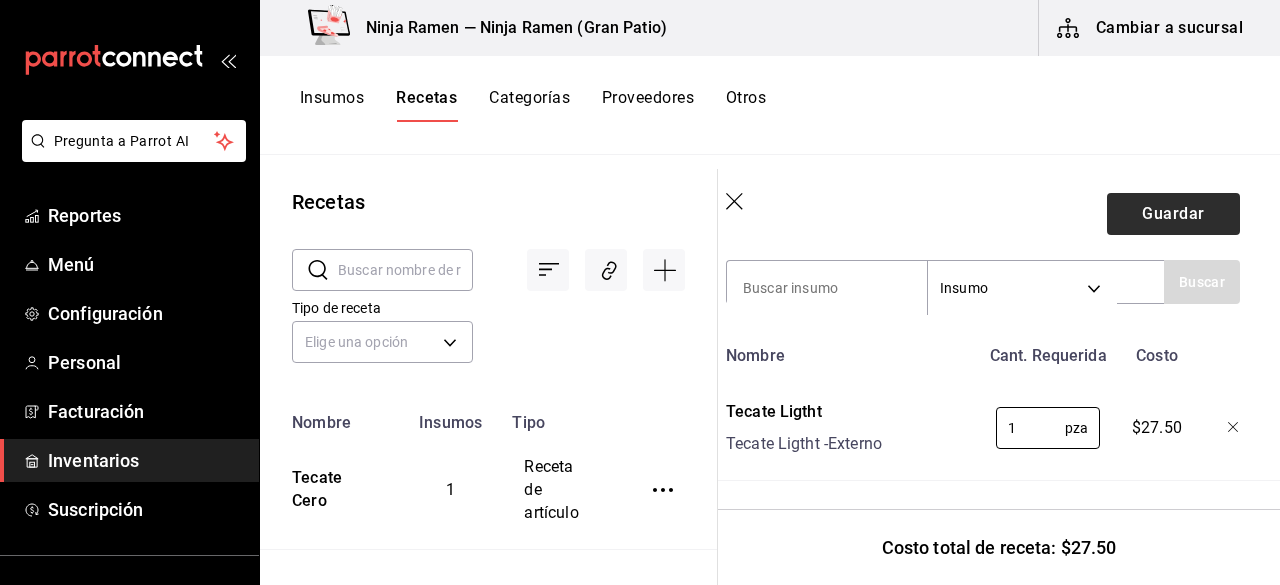 type on "1" 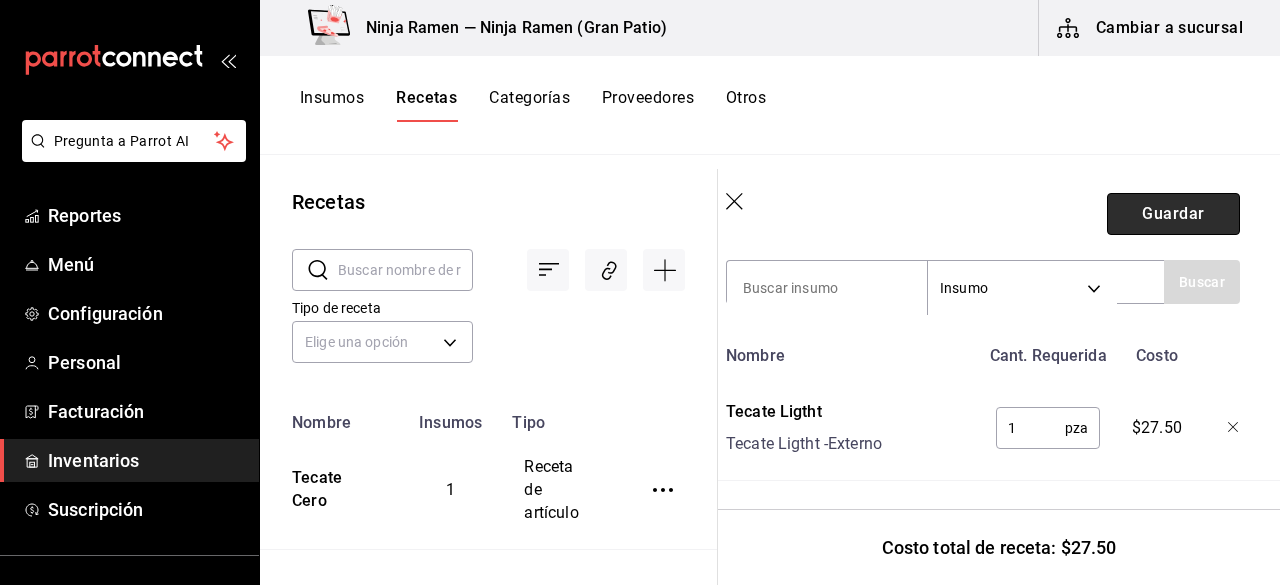 click on "Guardar" at bounding box center (1173, 214) 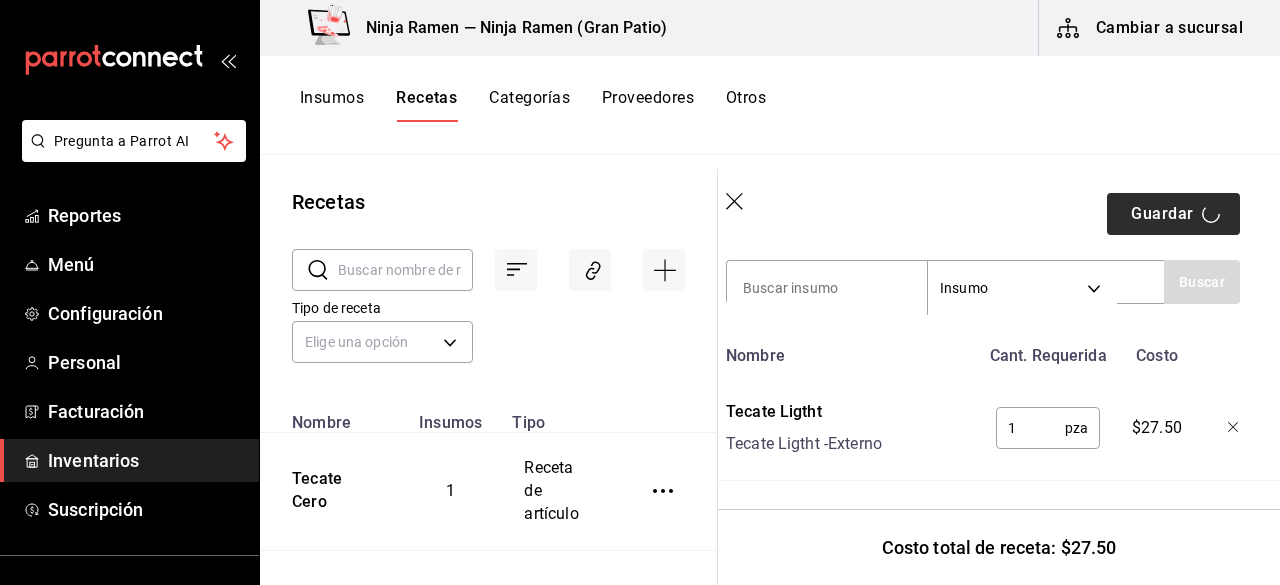 scroll, scrollTop: 0, scrollLeft: 0, axis: both 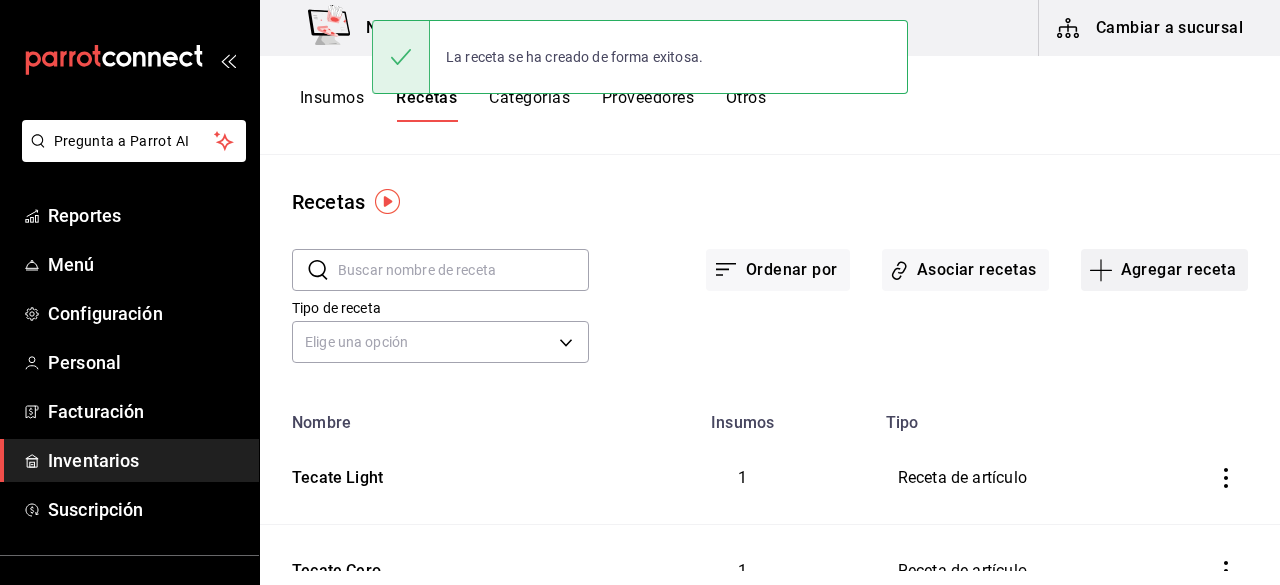 click on "Agregar receta" at bounding box center [1164, 270] 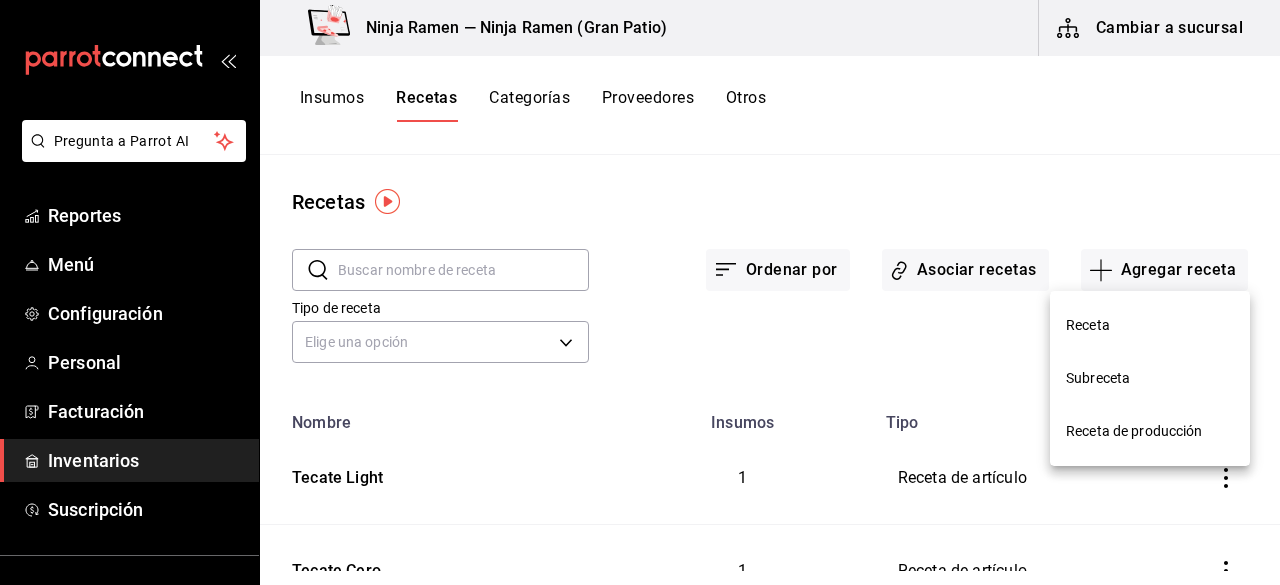 click on "Receta" at bounding box center (1150, 325) 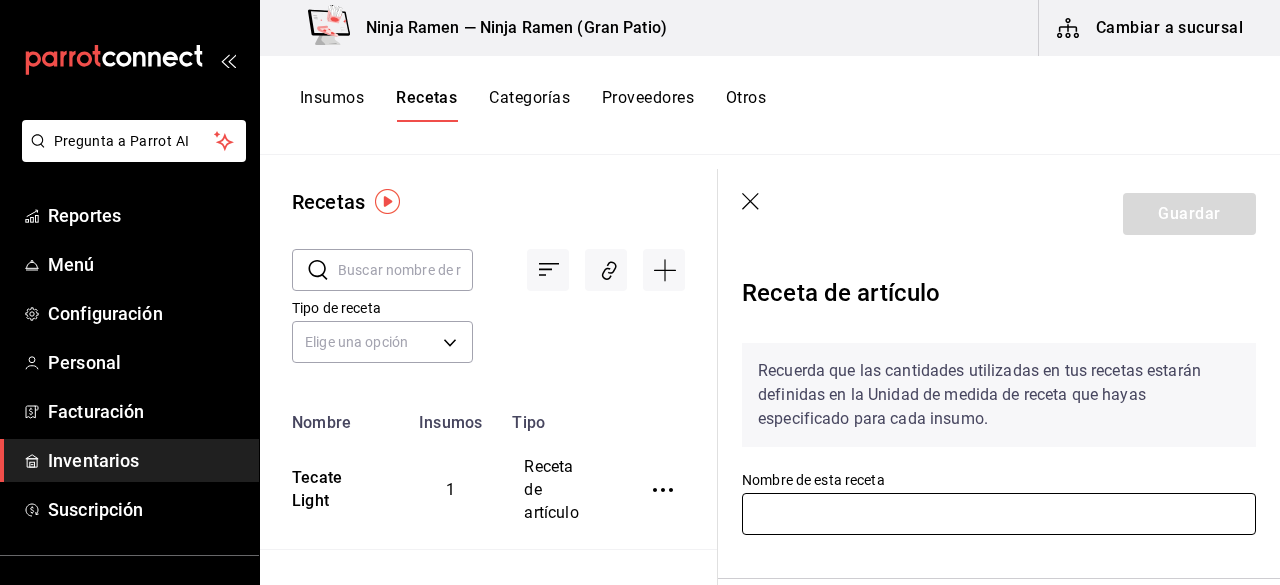 drag, startPoint x: 923, startPoint y: 535, endPoint x: 904, endPoint y: 531, distance: 19.416489 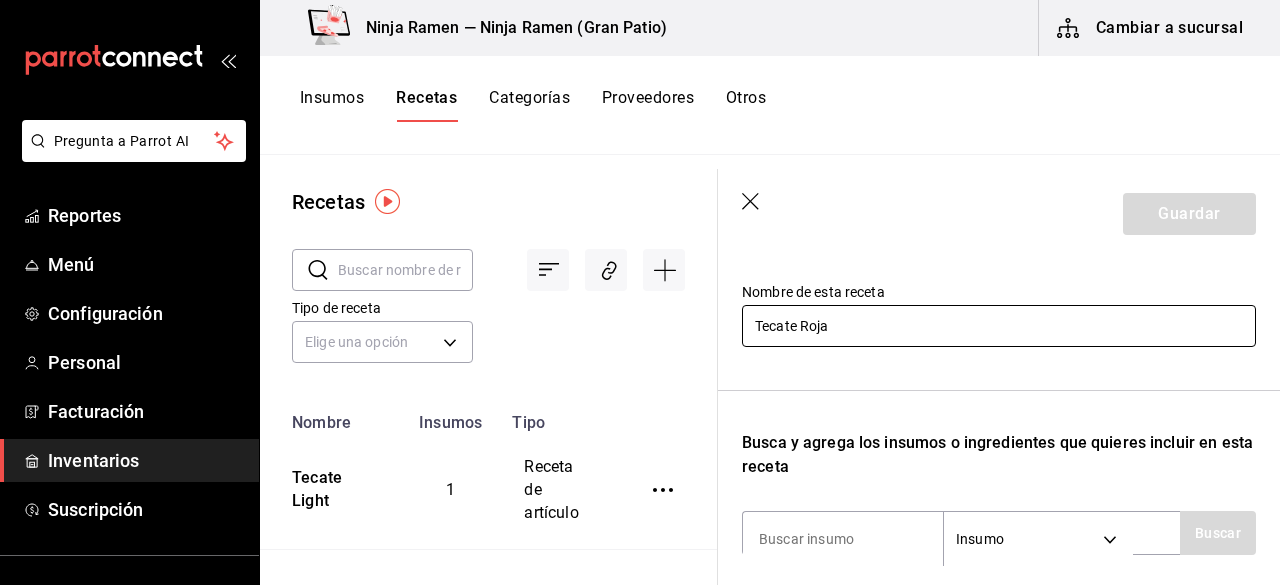 scroll, scrollTop: 233, scrollLeft: 0, axis: vertical 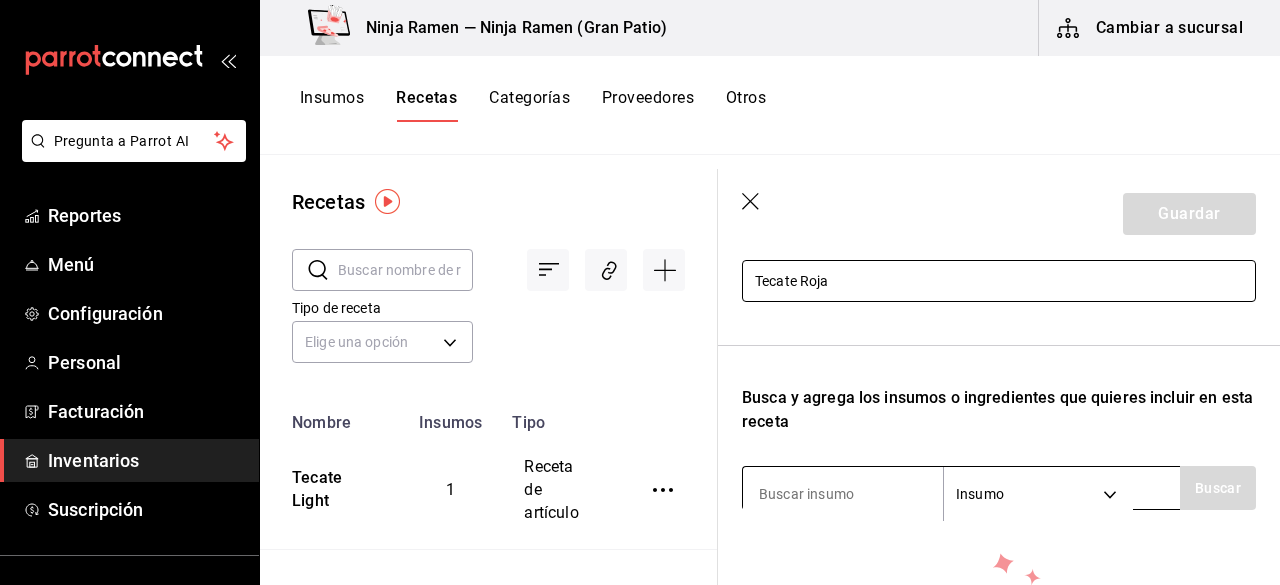 type on "Tecate Roja" 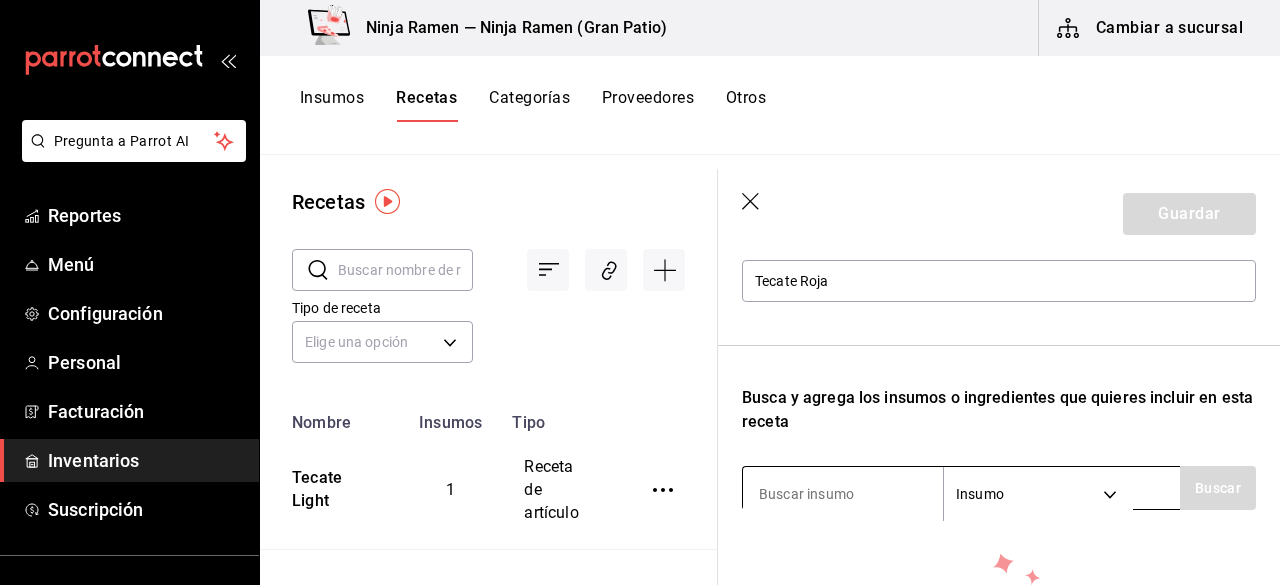 click at bounding box center (843, 494) 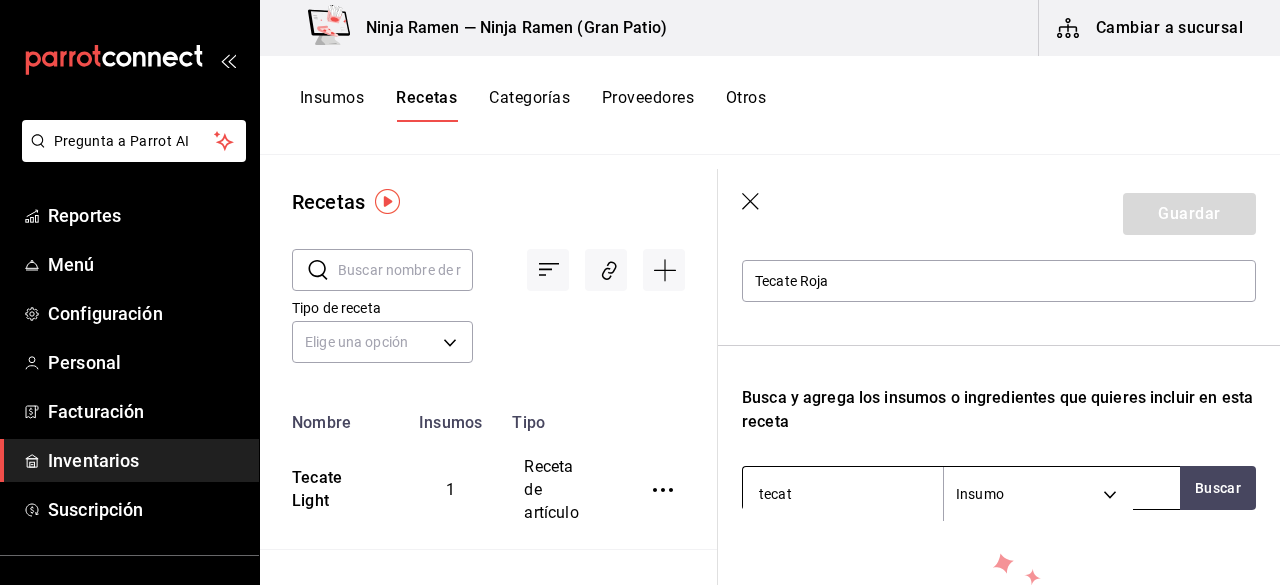 type on "tecate" 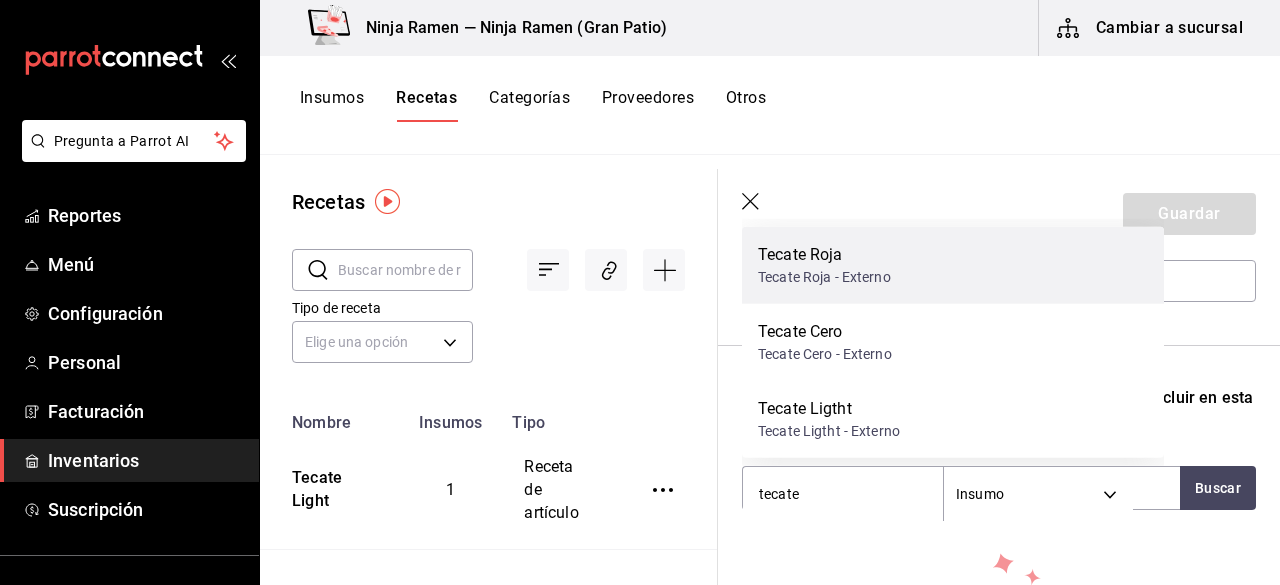 click on "Tecate Roja Tecate Roja - Externo" at bounding box center (953, 265) 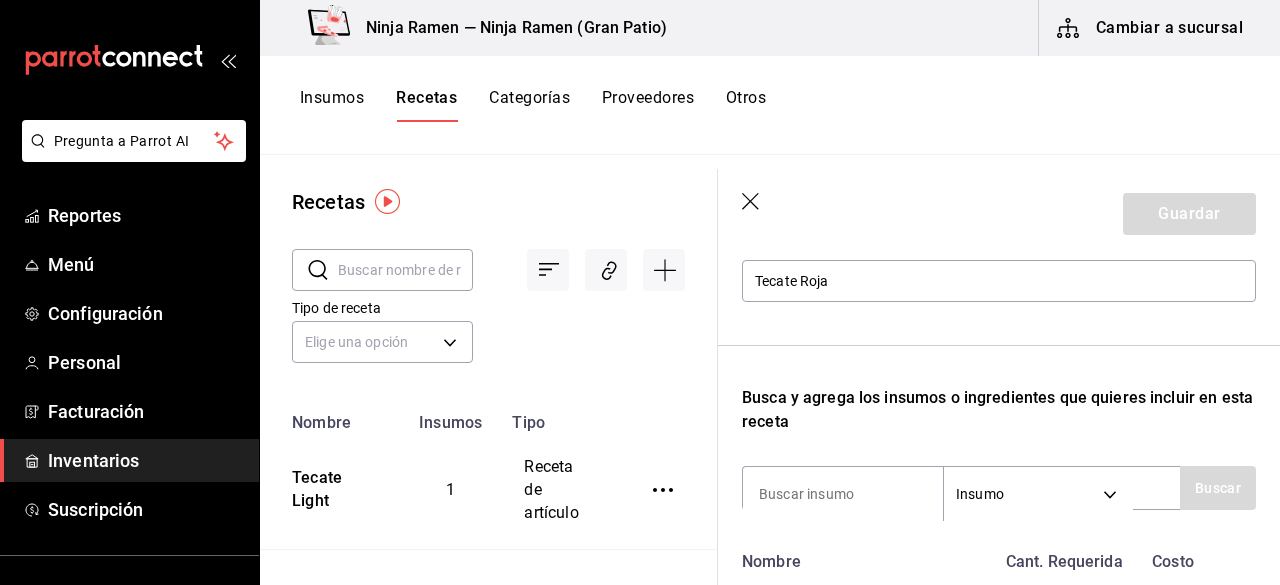 drag, startPoint x: 1279, startPoint y: 391, endPoint x: 1272, endPoint y: 413, distance: 23.086792 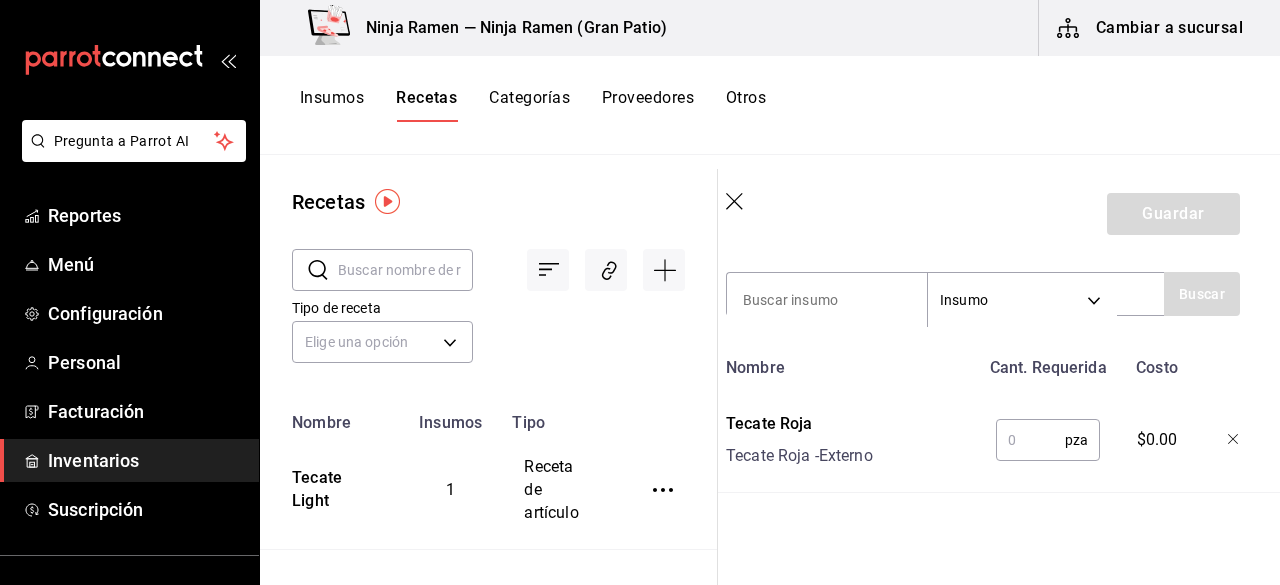 scroll, scrollTop: 454, scrollLeft: 16, axis: both 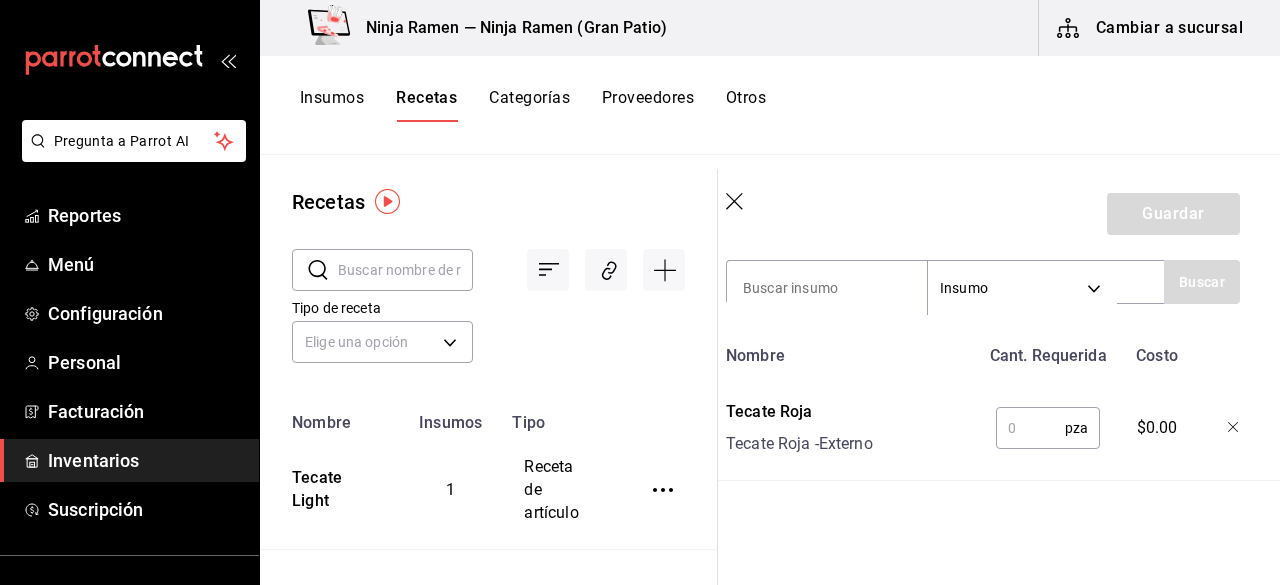 click at bounding box center [1030, 428] 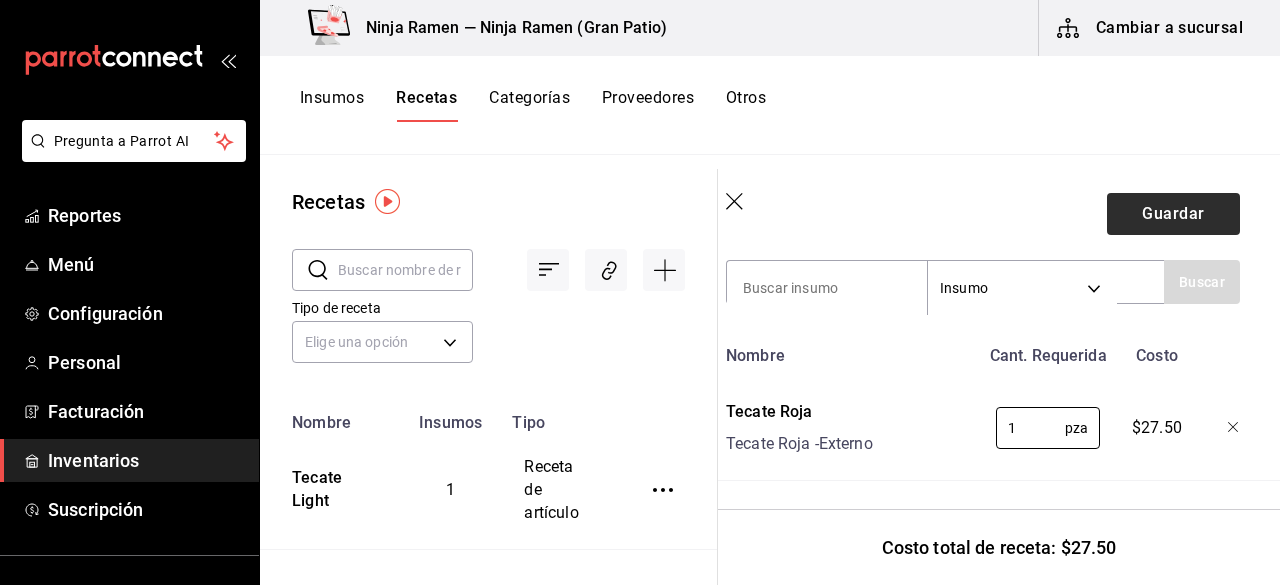 type on "1" 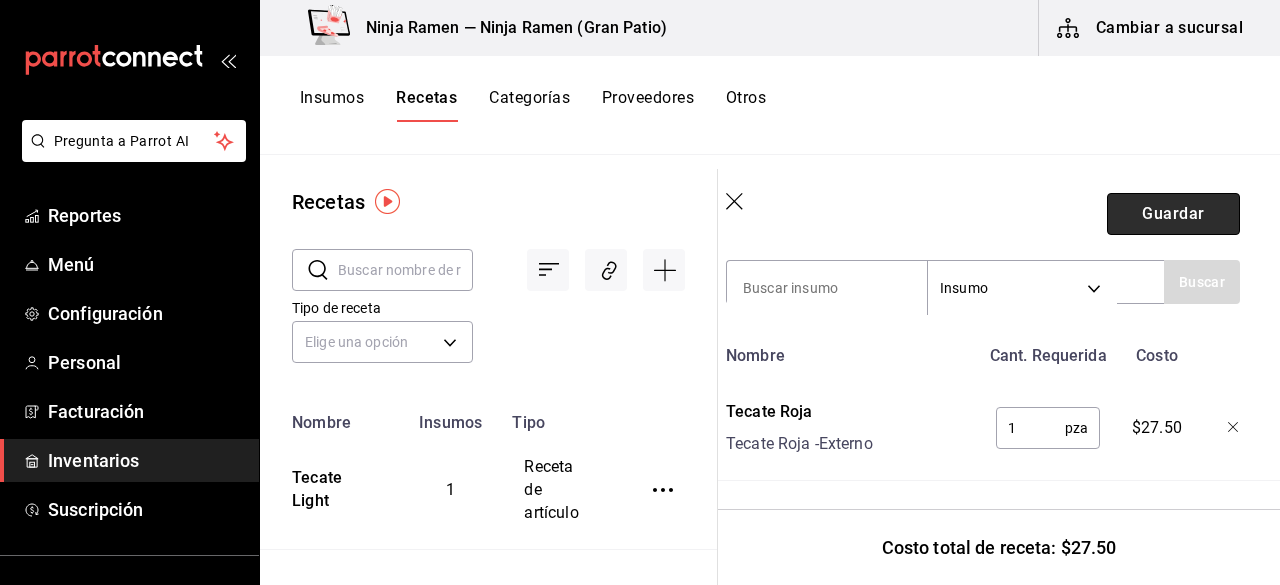 click on "Guardar" at bounding box center [1173, 214] 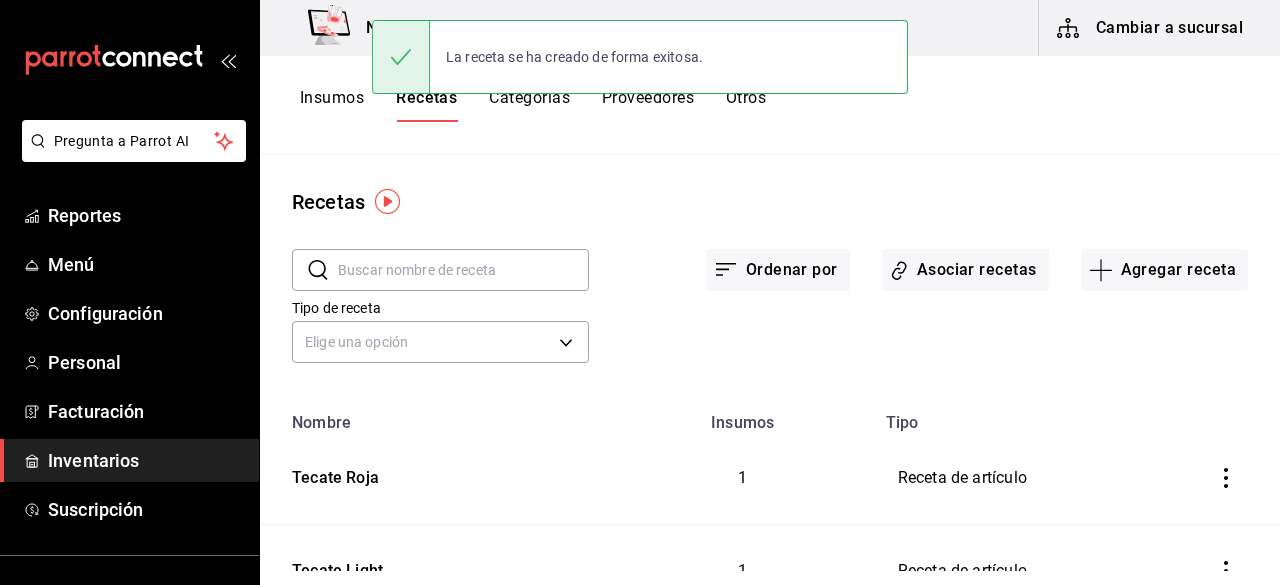 scroll, scrollTop: 0, scrollLeft: 0, axis: both 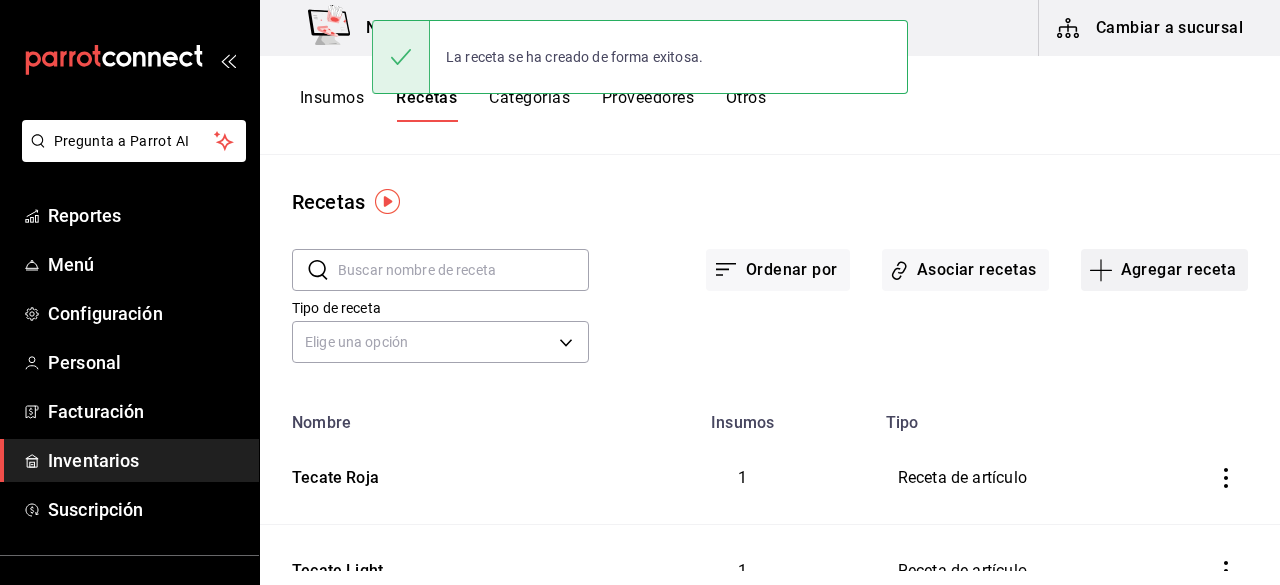 click on "Agregar receta" at bounding box center [1164, 270] 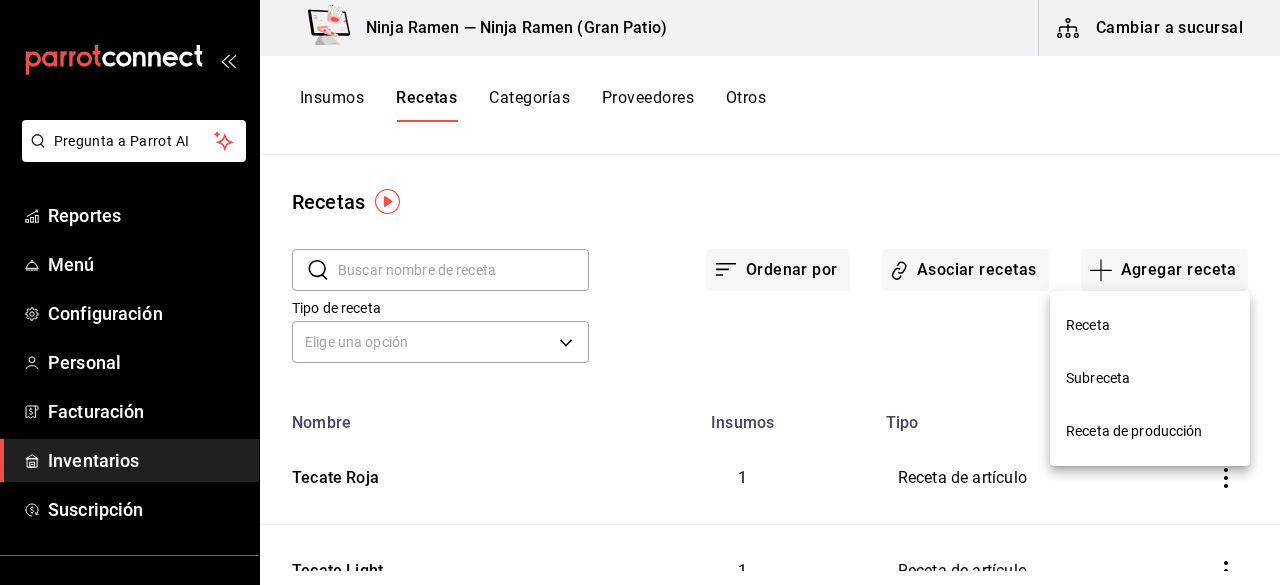 click on "Receta" at bounding box center (1150, 325) 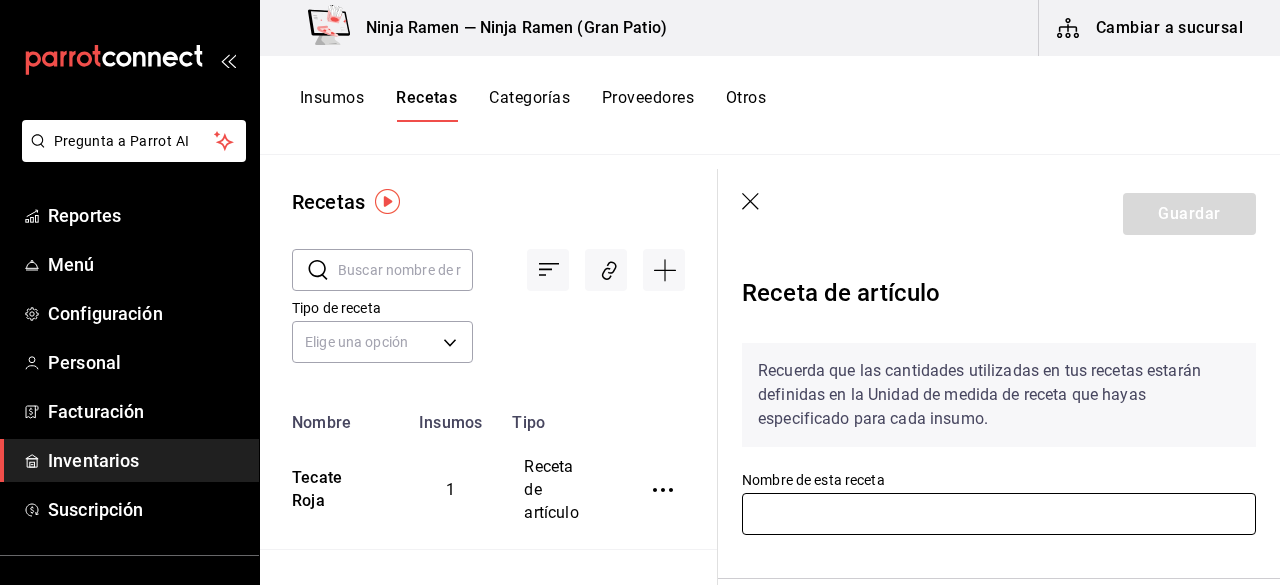 click at bounding box center [999, 514] 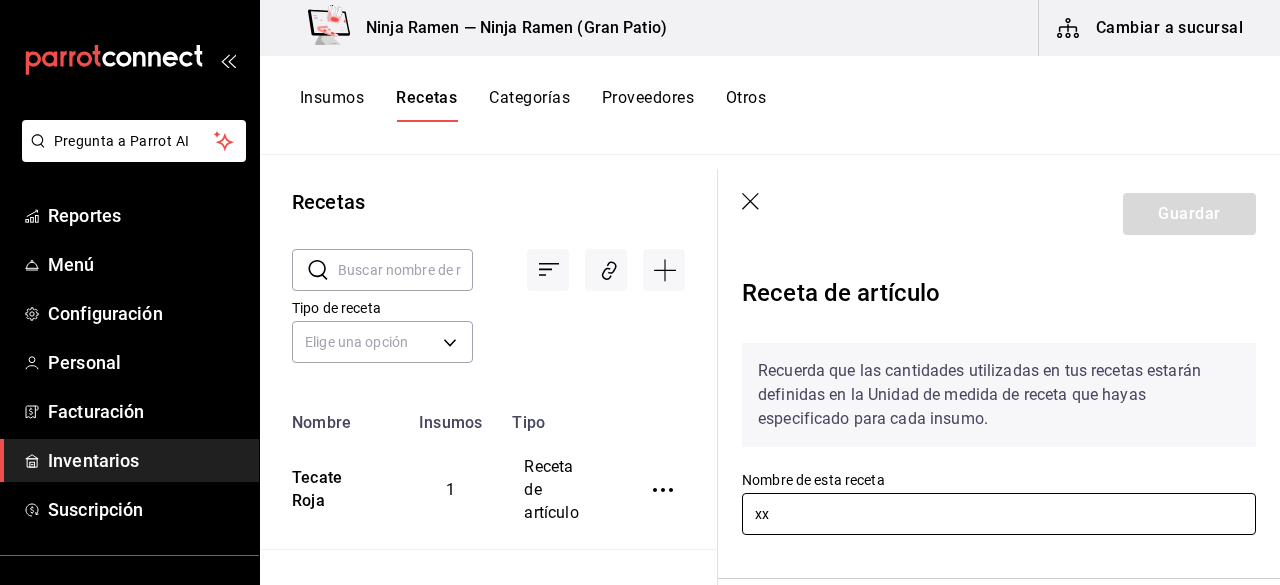 type on "x" 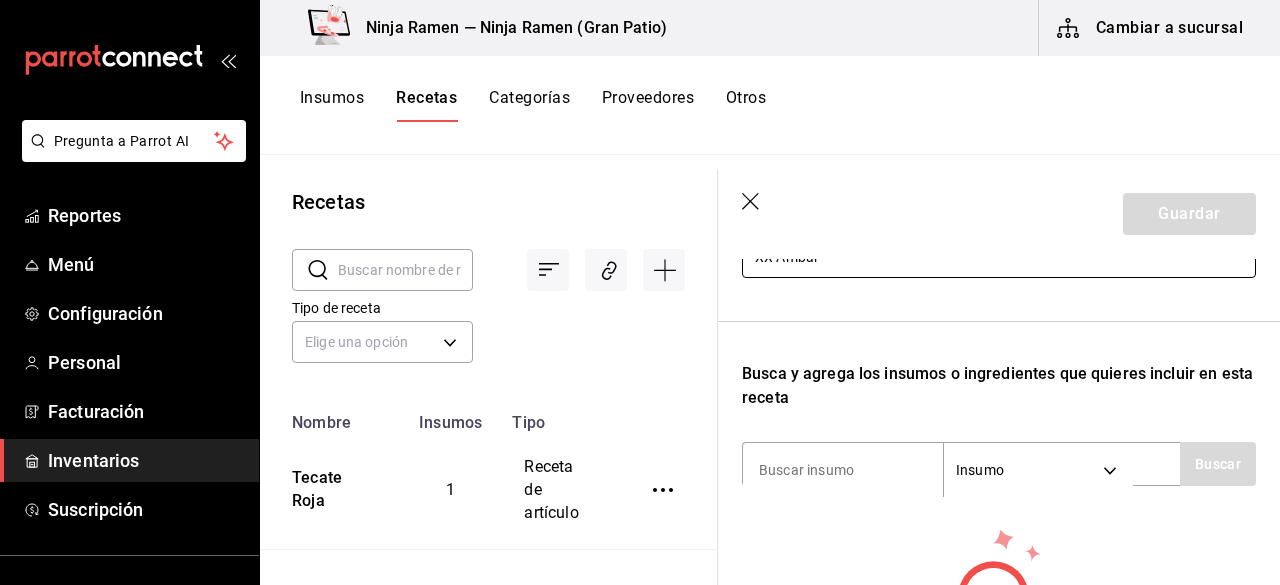scroll, scrollTop: 318, scrollLeft: 0, axis: vertical 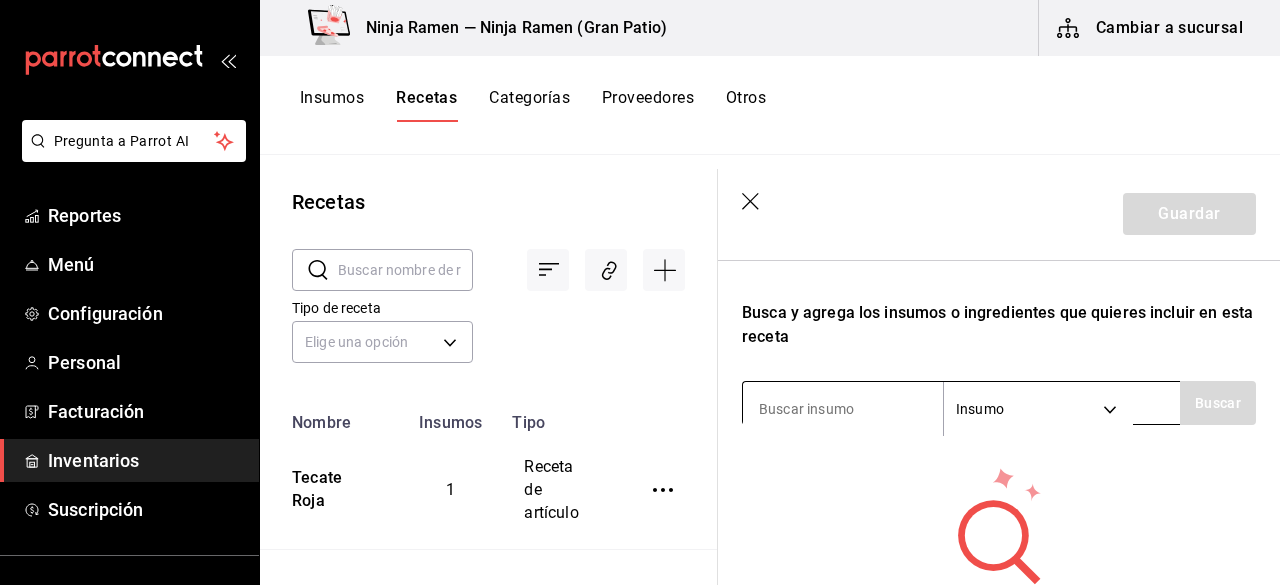 type on "XX Ambar" 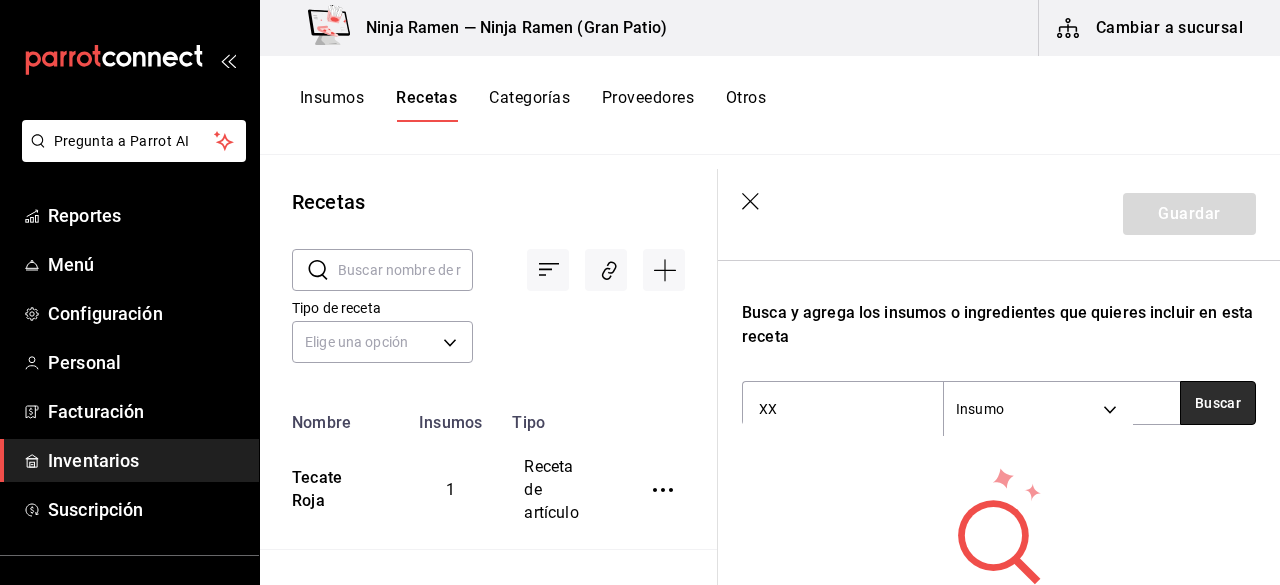 click on "Buscar" at bounding box center (1218, 403) 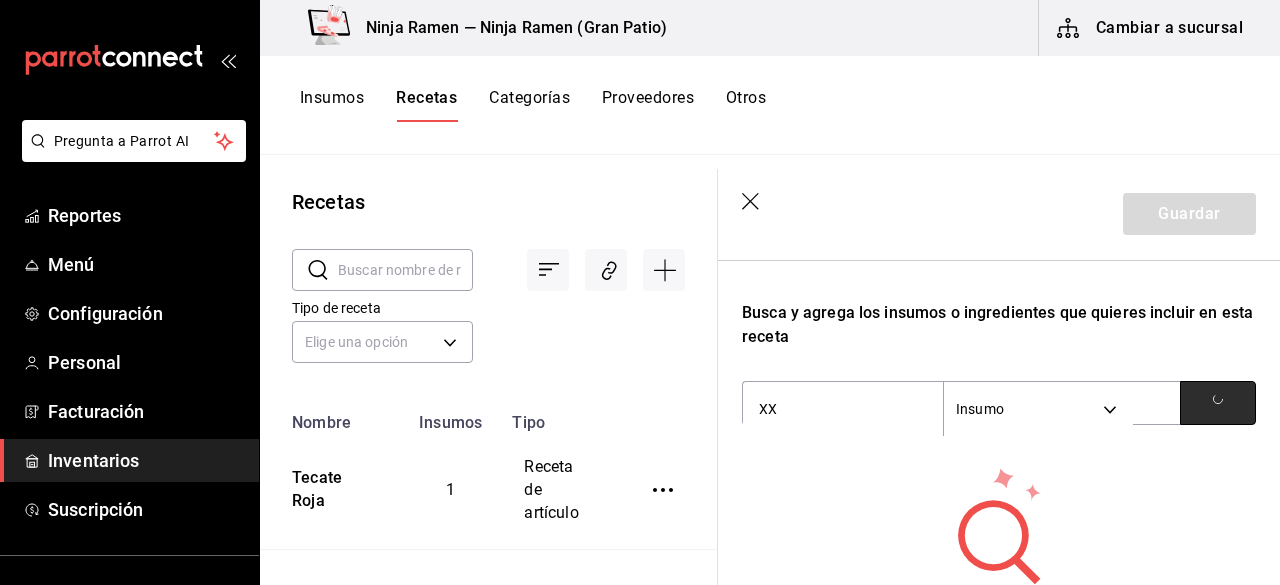click at bounding box center [1218, 403] 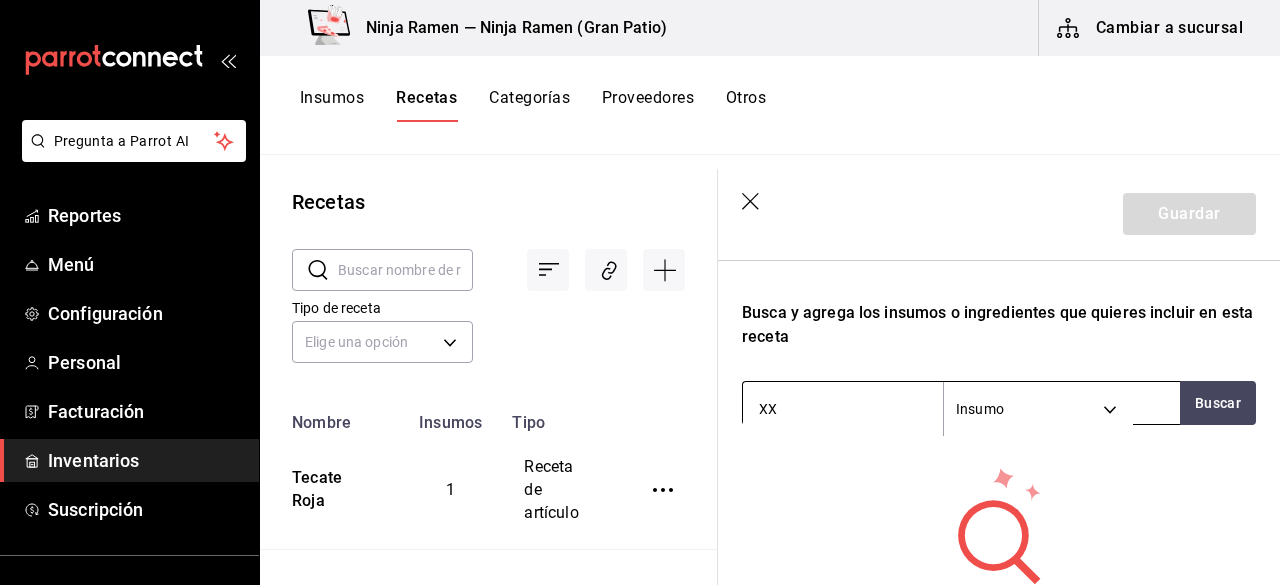 click on "XX" at bounding box center [843, 409] 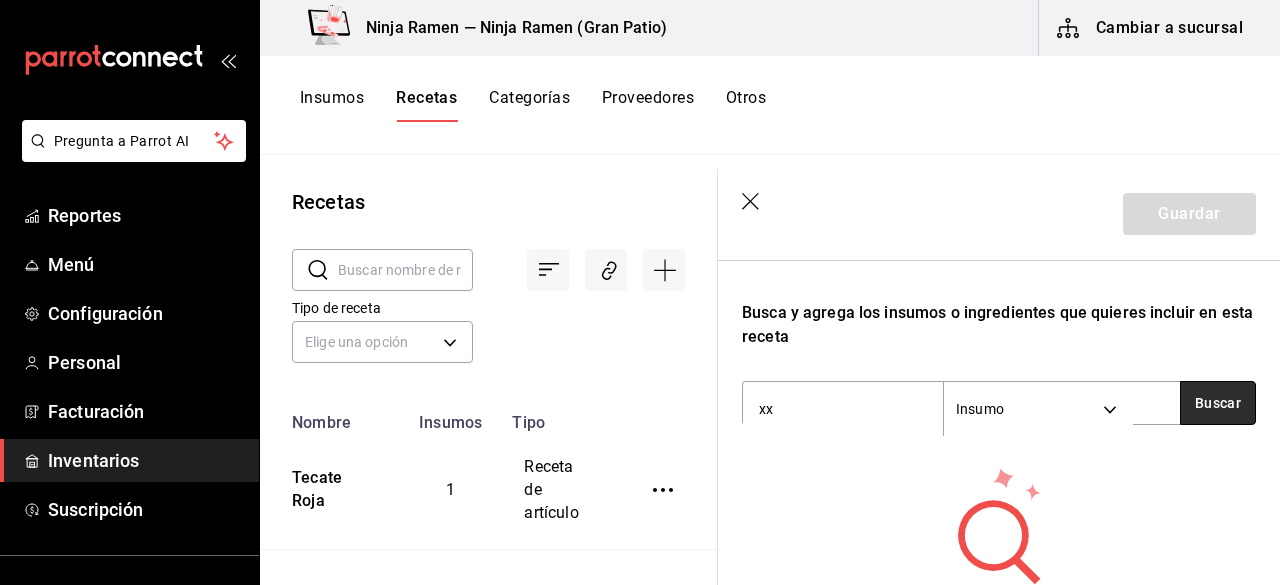 click on "Buscar" at bounding box center (1218, 403) 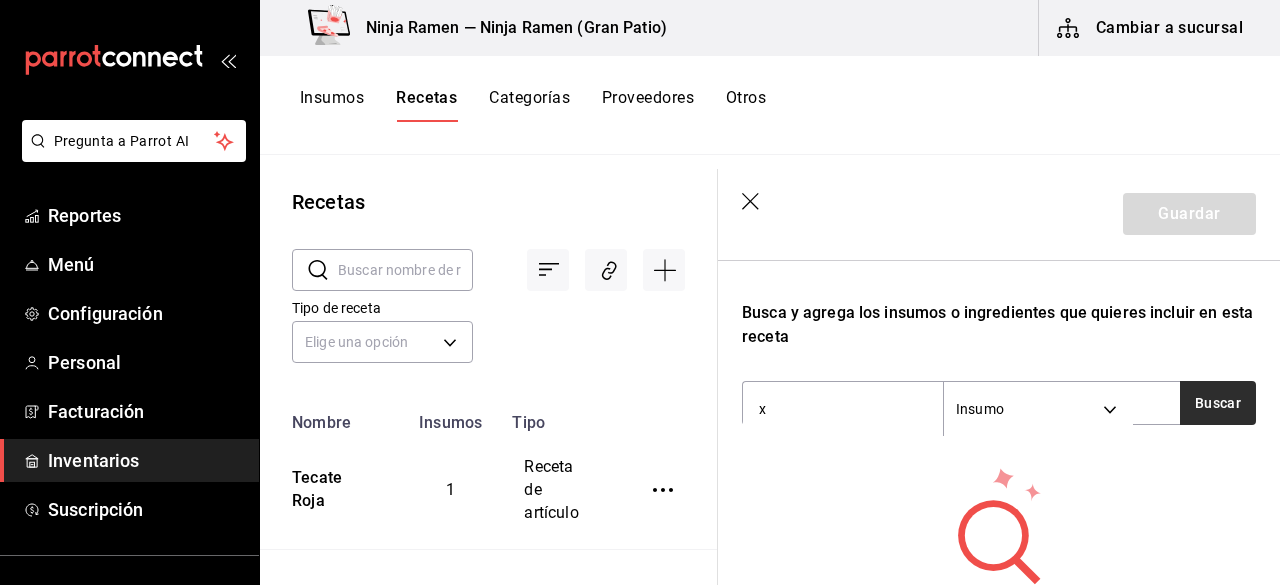 type on "x" 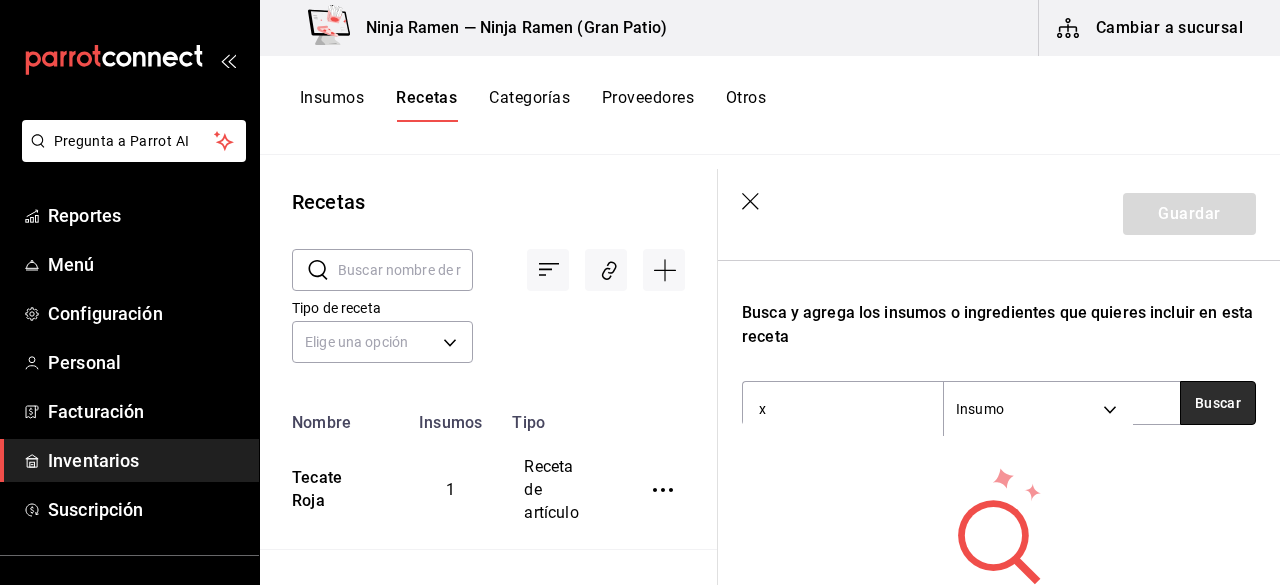 click on "Buscar" at bounding box center (1218, 403) 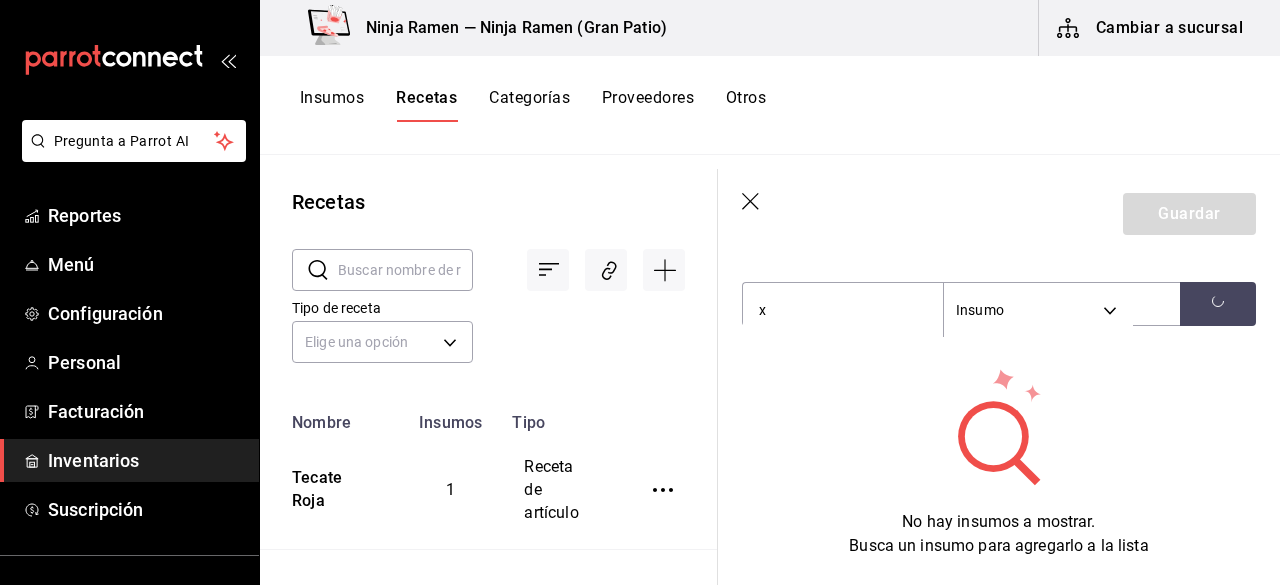 scroll, scrollTop: 430, scrollLeft: 0, axis: vertical 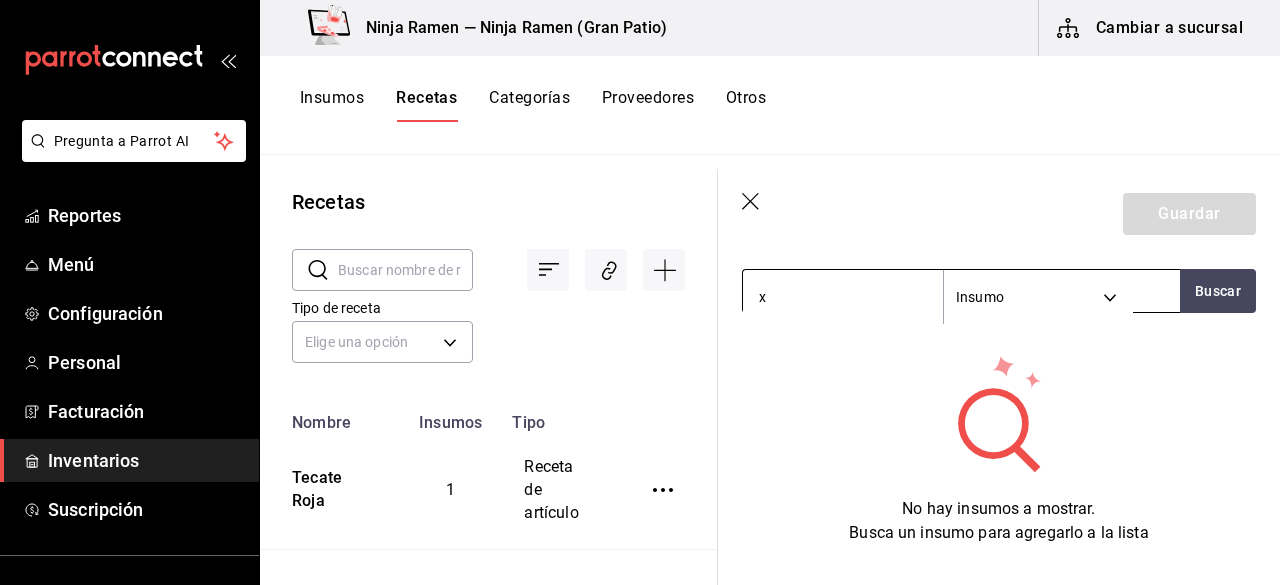 click on "x" at bounding box center (843, 297) 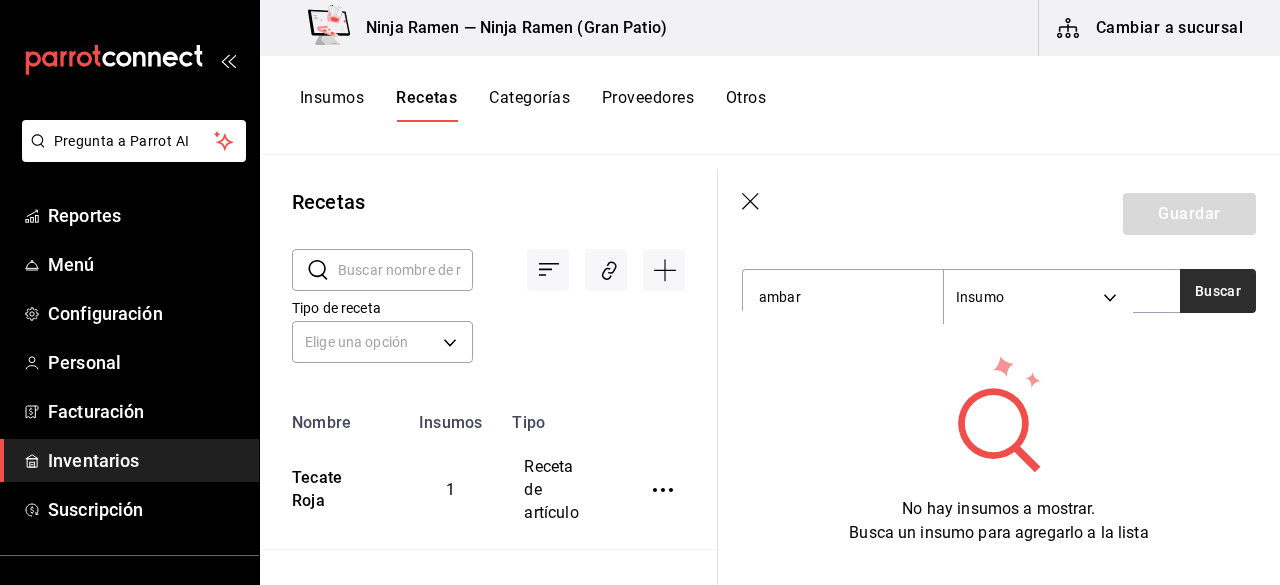 type on "ambar" 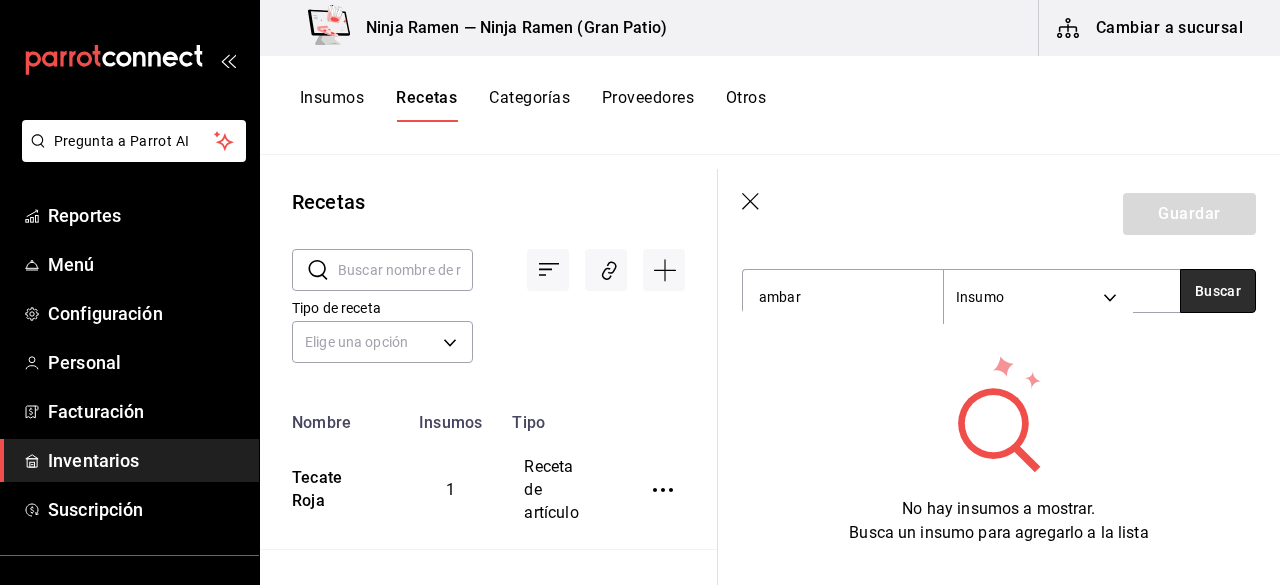click on "Buscar" at bounding box center [1218, 291] 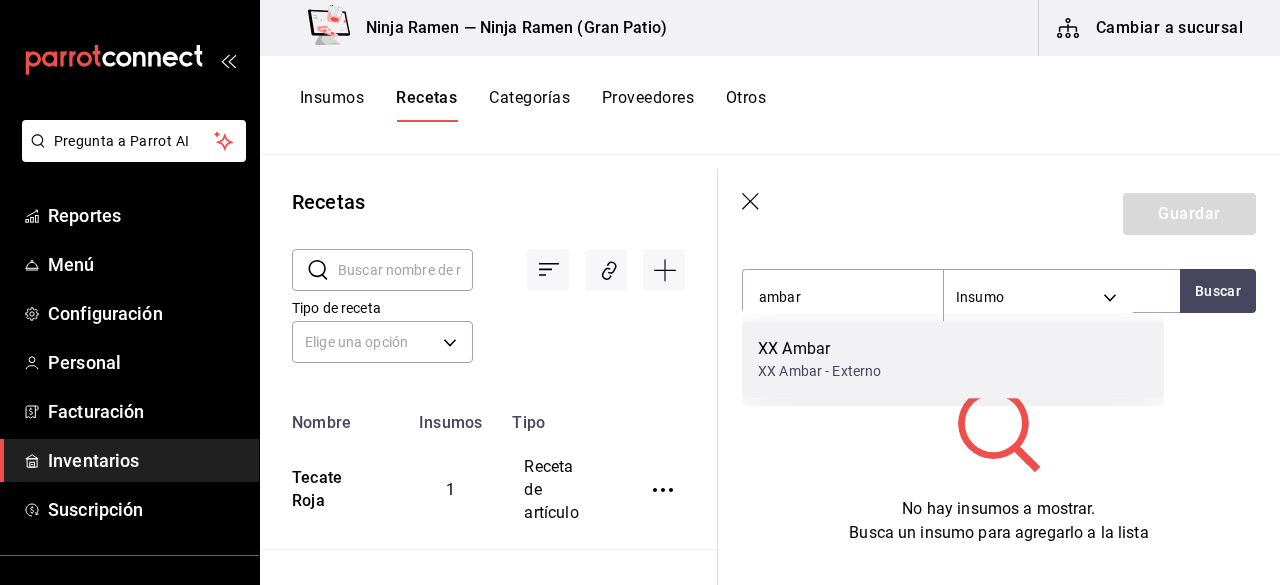 click on "XX Ambar XX Ambar - Externo" at bounding box center [953, 359] 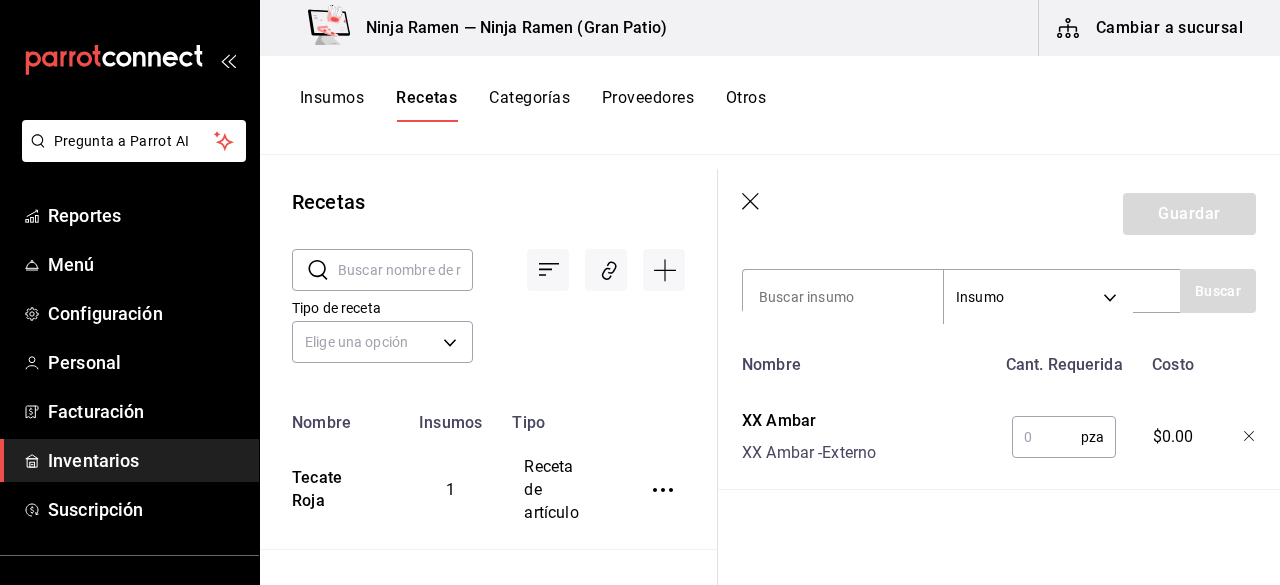 click at bounding box center [1046, 437] 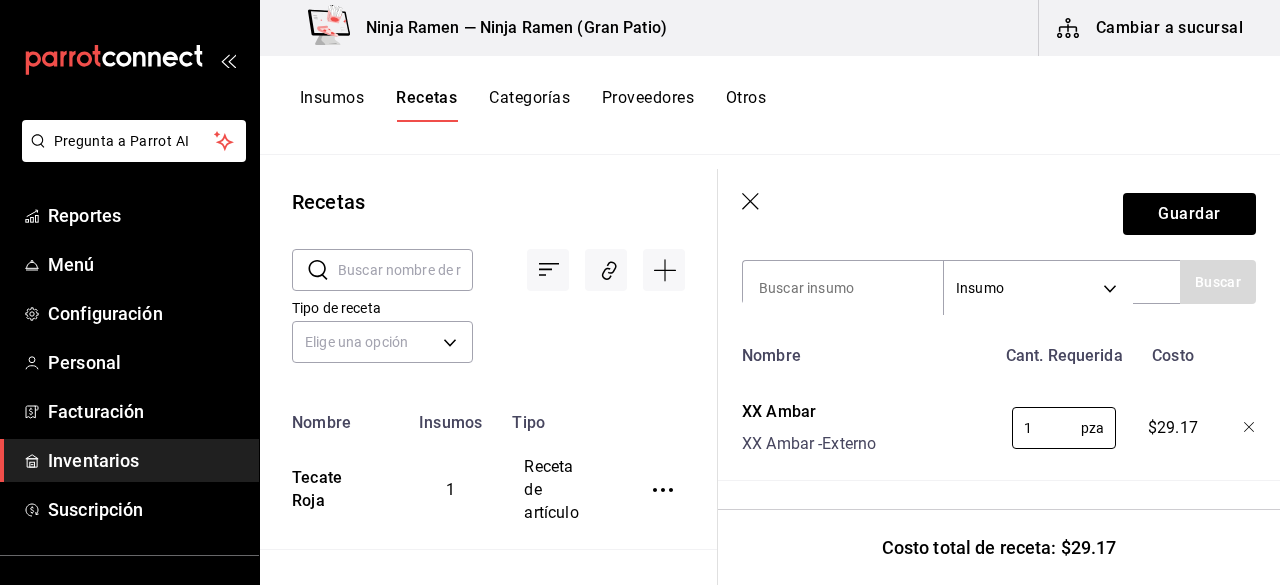 scroll, scrollTop: 442, scrollLeft: 0, axis: vertical 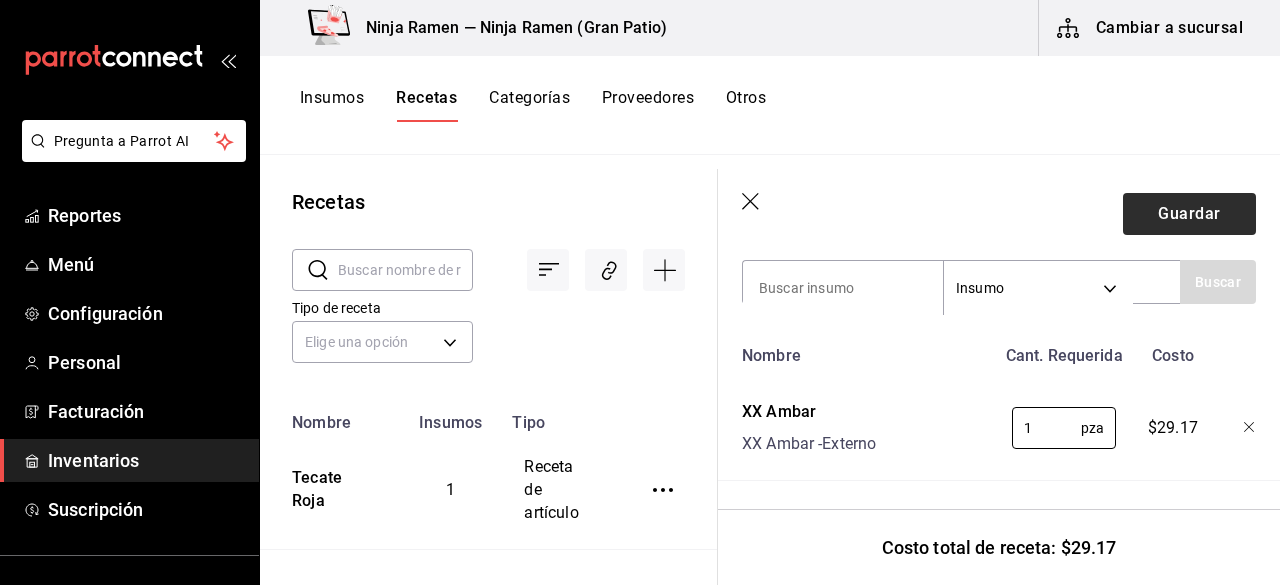 type on "1" 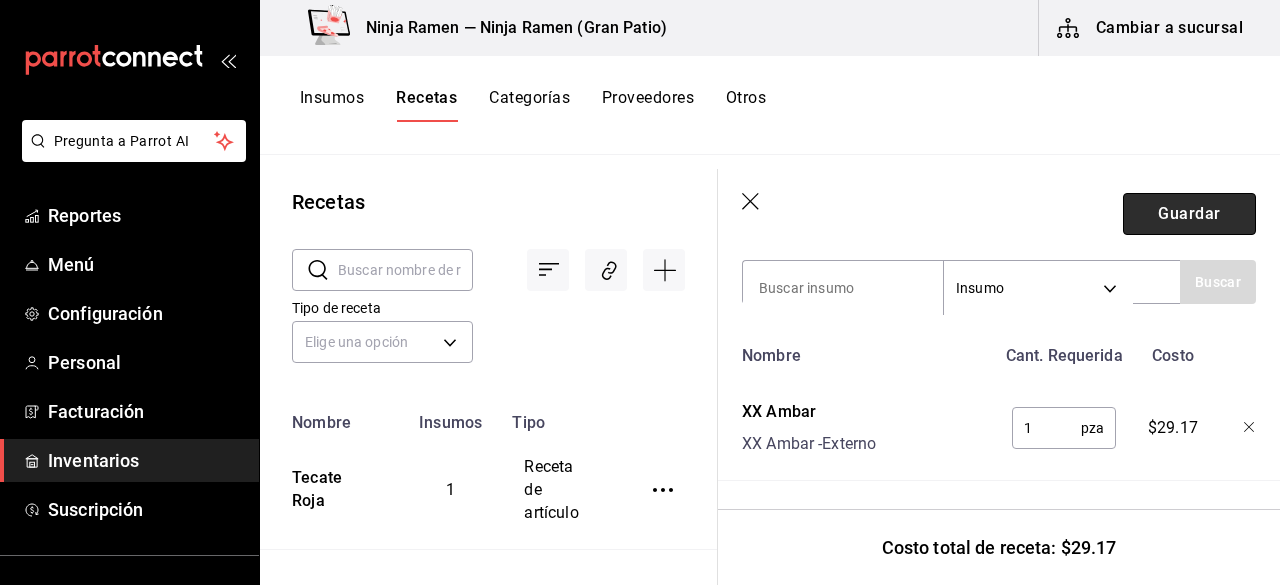 click on "Guardar" at bounding box center [1189, 214] 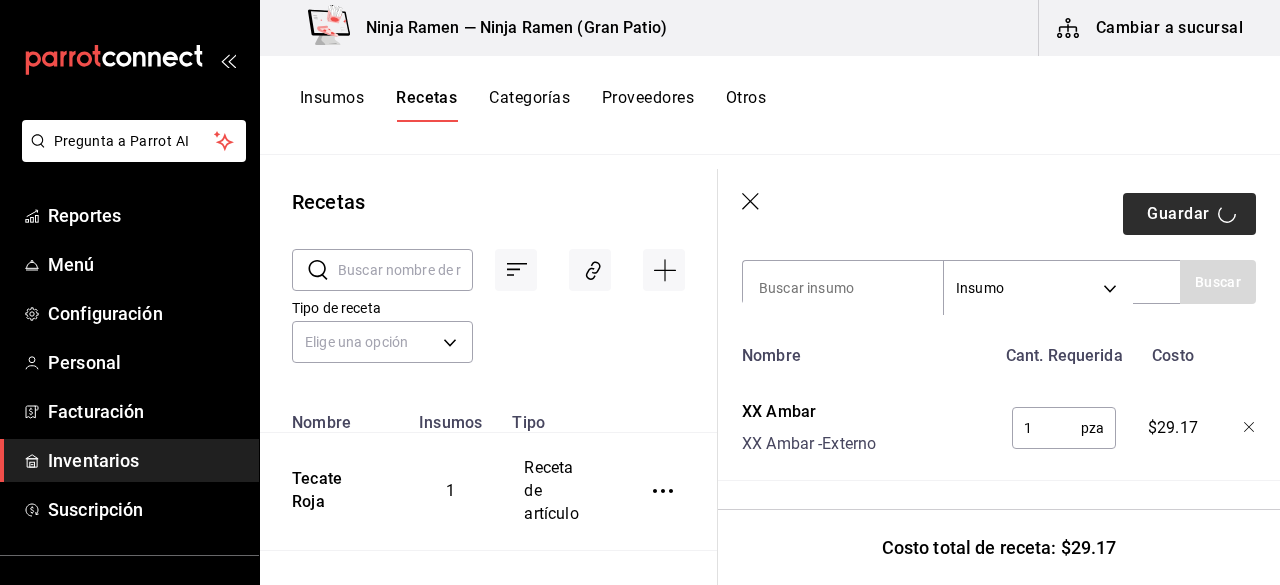 scroll, scrollTop: 0, scrollLeft: 0, axis: both 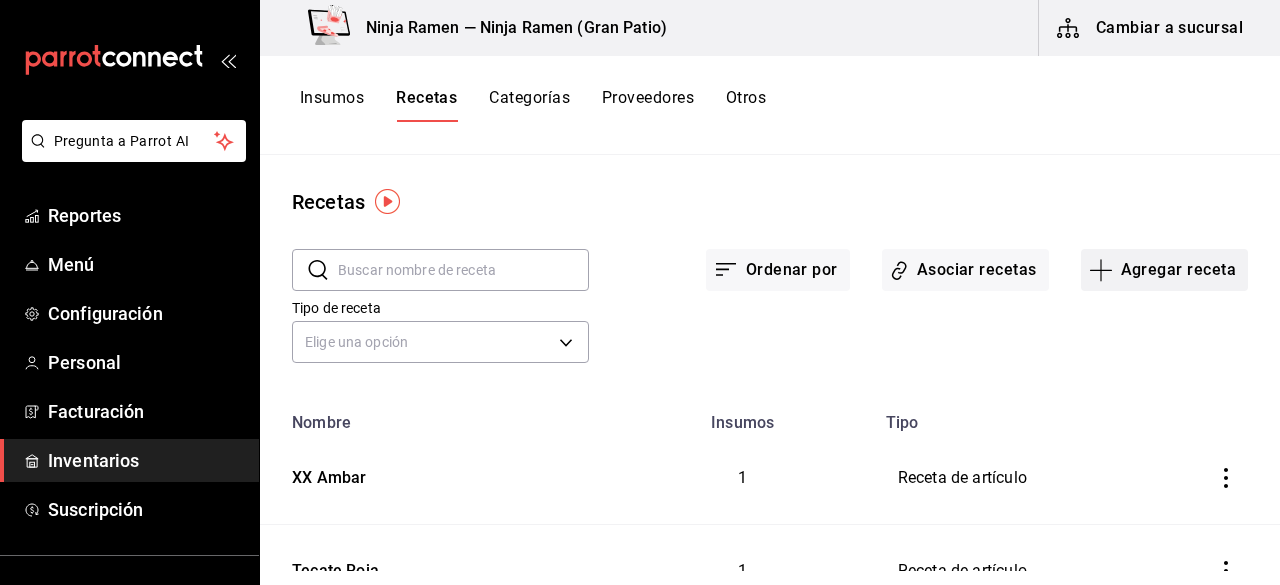 click on "Agregar receta" at bounding box center [1164, 270] 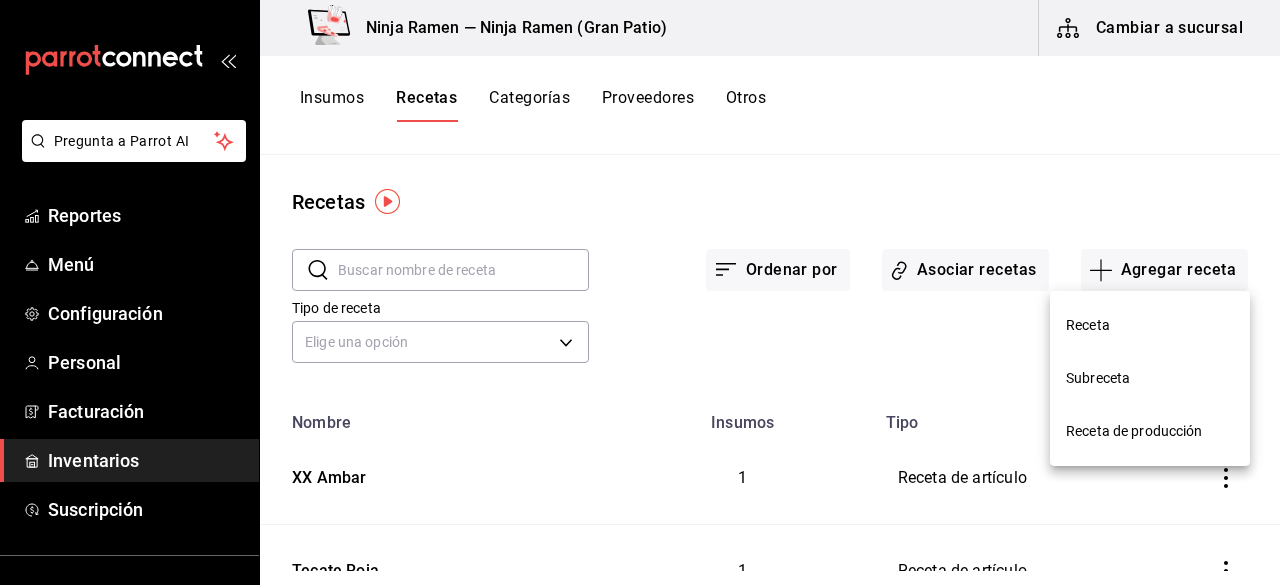 click on "Receta" at bounding box center [1150, 325] 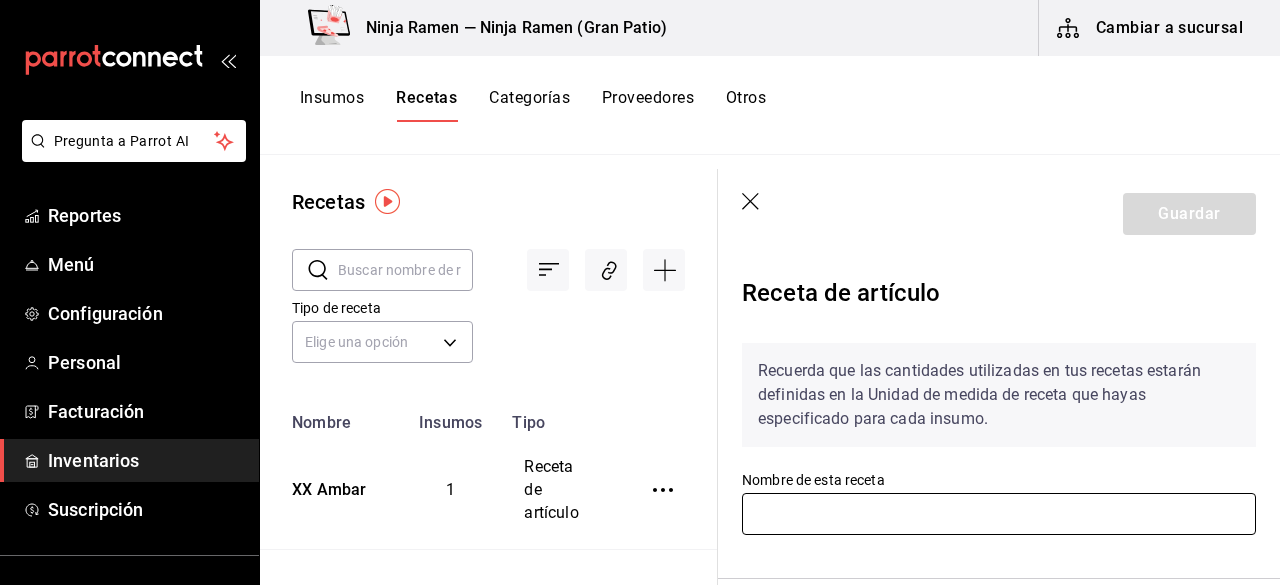 click at bounding box center [999, 514] 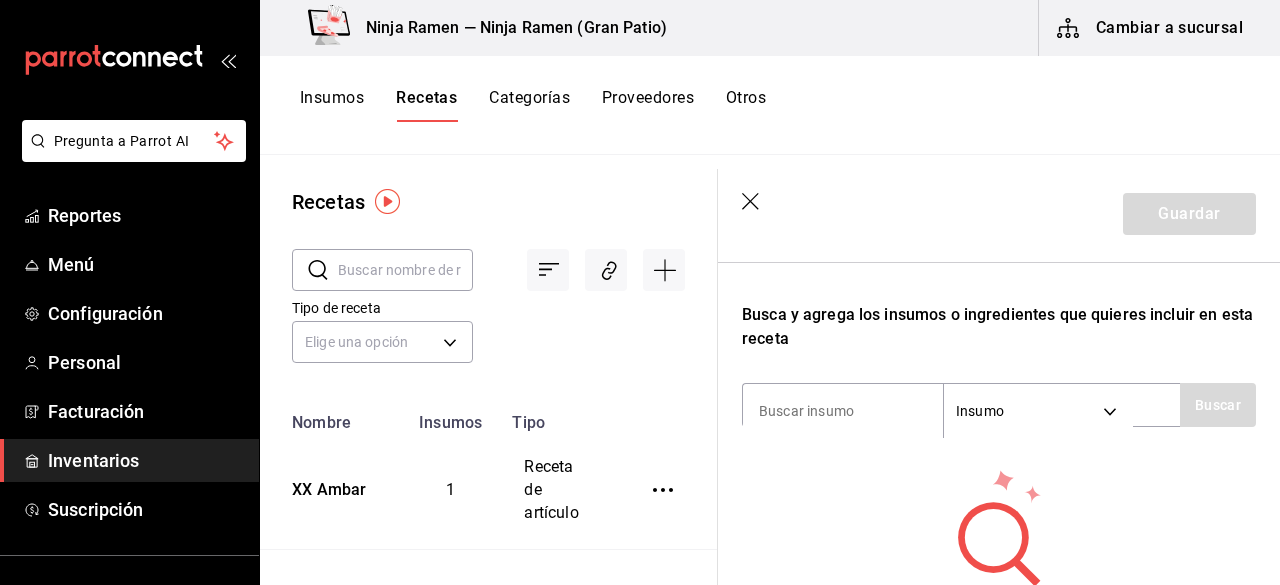 scroll, scrollTop: 351, scrollLeft: 0, axis: vertical 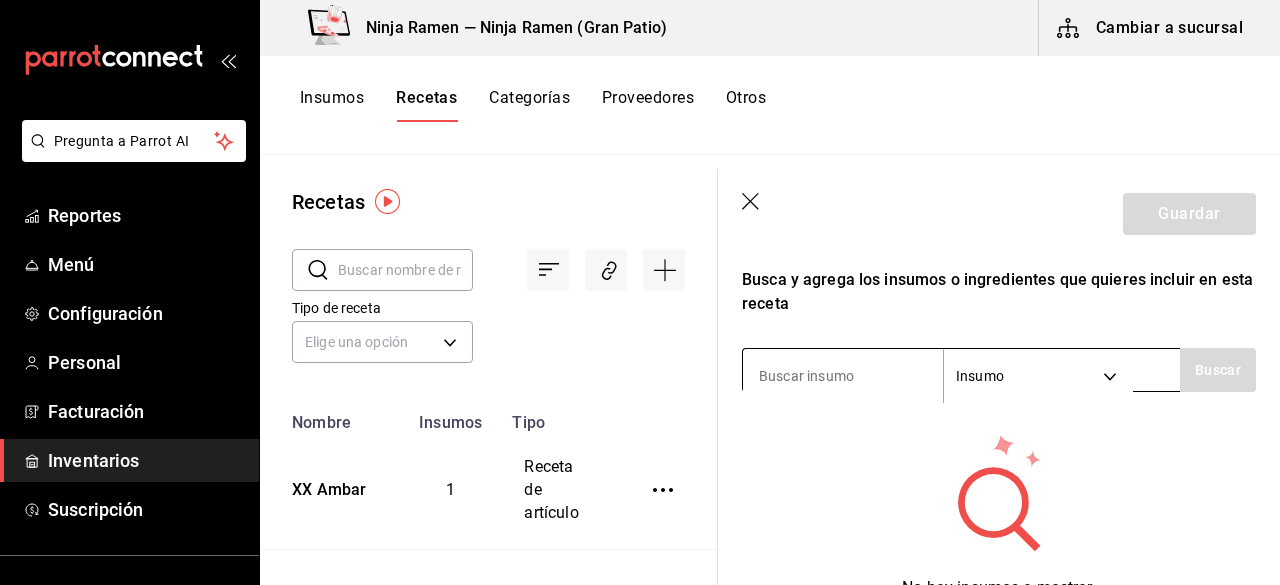 type on "XX Laguer" 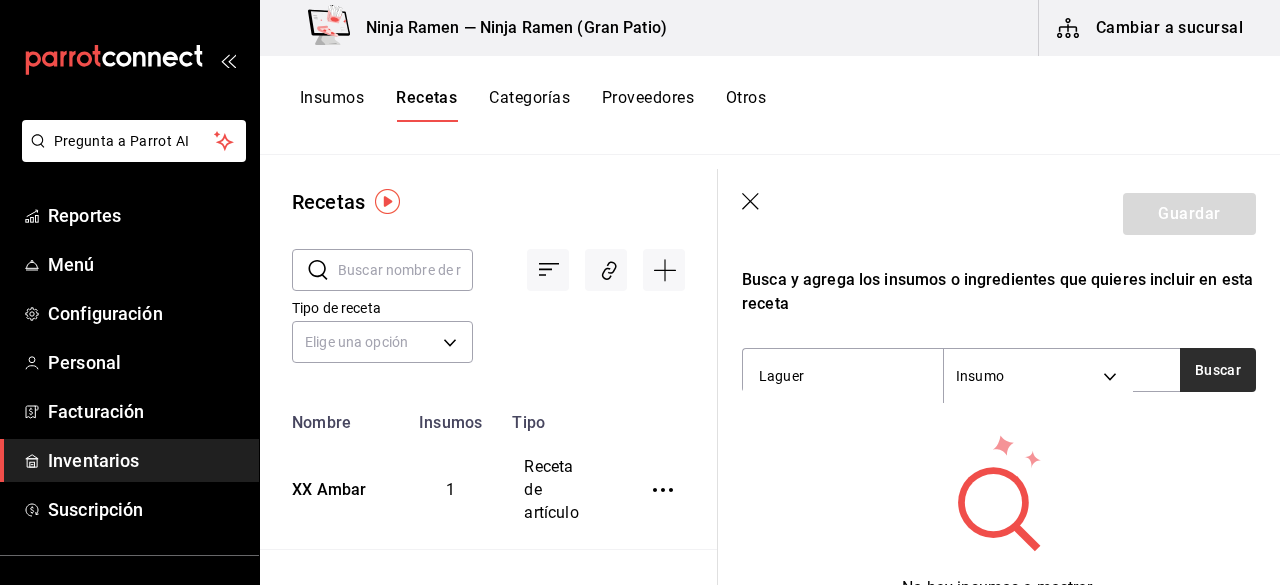 type on "Laguer" 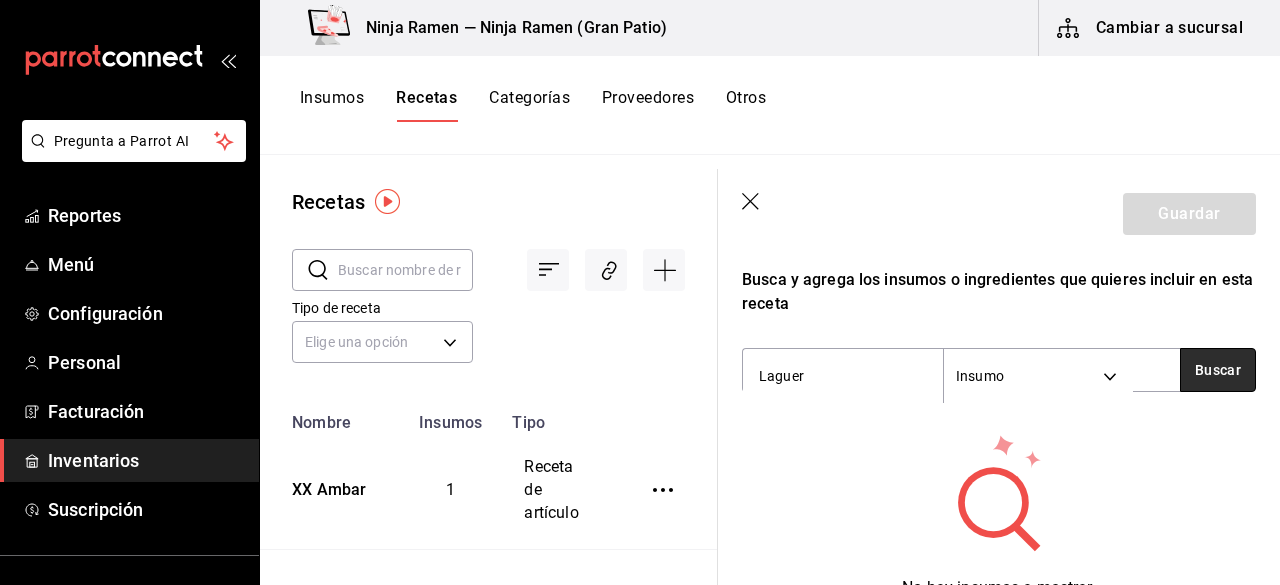 click on "Buscar" at bounding box center [1218, 370] 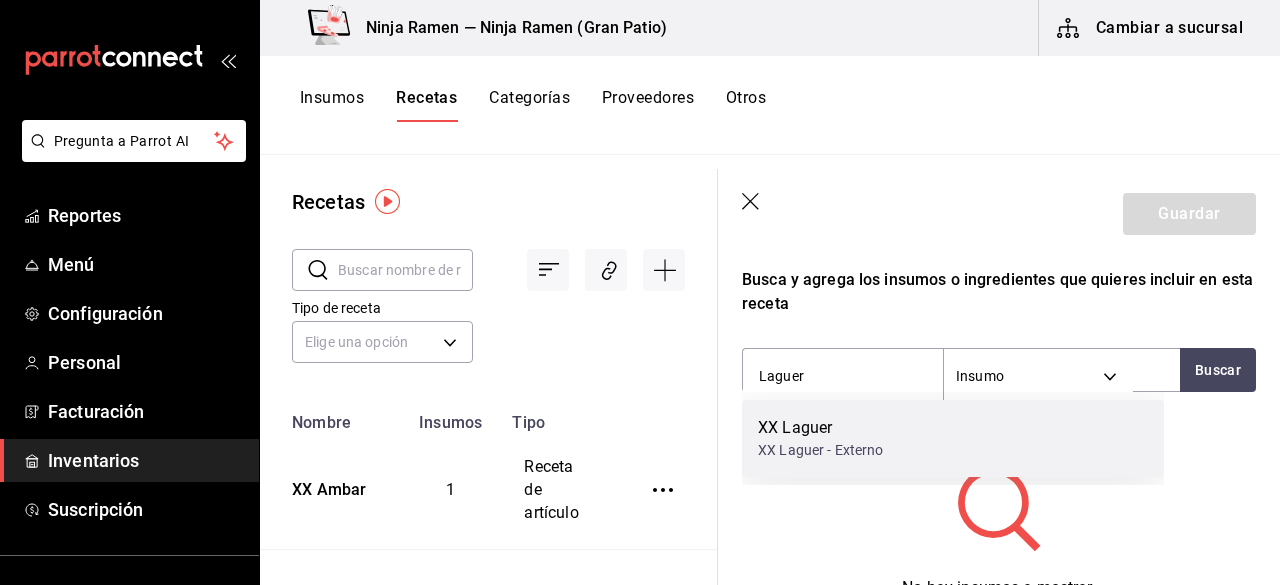 click on "XX Laguer XX Laguer - Externo" at bounding box center (953, 438) 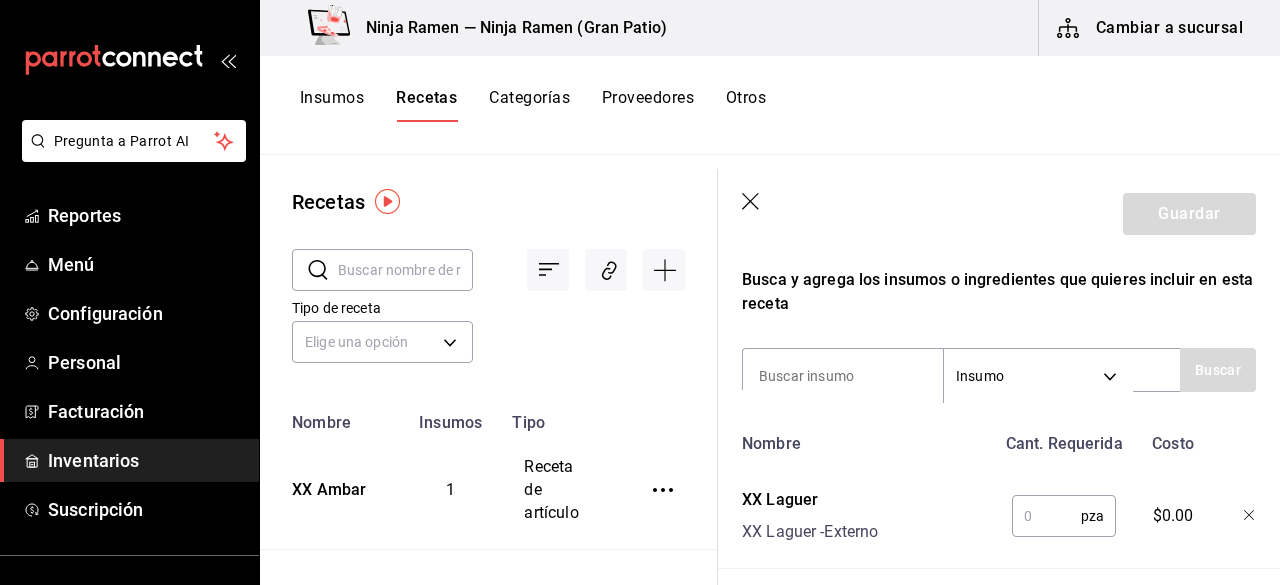 click at bounding box center [1046, 516] 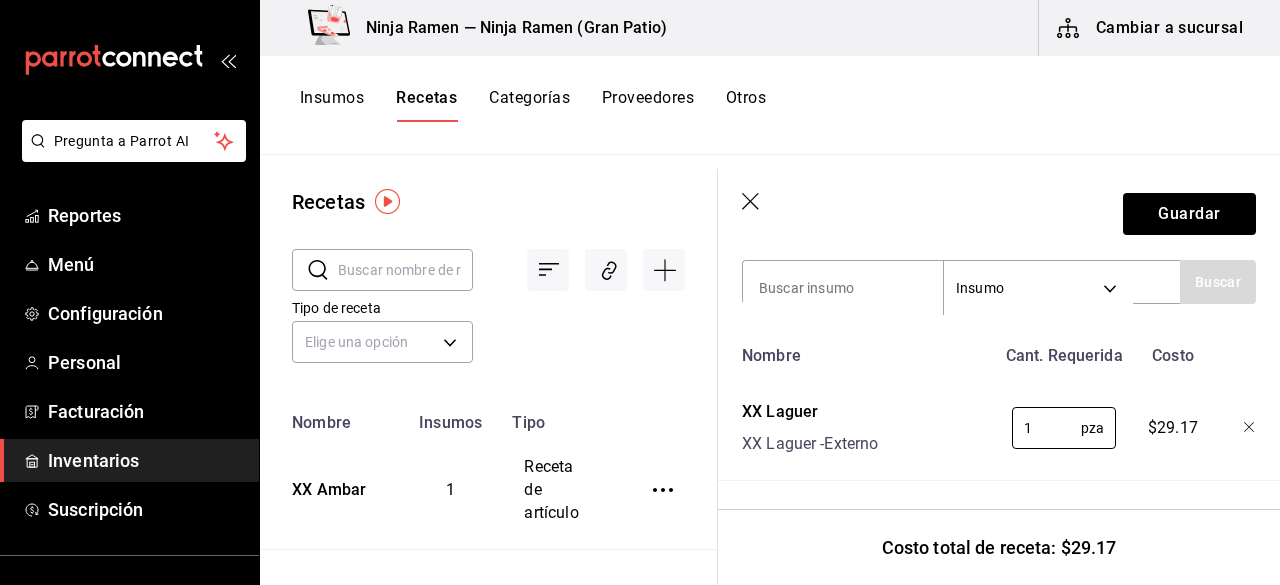 scroll, scrollTop: 454, scrollLeft: 0, axis: vertical 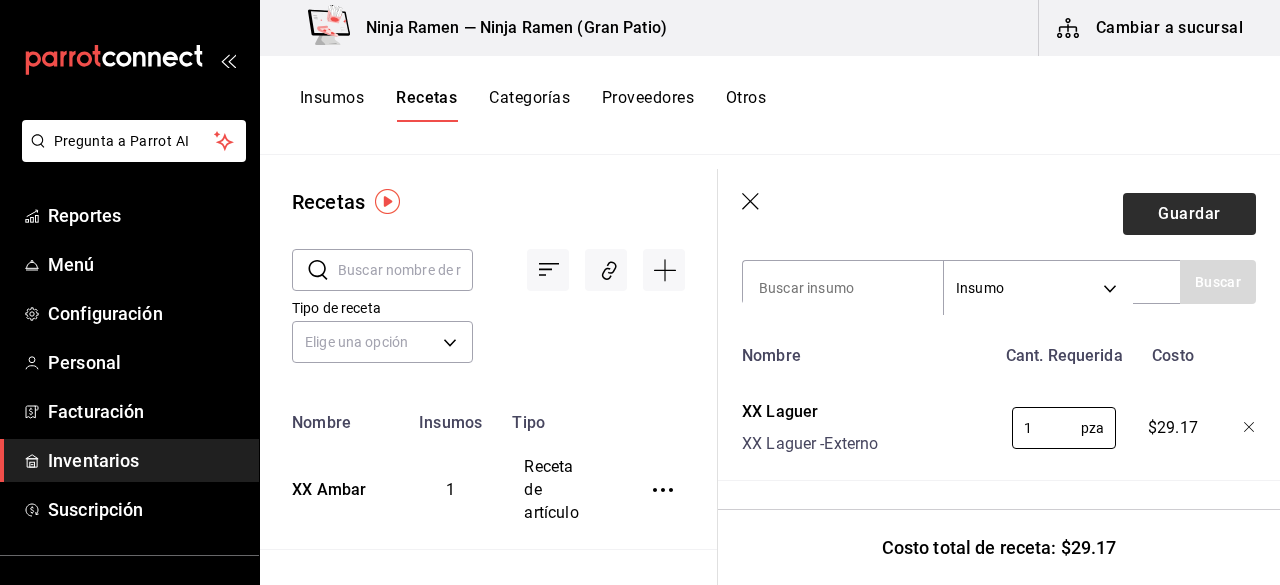type on "1" 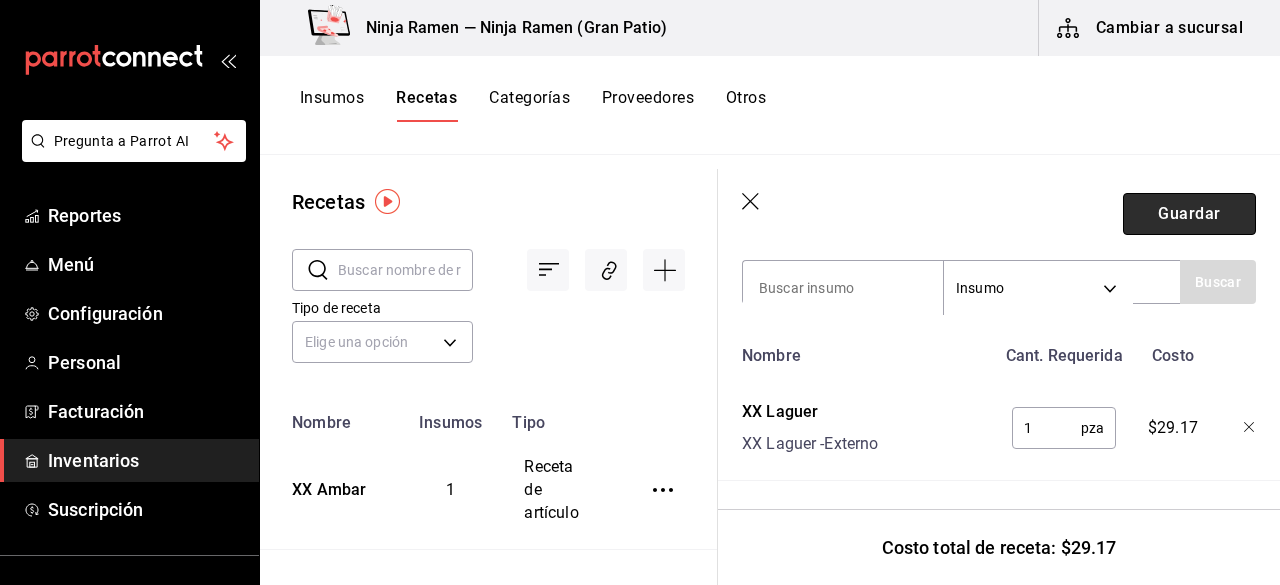 click on "Guardar" at bounding box center [1189, 214] 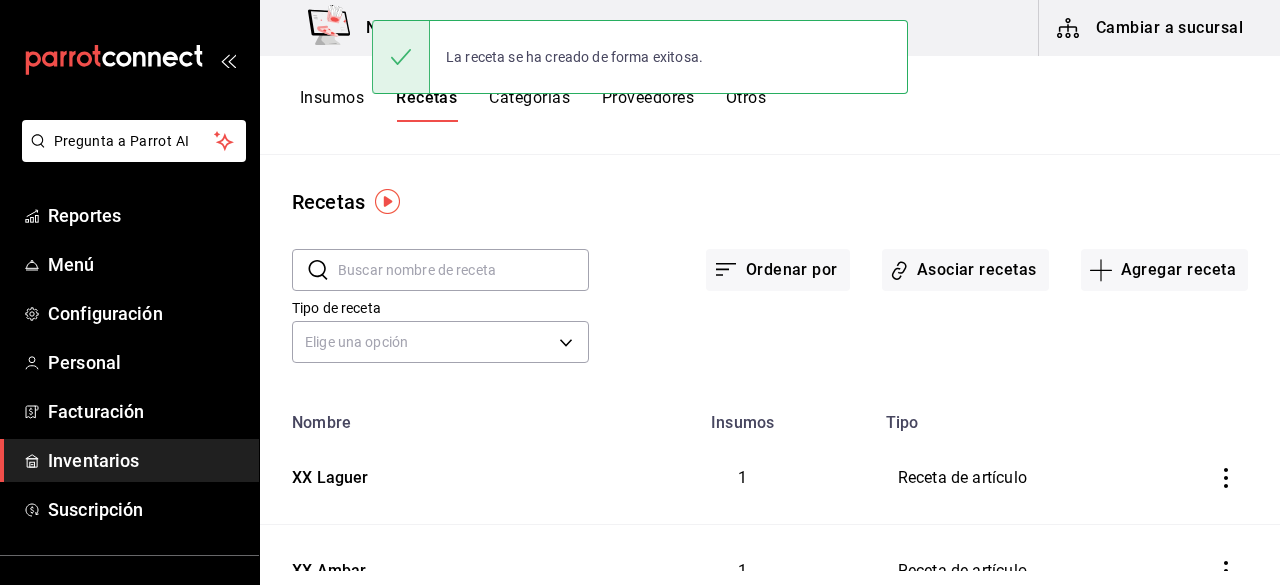 scroll, scrollTop: 0, scrollLeft: 0, axis: both 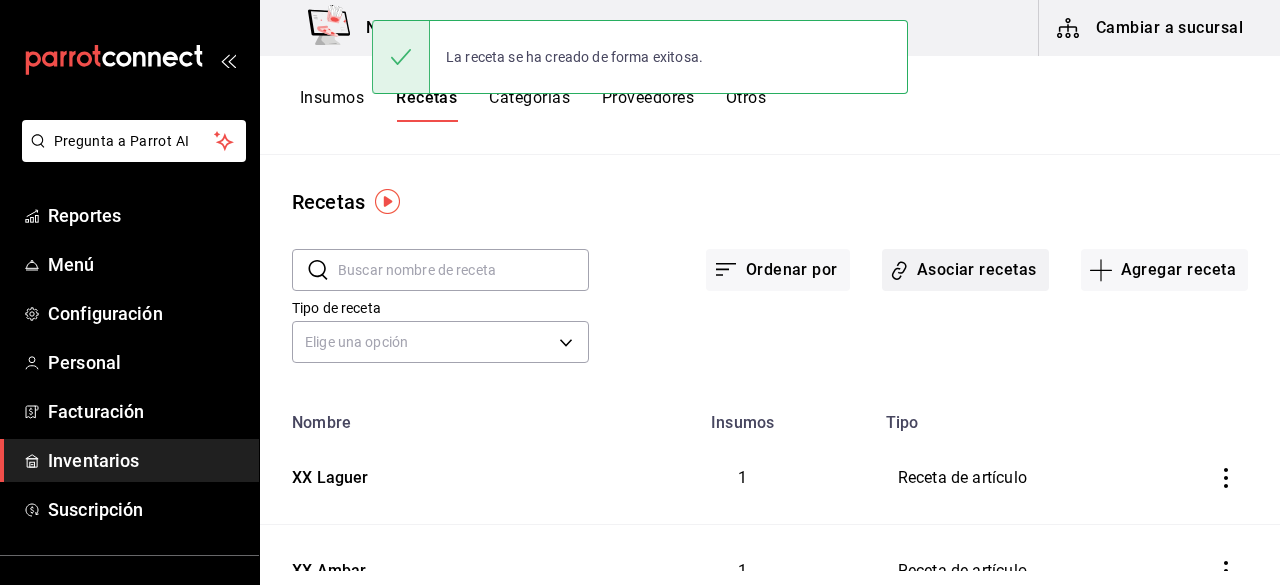 click on "Asociar recetas" at bounding box center (965, 270) 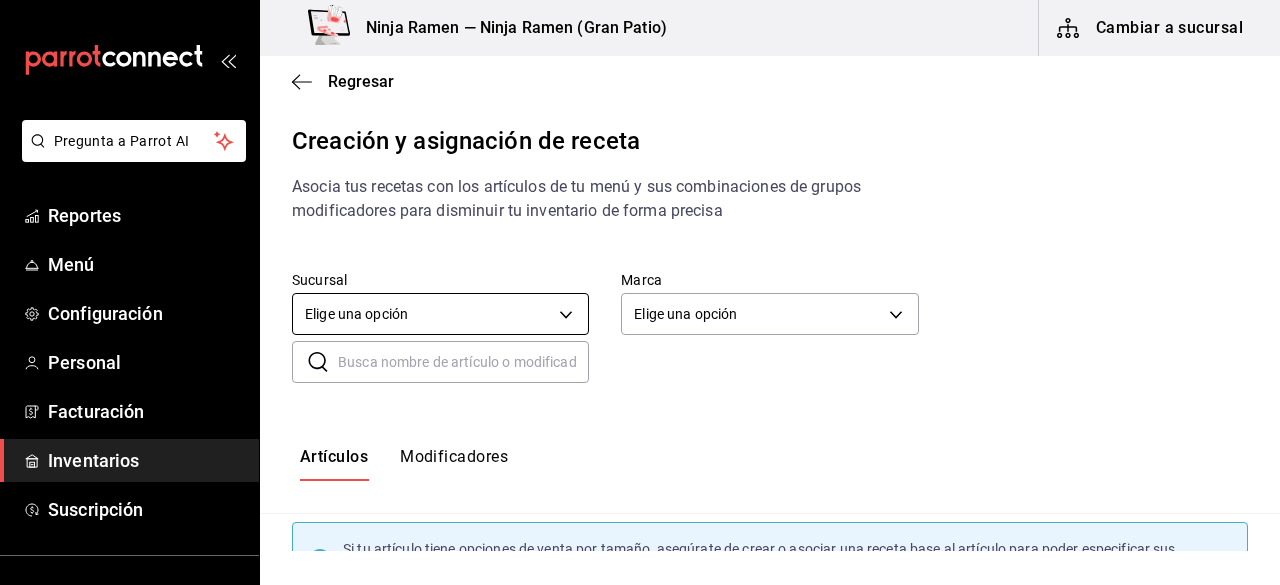 click on "Pregunta a Parrot AI Reportes   Menú   Configuración   Personal   Facturación   Inventarios   Suscripción   Ayuda Recomienda Parrot   [FIRST] [LAST]   Sugerir nueva función   Ninja Ramen — Ninja Ramen (Gran Patio) Cambiar a sucursal Regresar Creación y asignación de receta Asocia tus recetas con los artículos de tu menú y sus combinaciones de grupos modificadores para disminuir tu inventario de forma precisa Sucursal Elige una opción default Marca Elige una opción default ​ ​ Artículos Modificadores Si tu artículo tiene opciones de venta por tamaño, asegúrate de crear o asociar una receta base al artículo para poder especificar sus variaciones de tamaño. Expresso Doble AR-[NUMBER] Menú bebidas Delivery Asociar receta Crear receta Bohemia Pilsner AR-[NUMBER] Menú bebidas Asociar receta Crear receta Mula de moscu AR-[NUMBER] Menú bebidas Asociar receta Crear receta Clericot Tinto AR-[NUMBER] Menú bebidas Asociar receta Golden Lemon Tea" at bounding box center [640, 275] 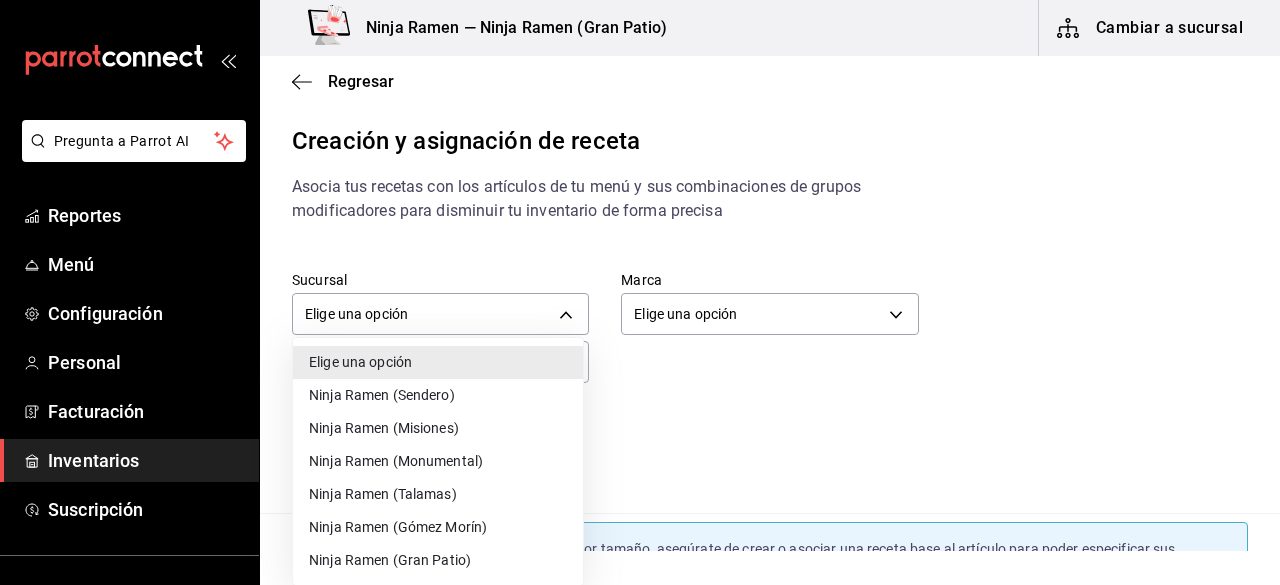 click on "Ninja Ramen (Gran Patio)" at bounding box center (438, 560) 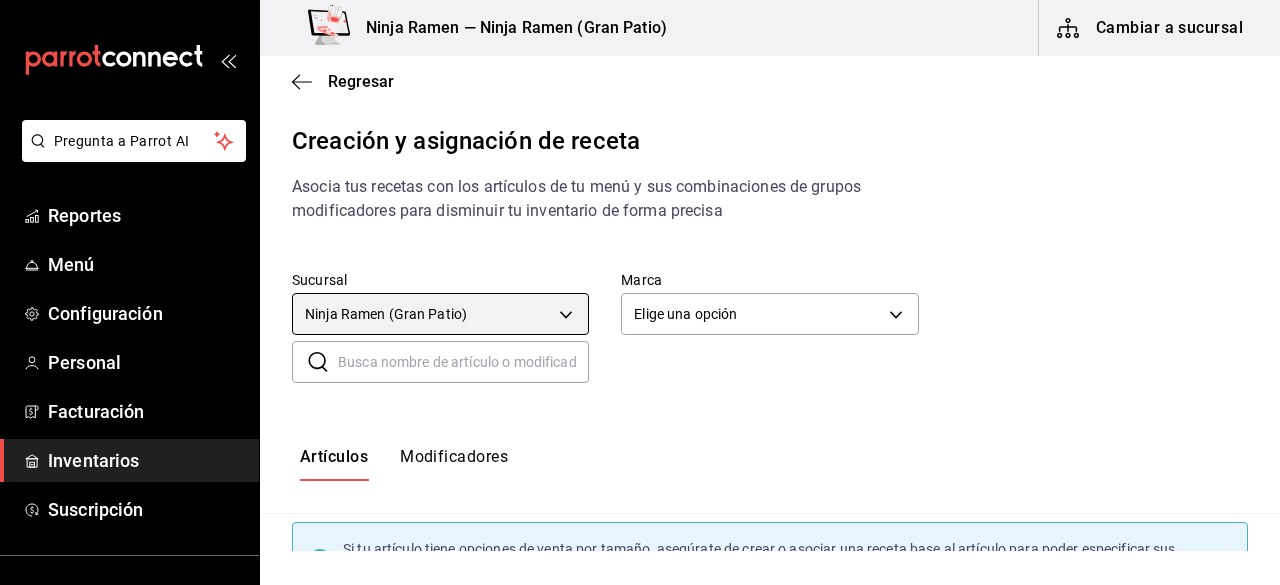 type on "b90219f1-15dd-4856-8128-8737b719c4e5" 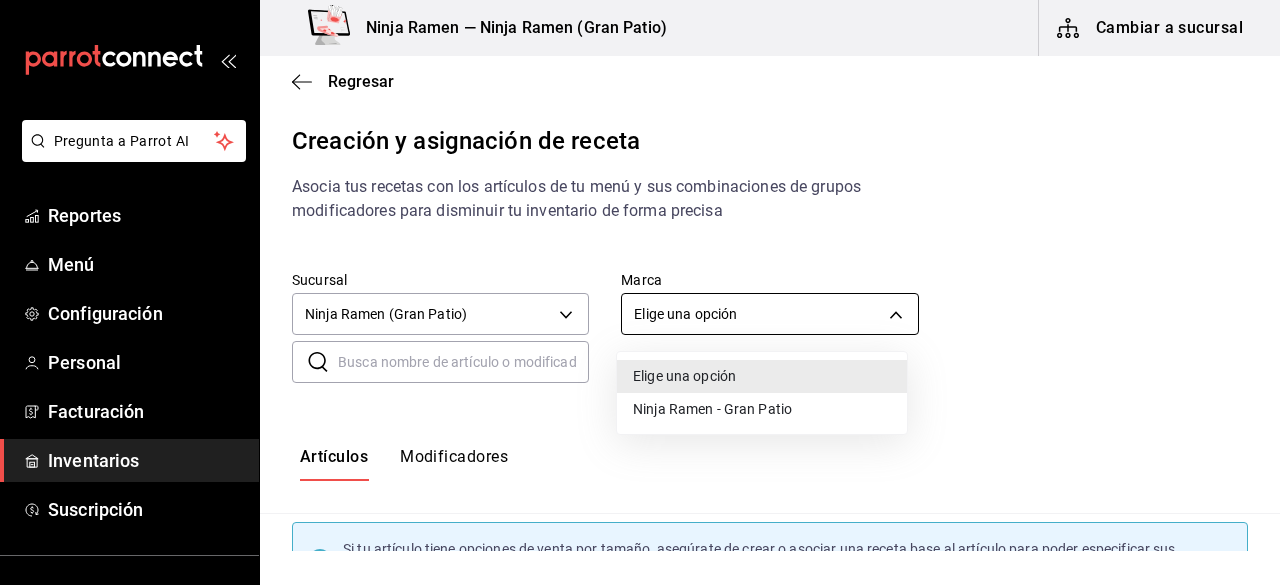 click on "Pregunta a Parrot AI Reportes   Menú   Configuración   Personal   Facturación   Inventarios   Suscripción   Ayuda Recomienda Parrot   [FIRST] [LAST]   Sugerir nueva función   Ninja Ramen — Ninja Ramen (Gran Patio) Cambiar a sucursal Regresar Creación y asignación de receta Asocia tus recetas con los artículos de tu menú y sus combinaciones de grupos modificadores para disminuir tu inventario de forma precisa Sucursal Ninja Ramen (Gran Patio) [UUID] Marca Elige una opción default ​ ​ Artículos Modificadores Si tu artículo tiene opciones de venta por tamaño, asegúrate de crear o asociar una receta base al artículo para poder especificar sus variaciones de tamaño. Bebida Koreana AR-[NUMBER] Menú Ninja Ramen Gran Patio Delivery Asociar receta Crear receta TonkotsuShoyu AR-[NUMBER] Delivery Menú Ninja Ramen Gran Patio Asociar receta Crear receta Sake Maki AR-[NUMBER] Delivery Menú Ninja Ramen Gran Patio Asociar receta Mixto Res" at bounding box center [640, 275] 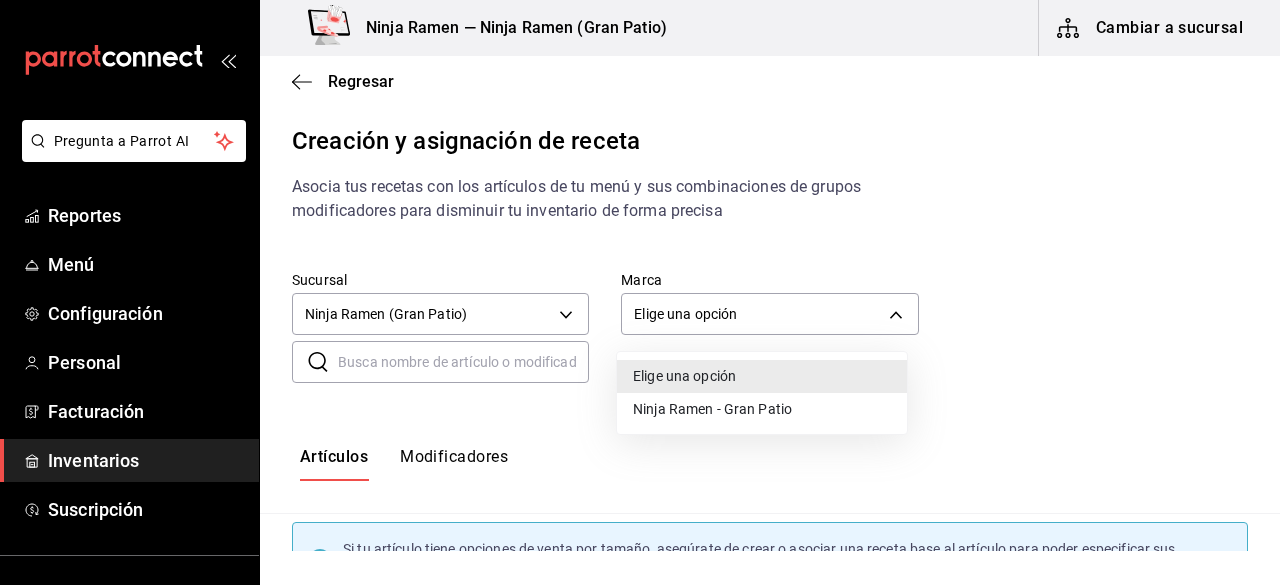 click on "Ninja Ramen - Gran Patio" at bounding box center (762, 409) 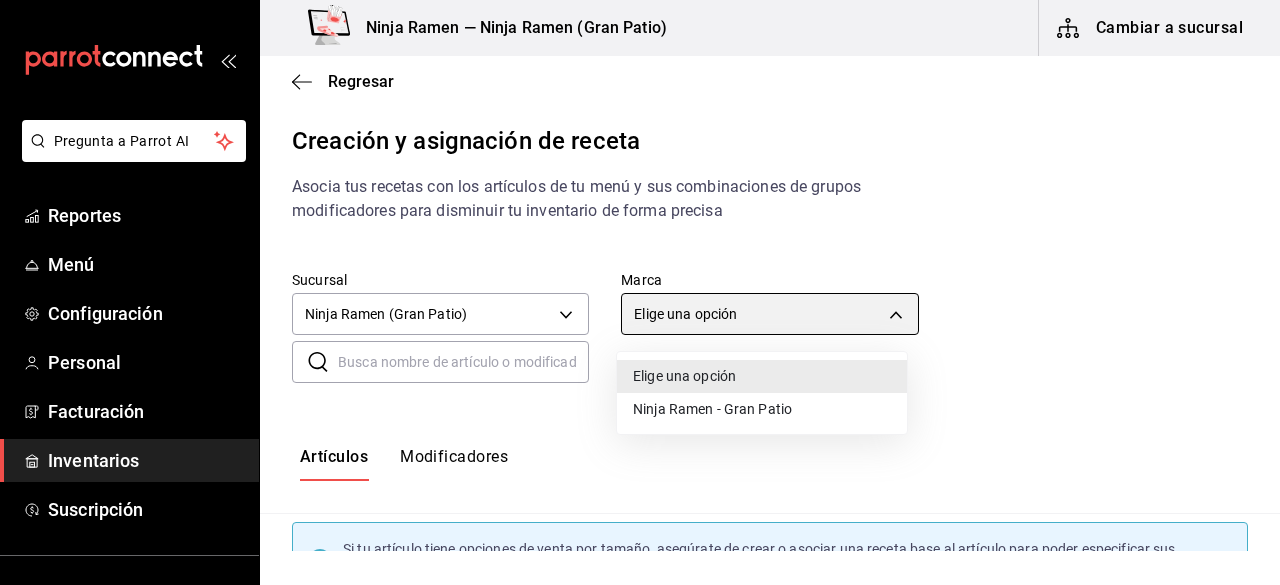 type on "0d3d54d2-317b-4c12-8240-5af3502e9e0c" 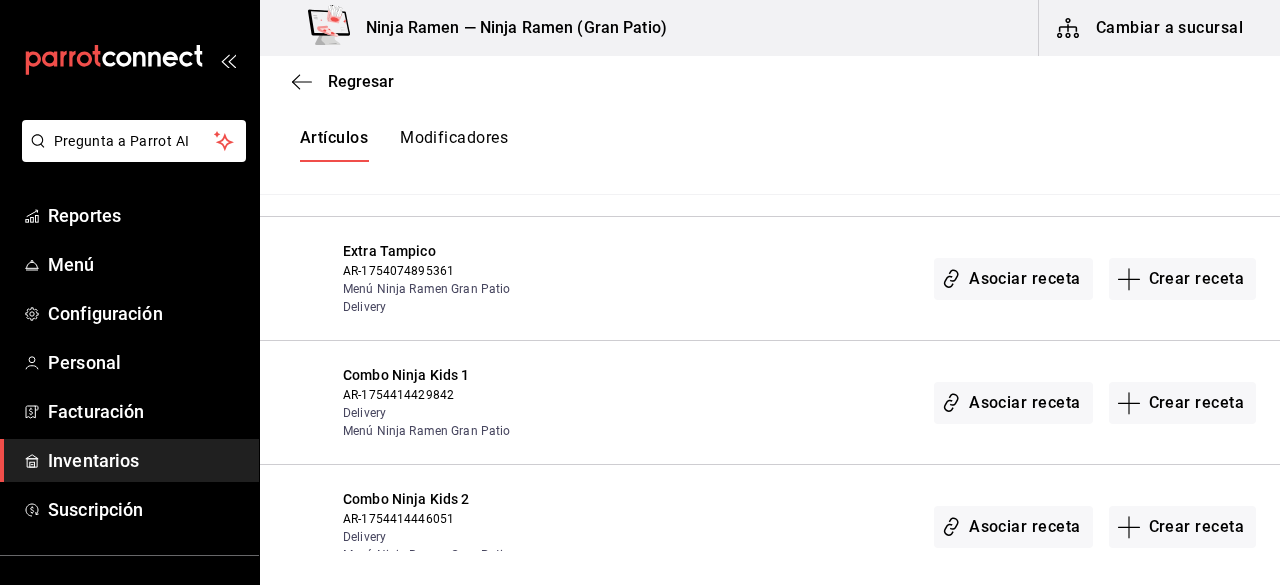 scroll, scrollTop: 0, scrollLeft: 0, axis: both 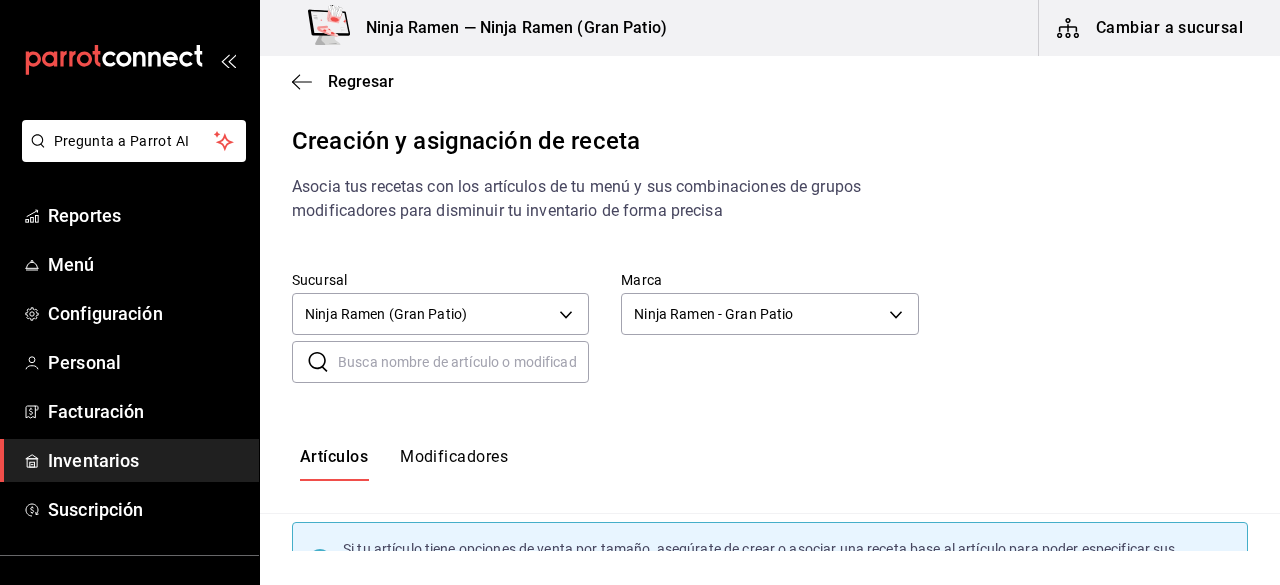 click on "Ninja Ramen — Ninja Ramen (Gran Patio) Cambiar a sucursal" at bounding box center [770, 28] 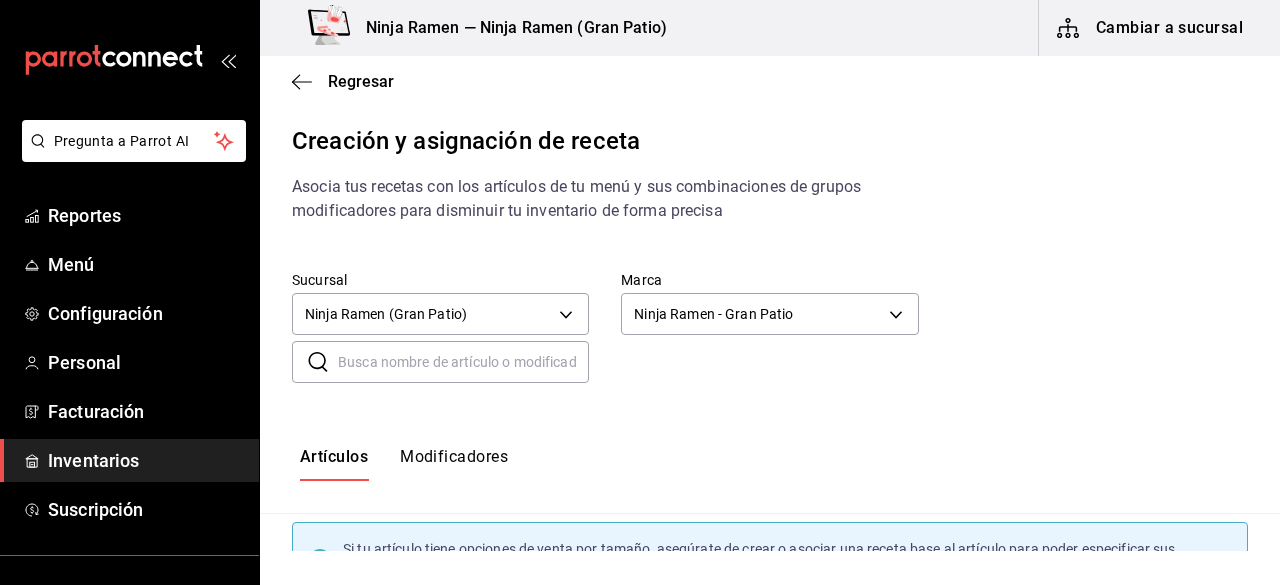 click on "Cambiar a sucursal" at bounding box center (1151, 28) 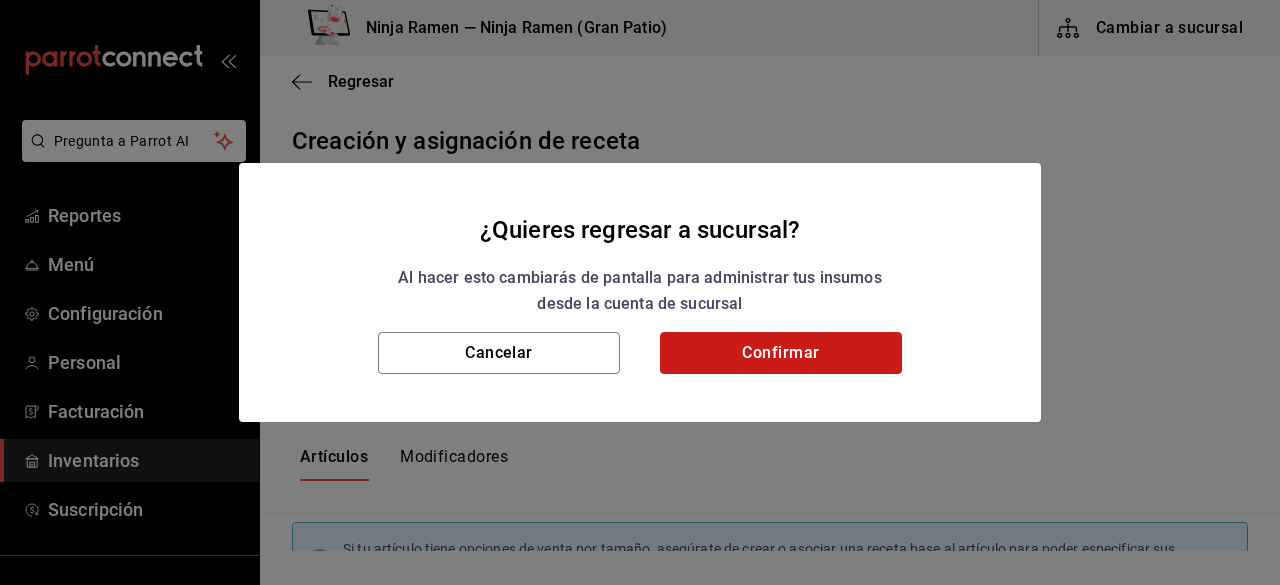 click on "Confirmar" at bounding box center (781, 353) 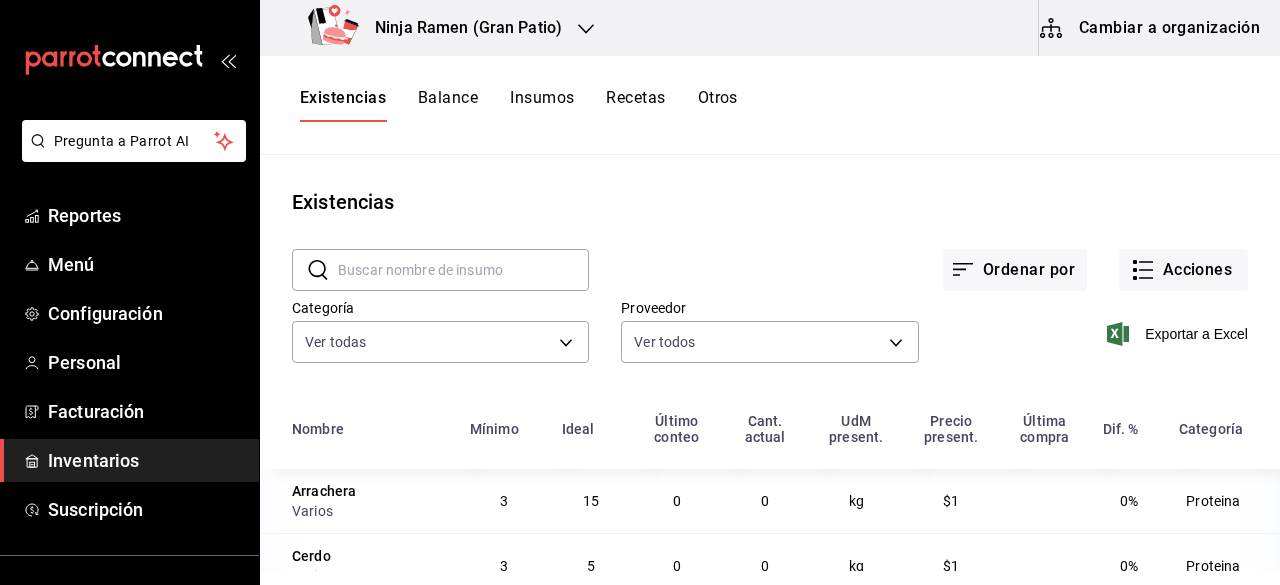 click 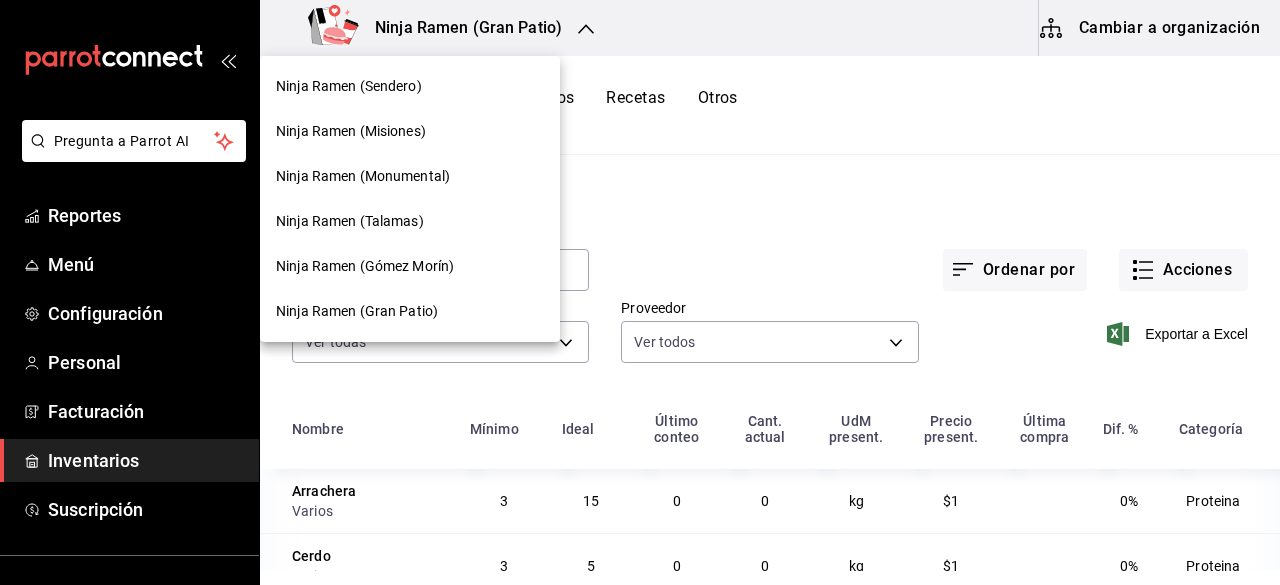 click on "Ninja Ramen (Gómez Morín)" at bounding box center [365, 266] 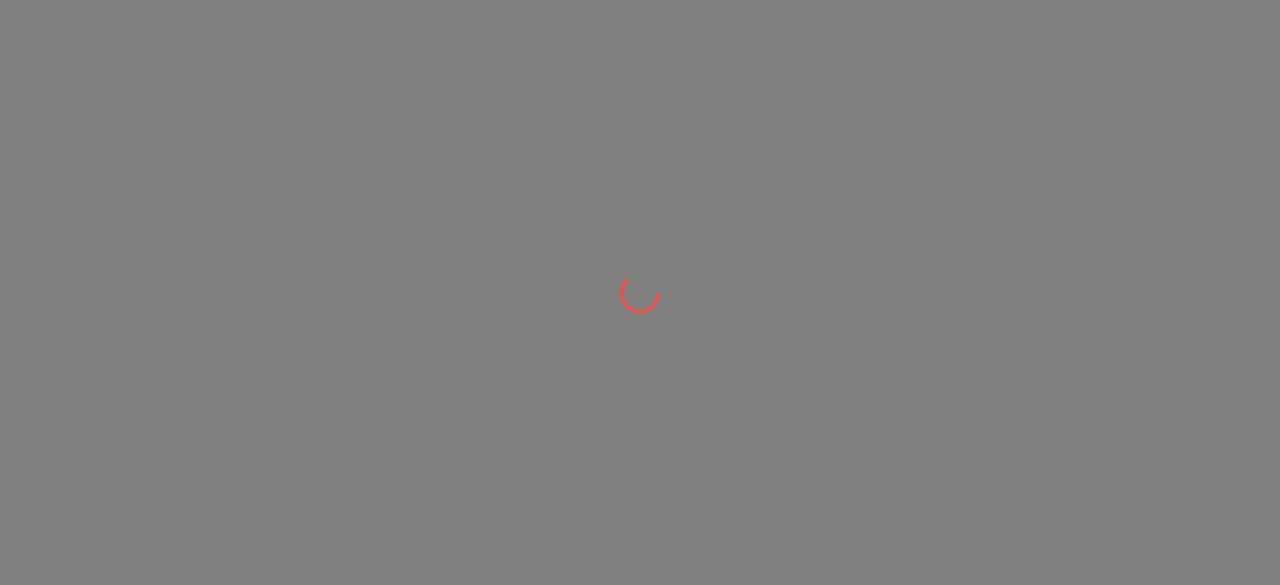 scroll, scrollTop: 0, scrollLeft: 0, axis: both 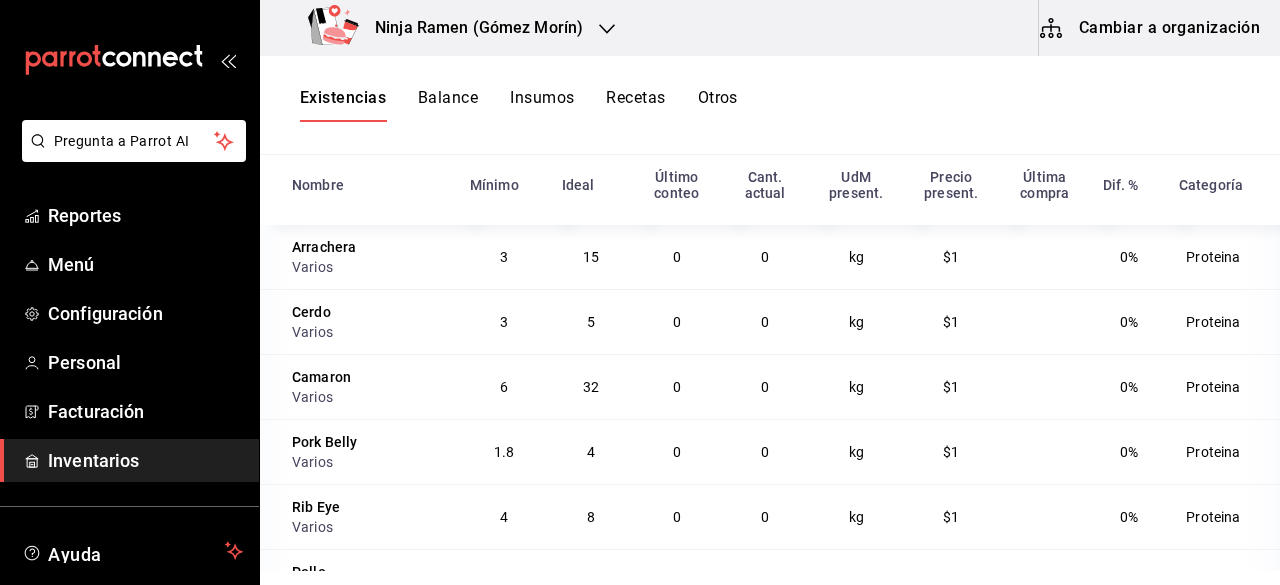 click on "Balance" at bounding box center [448, 105] 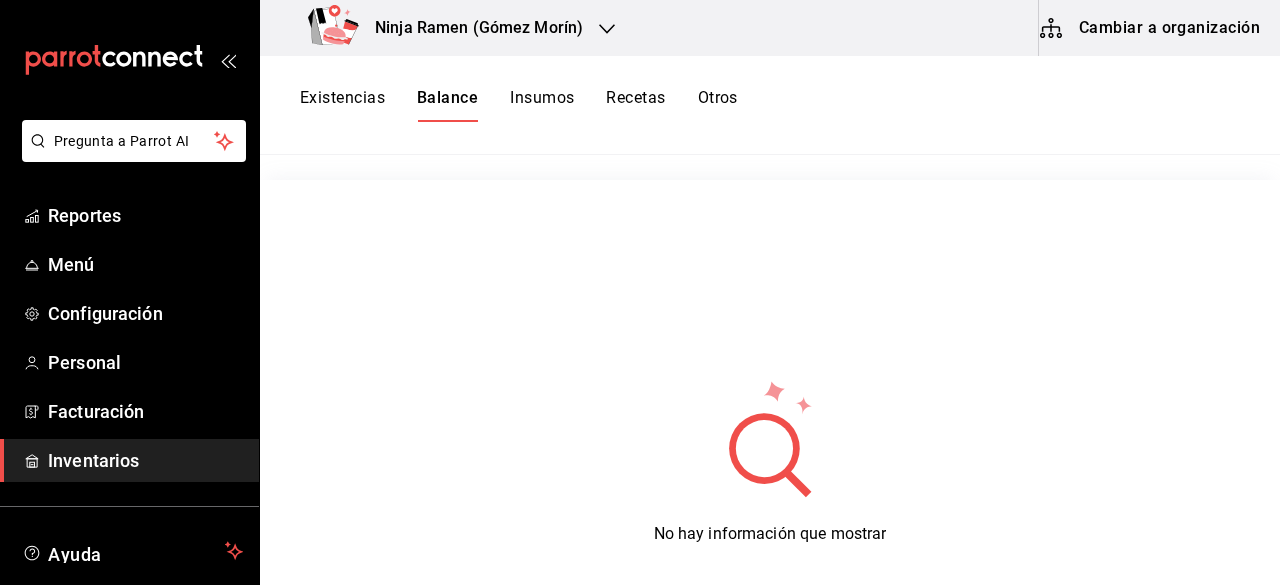 click on "Insumos" at bounding box center (542, 105) 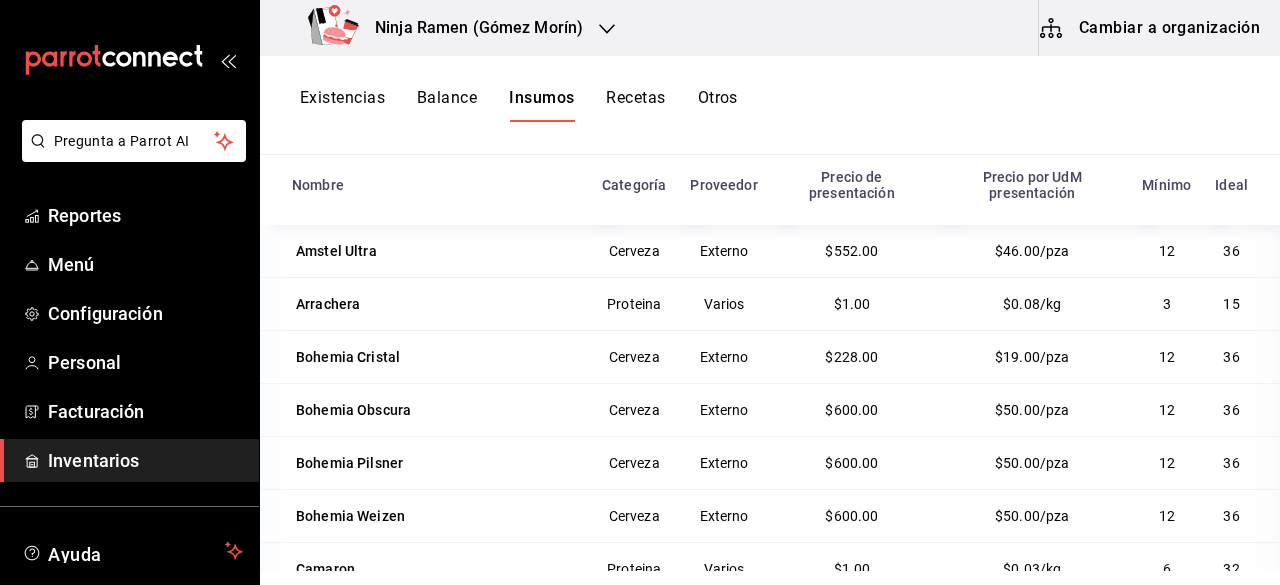scroll, scrollTop: 246, scrollLeft: 0, axis: vertical 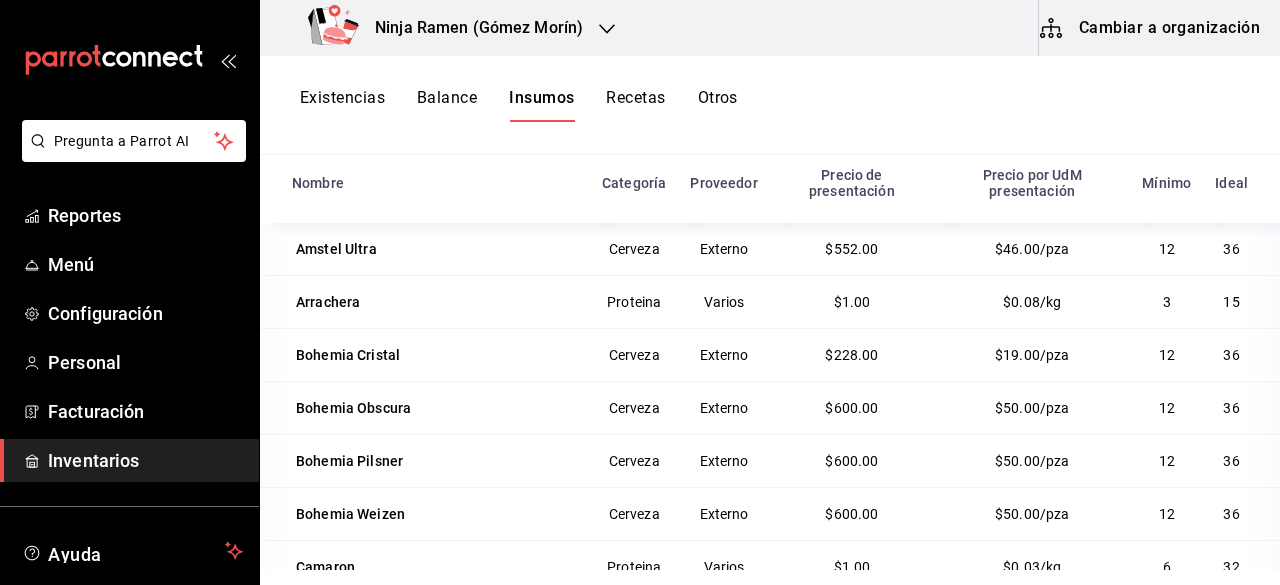 click on "Recetas" at bounding box center (635, 105) 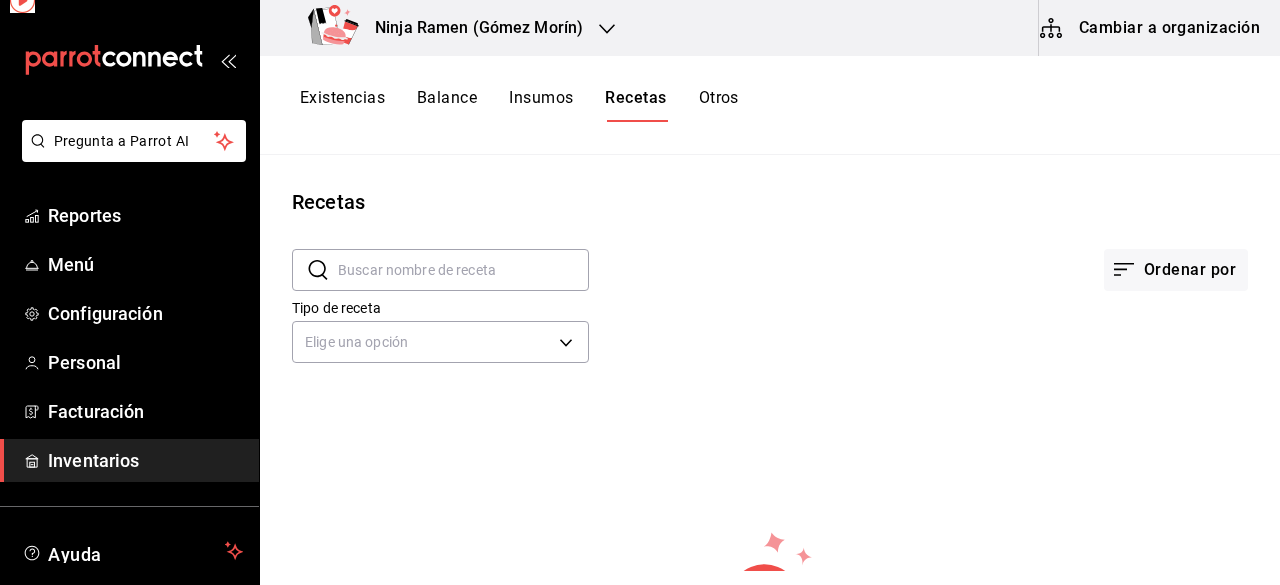 scroll, scrollTop: 0, scrollLeft: 0, axis: both 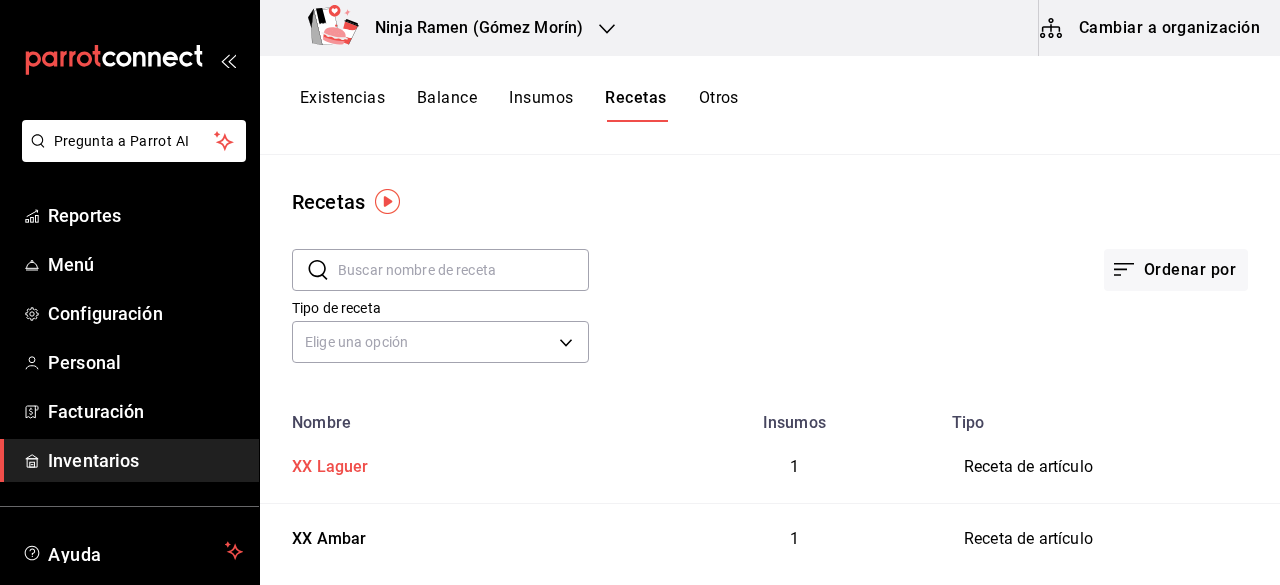 click on "XX Laguer" at bounding box center (454, 463) 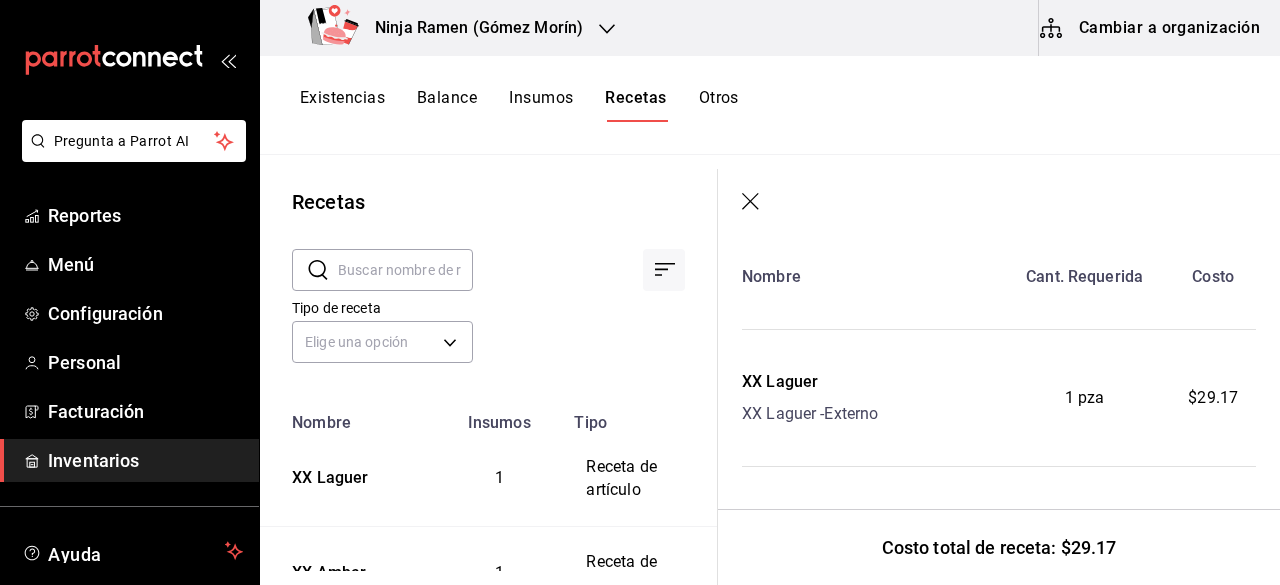scroll, scrollTop: 0, scrollLeft: 0, axis: both 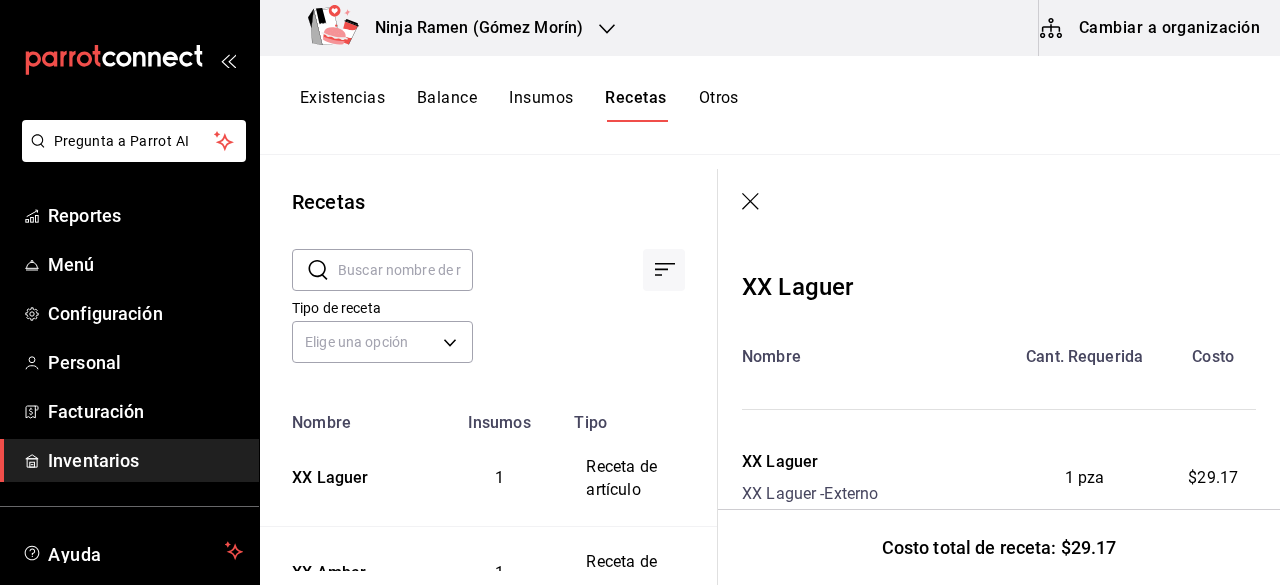 click 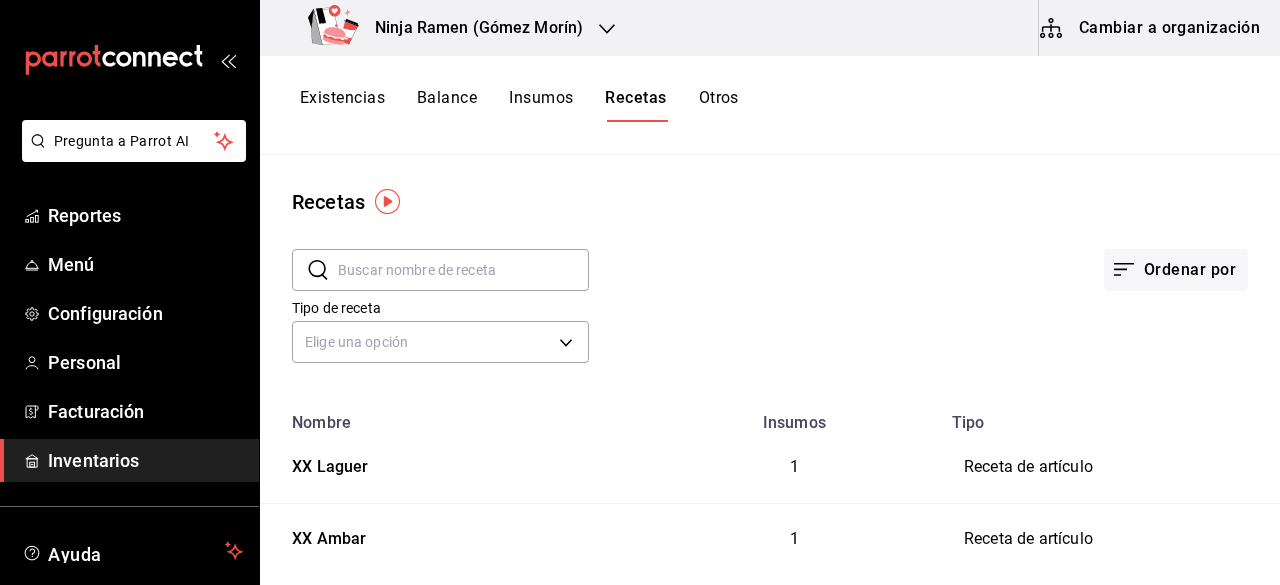 click on "Insumos" at bounding box center [541, 105] 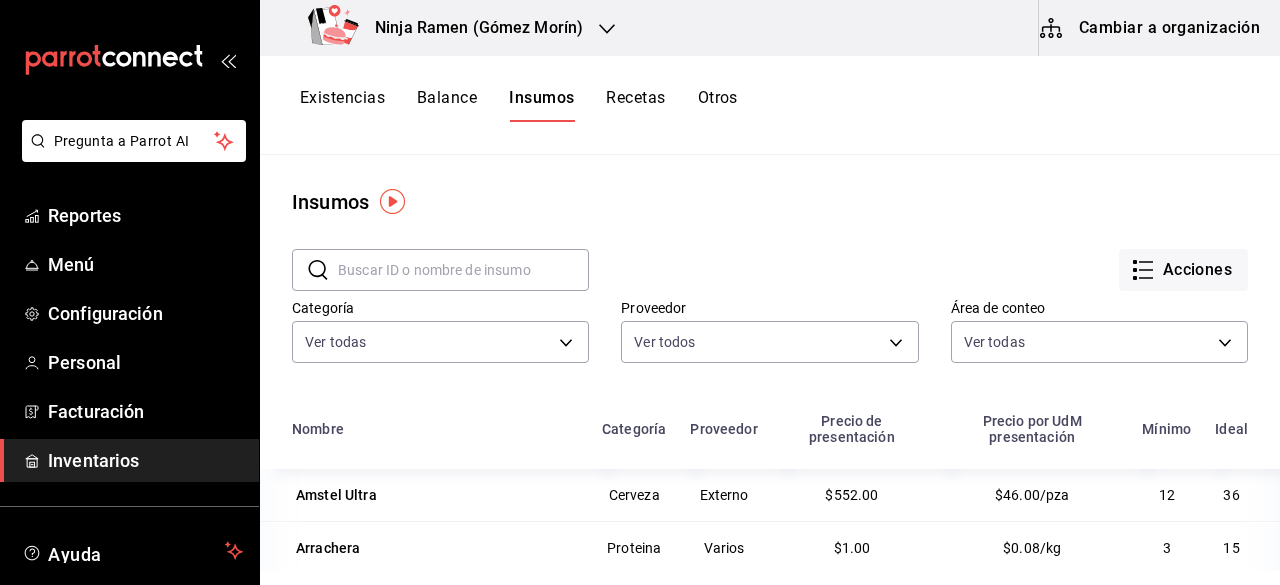 click on "Otros" at bounding box center (718, 105) 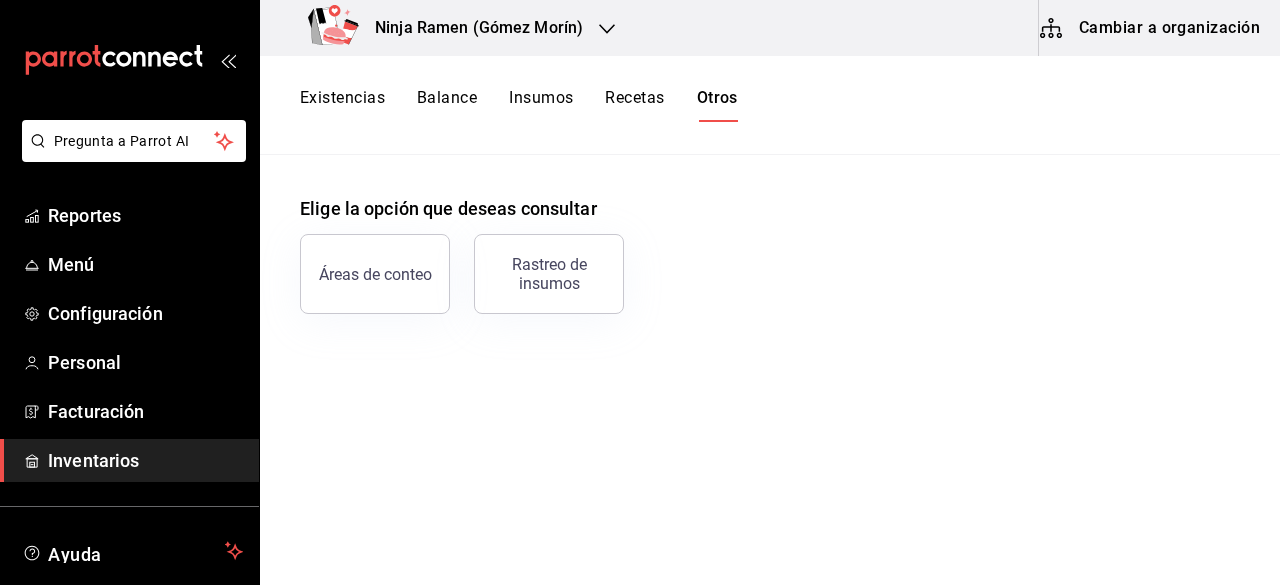 click on "Existencias" at bounding box center [342, 105] 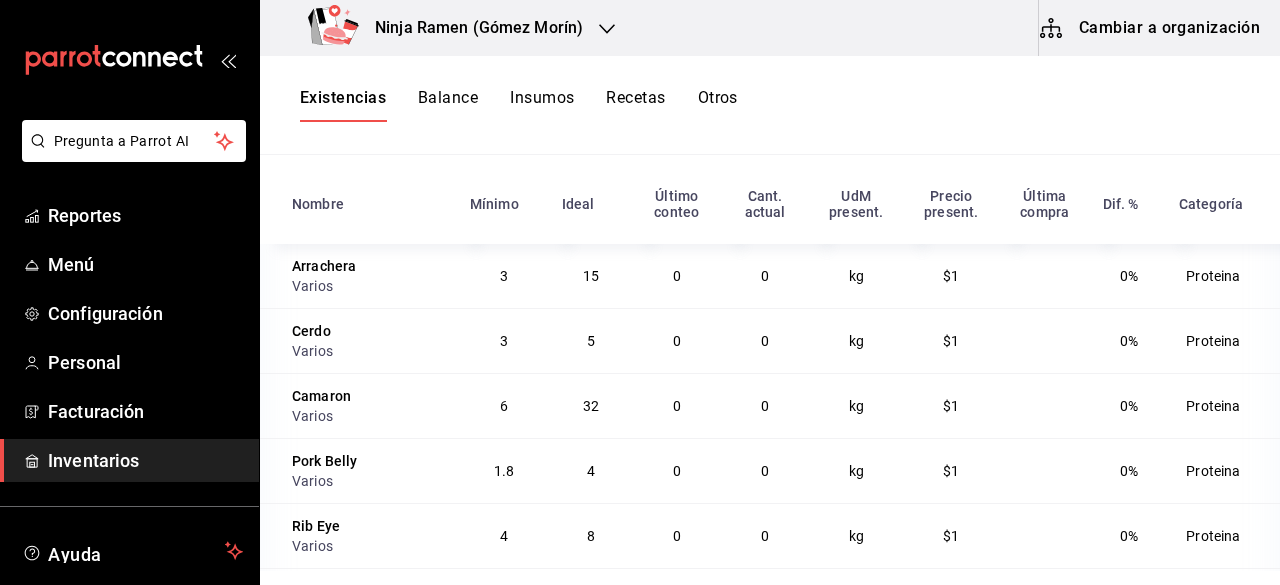 scroll, scrollTop: 244, scrollLeft: 0, axis: vertical 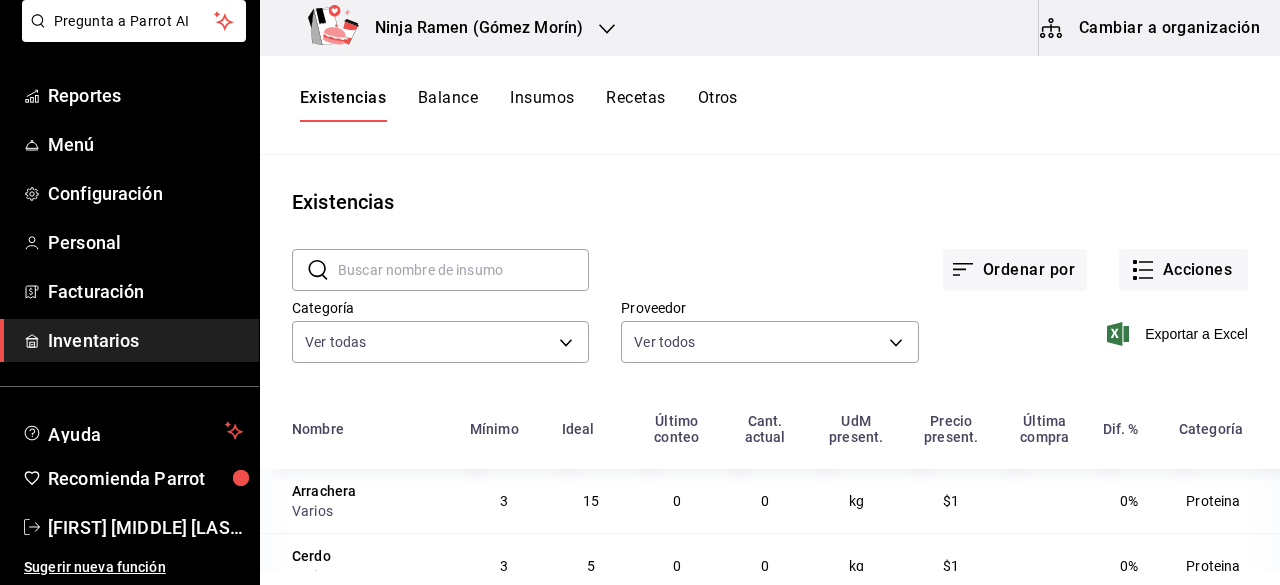 click on "Inventarios" at bounding box center (129, 340) 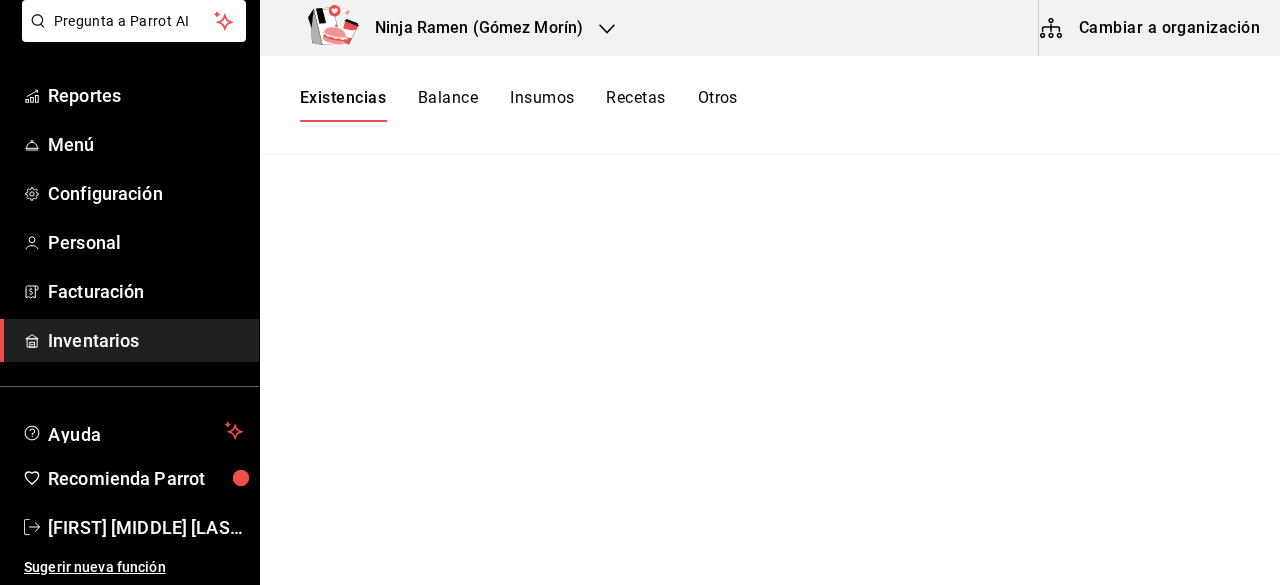 click on "Existencias" at bounding box center (343, 105) 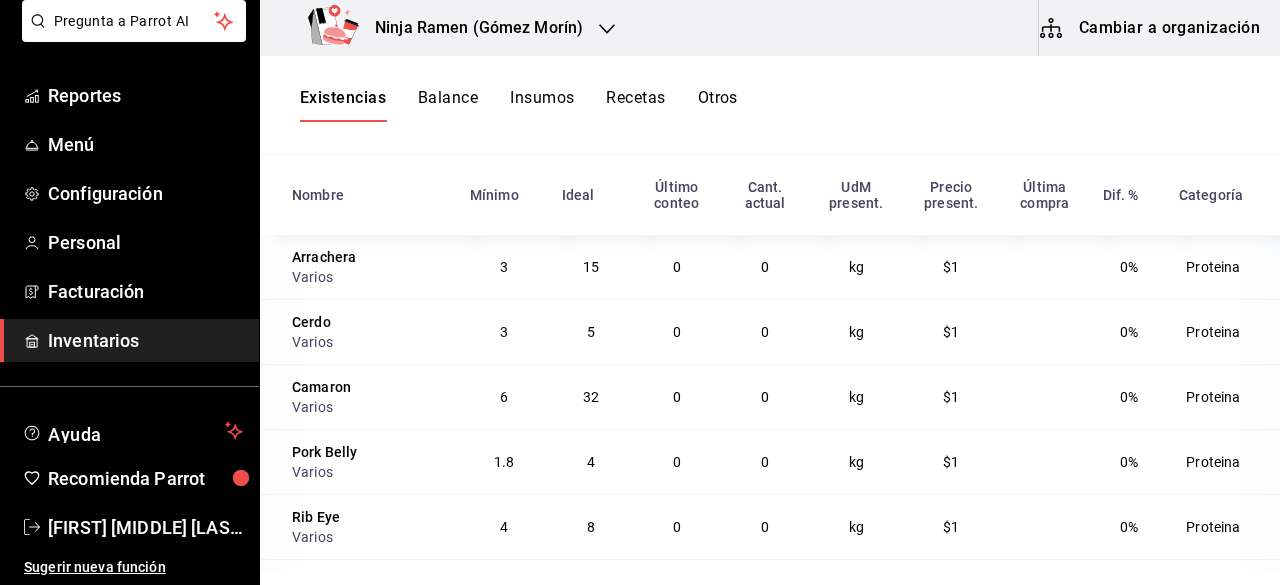 scroll, scrollTop: 244, scrollLeft: 0, axis: vertical 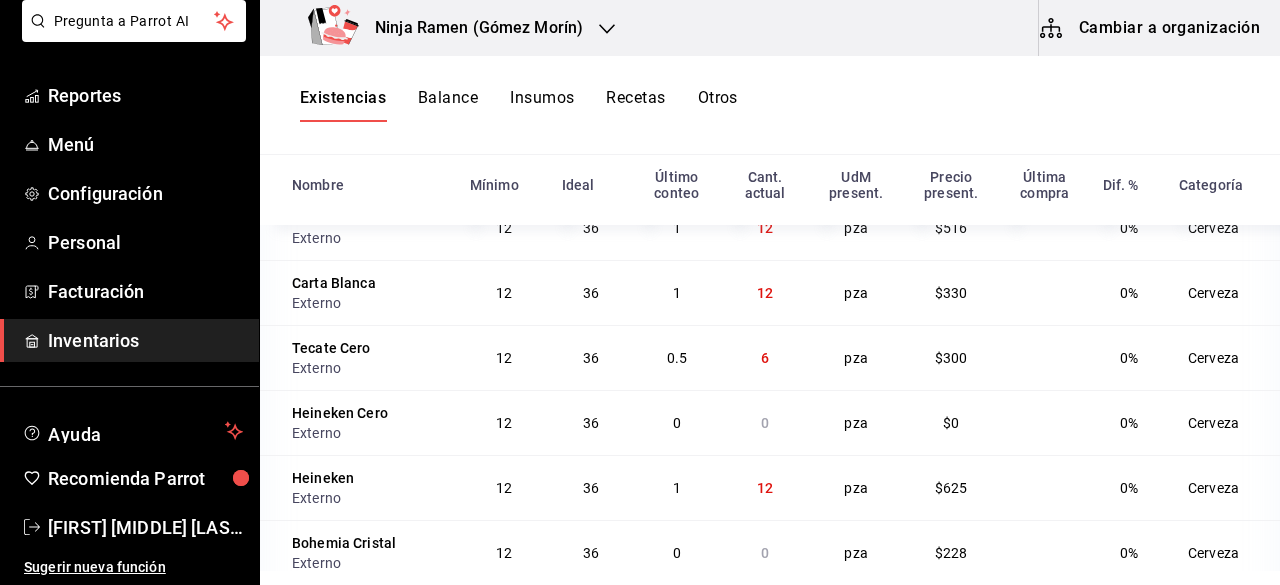 click on "12" at bounding box center (765, 488) 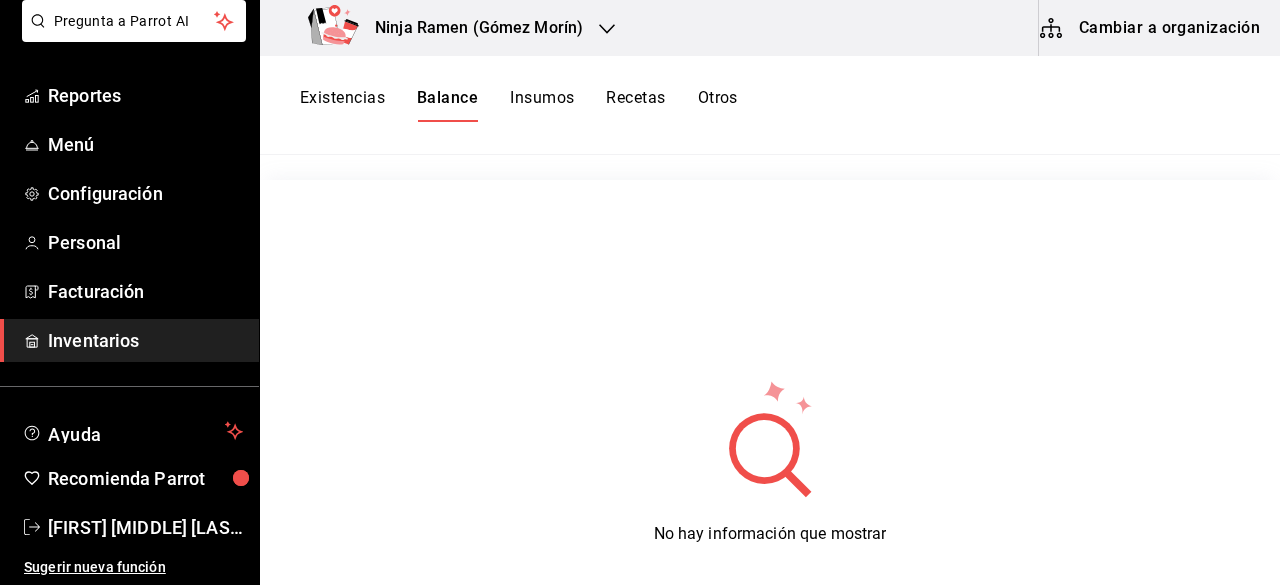 click on "Cambiar a organización" at bounding box center [1151, 28] 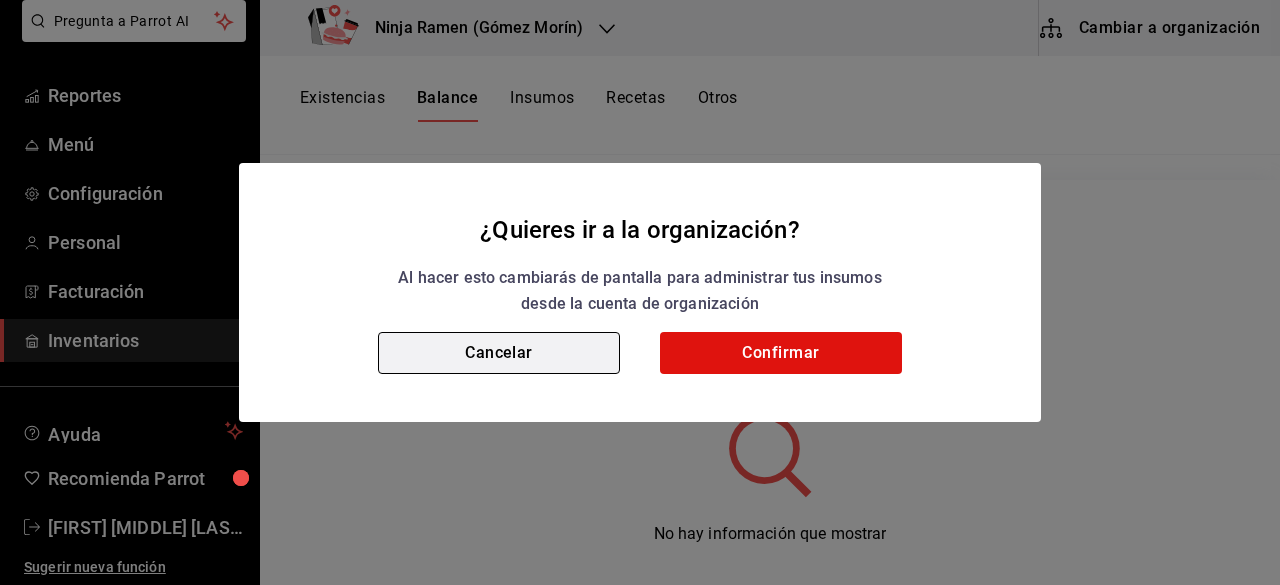 click on "Cancelar" at bounding box center (499, 353) 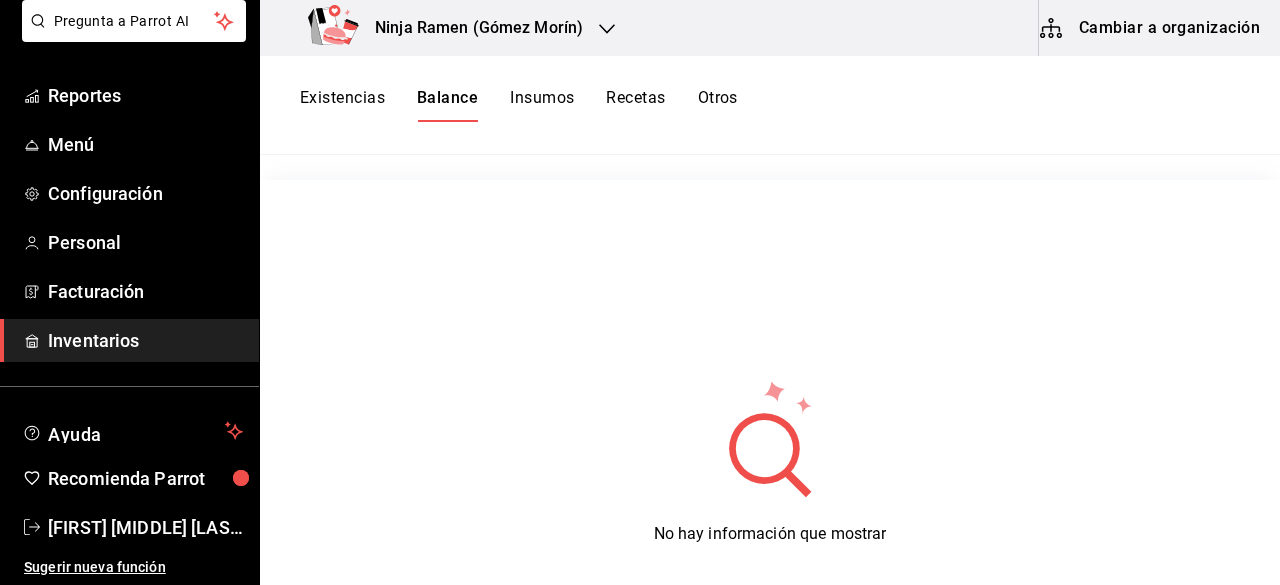 click on "Existencias Balance Insumos Recetas Otros" at bounding box center (770, 105) 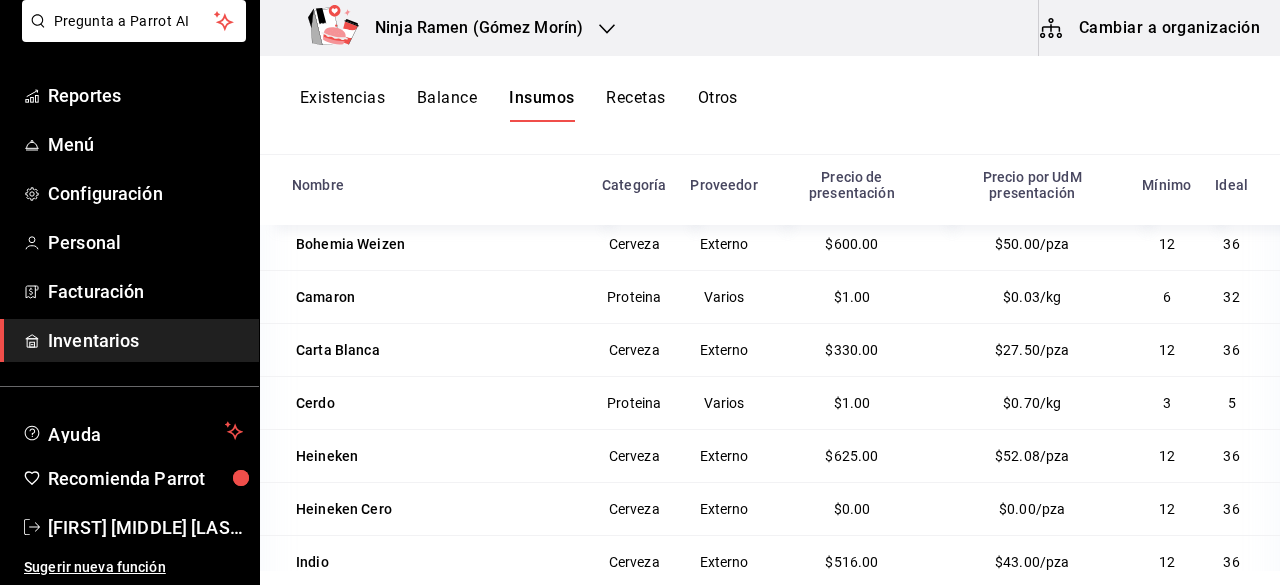 scroll, scrollTop: 0, scrollLeft: 0, axis: both 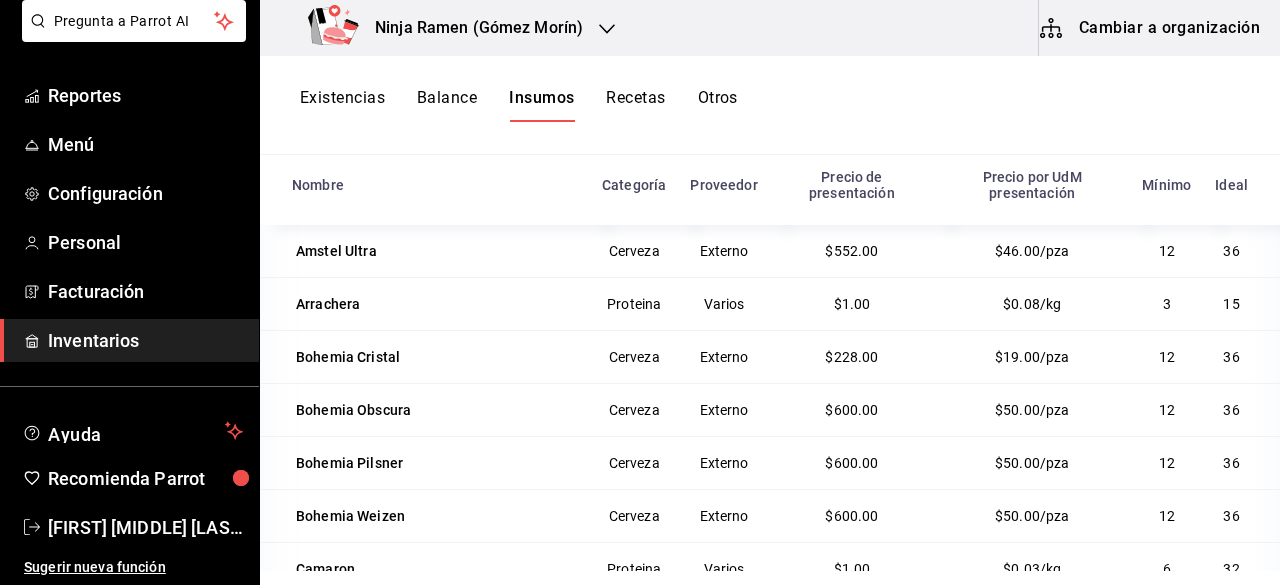 click on "$46.00/pza" at bounding box center [1032, 251] 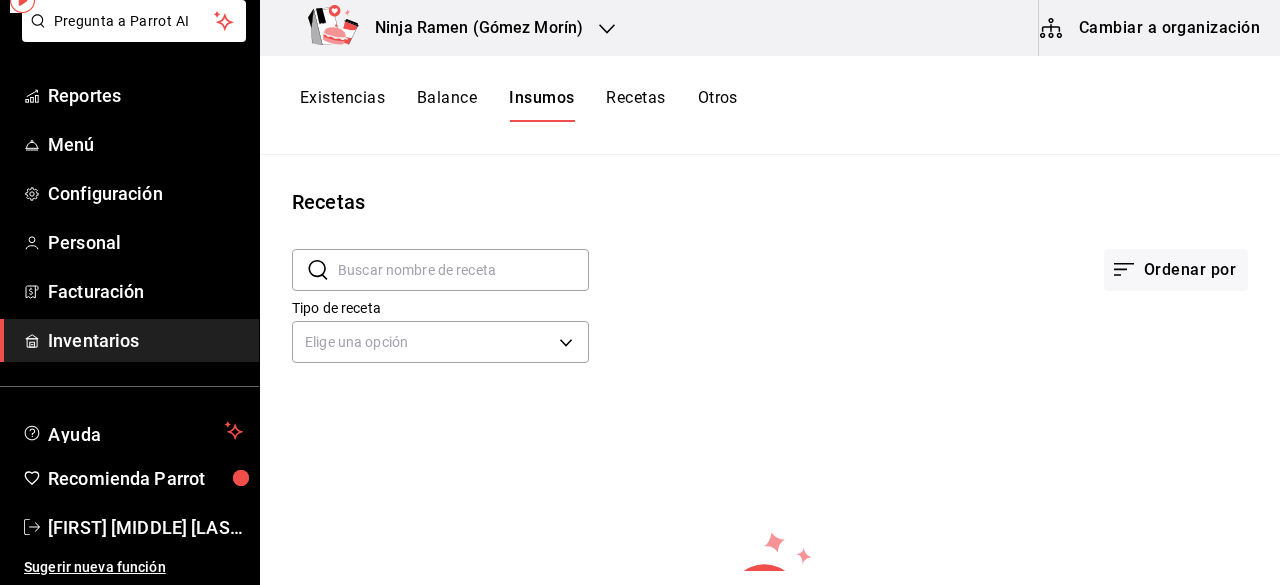 scroll, scrollTop: 0, scrollLeft: 0, axis: both 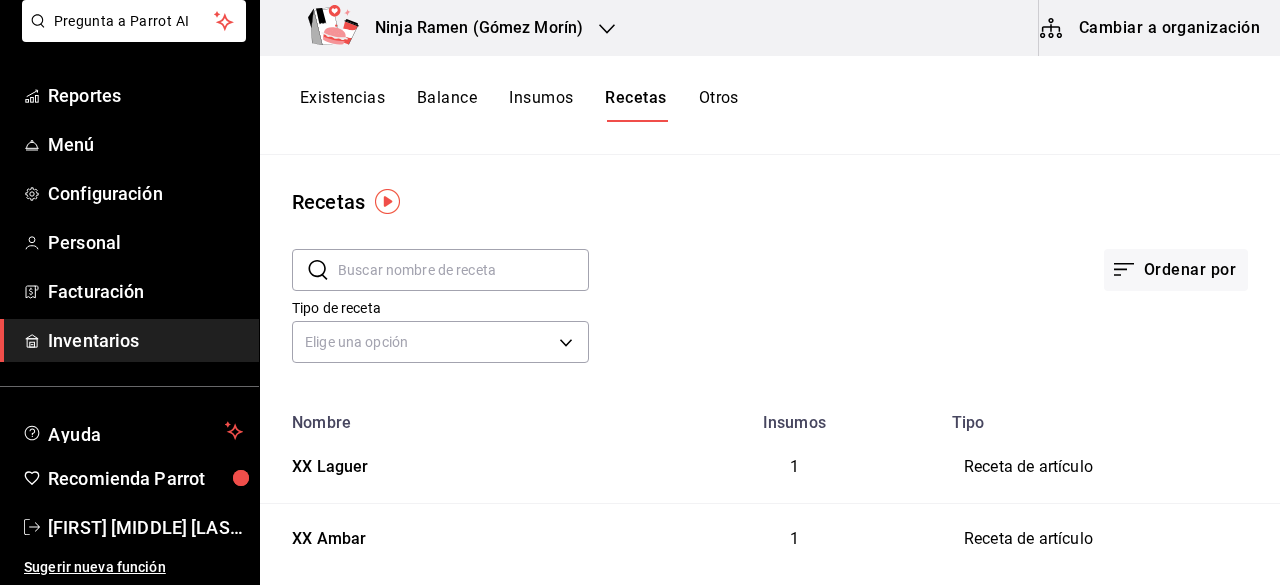 click on "Ordenar por" at bounding box center [918, 254] 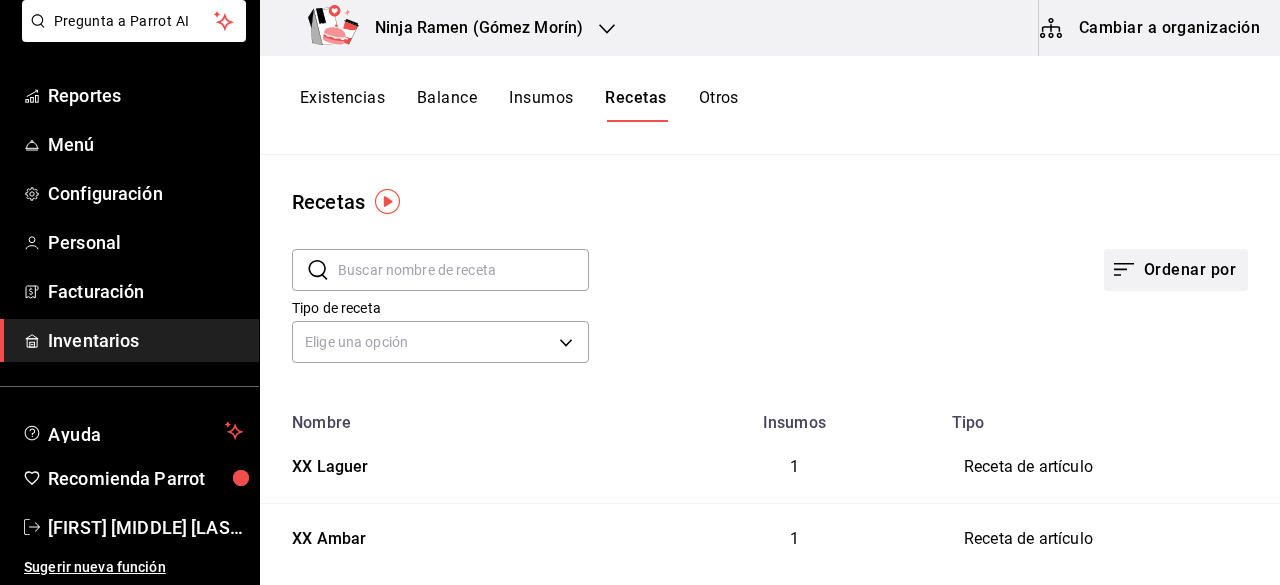 click on "Ordenar por" at bounding box center (1176, 270) 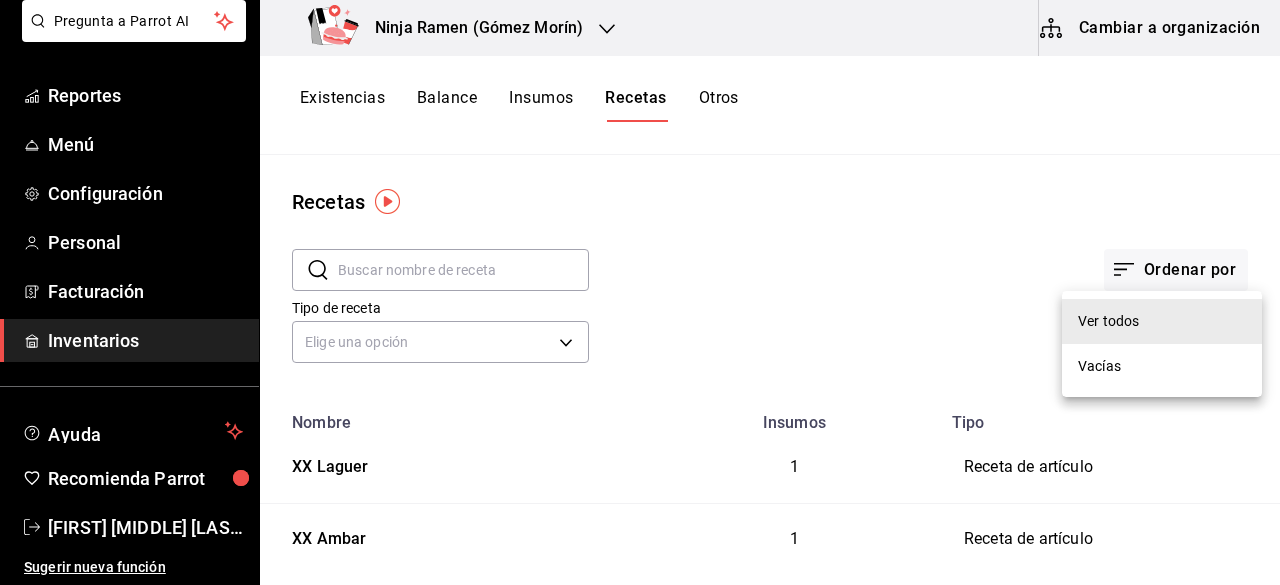 click at bounding box center (640, 292) 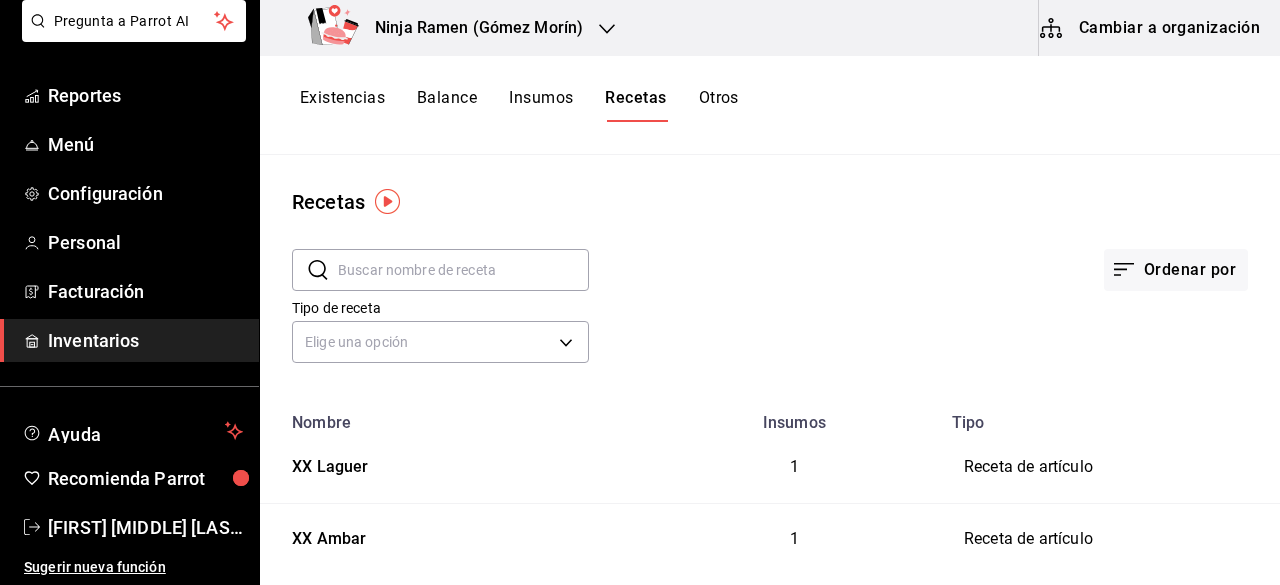 click on "Otros" at bounding box center [719, 105] 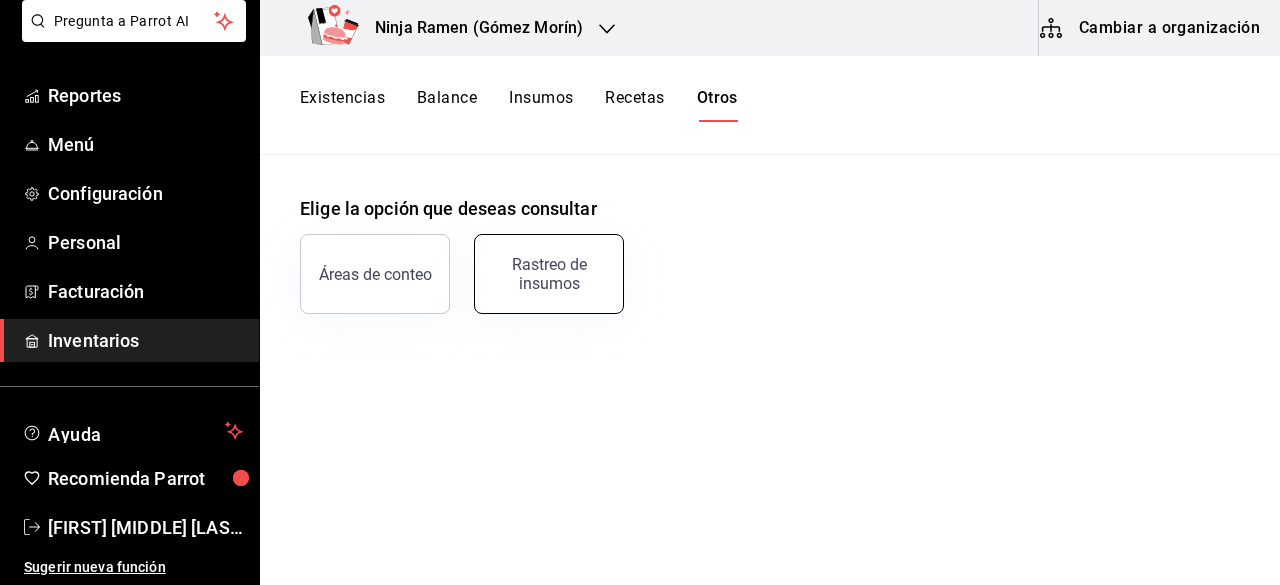 click on "Rastreo de insumos" at bounding box center [549, 274] 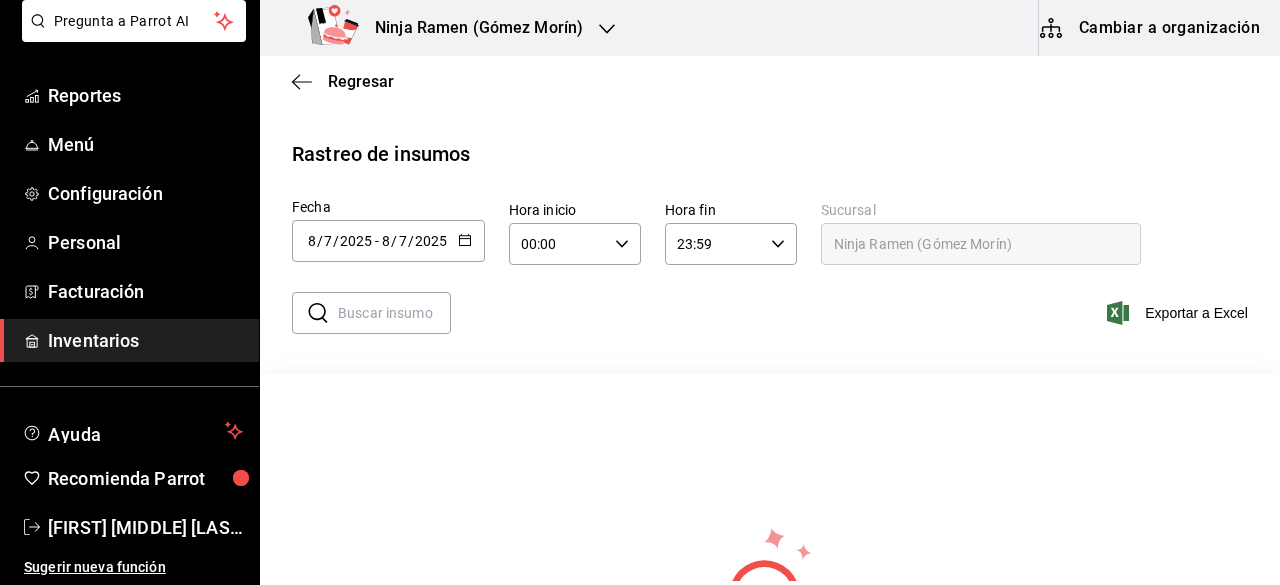 click 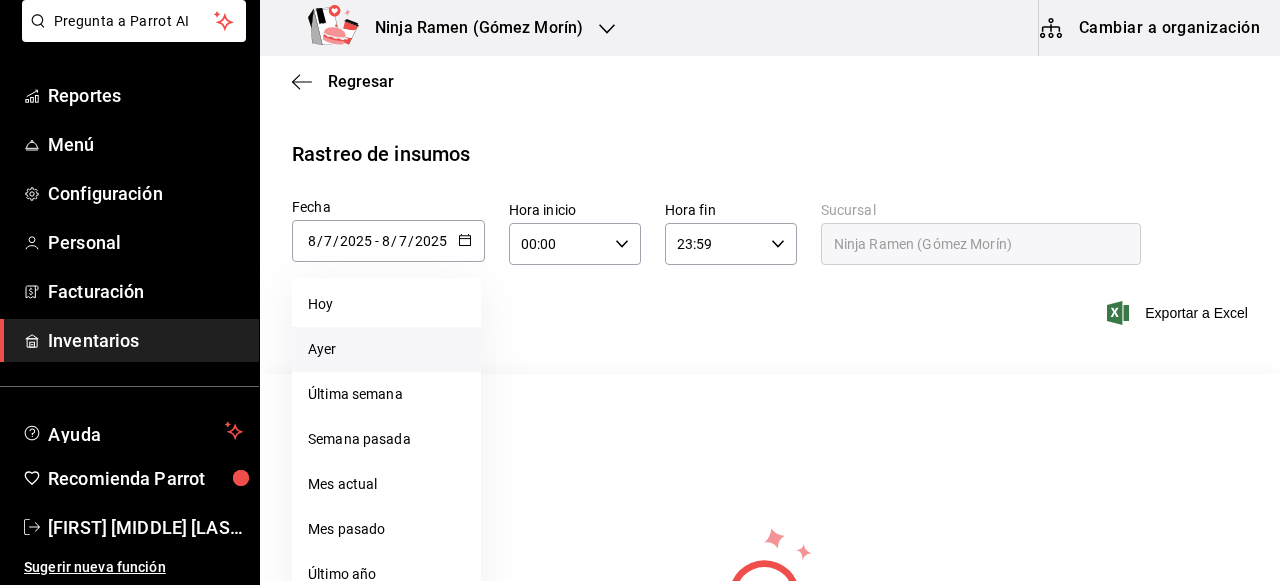 click on "Ayer" at bounding box center (386, 349) 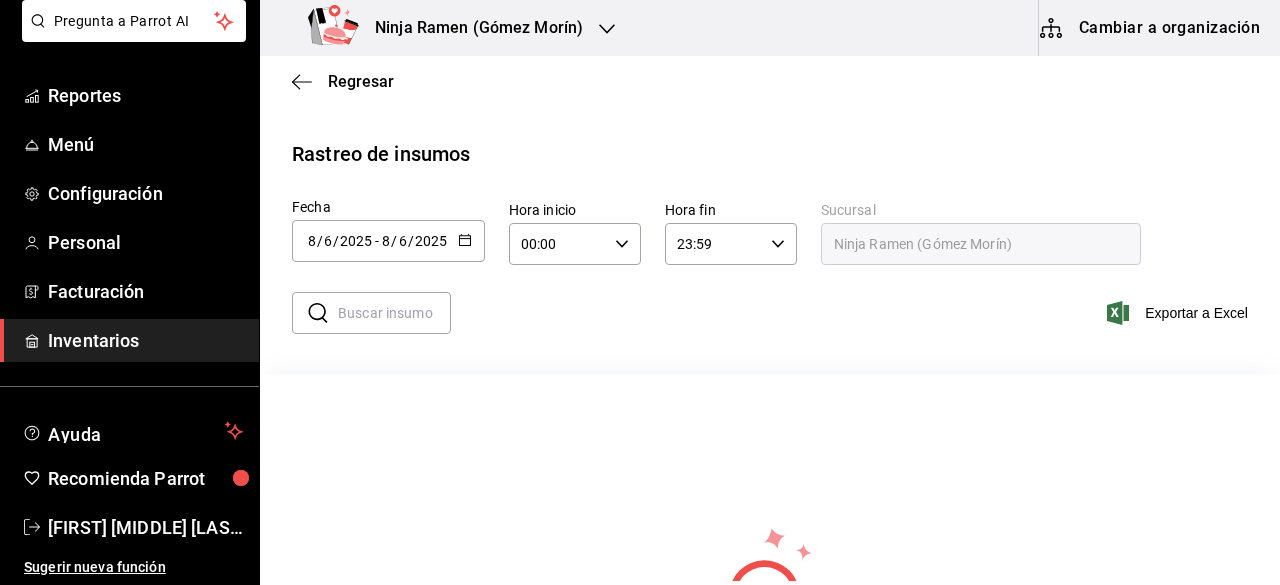 click at bounding box center (394, 313) 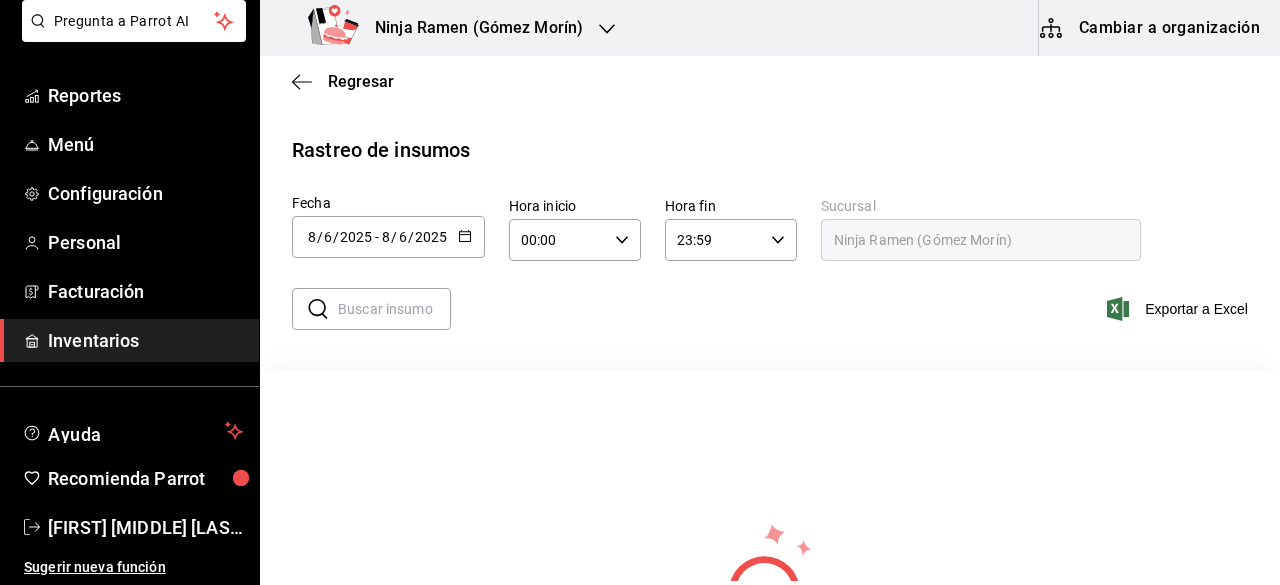 scroll, scrollTop: 0, scrollLeft: 0, axis: both 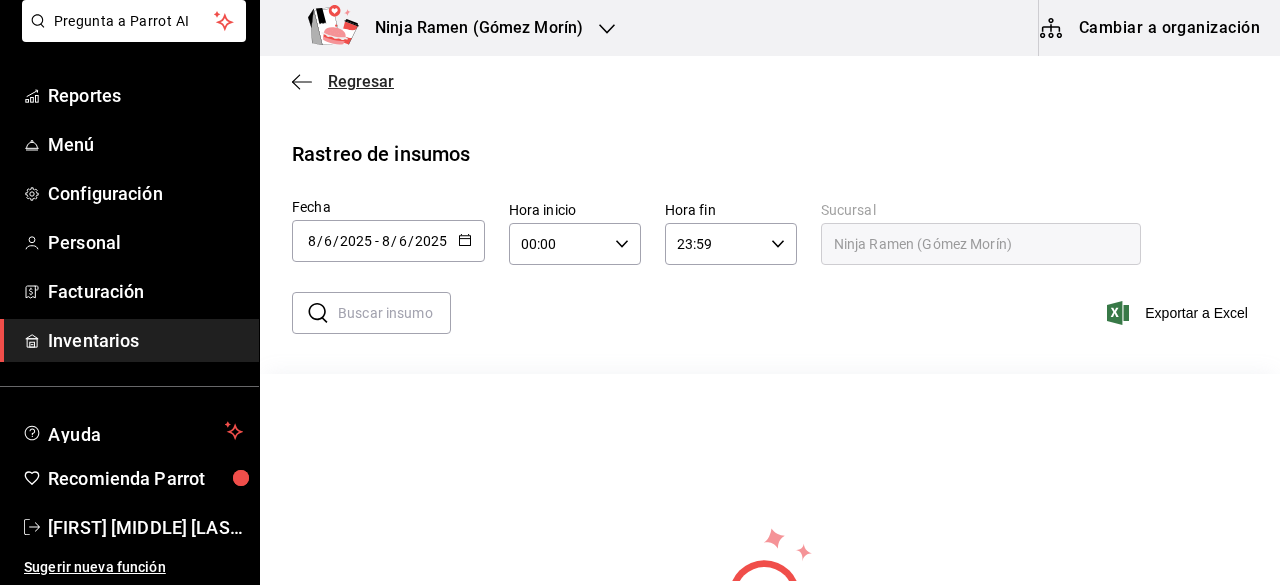 click on "Regresar" at bounding box center (361, 81) 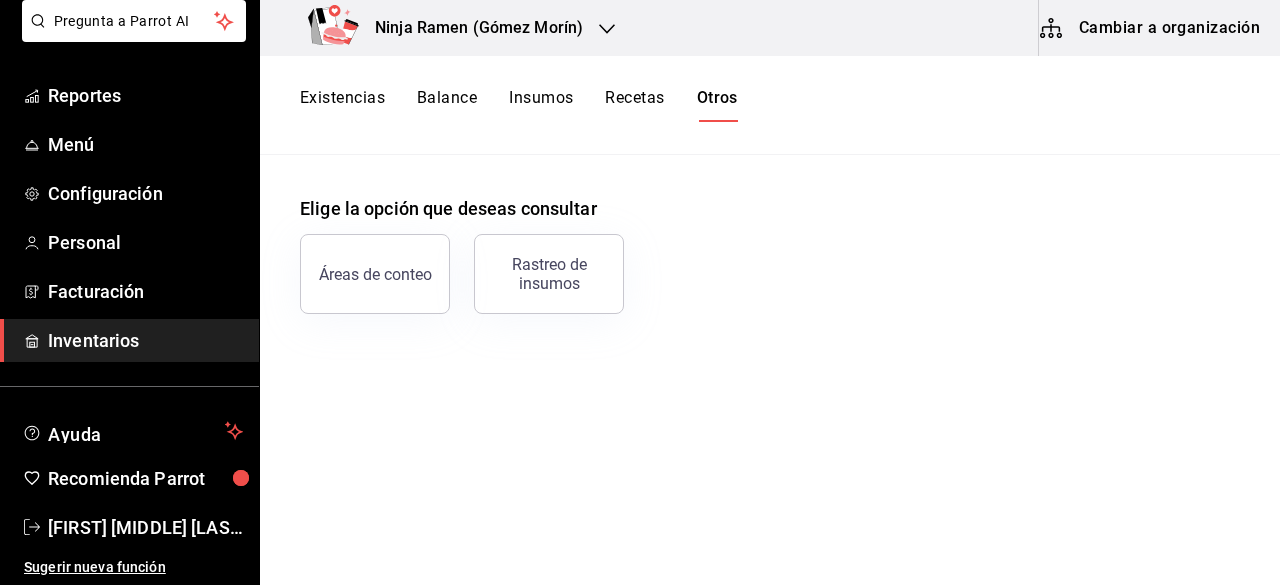 click on "Existencias Balance Insumos Recetas Otros" at bounding box center (770, 105) 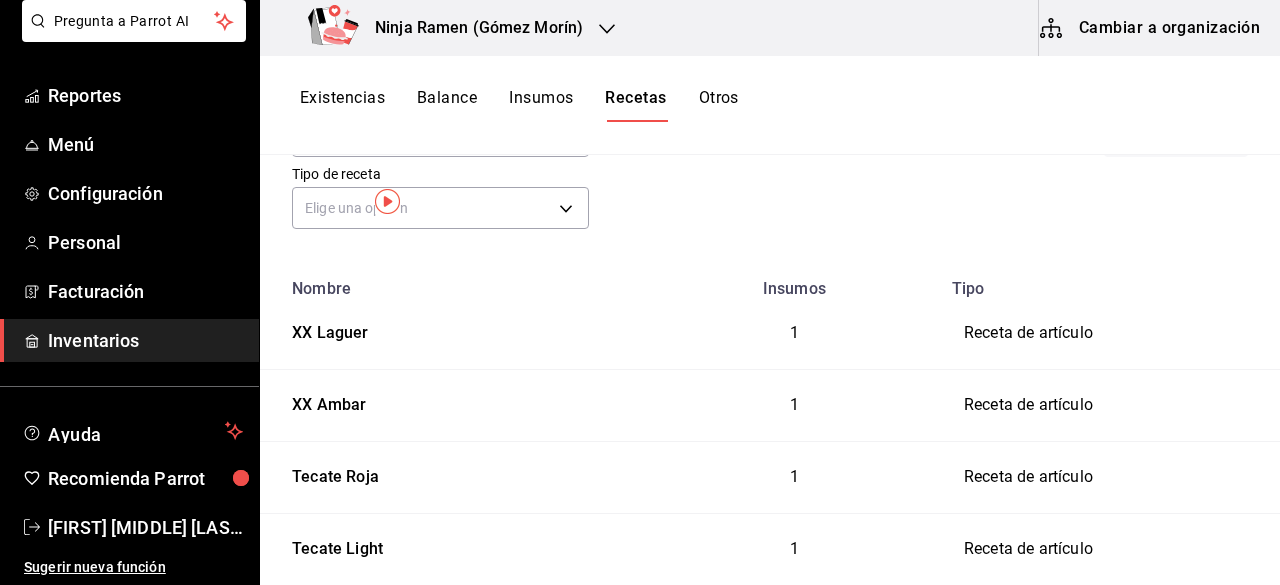 scroll, scrollTop: 0, scrollLeft: 0, axis: both 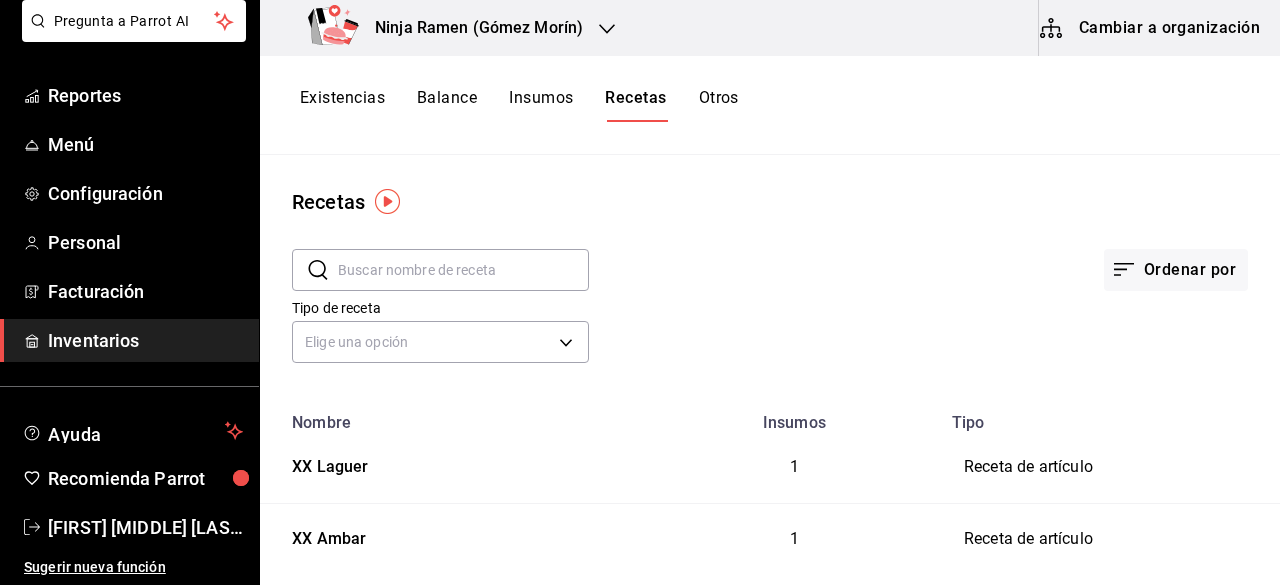 click on "Insumos" at bounding box center (541, 105) 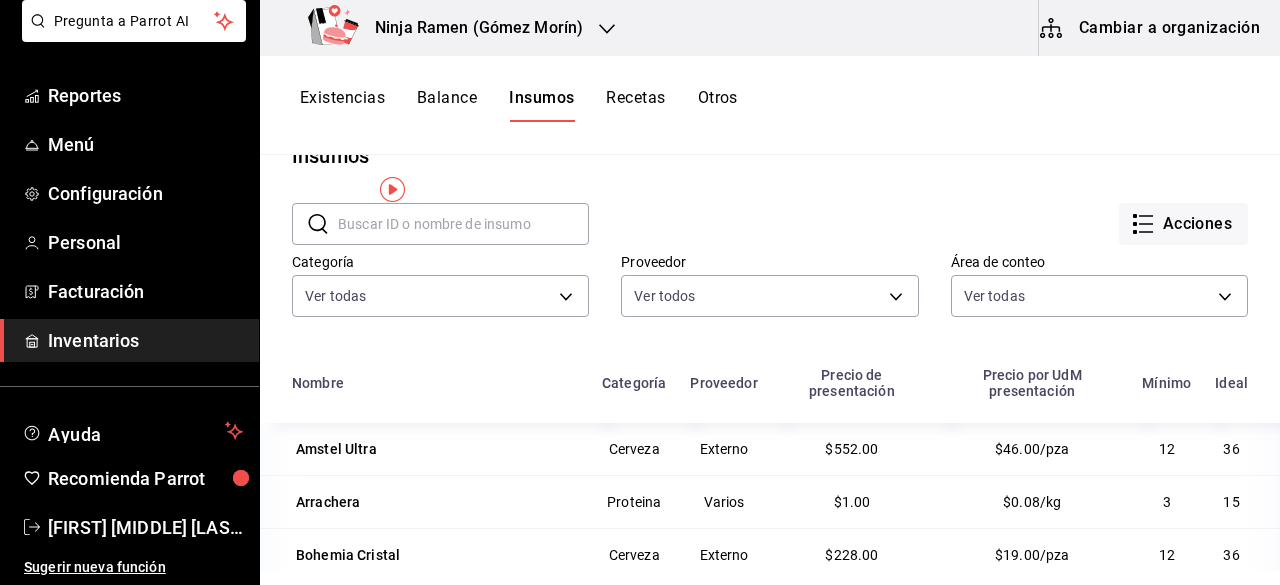 scroll, scrollTop: 0, scrollLeft: 0, axis: both 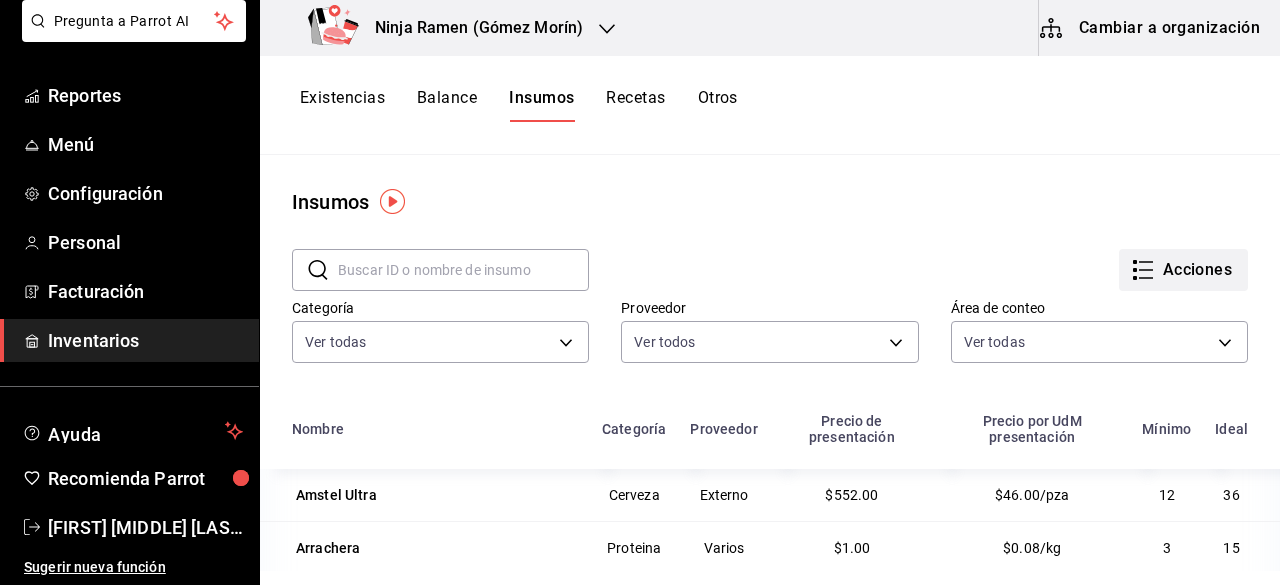 click on "Acciones" at bounding box center (1183, 270) 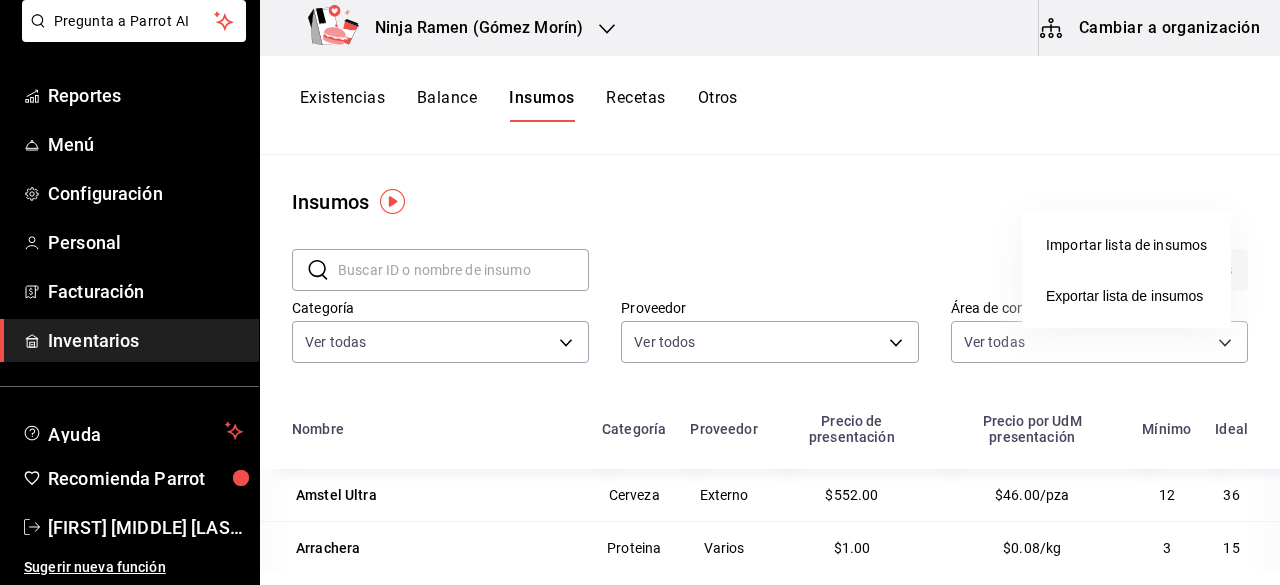 click at bounding box center (640, 292) 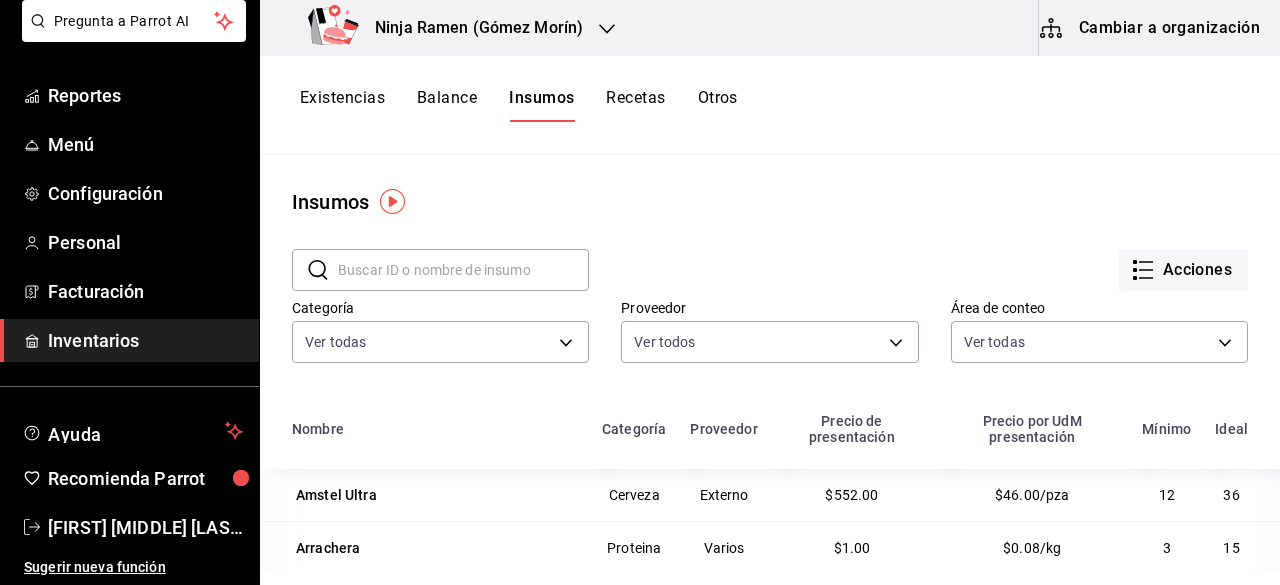 click at bounding box center [640, 292] 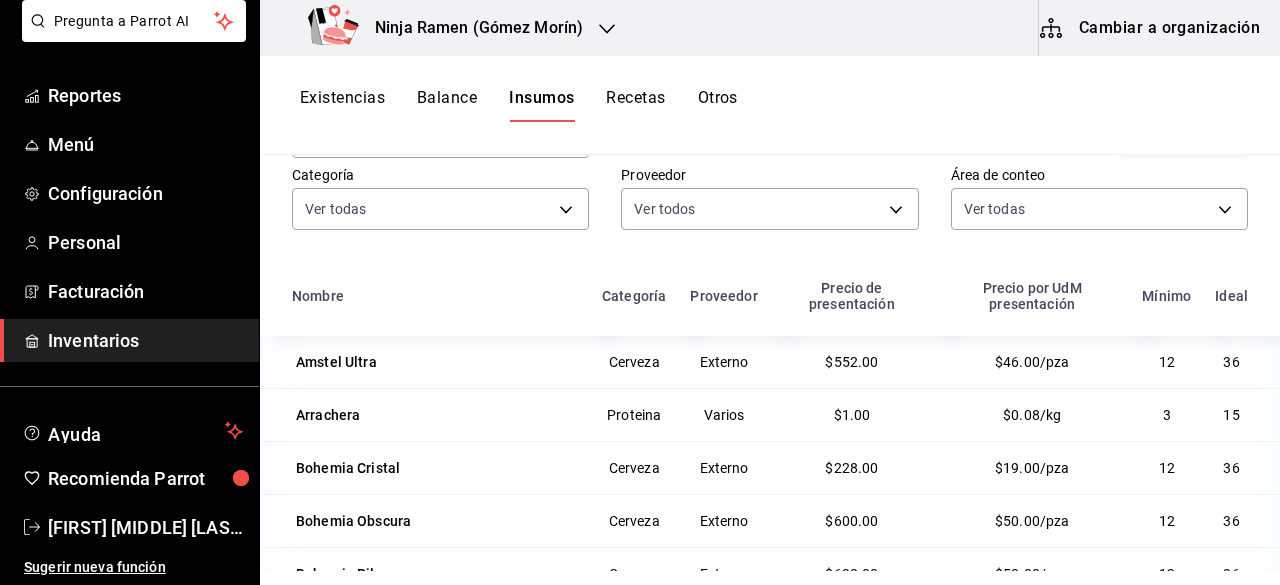 scroll, scrollTop: 246, scrollLeft: 0, axis: vertical 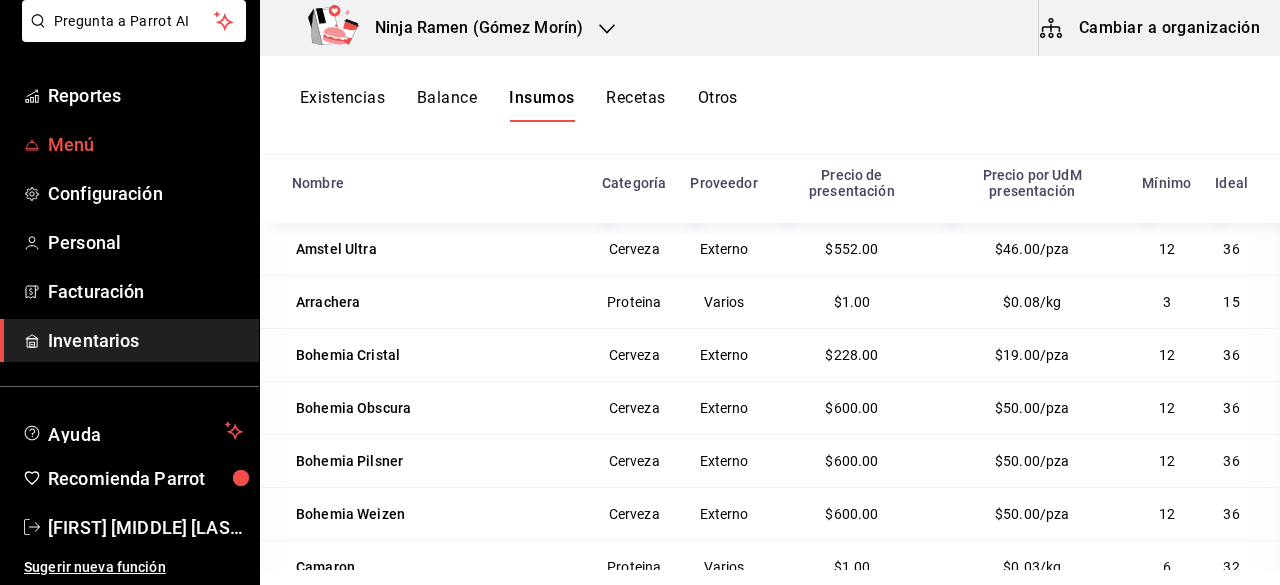 click on "Menú" at bounding box center [145, 144] 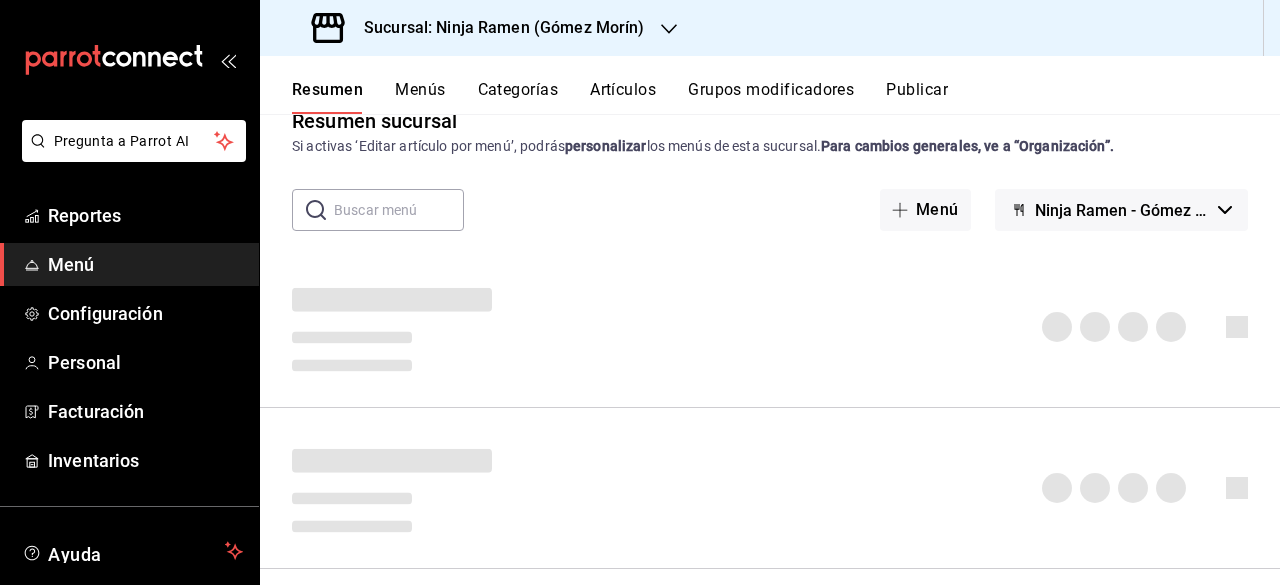 scroll, scrollTop: 0, scrollLeft: 0, axis: both 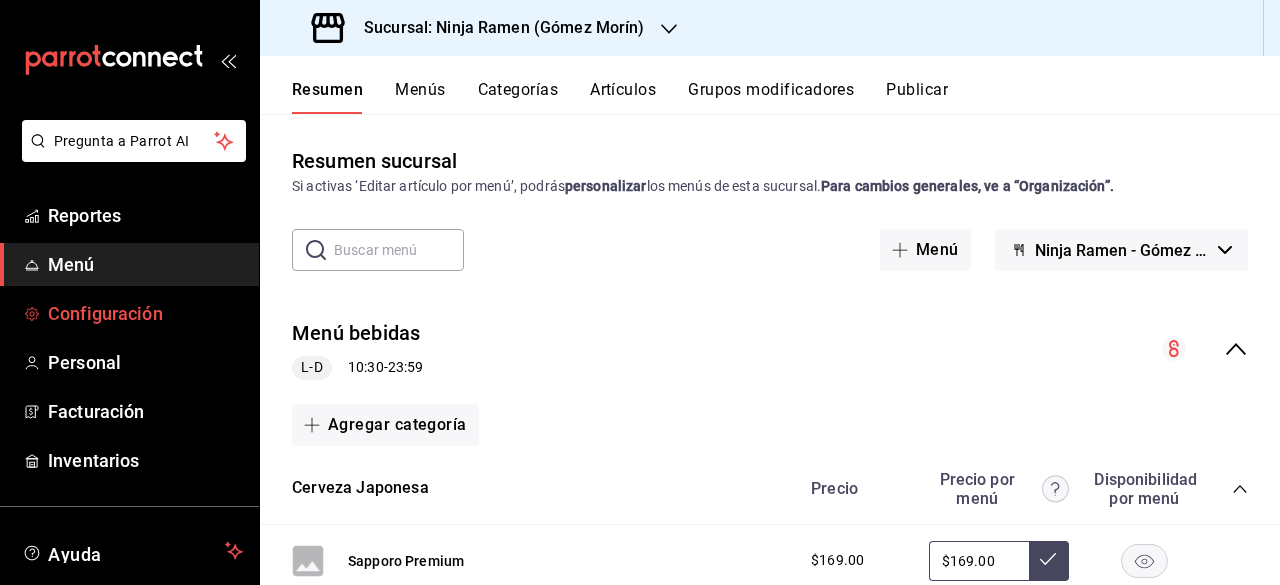 click on "Configuración" at bounding box center [145, 313] 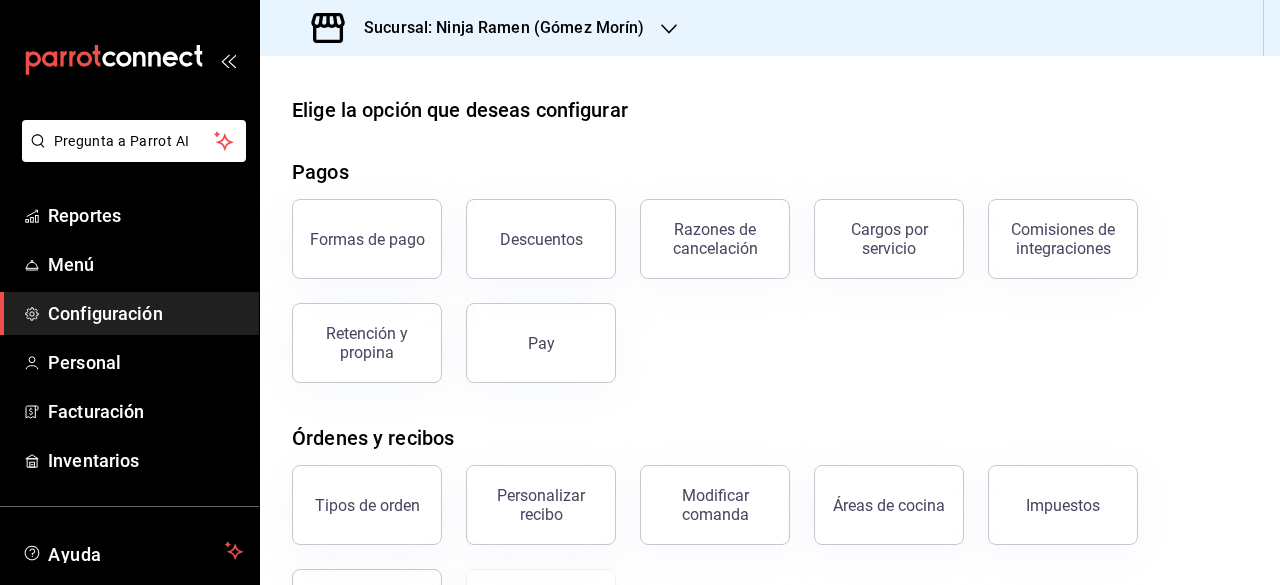 scroll, scrollTop: 0, scrollLeft: 0, axis: both 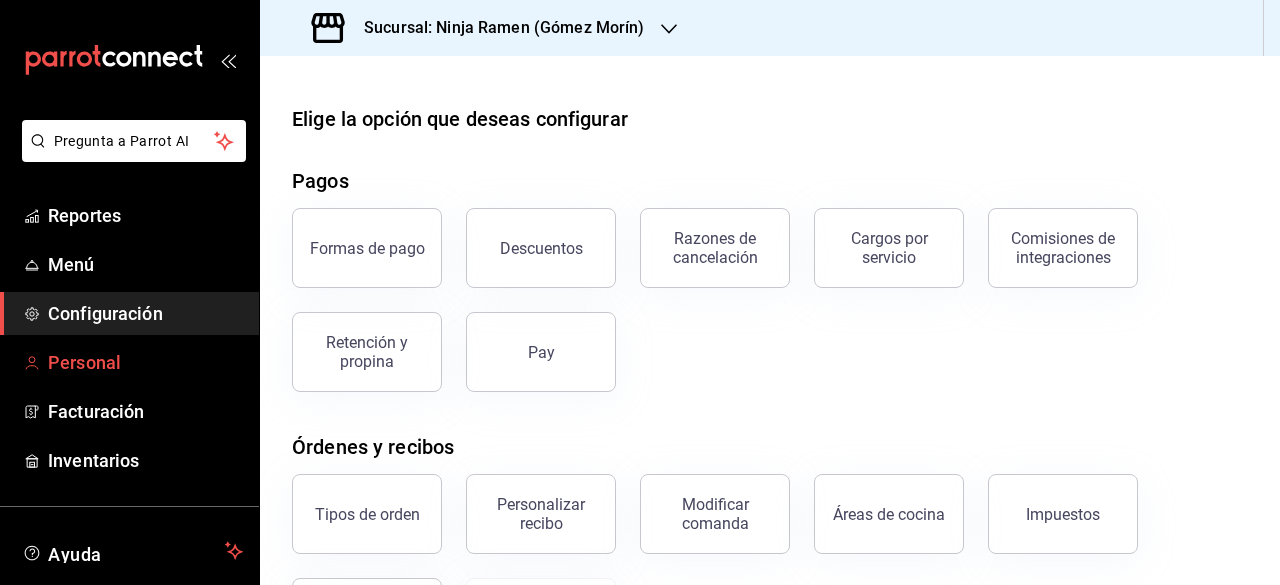 click on "Personal" at bounding box center [145, 362] 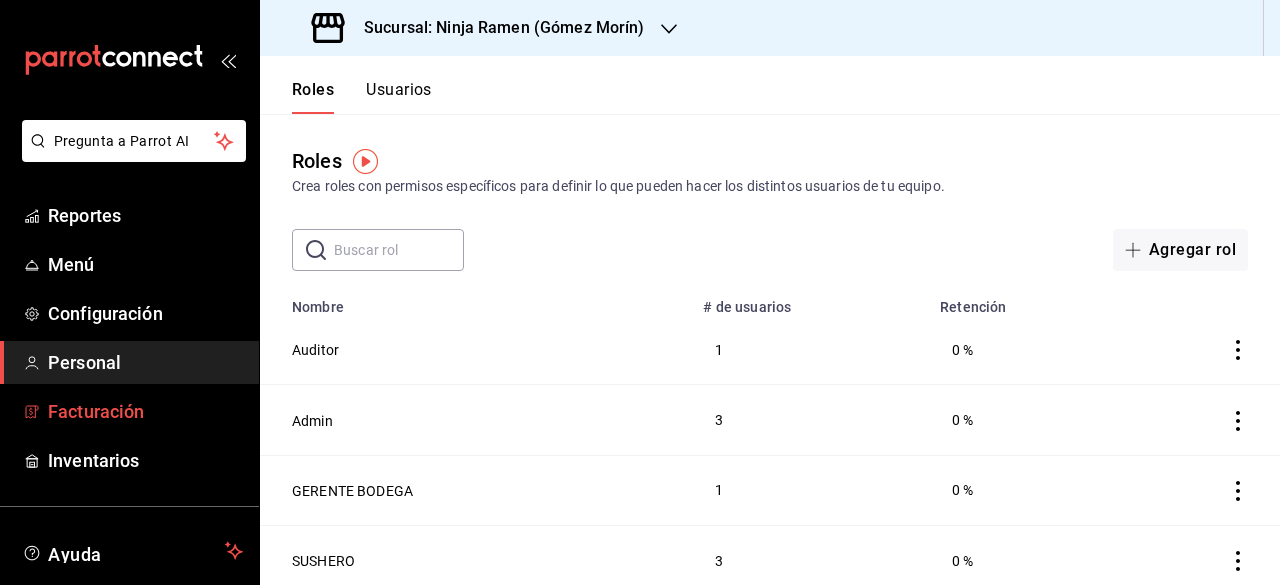 click on "Facturación" at bounding box center [129, 411] 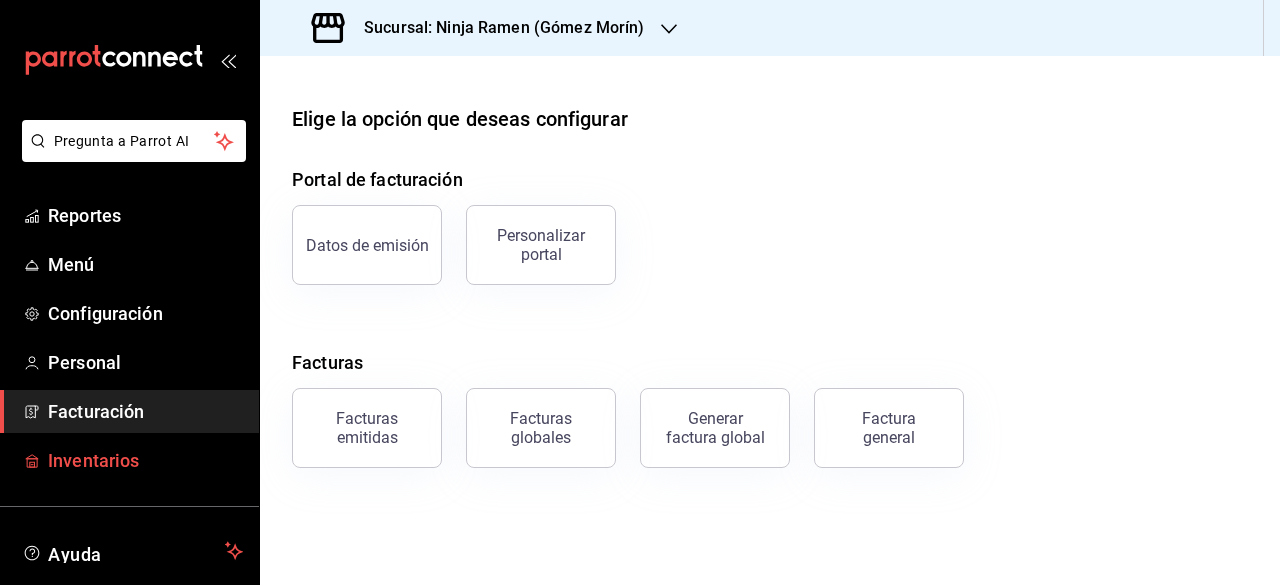 click on "Inventarios" at bounding box center [145, 460] 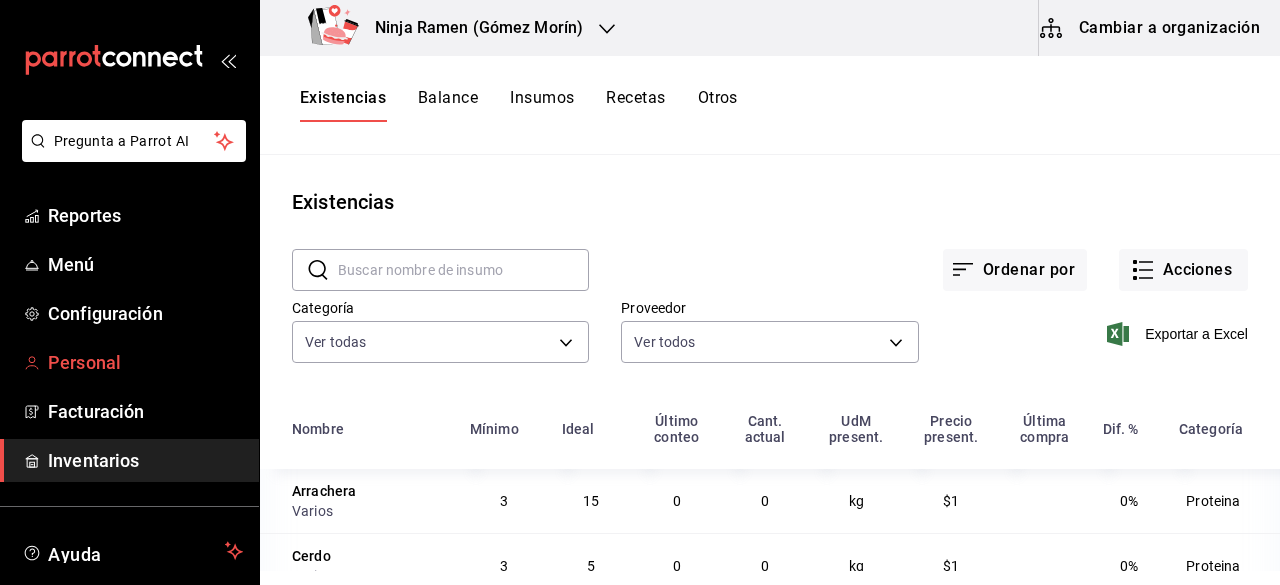 click on "Personal" at bounding box center (145, 362) 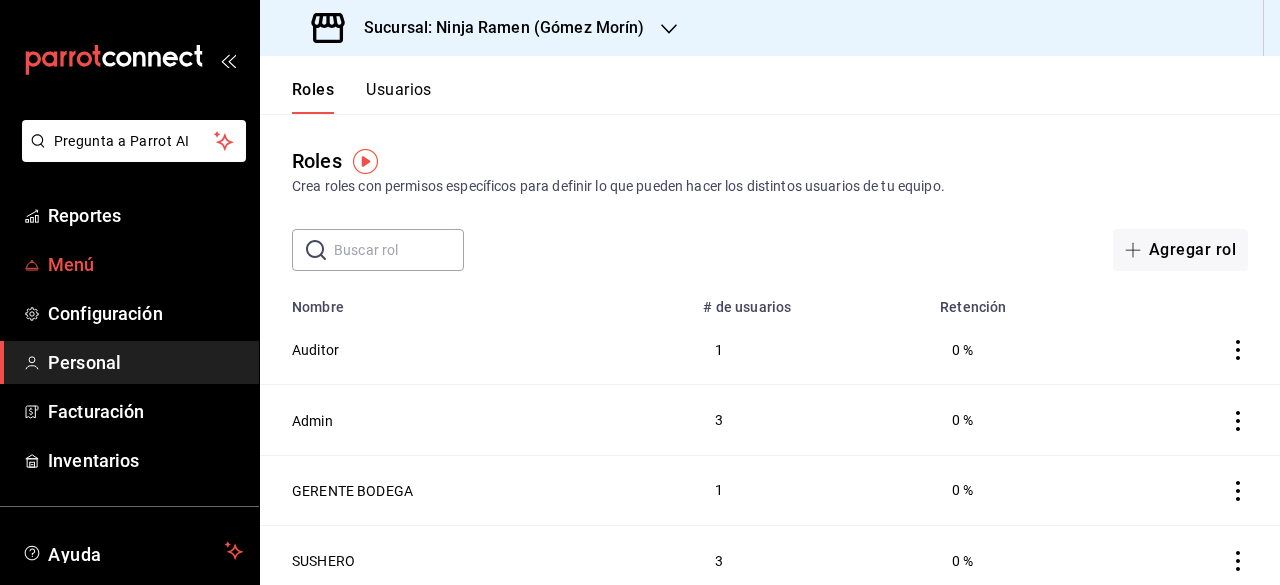 click on "Menú" at bounding box center (129, 264) 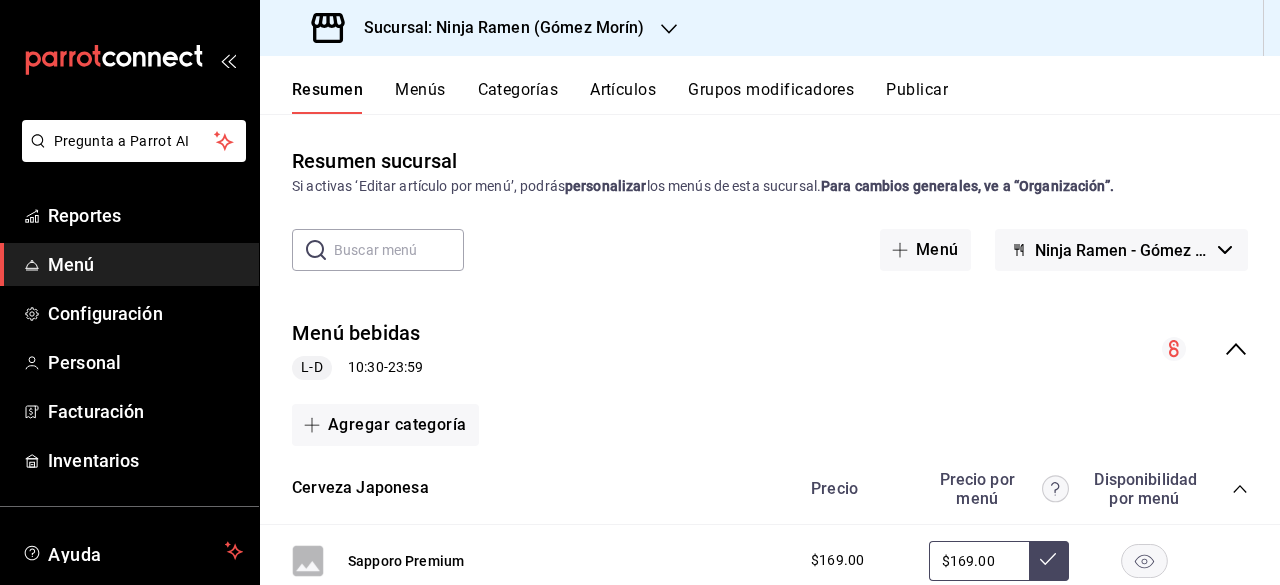 scroll, scrollTop: 0, scrollLeft: 0, axis: both 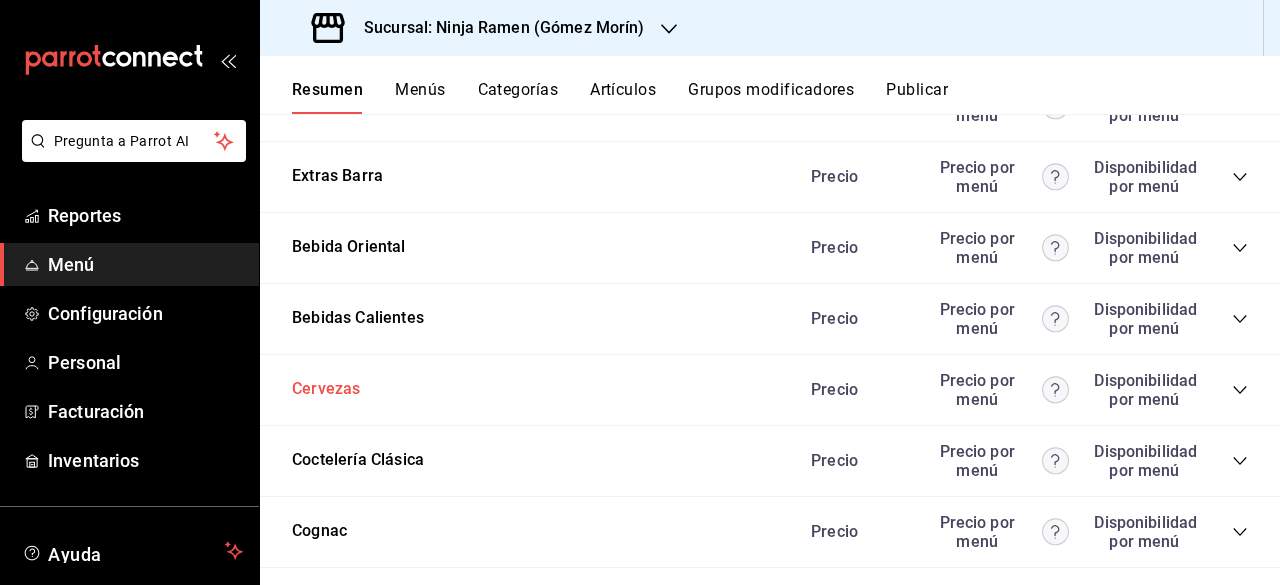 click on "Cervezas" at bounding box center [326, 389] 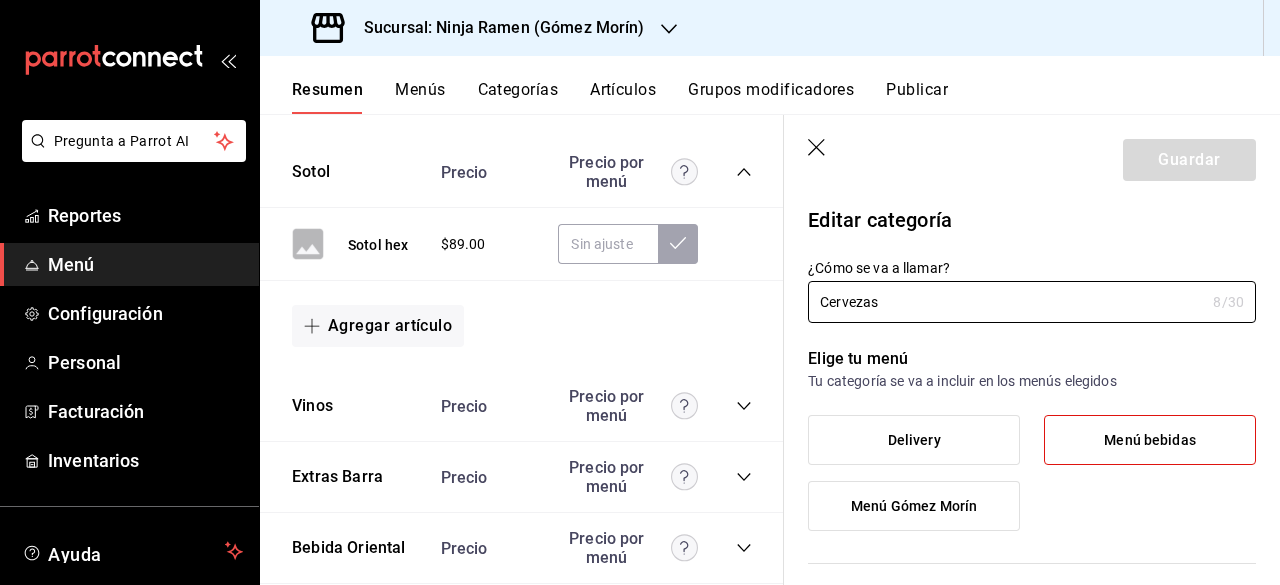 scroll, scrollTop: 729, scrollLeft: 0, axis: vertical 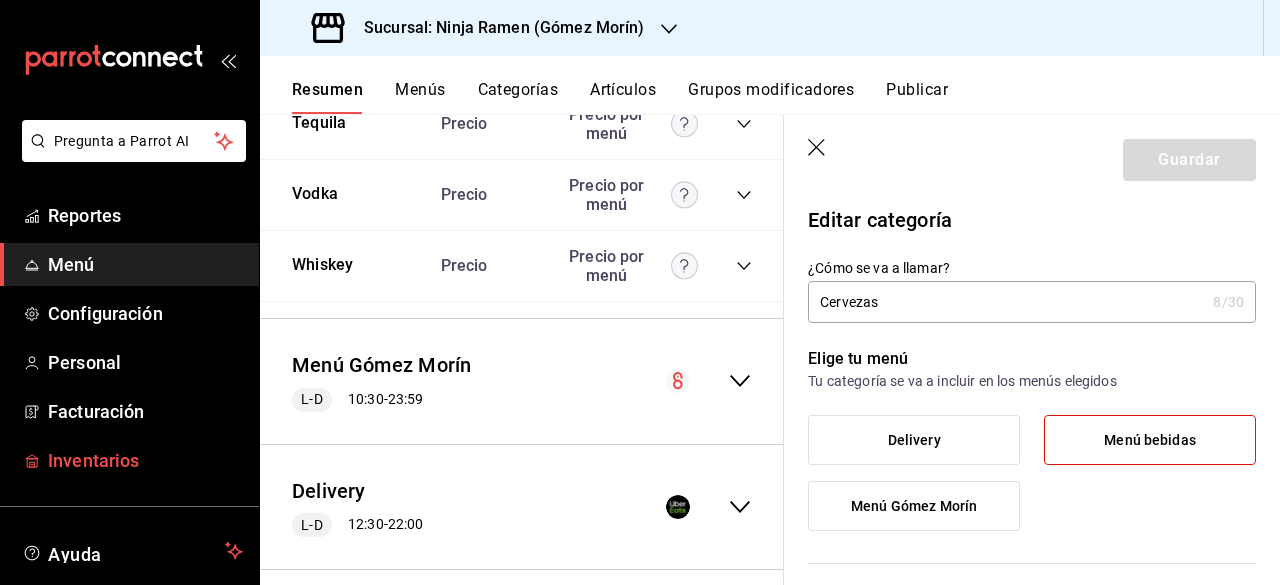 click on "Inventarios" at bounding box center [129, 460] 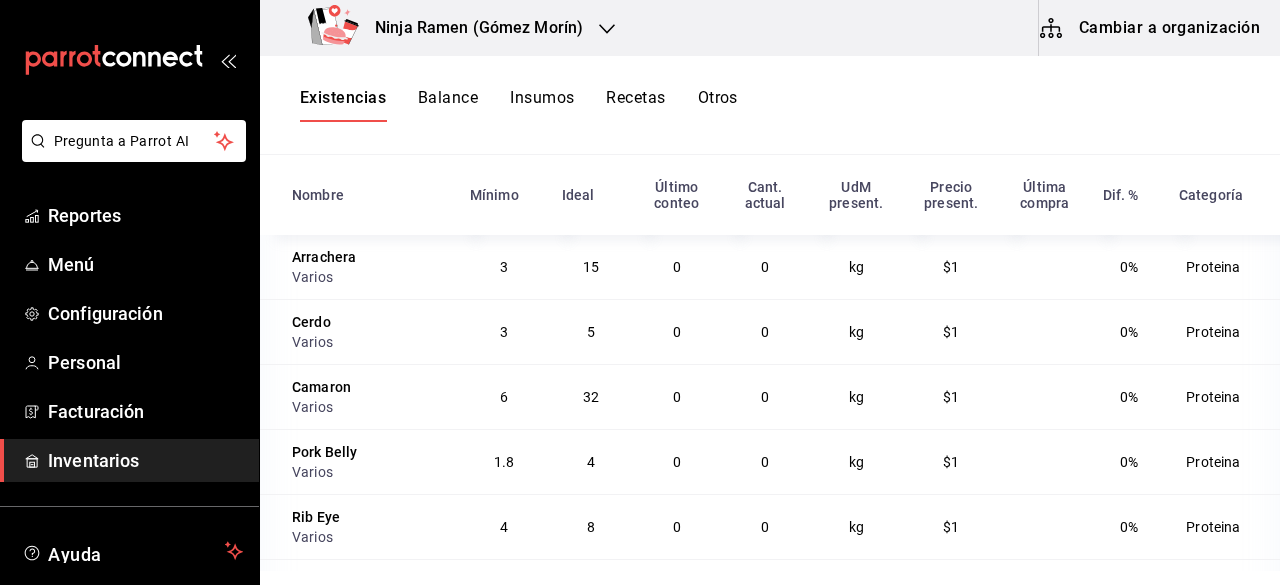 scroll, scrollTop: 244, scrollLeft: 0, axis: vertical 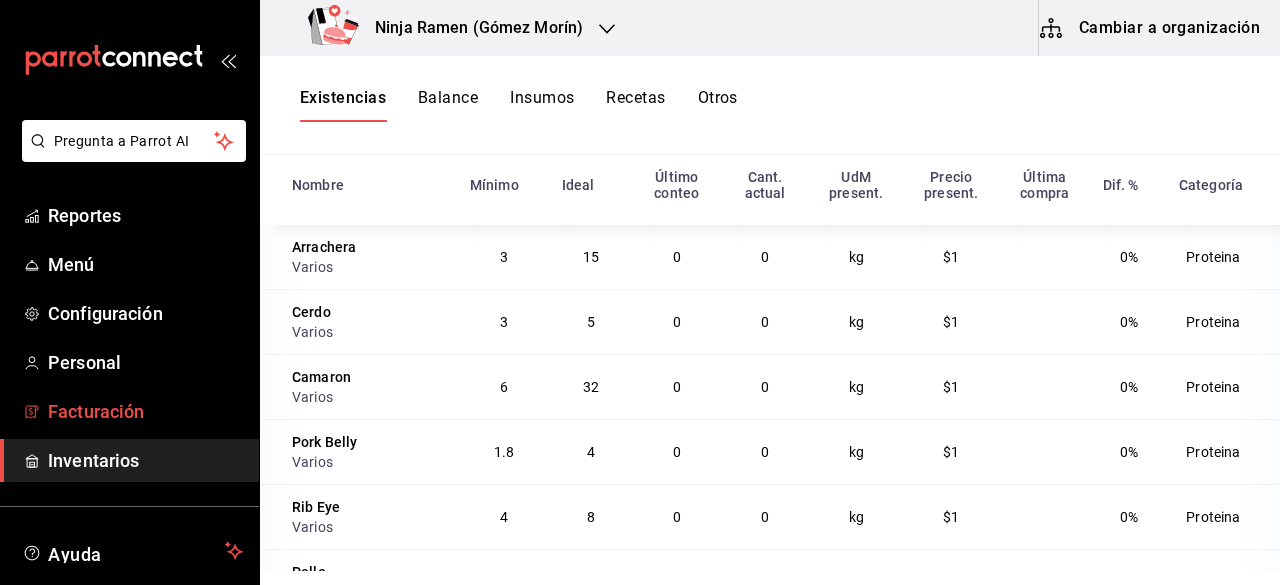 click on "Facturación" at bounding box center [129, 411] 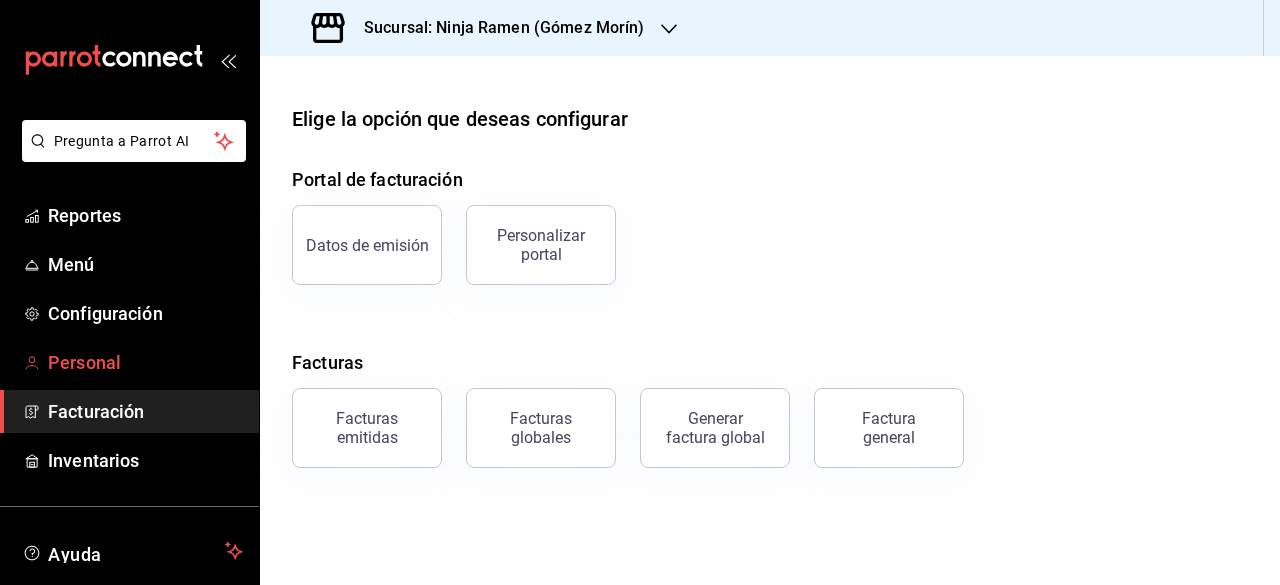 click on "Personal" at bounding box center (129, 362) 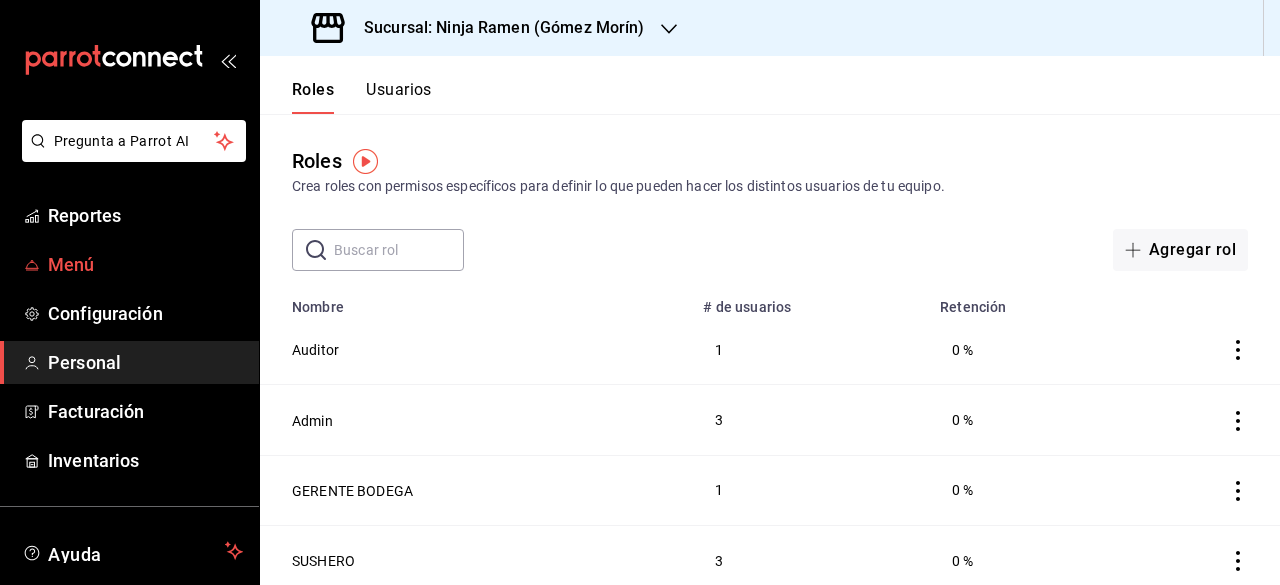 click on "Menú" at bounding box center (145, 264) 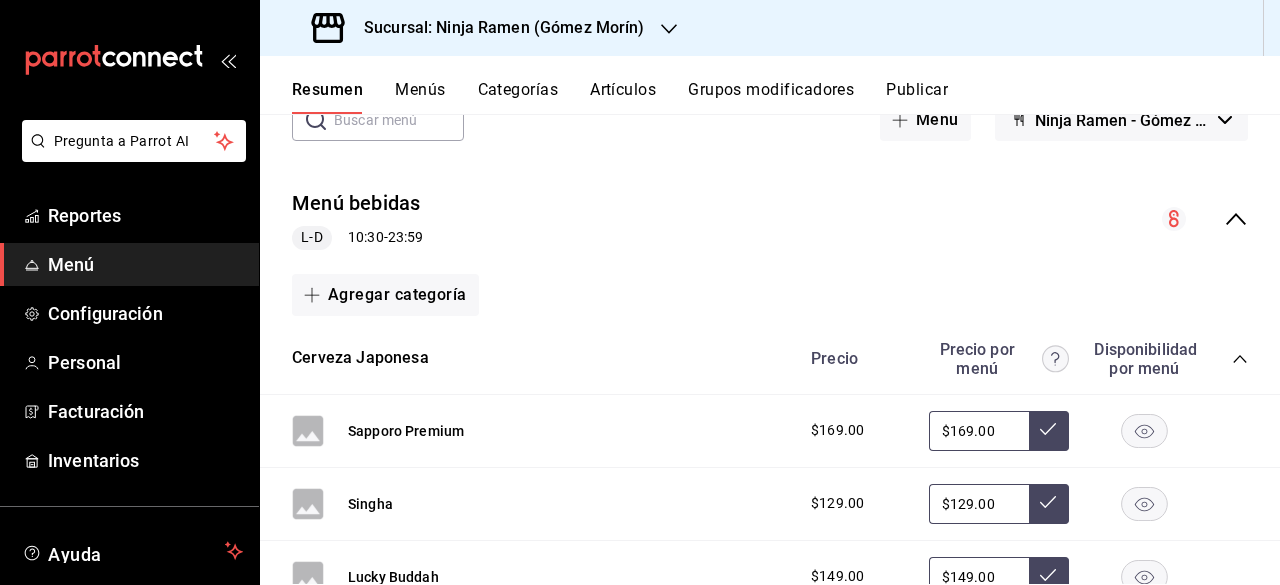 scroll, scrollTop: 0, scrollLeft: 0, axis: both 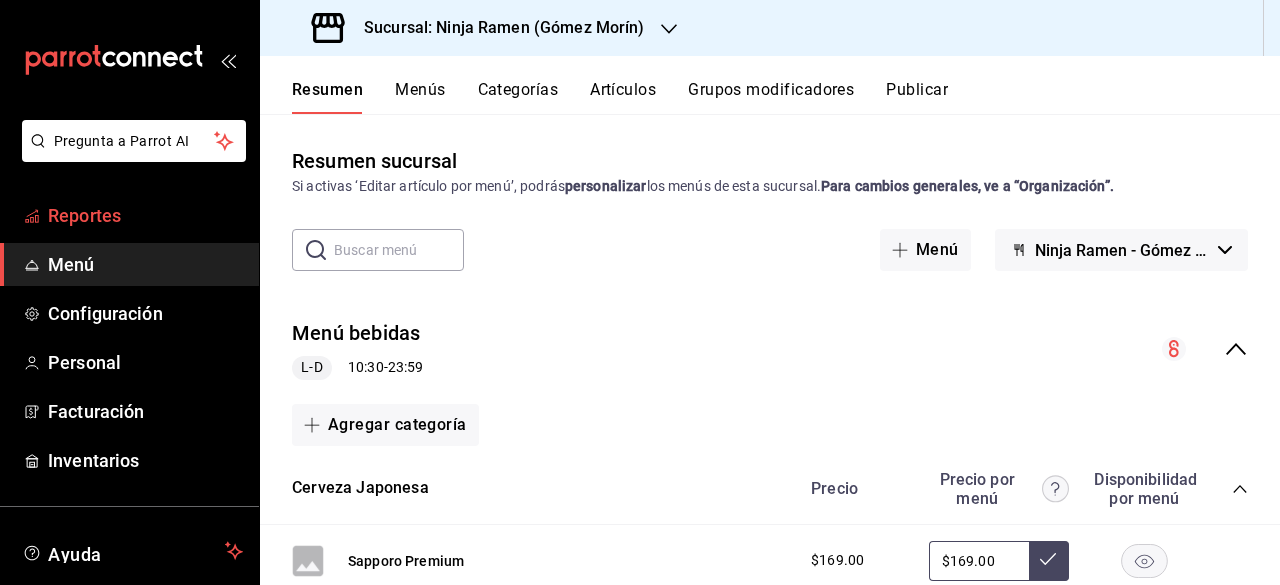 click on "Reportes" at bounding box center [129, 215] 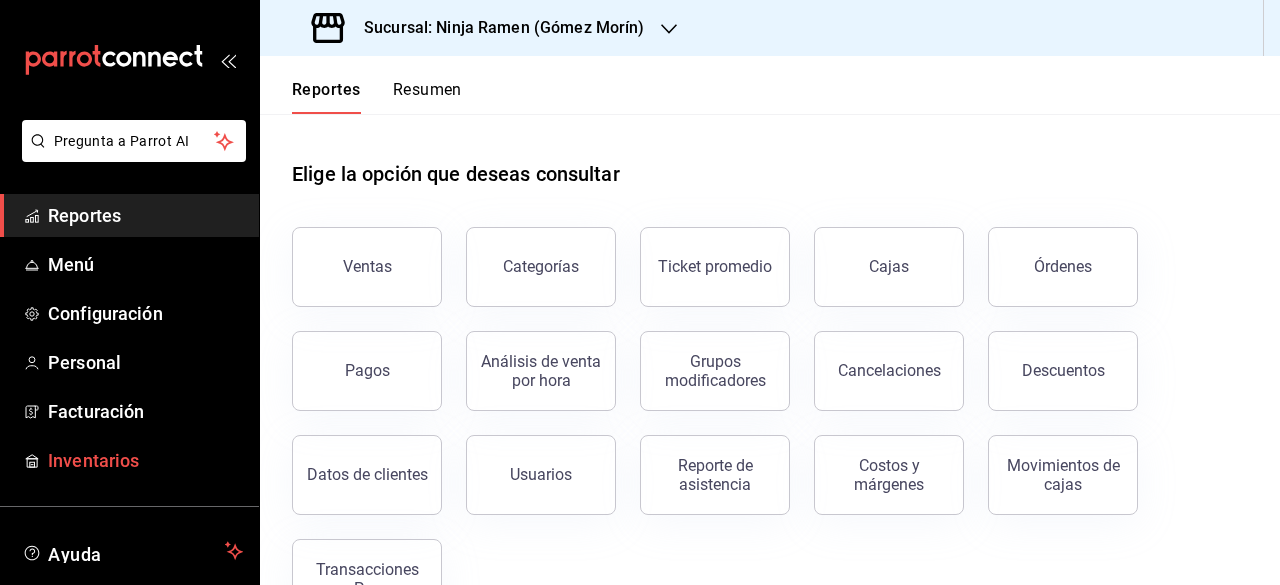 click on "Inventarios" at bounding box center [145, 460] 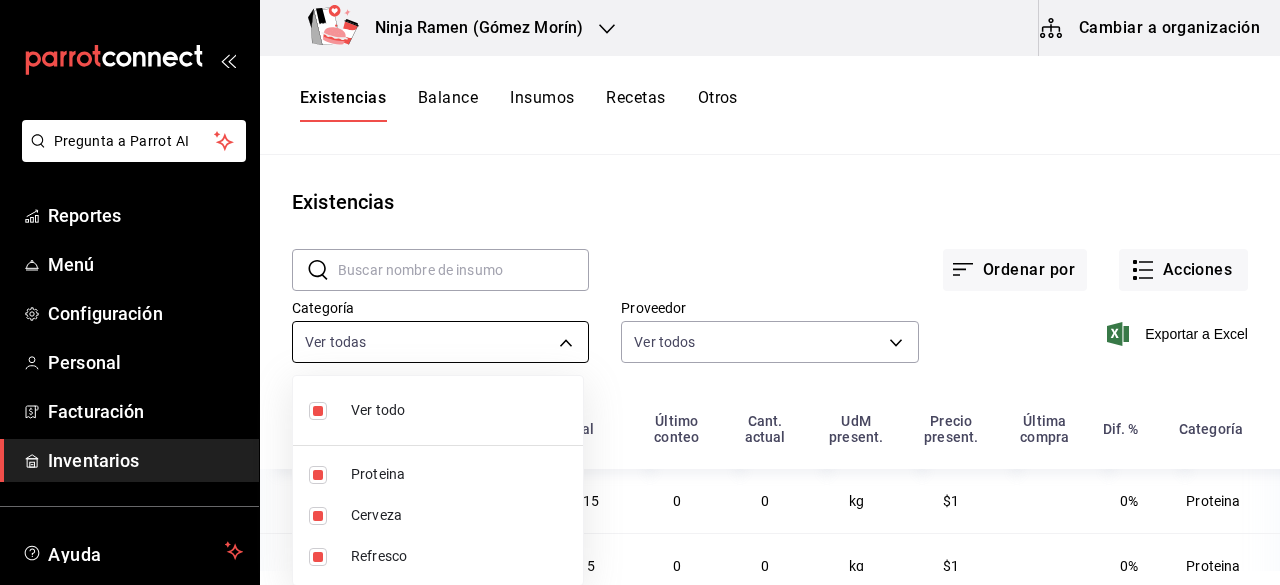 click on "Pregunta a Parrot AI Reportes   Menú   Configuración   Personal   Facturación   Inventarios   Ayuda Recomienda Parrot   Ramón Adrian Santana Quintana   Sugerir nueva función   Ninja Ramen (Gómez Morín) Cambiar a organización Existencias Balance Insumos Recetas Otros Existencias ​ ​ Ordenar por Acciones Categoría Ver todas 858f9b91-7bfe-4972-9813-e3d889516fa5,b7c6f73f-361d-4bd5-8d92-dec0b25bd8bc,cff21433-5cb1-475c-aa31-370eb6997ce6 Proveedor Ver todos 8f4280bd-2dfc-4a2c-a3a4-808d0c82f751,60032e75-3330-4021-9e87-6b8f7a931b6c,047135a4-68b1-41a2-ba73-a348c2726182,da650a0e-a4cd-4bdd-9c66-8bb4b772f7db Exportar a Excel Nombre Mínimo Ideal Último conteo Cant. actual UdM present. Precio present. Última compra Dif. % Categoría Arrachera Varios 3 15 0 0 kg $1 0% Proteina Cerdo  Varios 3 5 0 0 kg $1 0% Proteina Camaron Varios 6 32 0 0 kg $1 0% Proteina Pork Belly  Varios 1.8 4 0 0 kg $1 0% Proteina Rib Eye Varios 4 8 0 0 kg $1 0% Proteina Pollo  Varios 8 18 0 0 kg $1 0% Proteina Indio  Externo 12 36 1 12" at bounding box center [640, 285] 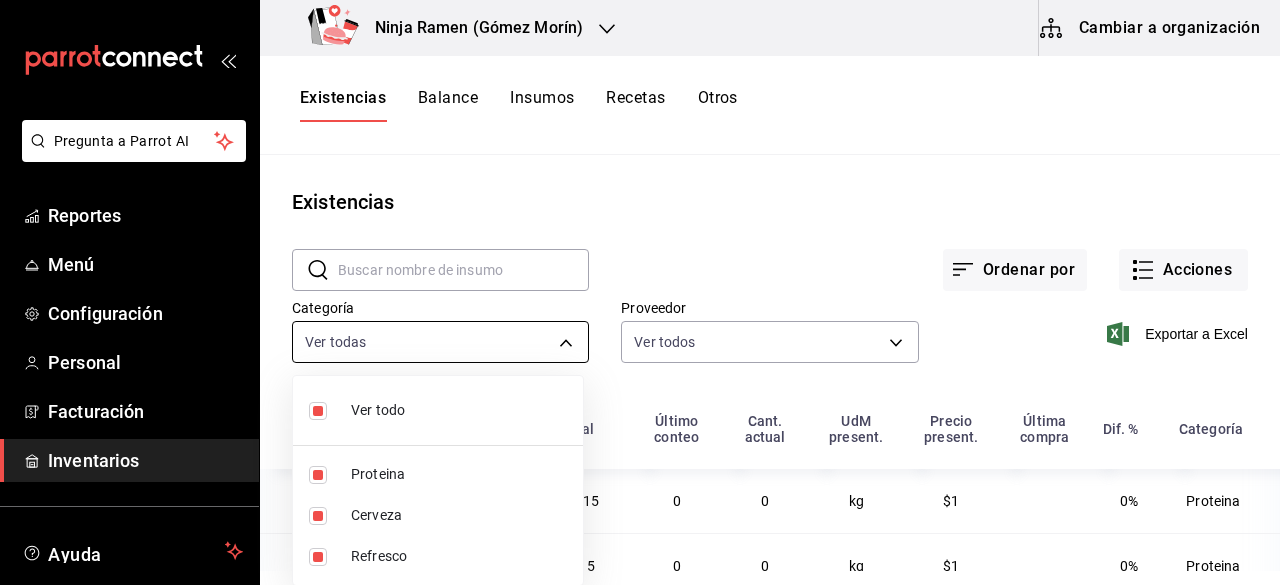 click at bounding box center [640, 292] 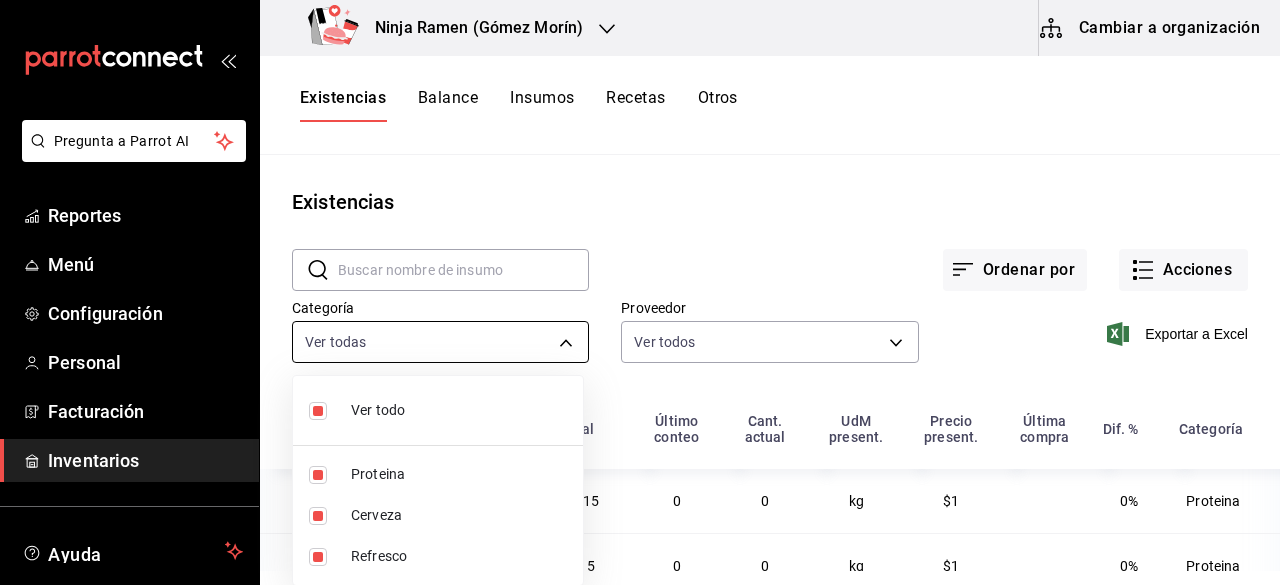 click on "Pregunta a Parrot AI Reportes   Menú   Configuración   Personal   Facturación   Inventarios   Ayuda Recomienda Parrot   Ramón Adrian Santana Quintana   Sugerir nueva función   Ninja Ramen (Gómez Morín) Cambiar a organización Existencias Balance Insumos Recetas Otros Existencias ​ ​ Ordenar por Acciones Categoría Ver todas 858f9b91-7bfe-4972-9813-e3d889516fa5,b7c6f73f-361d-4bd5-8d92-dec0b25bd8bc,cff21433-5cb1-475c-aa31-370eb6997ce6 Proveedor Ver todos 8f4280bd-2dfc-4a2c-a3a4-808d0c82f751,60032e75-3330-4021-9e87-6b8f7a931b6c,047135a4-68b1-41a2-ba73-a348c2726182,da650a0e-a4cd-4bdd-9c66-8bb4b772f7db Exportar a Excel Nombre Mínimo Ideal Último conteo Cant. actual UdM present. Precio present. Última compra Dif. % Categoría Arrachera Varios 3 15 0 0 kg $1 0% Proteina Cerdo  Varios 3 5 0 0 kg $1 0% Proteina Camaron Varios 6 32 0 0 kg $1 0% Proteina Pork Belly  Varios 1.8 4 0 0 kg $1 0% Proteina Rib Eye Varios 4 8 0 0 kg $1 0% Proteina Pollo  Varios 8 18 0 0 kg $1 0% Proteina Indio  Externo 12 36 1 12" at bounding box center (640, 285) 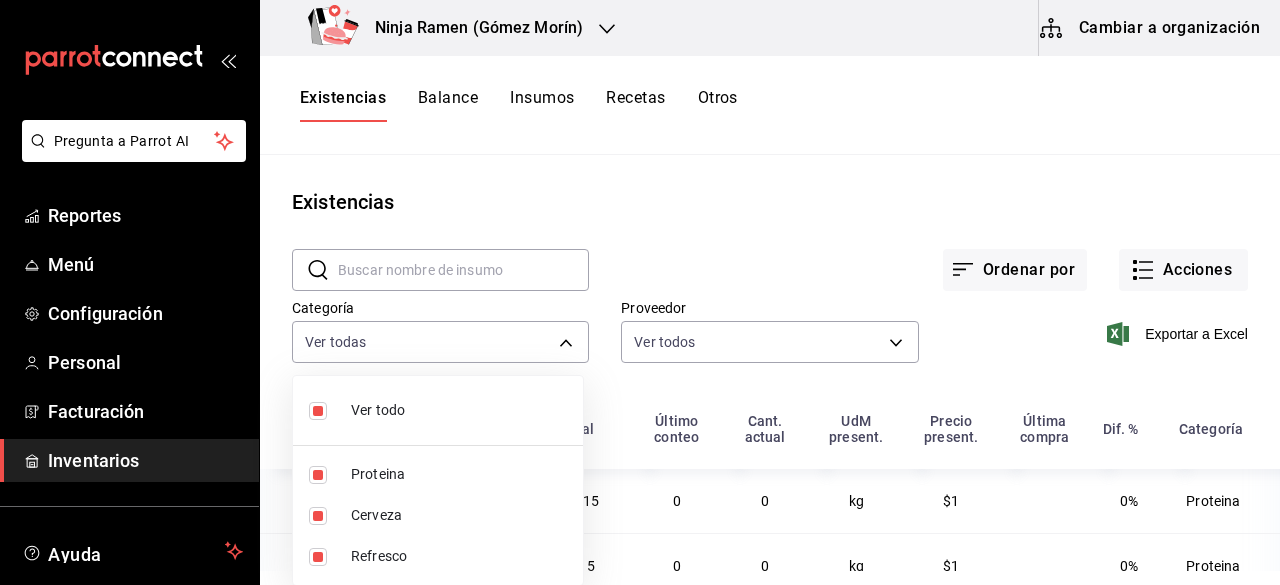 click on "Ver todo" at bounding box center [459, 410] 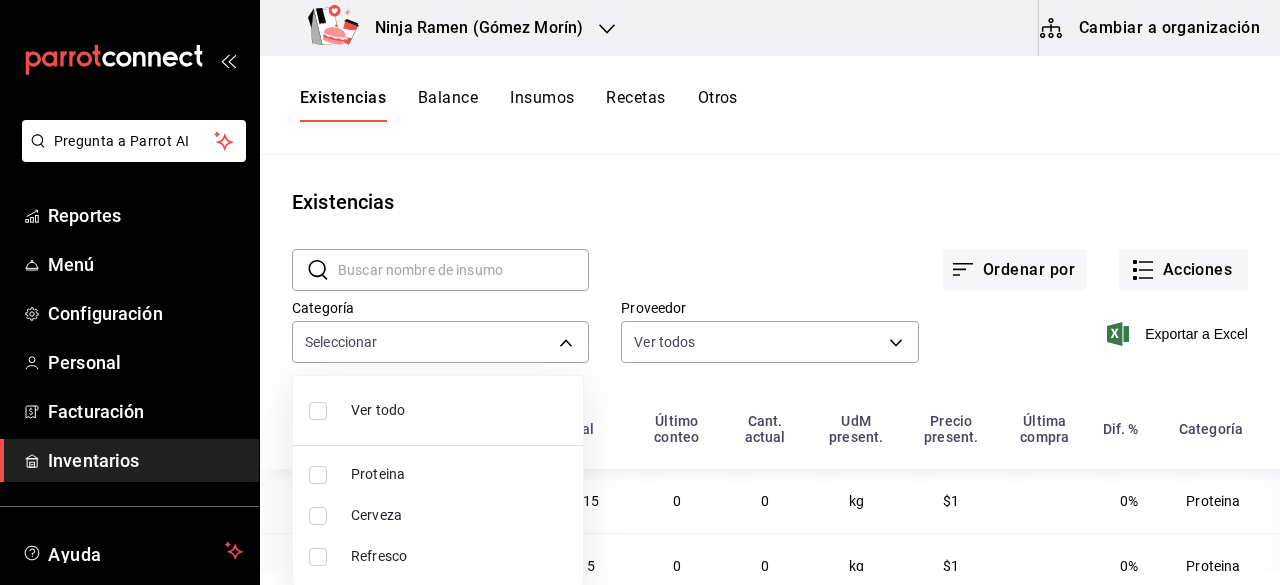 click on "Proteina" at bounding box center (459, 474) 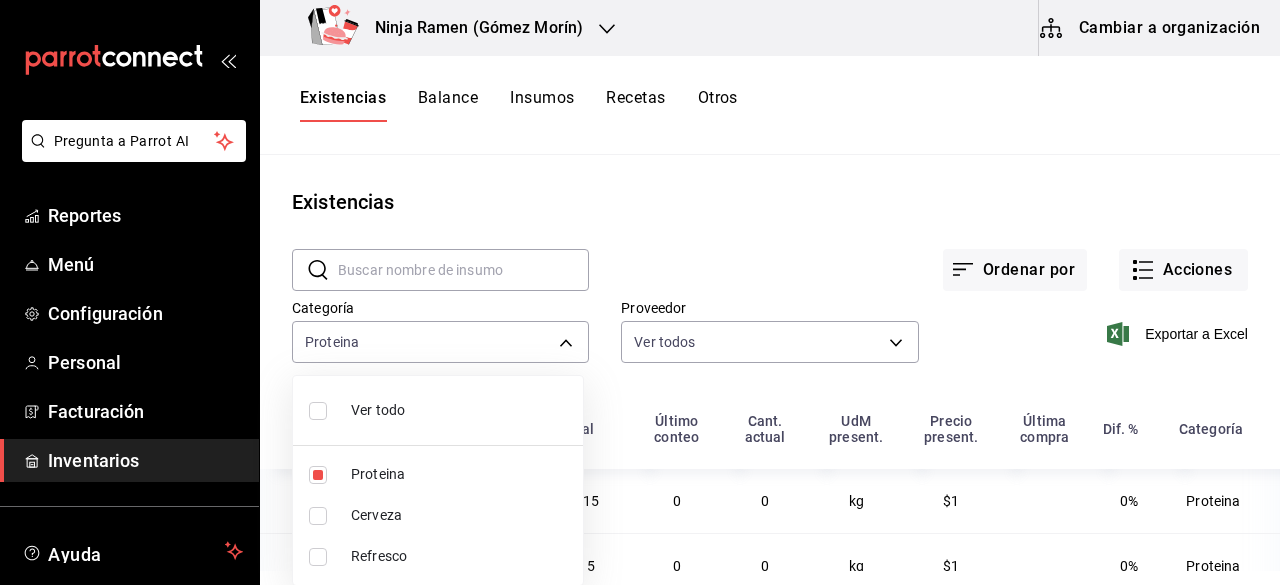 click at bounding box center (640, 292) 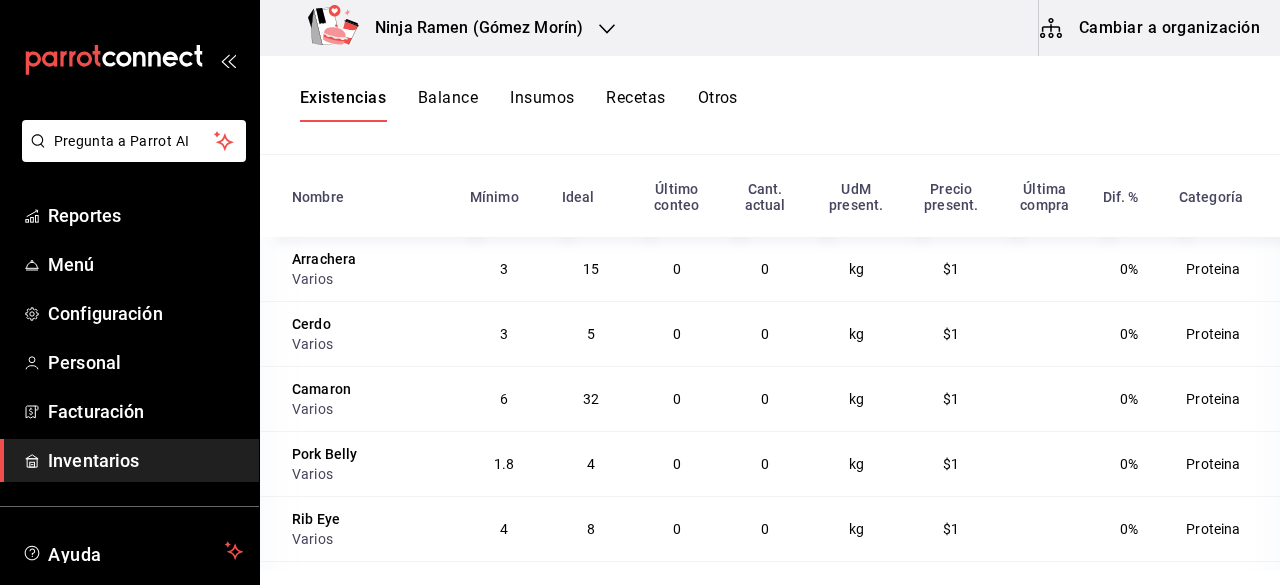 scroll, scrollTop: 244, scrollLeft: 0, axis: vertical 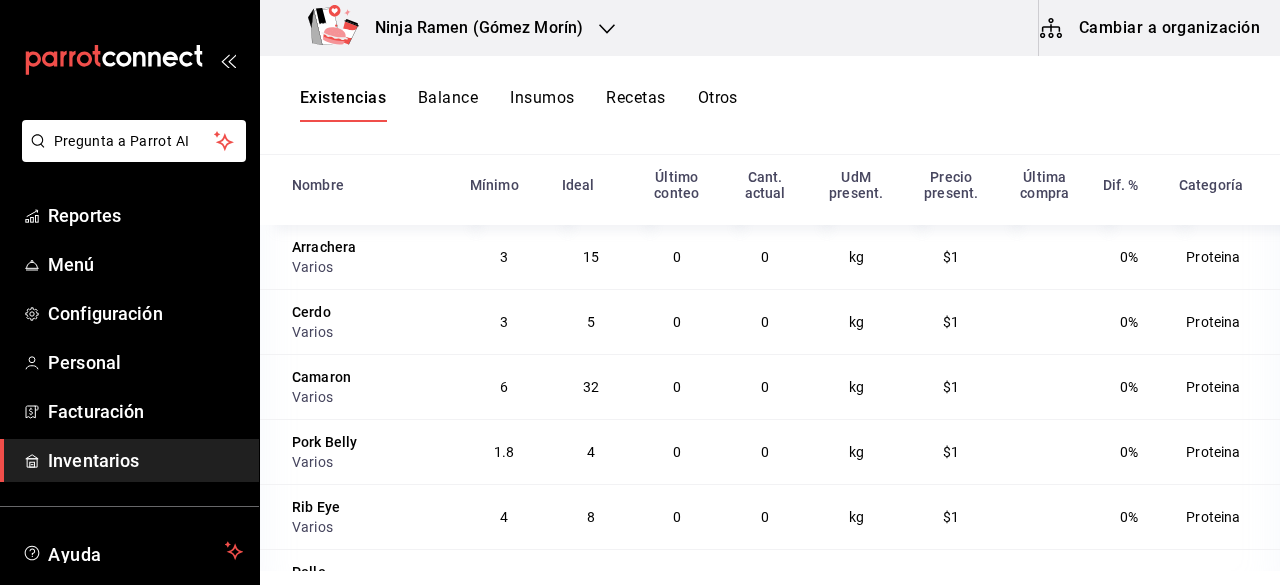 click on "Categoría" at bounding box center [1223, 191] 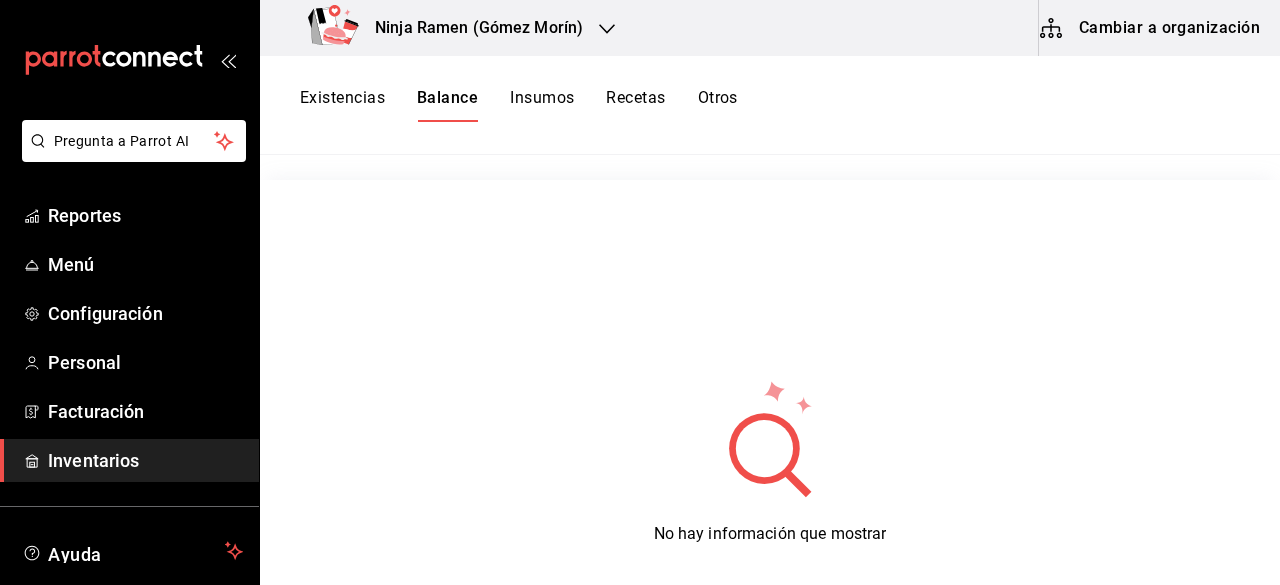 click on "Existencias" at bounding box center (342, 105) 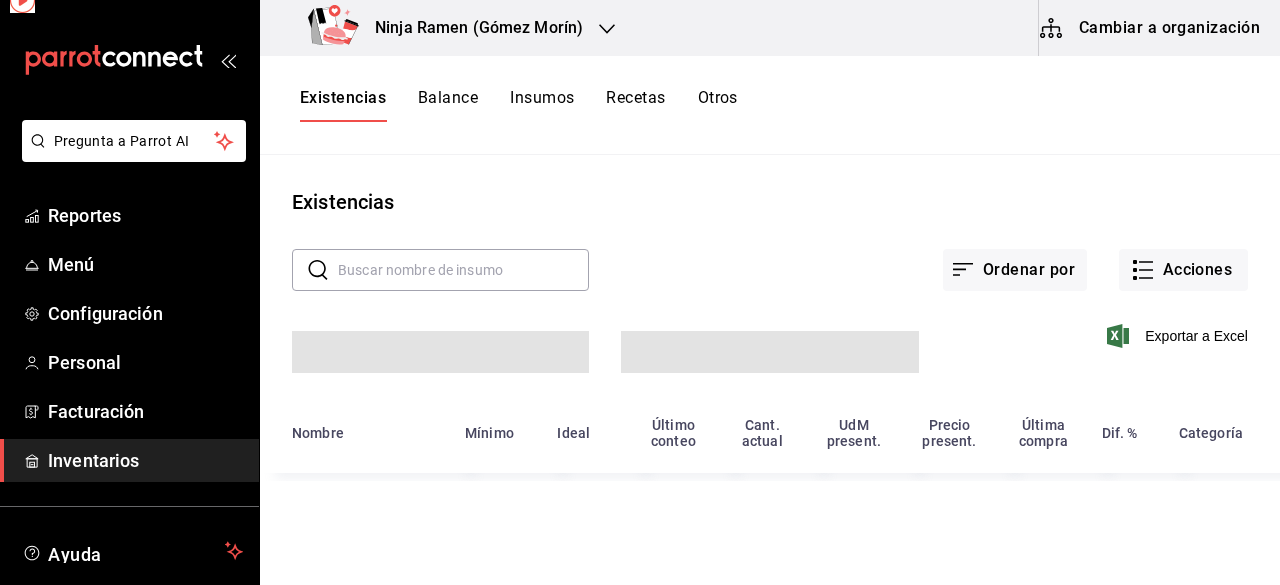 scroll, scrollTop: 0, scrollLeft: 0, axis: both 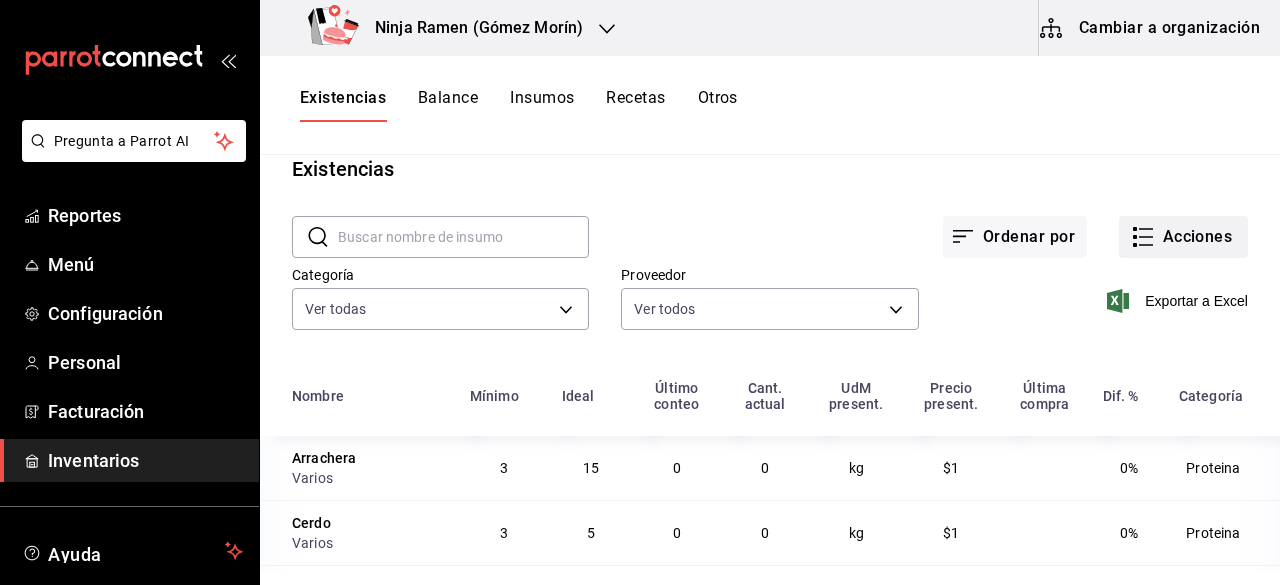 click on "Acciones" at bounding box center (1183, 237) 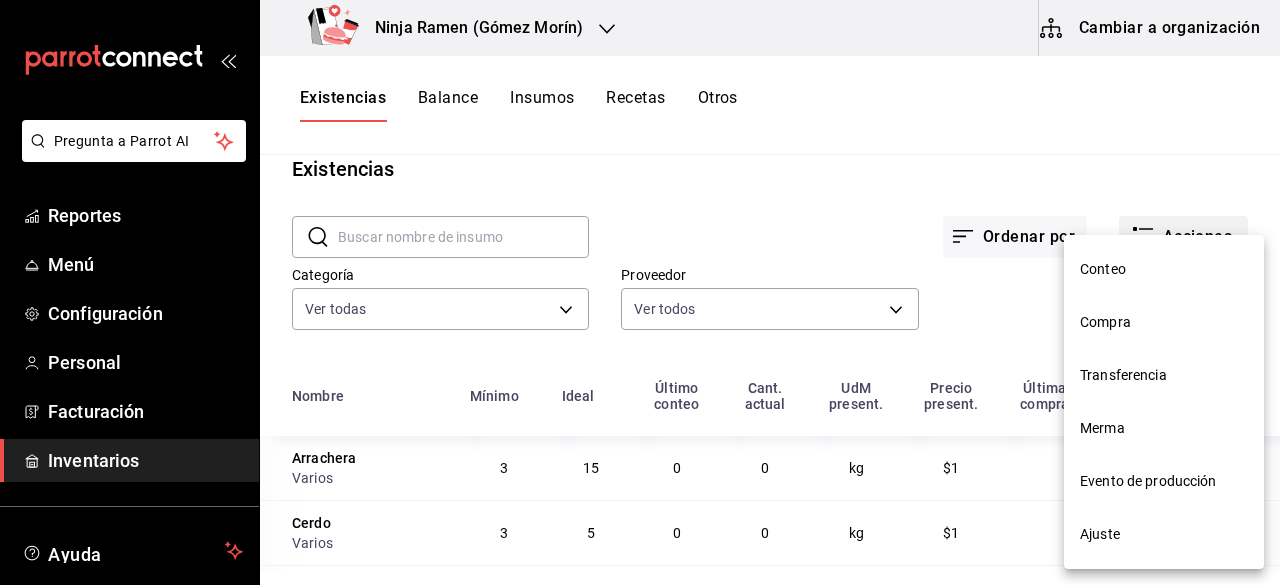 click on "Conteo" at bounding box center [1164, 269] 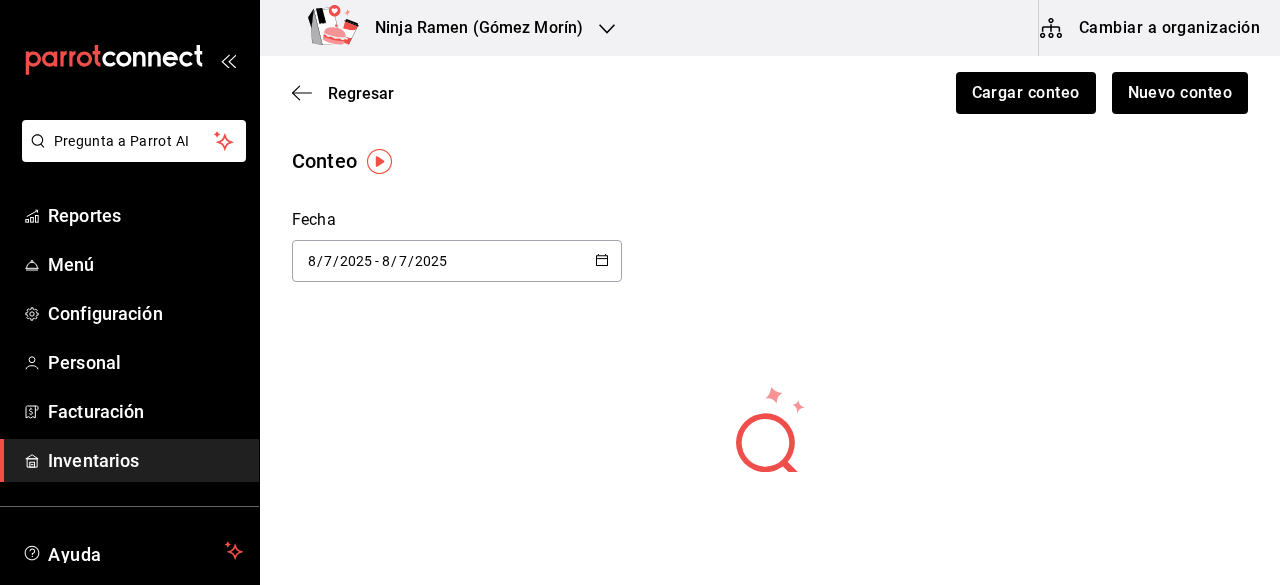 drag, startPoint x: 600, startPoint y: 304, endPoint x: 600, endPoint y: 281, distance: 23 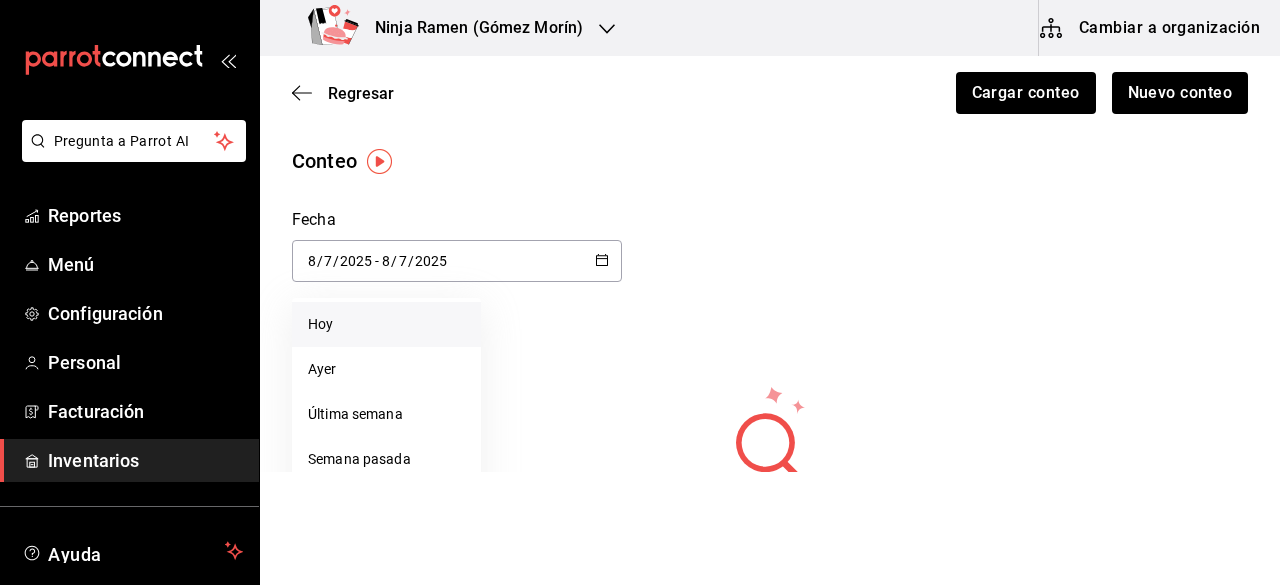 click on "Hoy" at bounding box center [386, 324] 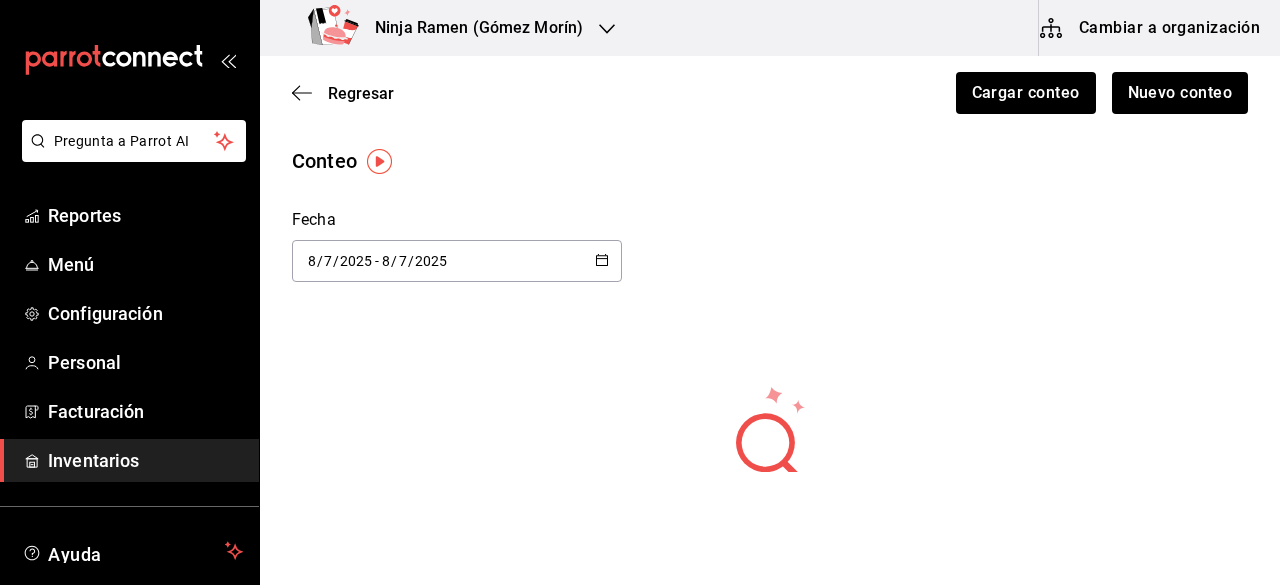 click 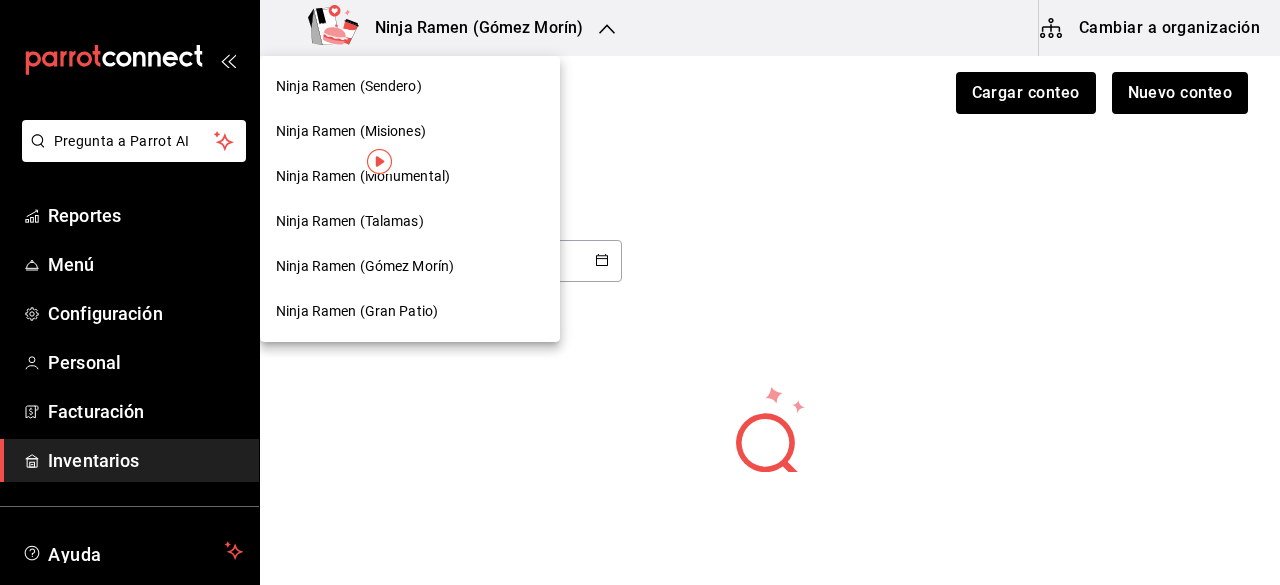 click on "Ninja Ramen (Gran Patio)" at bounding box center (357, 311) 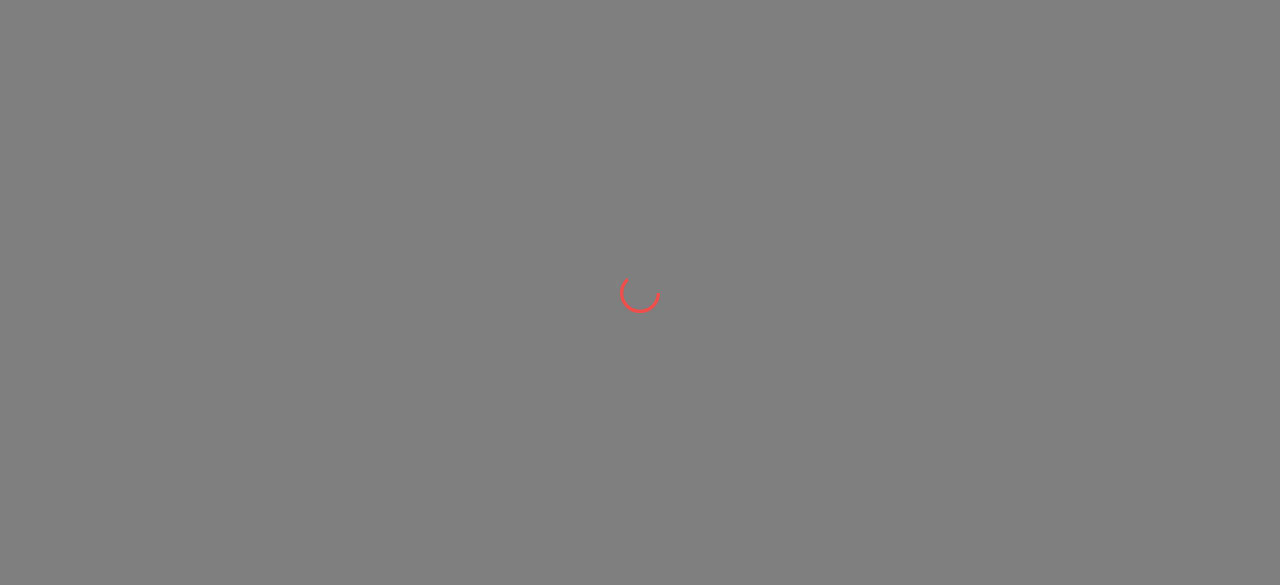 scroll, scrollTop: 0, scrollLeft: 0, axis: both 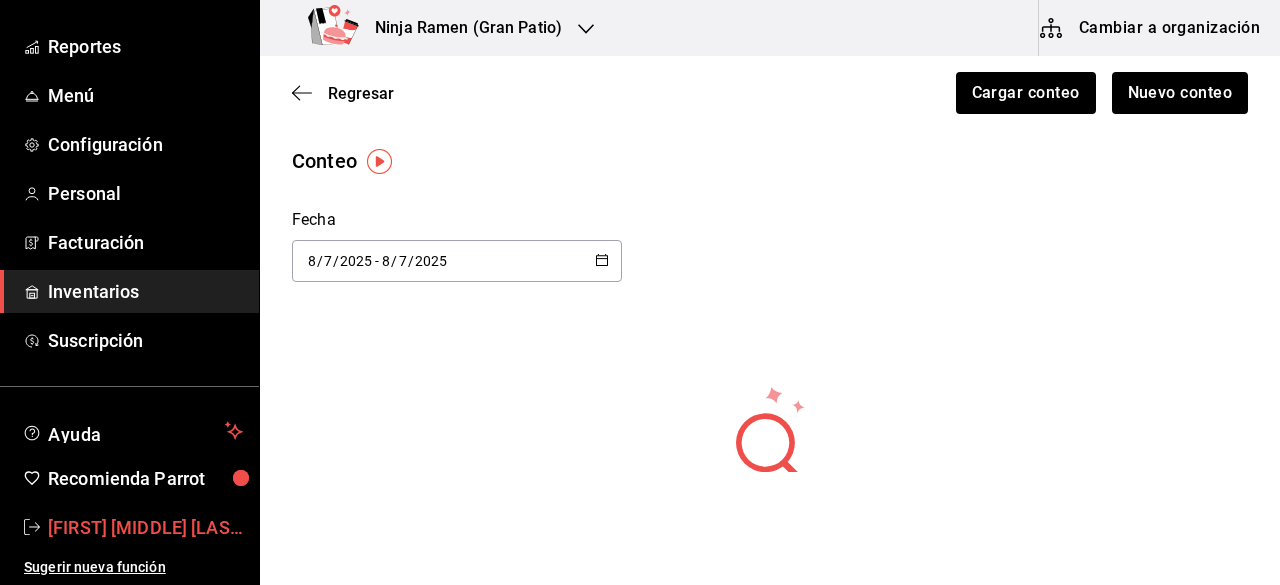 click on "[FIRST] [MIDDLE] [LAST] [LAST]" at bounding box center [129, 527] 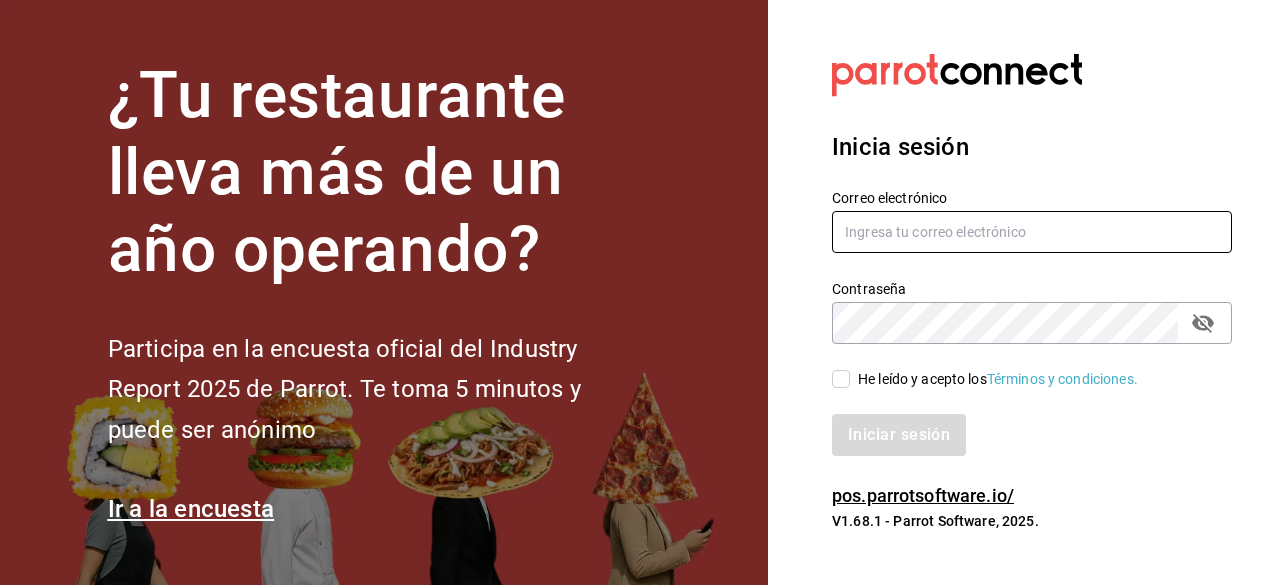 type on "[USERNAME]@example.com" 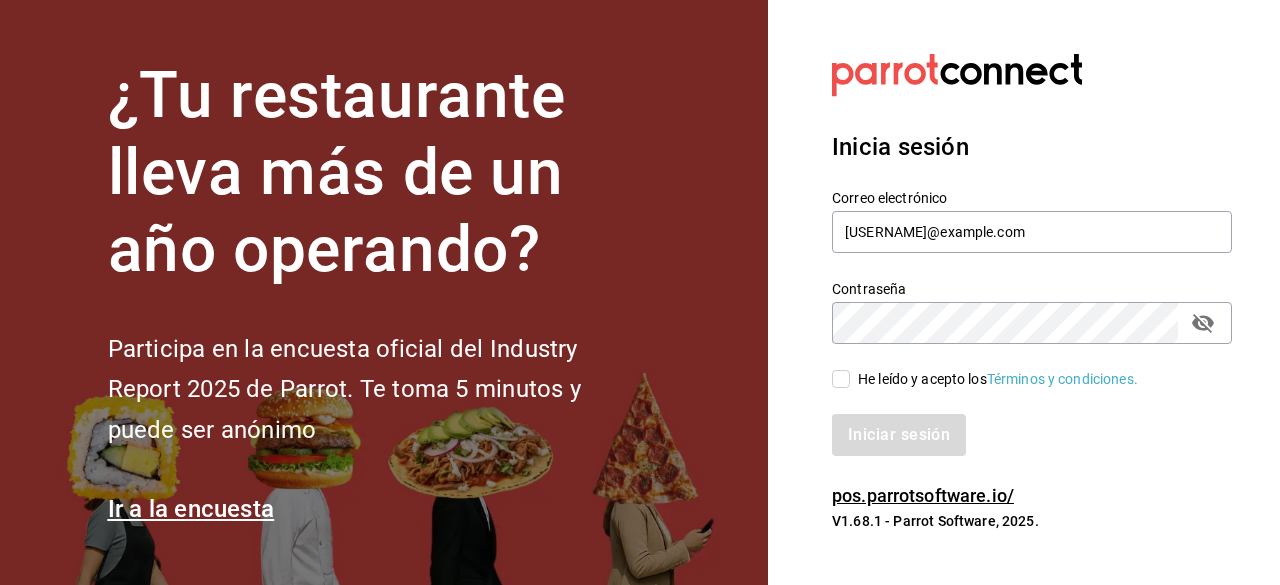 click on "He leído y acepto los  Términos y condiciones." at bounding box center (841, 379) 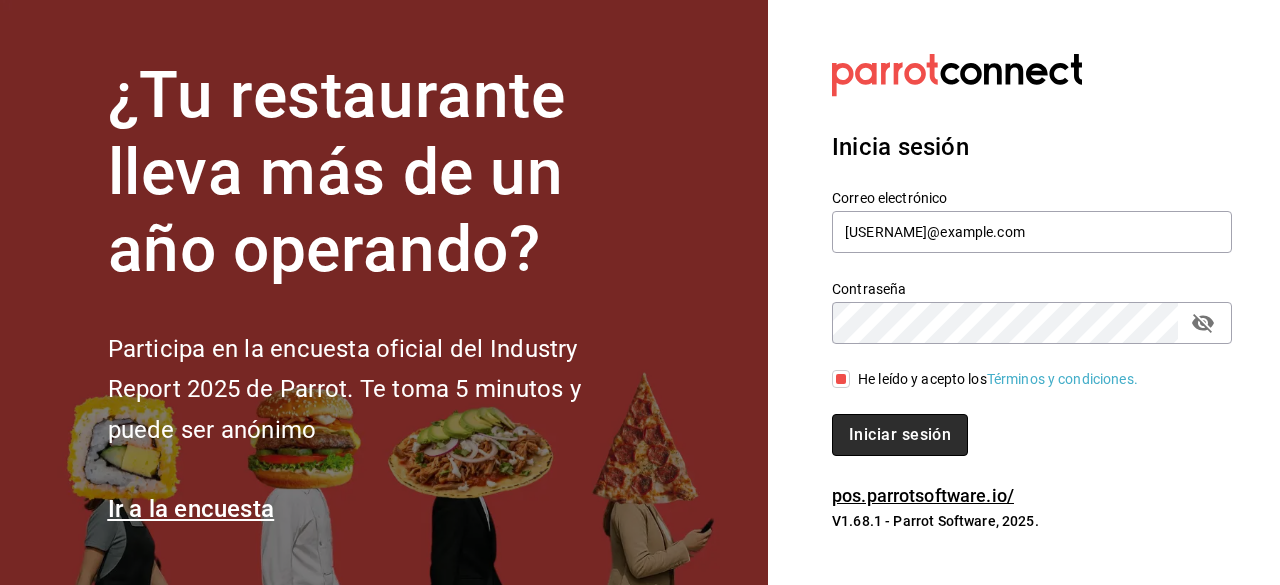 click on "Iniciar sesión" at bounding box center [900, 435] 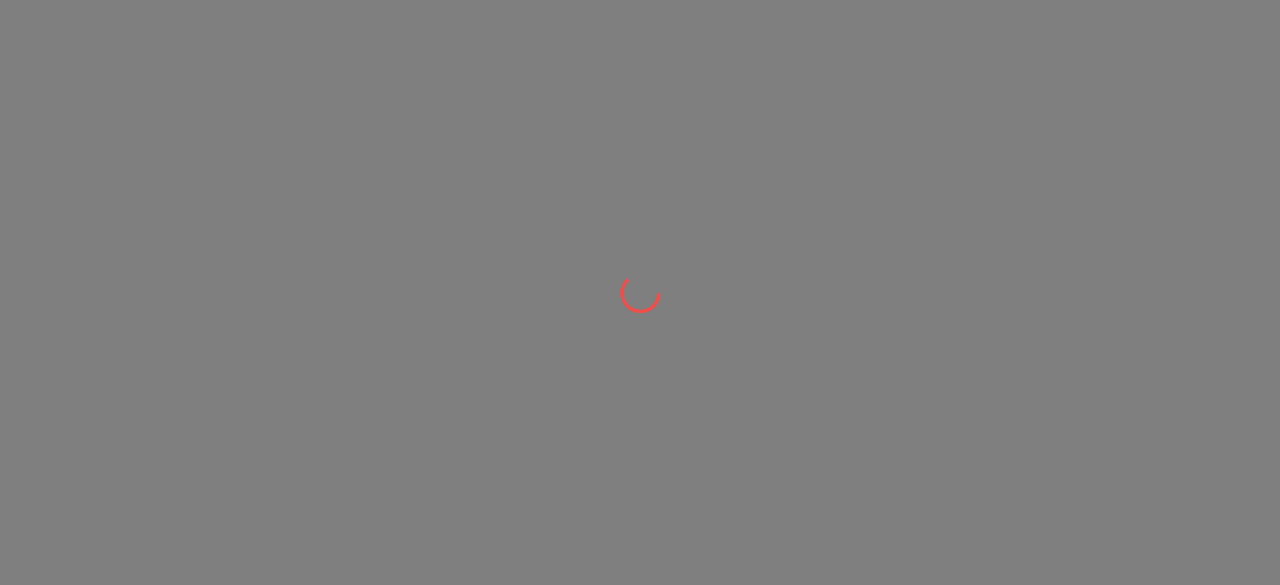 scroll, scrollTop: 0, scrollLeft: 0, axis: both 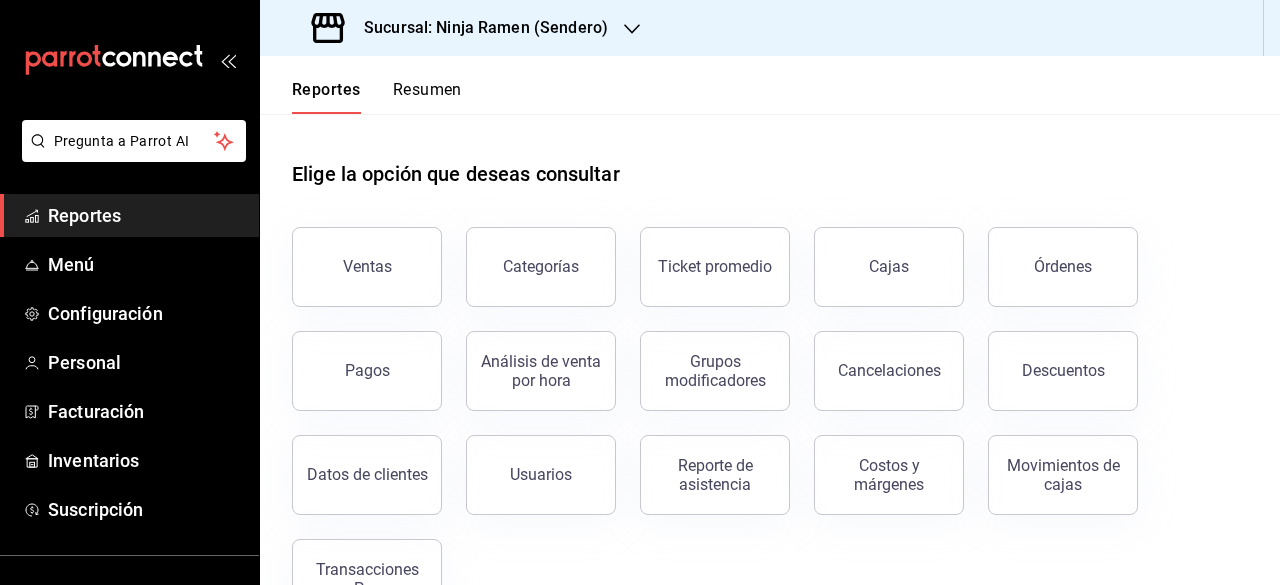 click on "Sucursal: Ninja Ramen (Sendero)" at bounding box center [462, 28] 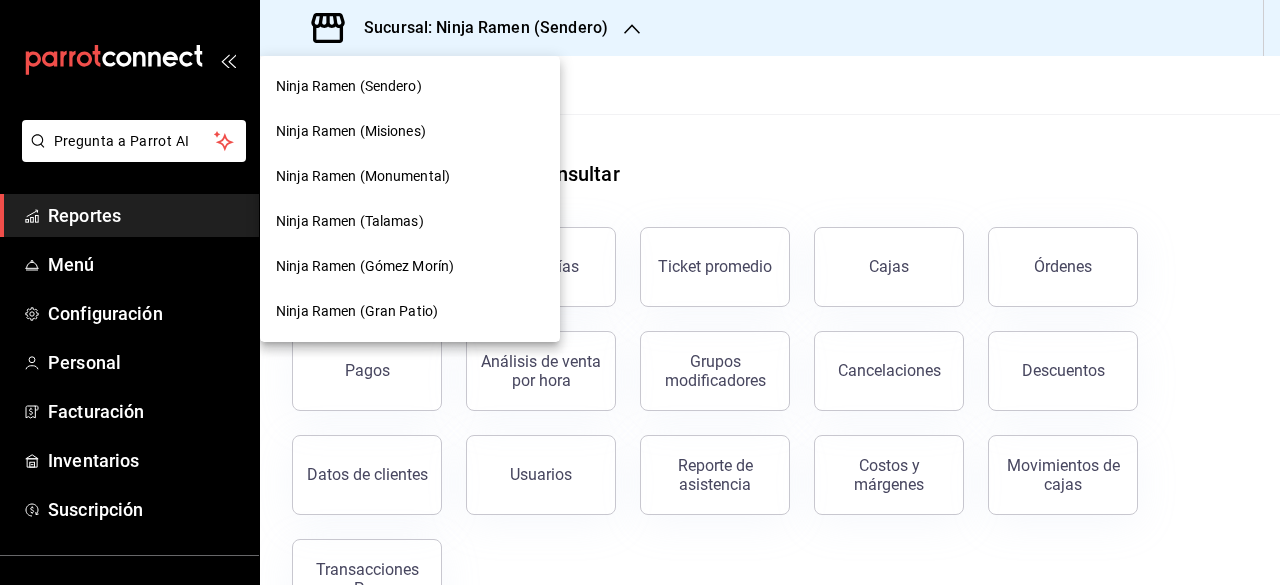 click on "Ninja Ramen (Gran Patio)" at bounding box center [357, 311] 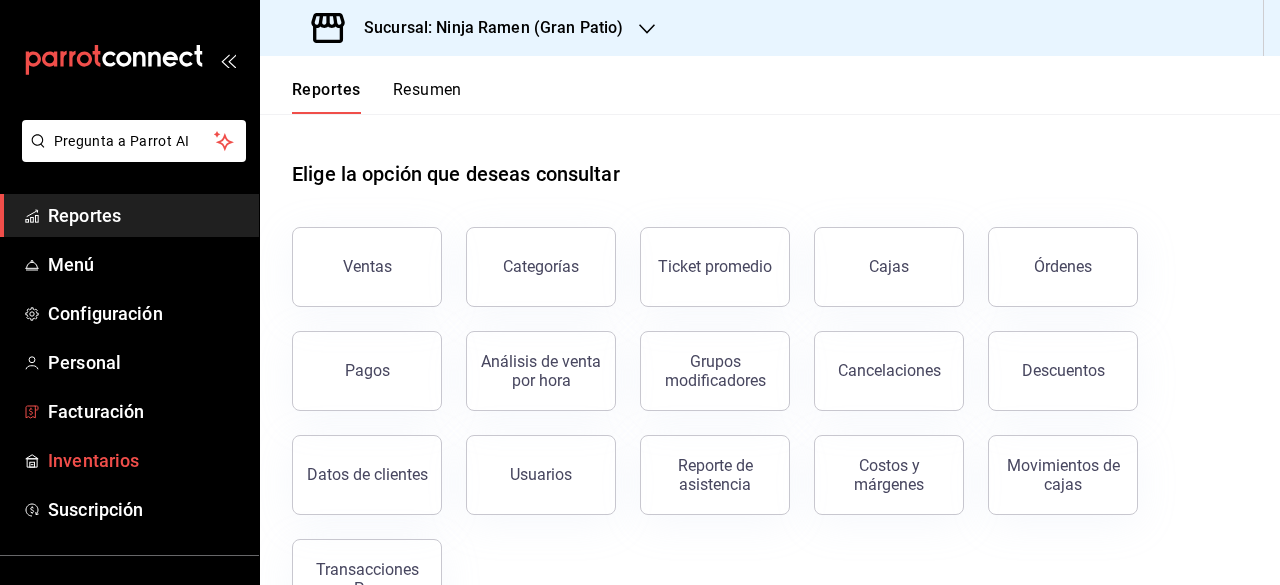 click on "Inventarios" at bounding box center (145, 460) 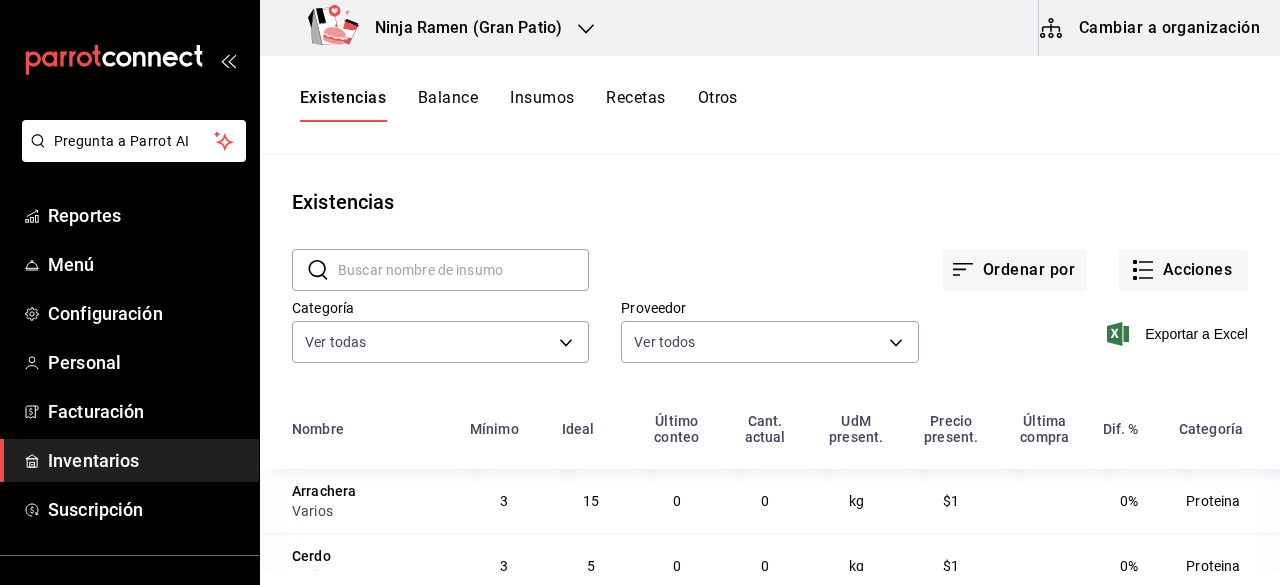 click on "Balance" at bounding box center [448, 105] 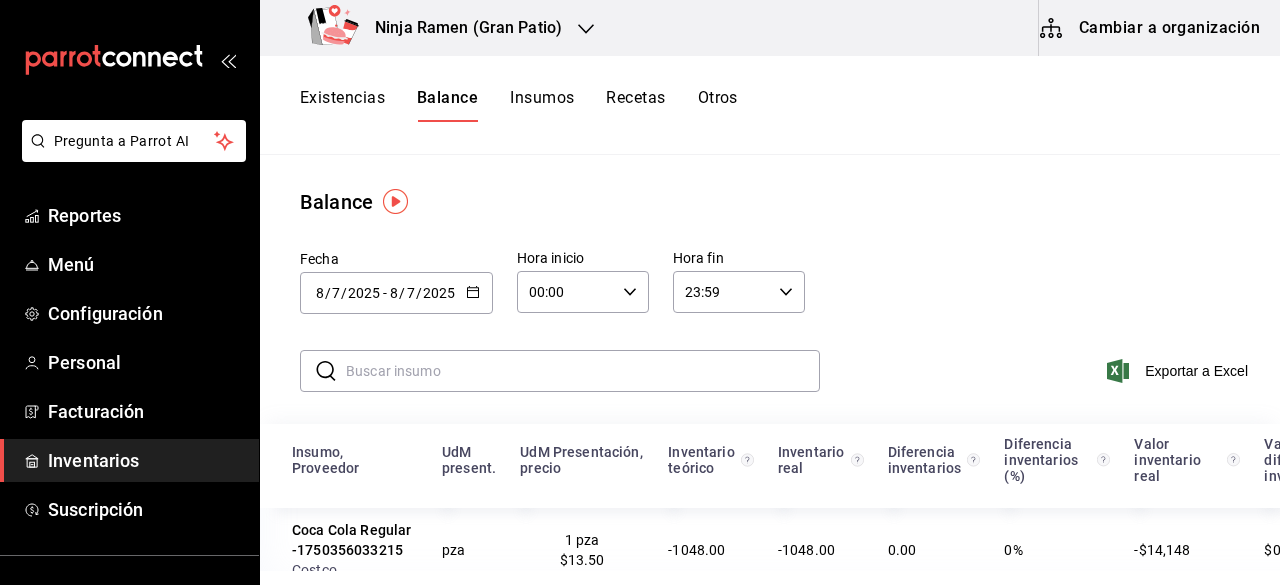 click on "Fecha [DATE] [TIME] - [DATE] [TIME] Hora inicio [TIME] Hora inicio Hora fin [TIME] Hora fin Sucursal Ninja Ramen (Gran Patio)" at bounding box center (770, 279) 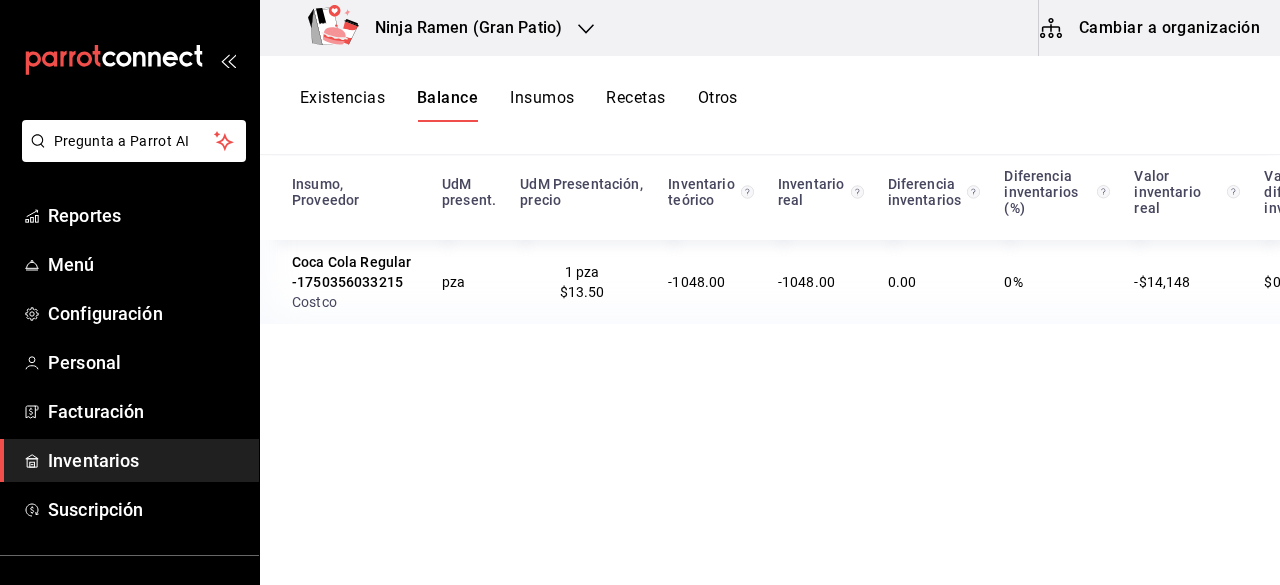 scroll, scrollTop: 0, scrollLeft: 0, axis: both 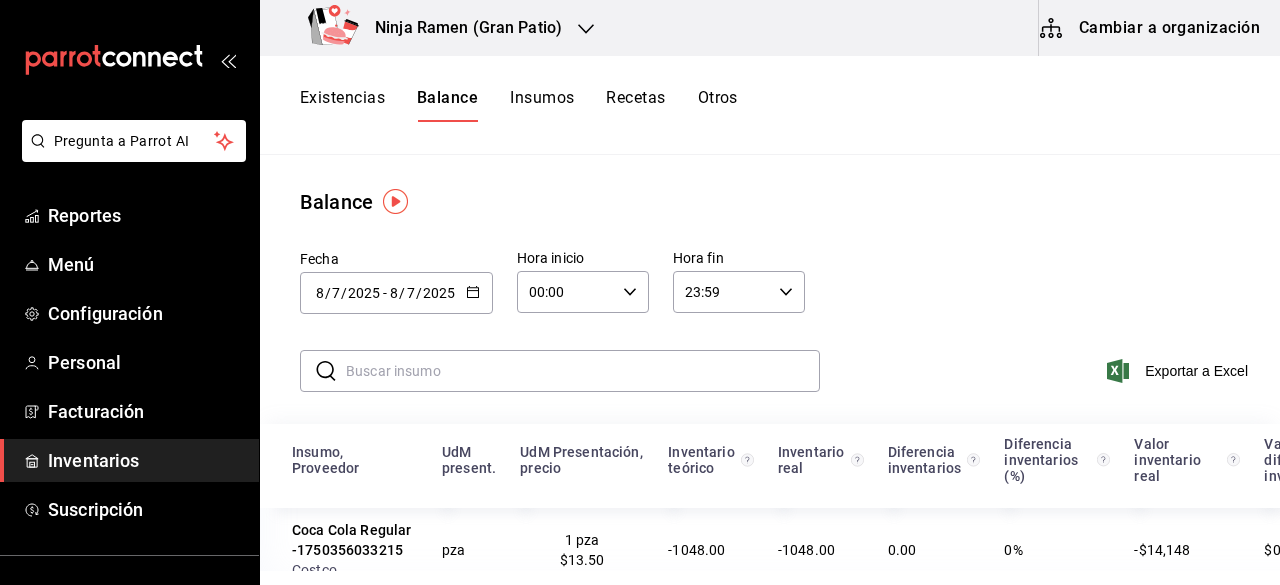 click on "Insumos" at bounding box center [542, 105] 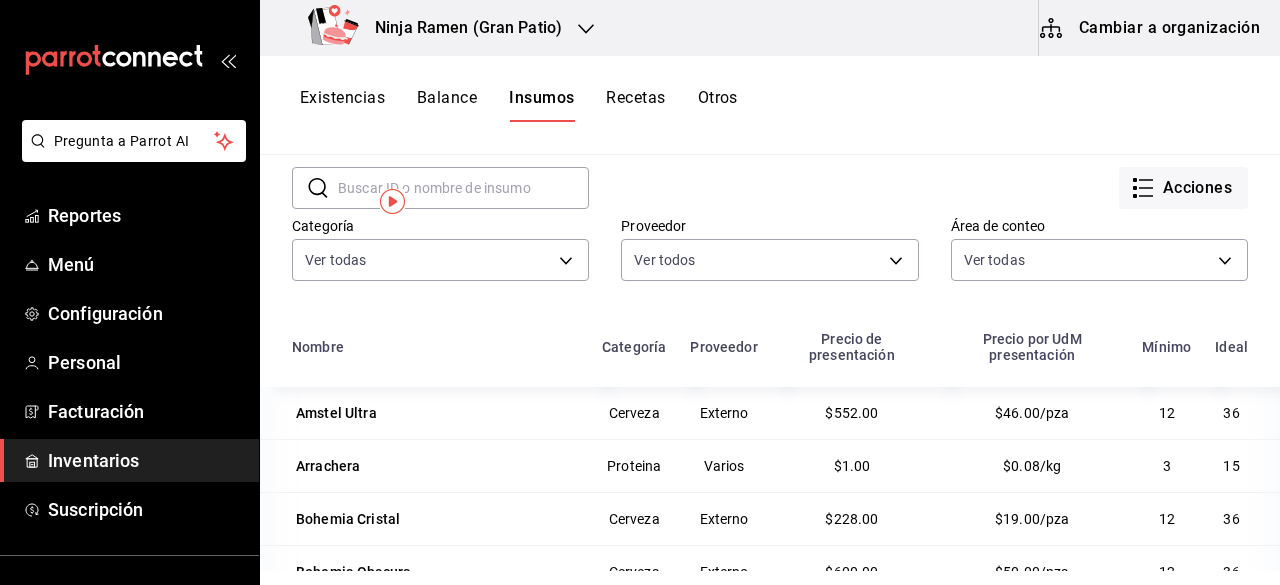 scroll, scrollTop: 0, scrollLeft: 0, axis: both 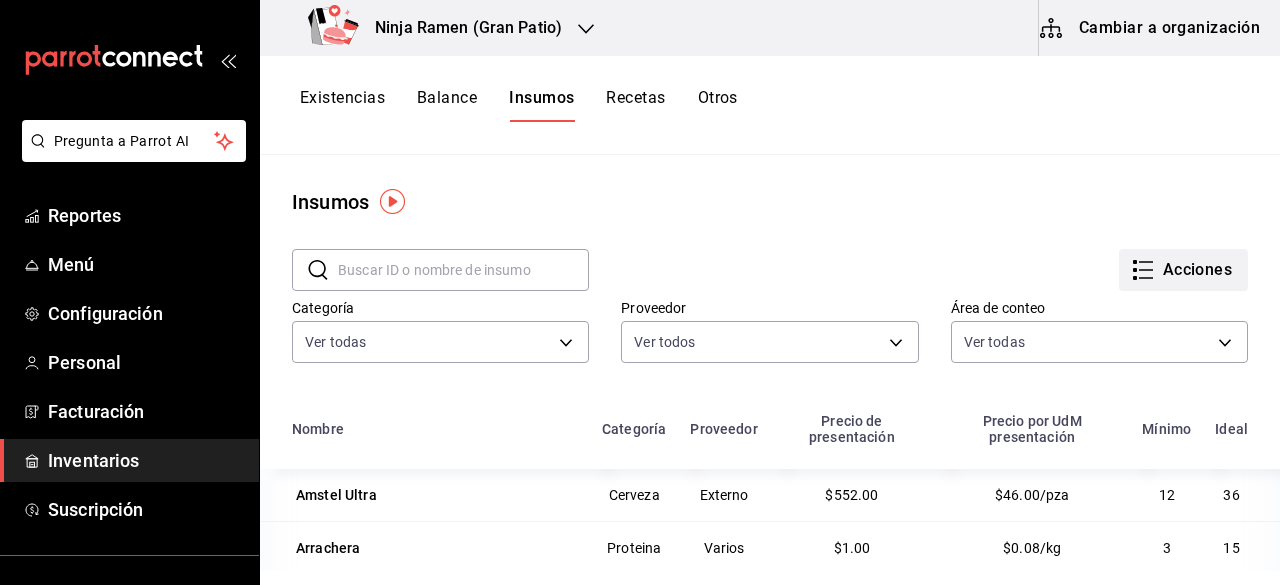 click on "Acciones" at bounding box center [1183, 270] 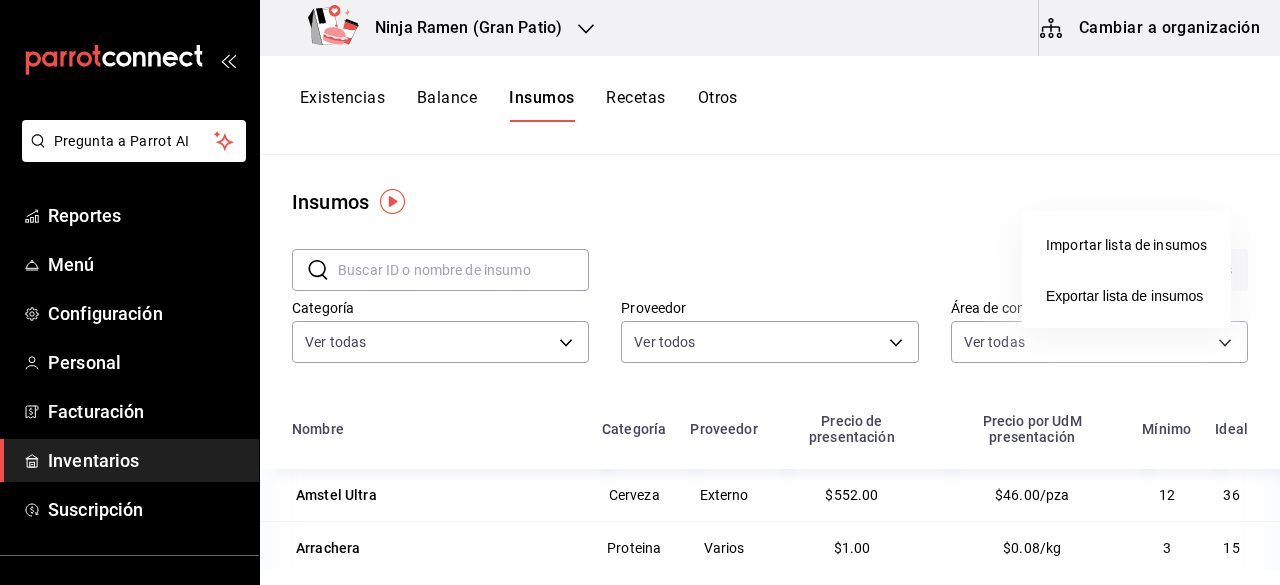 click at bounding box center [640, 292] 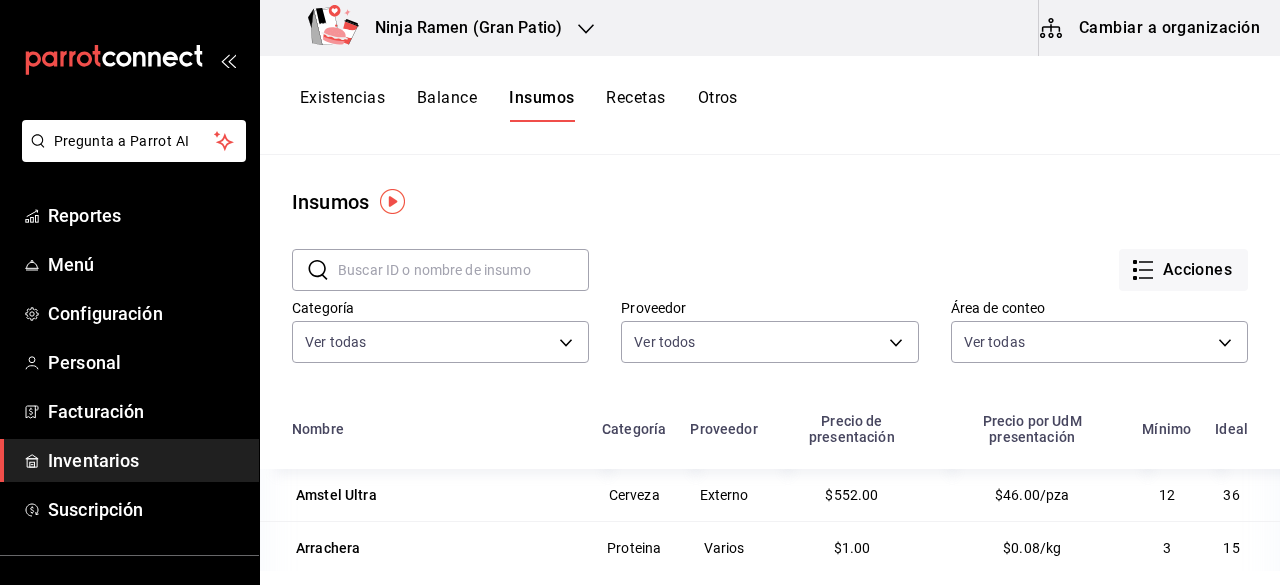 click on "Recetas" at bounding box center (635, 105) 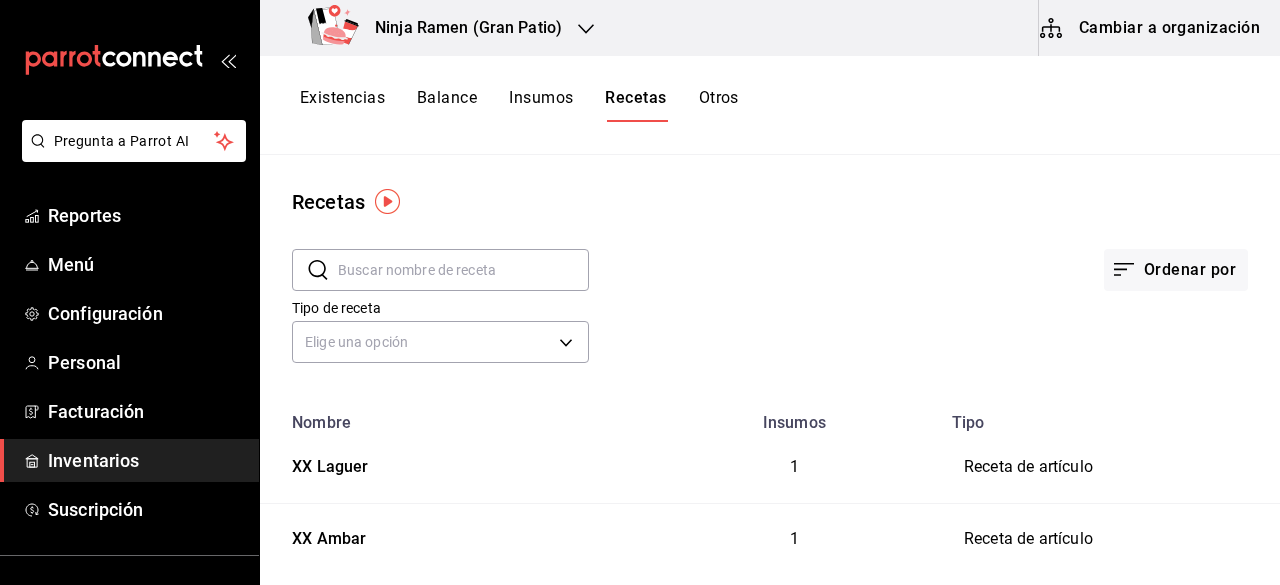 click on "Balance" at bounding box center [447, 105] 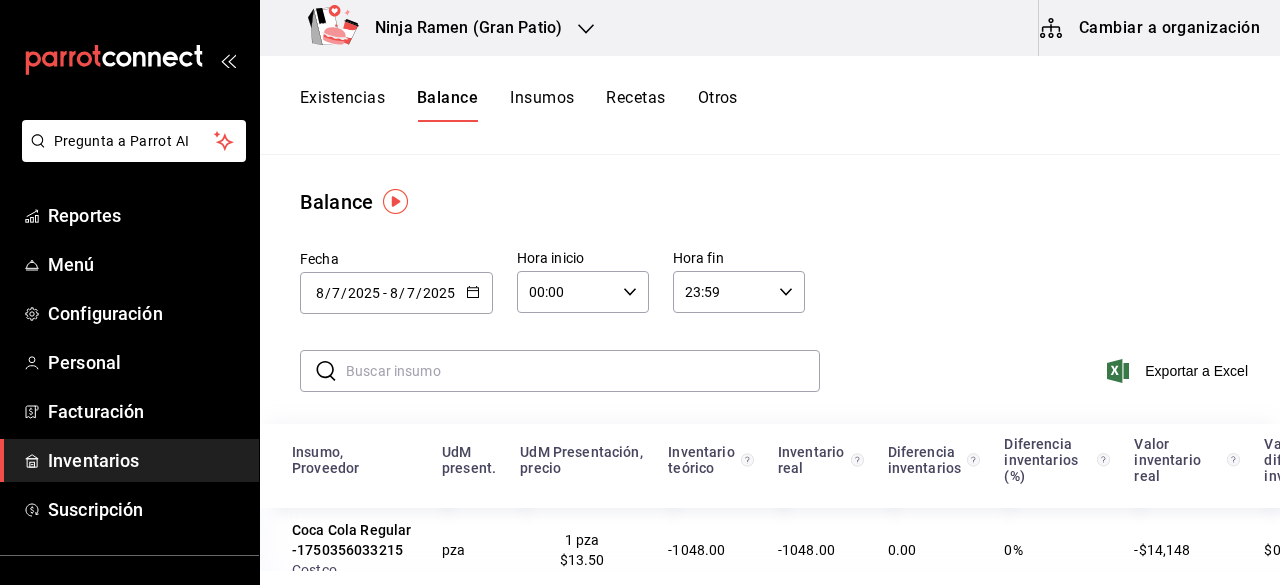 click on "Existencias" at bounding box center (342, 105) 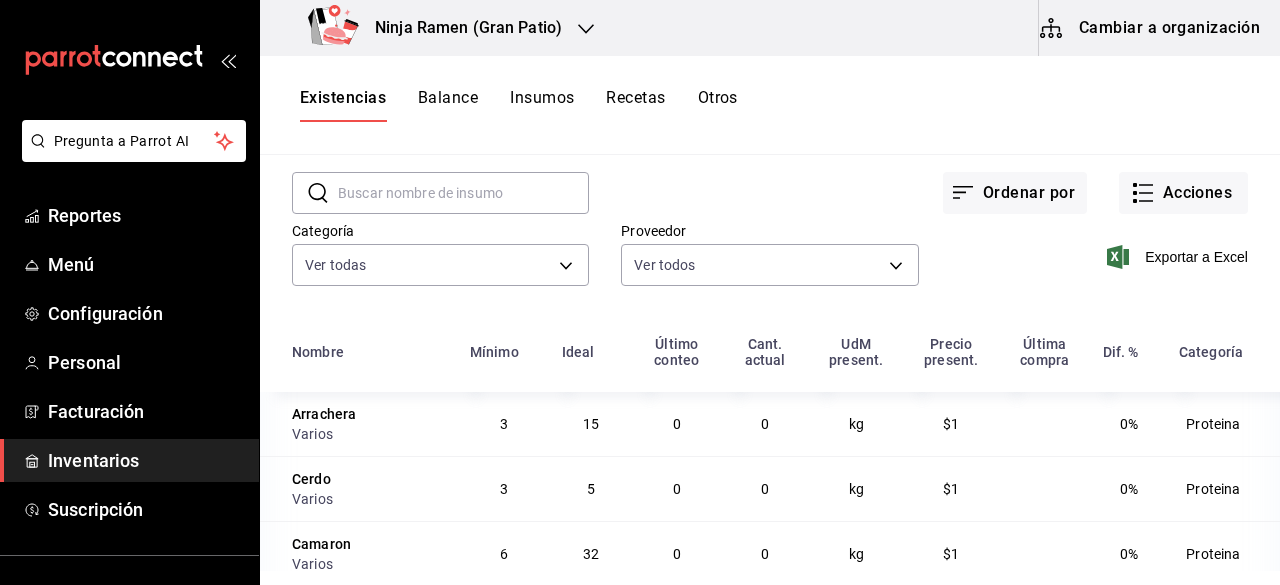 scroll, scrollTop: 0, scrollLeft: 0, axis: both 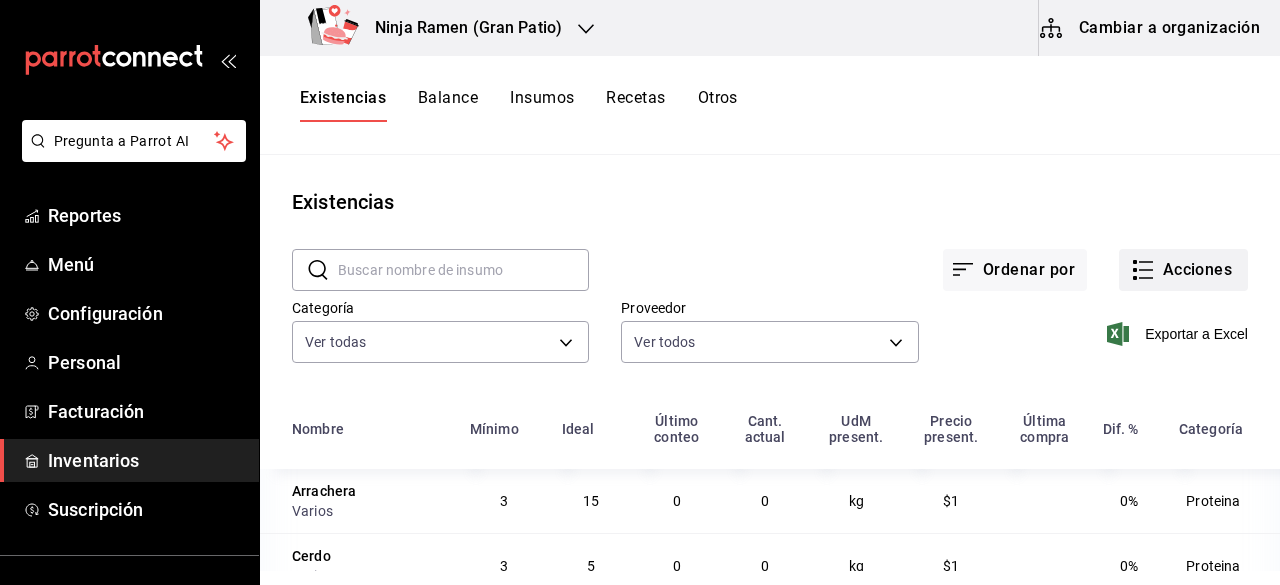 click on "Acciones" at bounding box center (1183, 270) 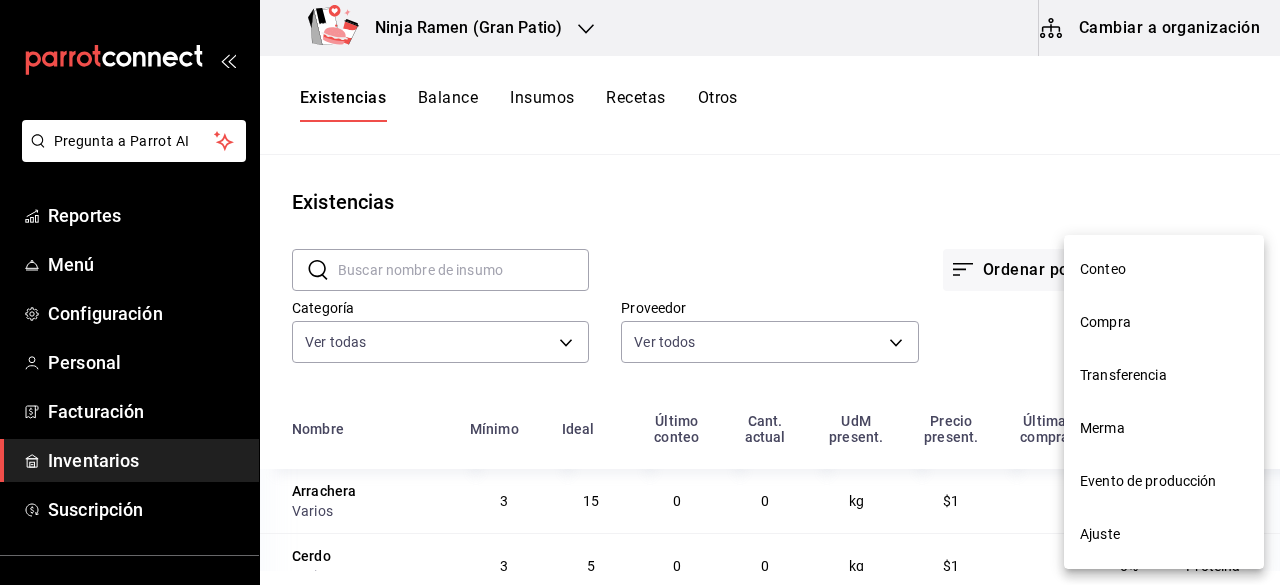 click on "Conteo" at bounding box center (1164, 269) 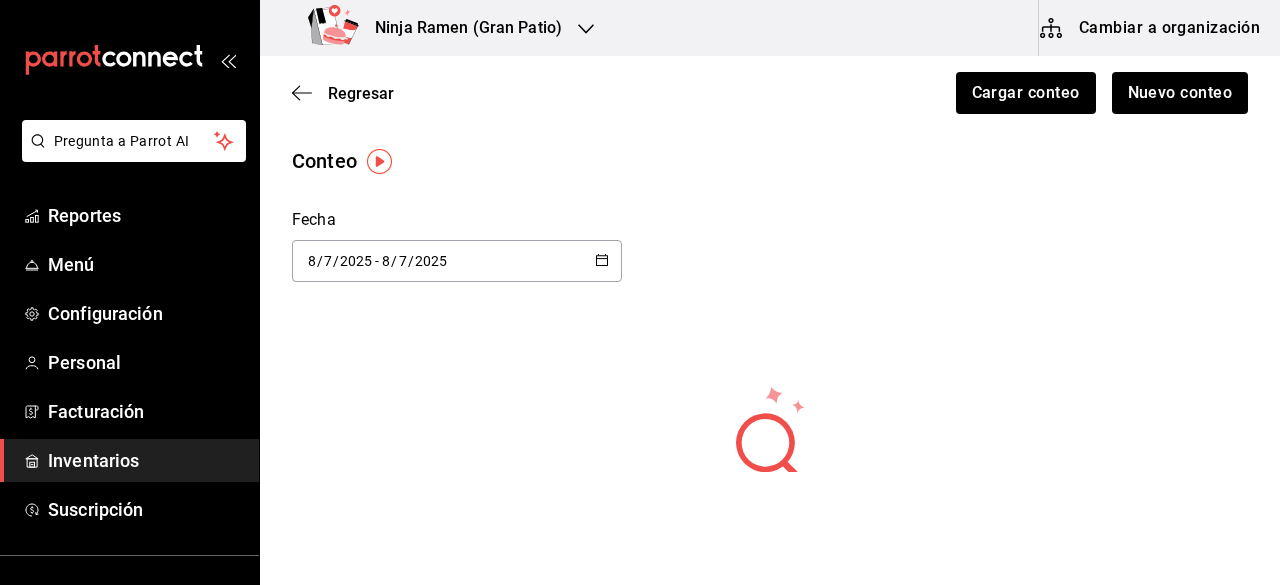 click at bounding box center (602, 261) 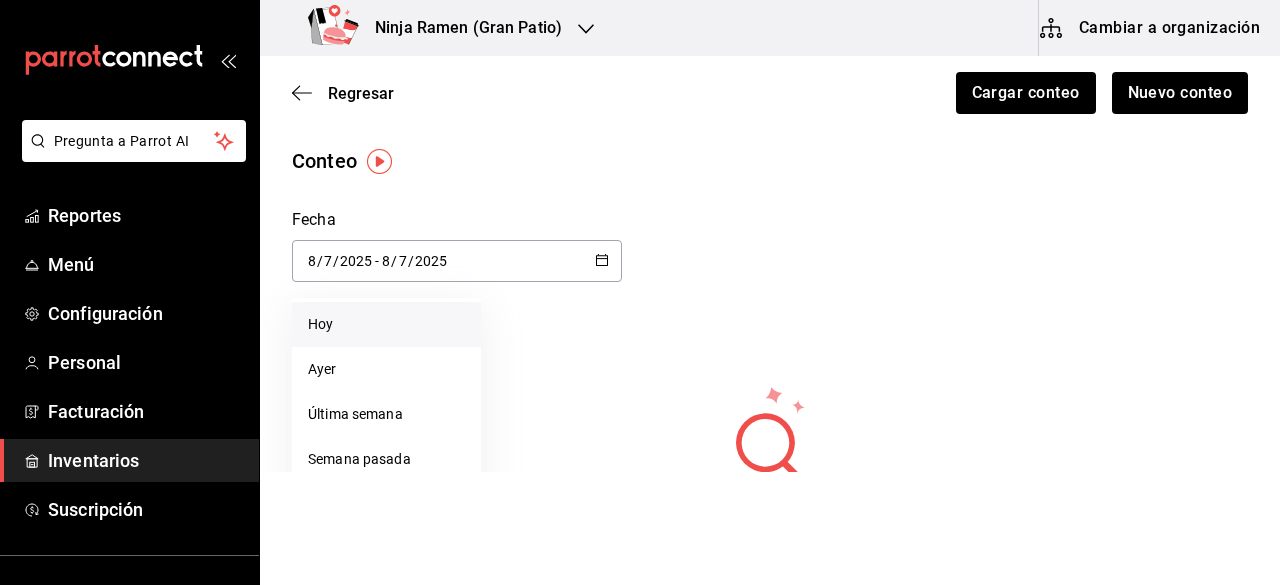 click on "Hoy" at bounding box center (386, 324) 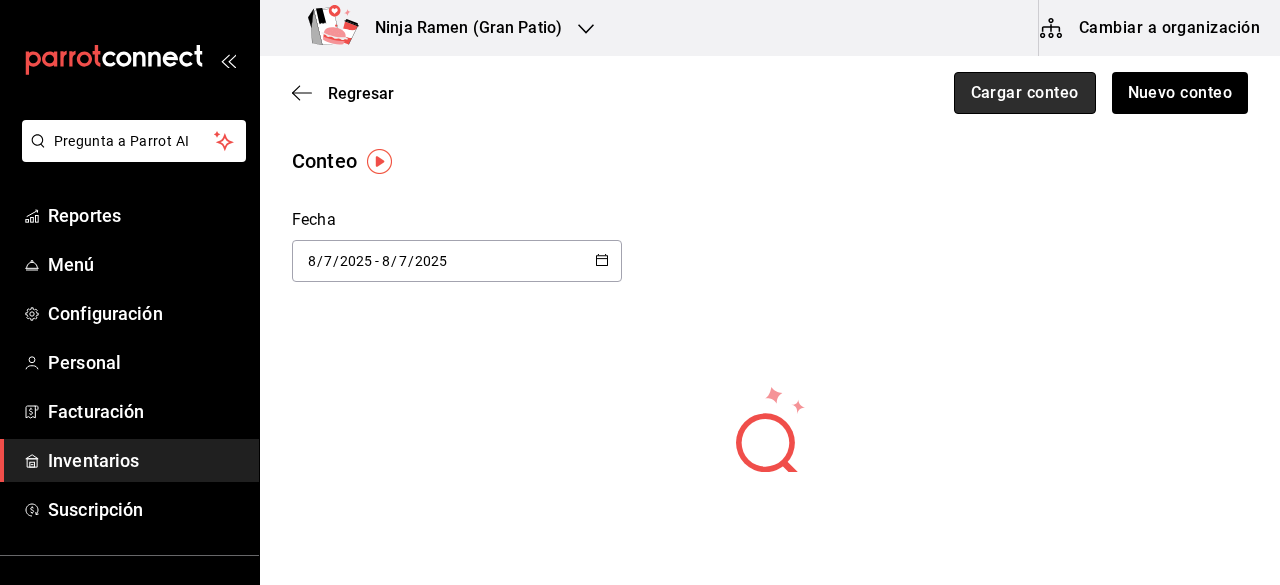 click on "Cargar conteo" at bounding box center [1025, 93] 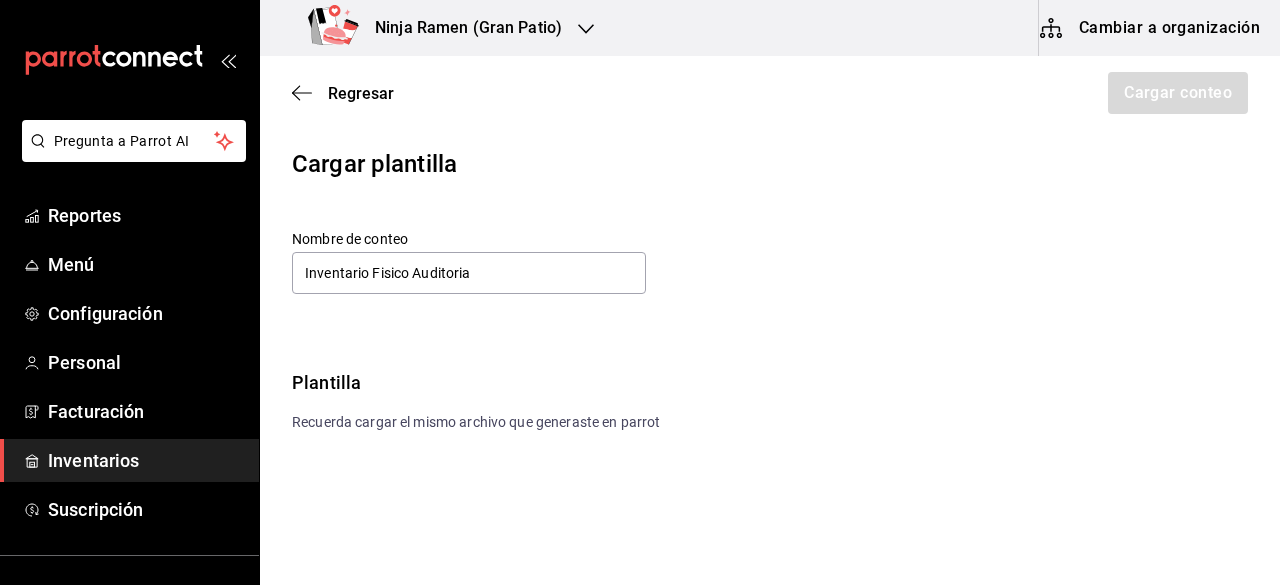 type on "Inventario Fisico Auditoria" 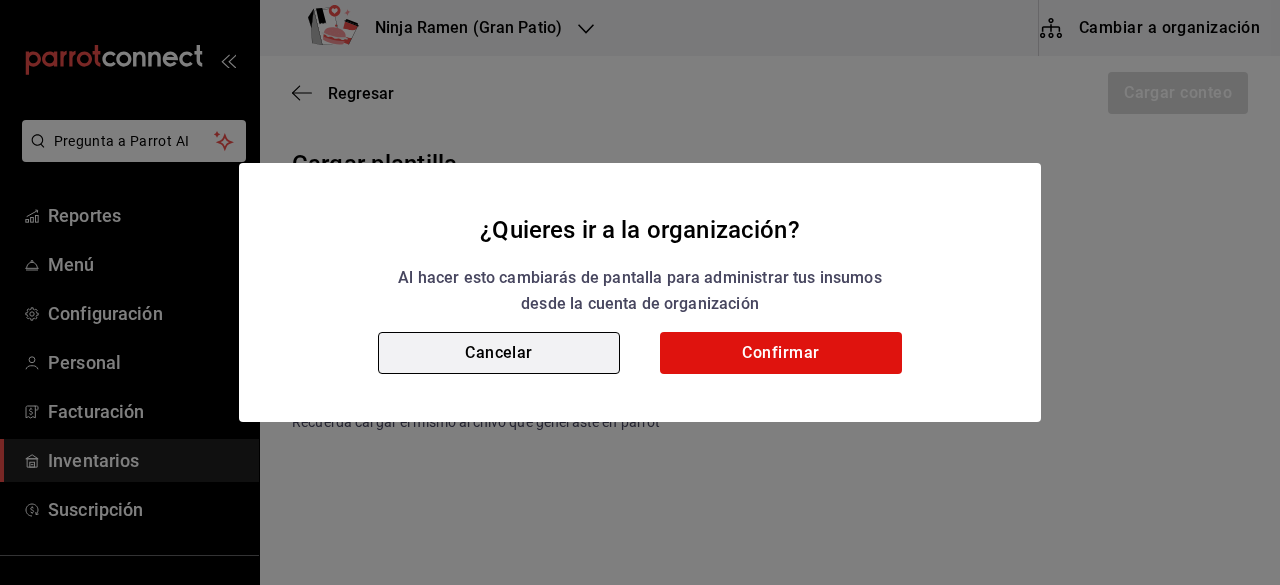 click on "Cancelar" at bounding box center [499, 353] 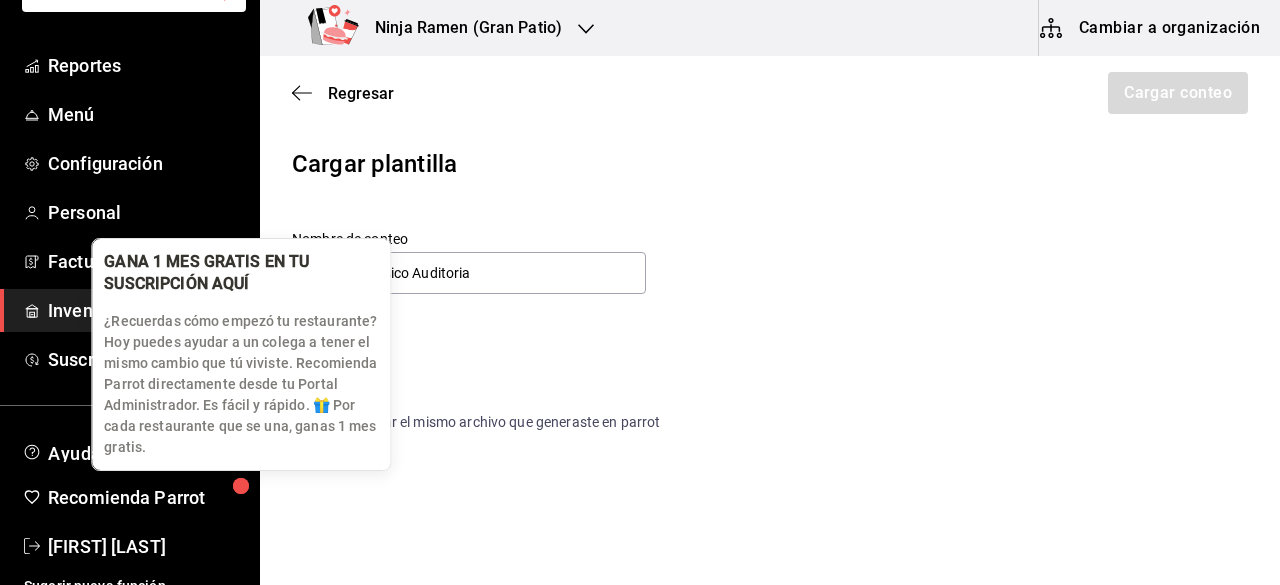 scroll, scrollTop: 160, scrollLeft: 0, axis: vertical 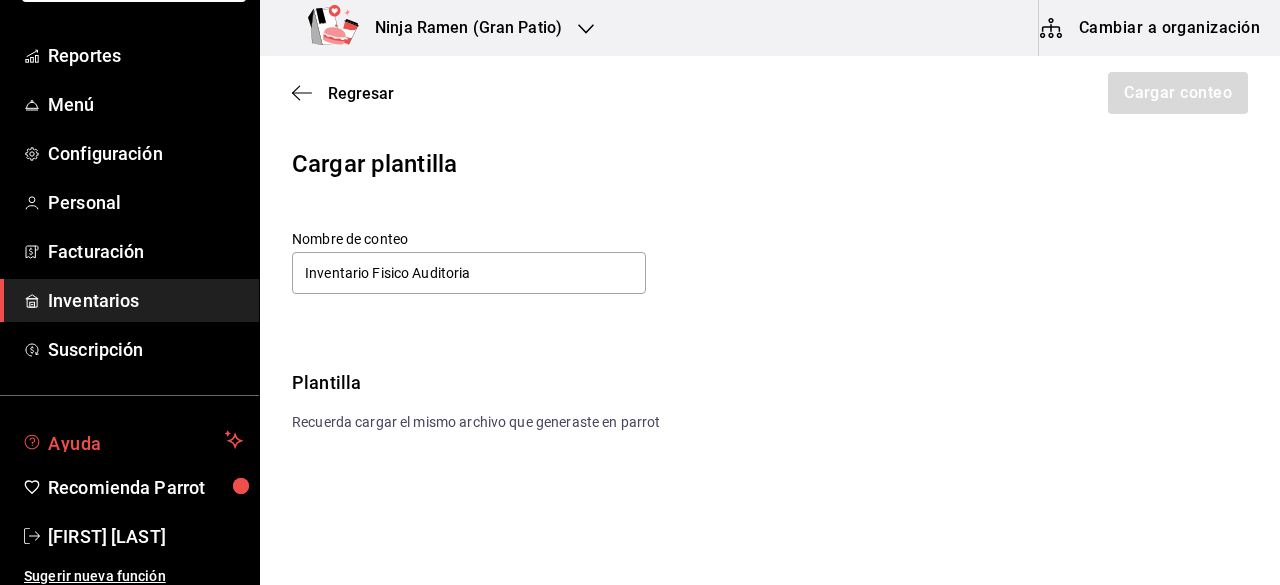 click on "Ayuda" at bounding box center (129, 440) 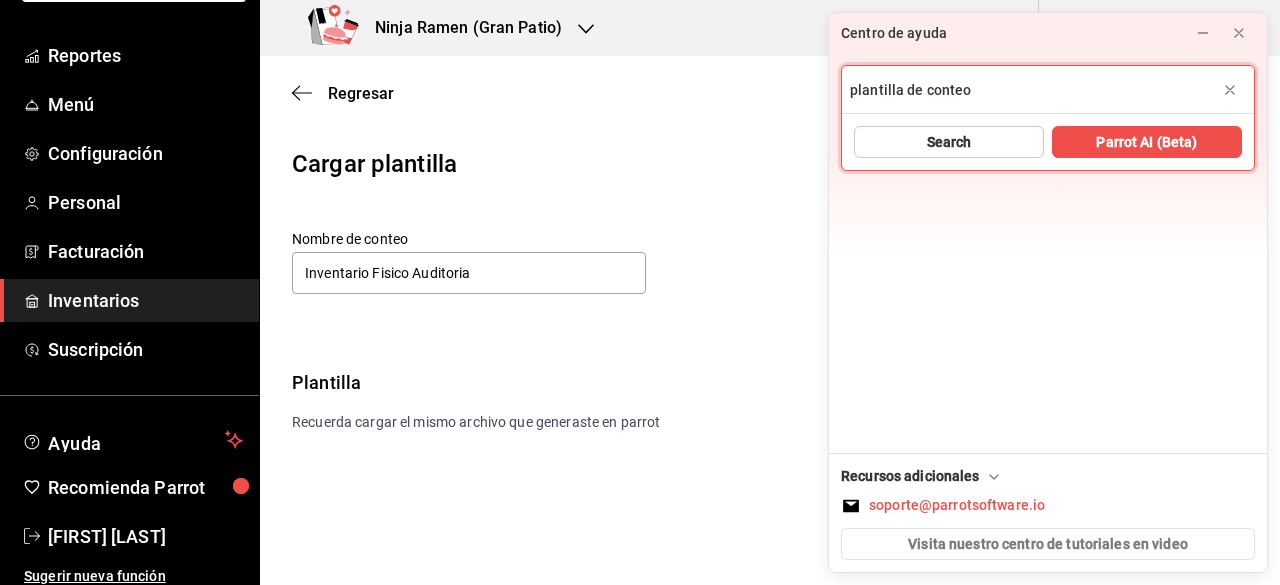 type on "plantilla de conteo" 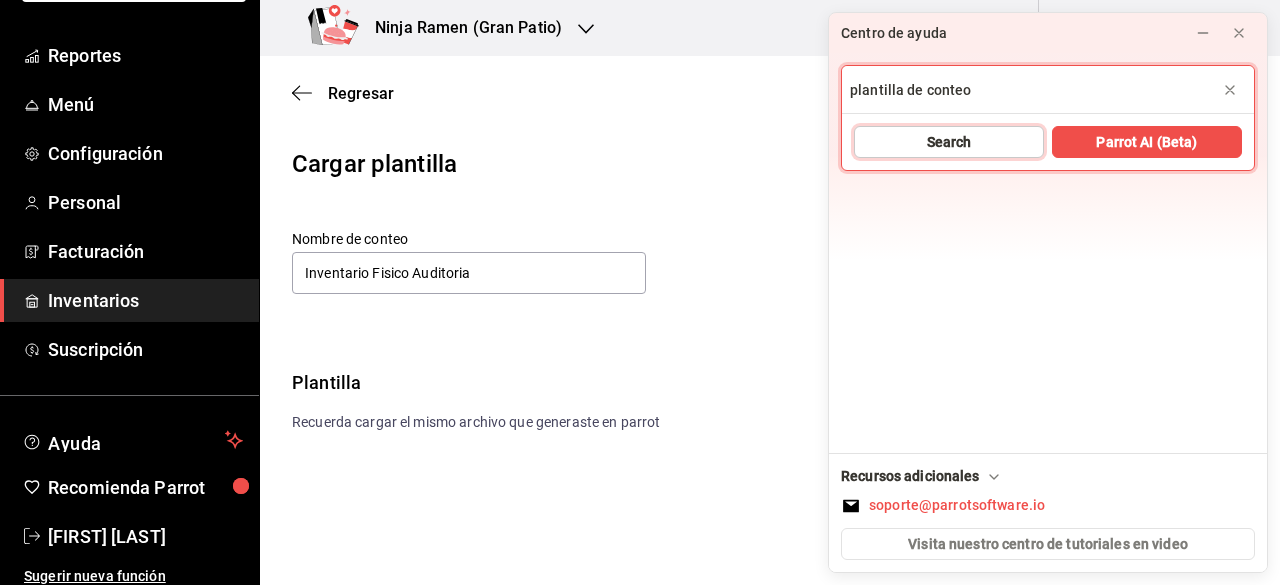 click on "Search" at bounding box center (949, 142) 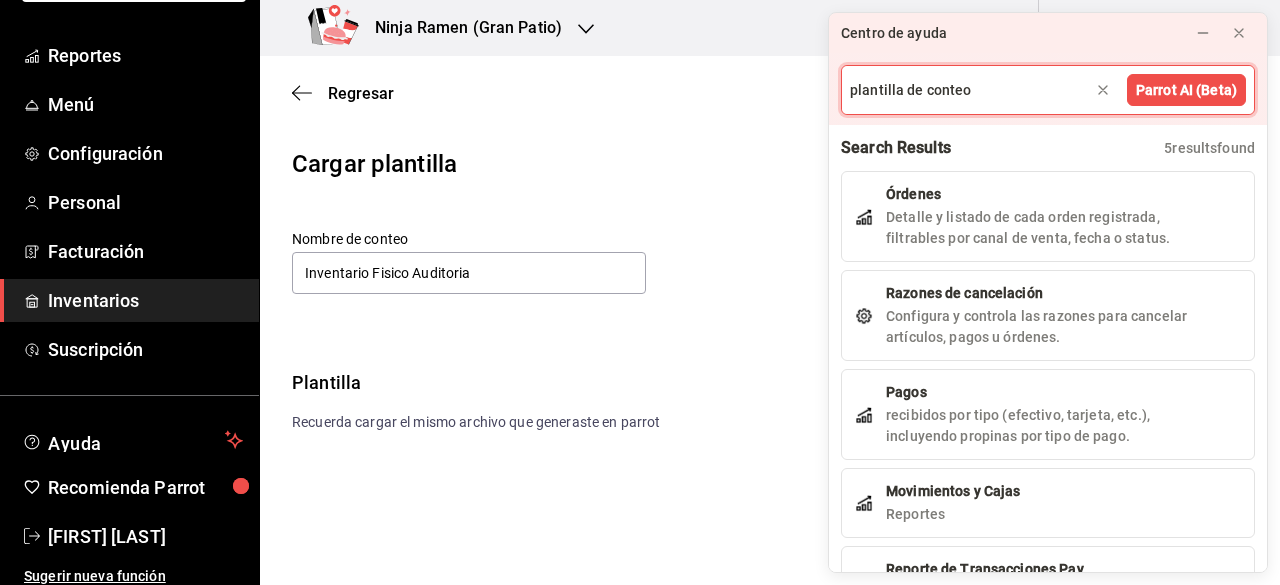 click on "plantilla de conteo" at bounding box center (1048, 90) 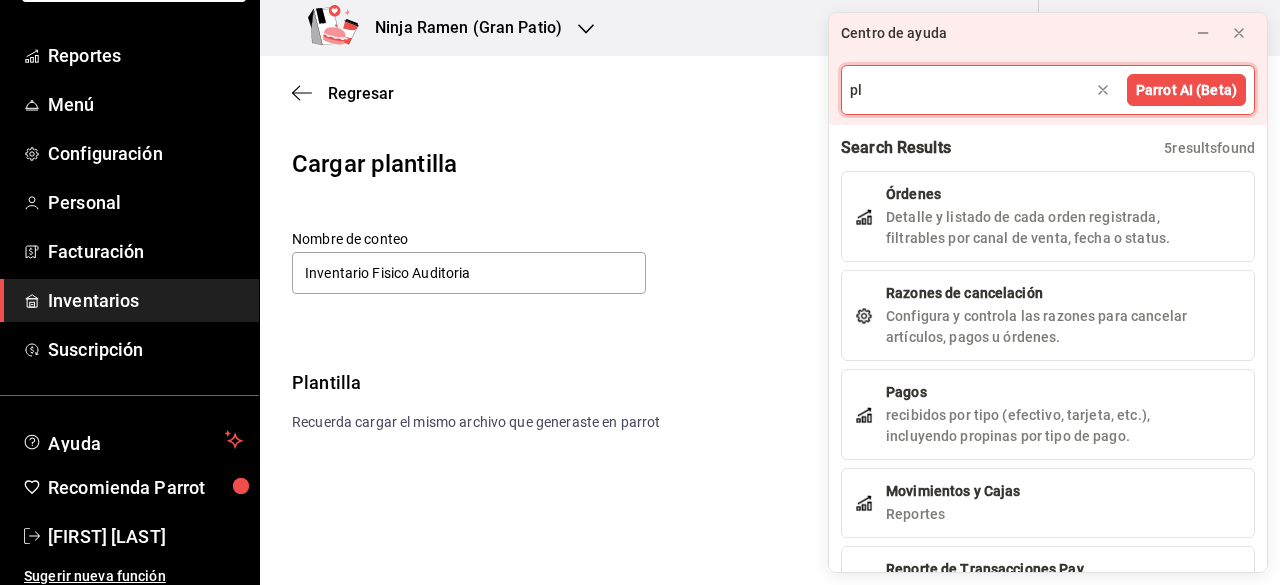 type on "p" 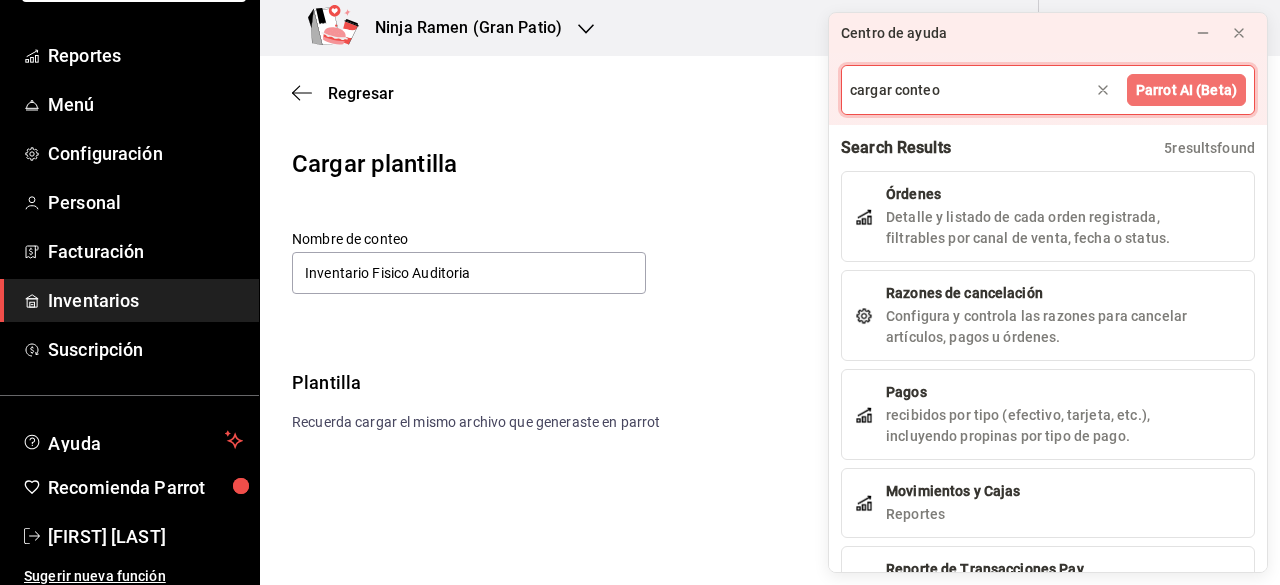 type on "cargar conteo" 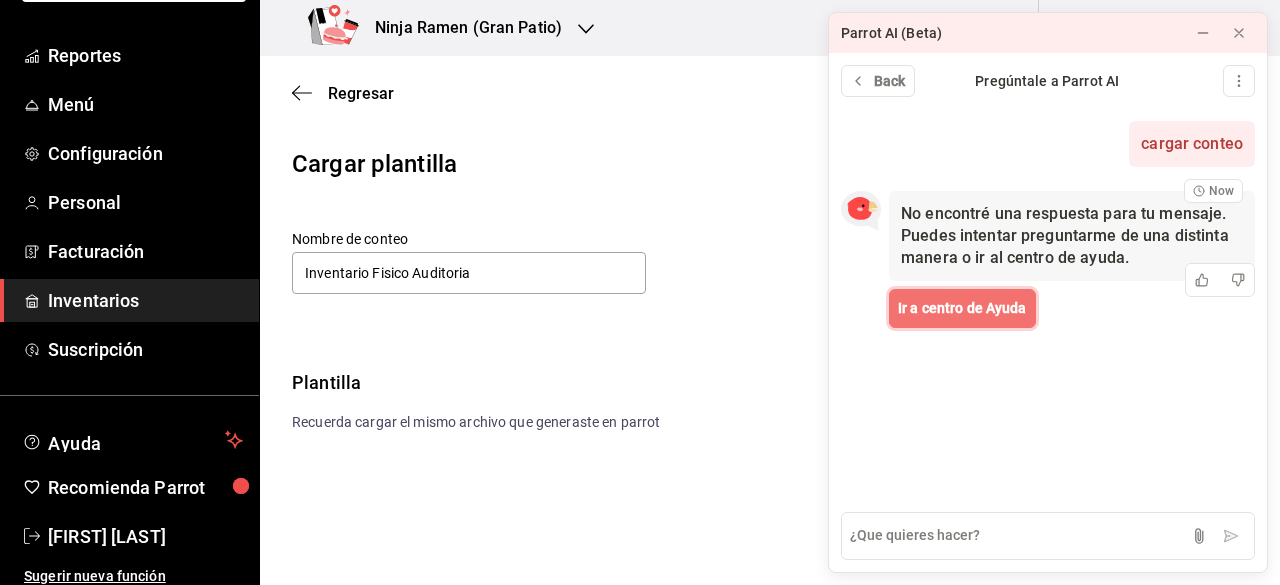 click on "Ir a centro de Ayuda" at bounding box center (962, 308) 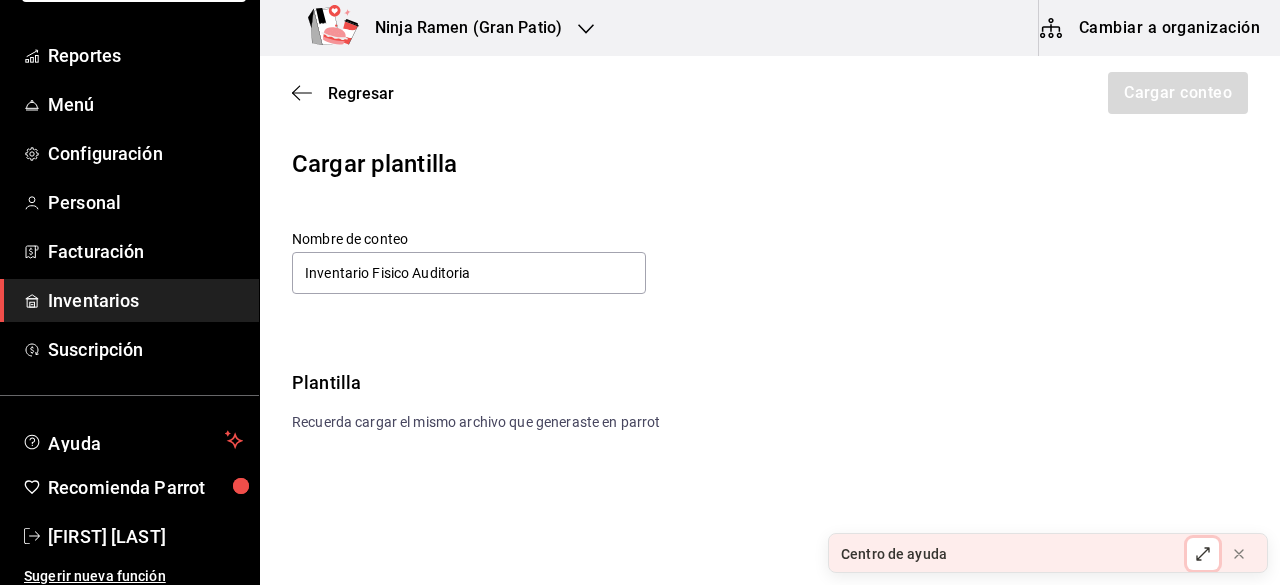 click at bounding box center [1203, 554] 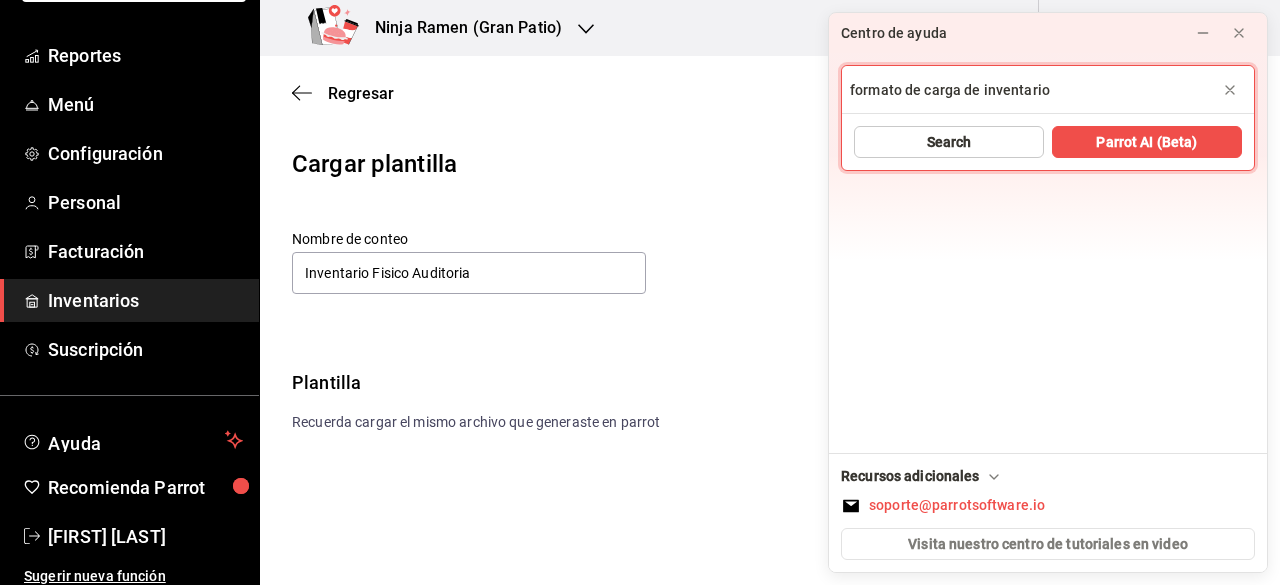 type on "formato de carga de inventario" 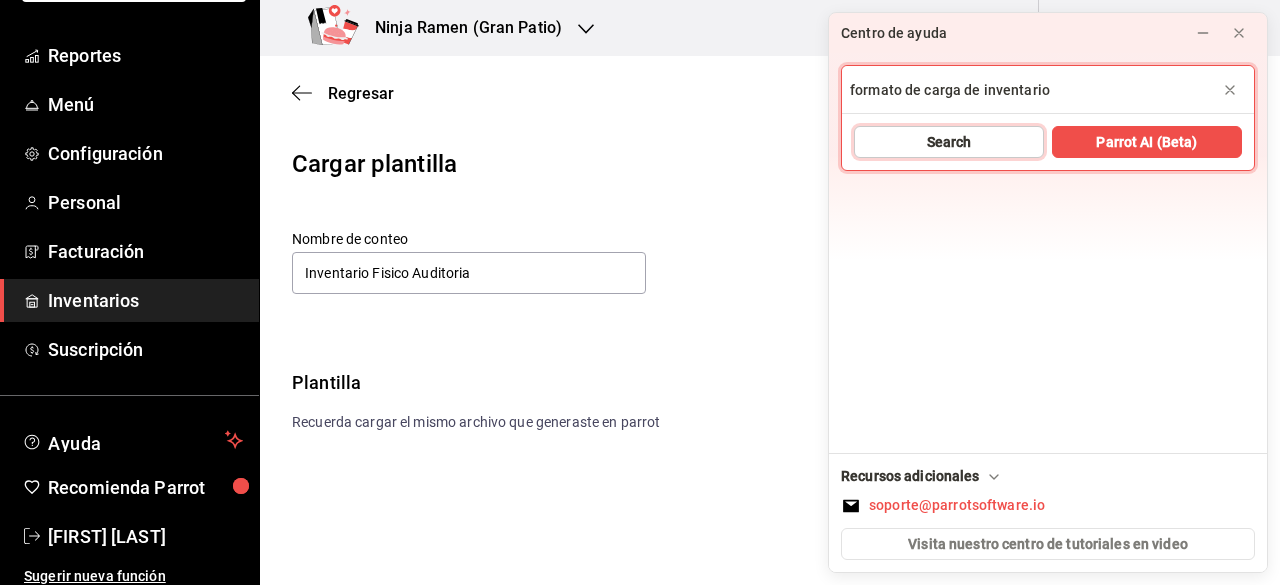 click on "Search" at bounding box center [949, 142] 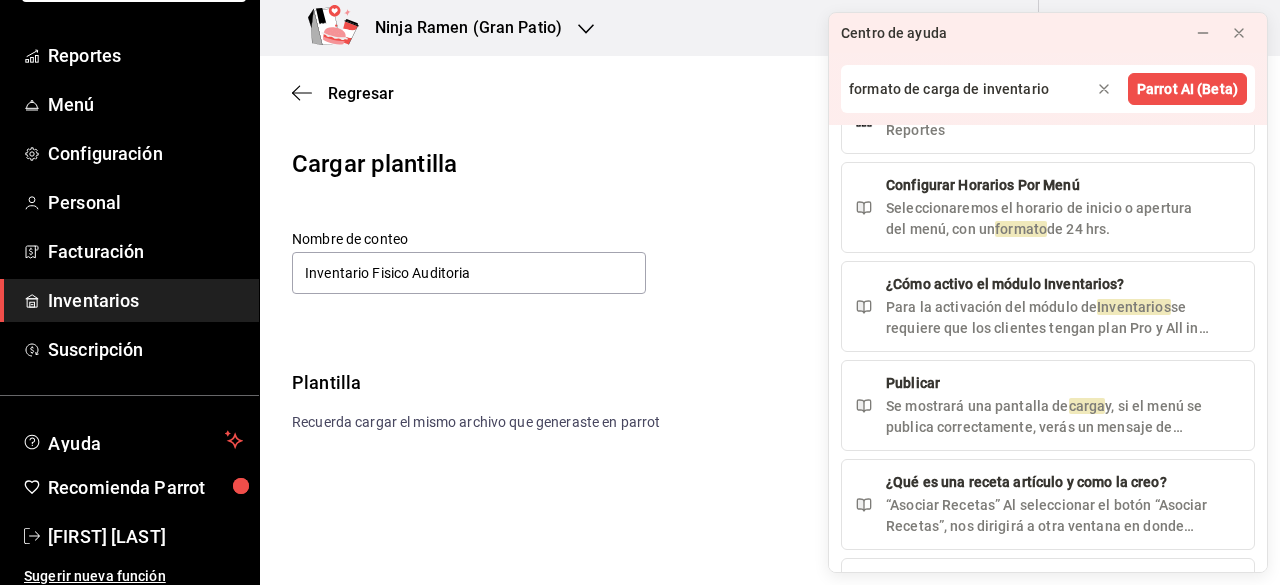 scroll, scrollTop: 386, scrollLeft: 0, axis: vertical 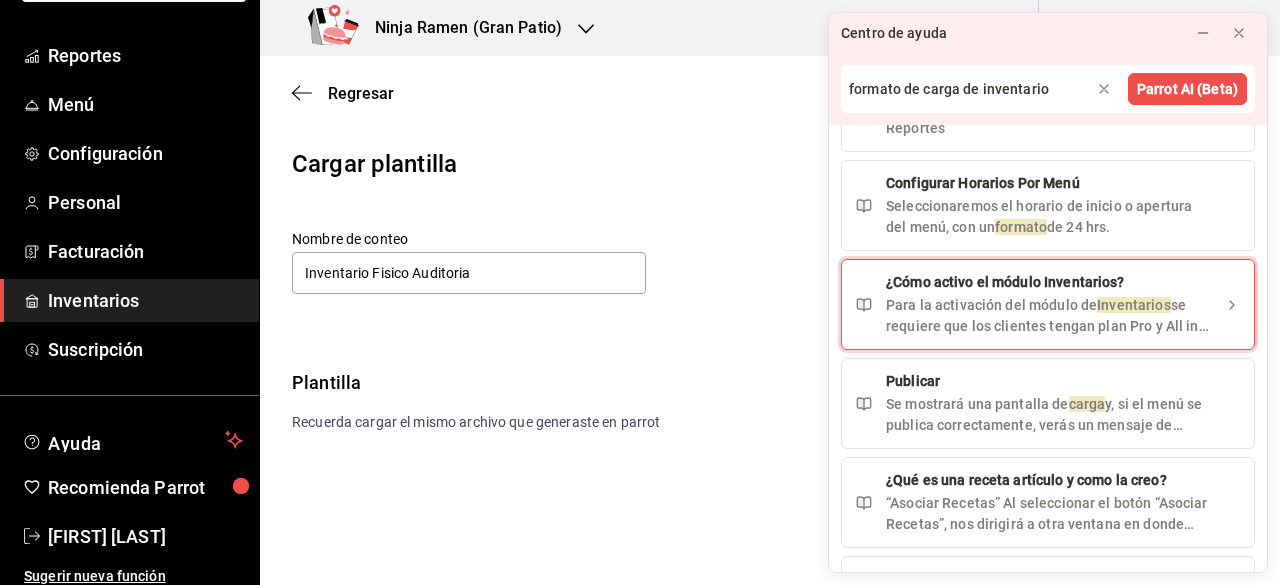 click on "Para la activación del módulo de  Inventarios   se requiere que los clientes tengan plan Pro y All in One . Si cumples con ese requisito, se encargarán de agendarte una sesión demo del módulo de  Inventarios  y de realizar su activación." at bounding box center (1048, 316) 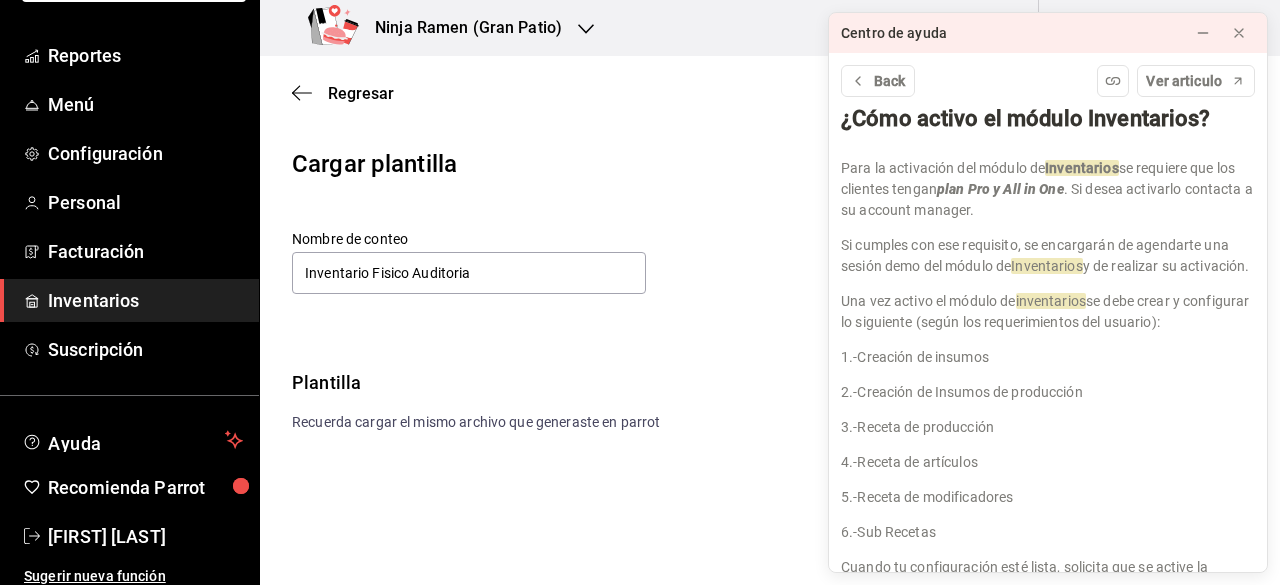 scroll, scrollTop: 10, scrollLeft: 0, axis: vertical 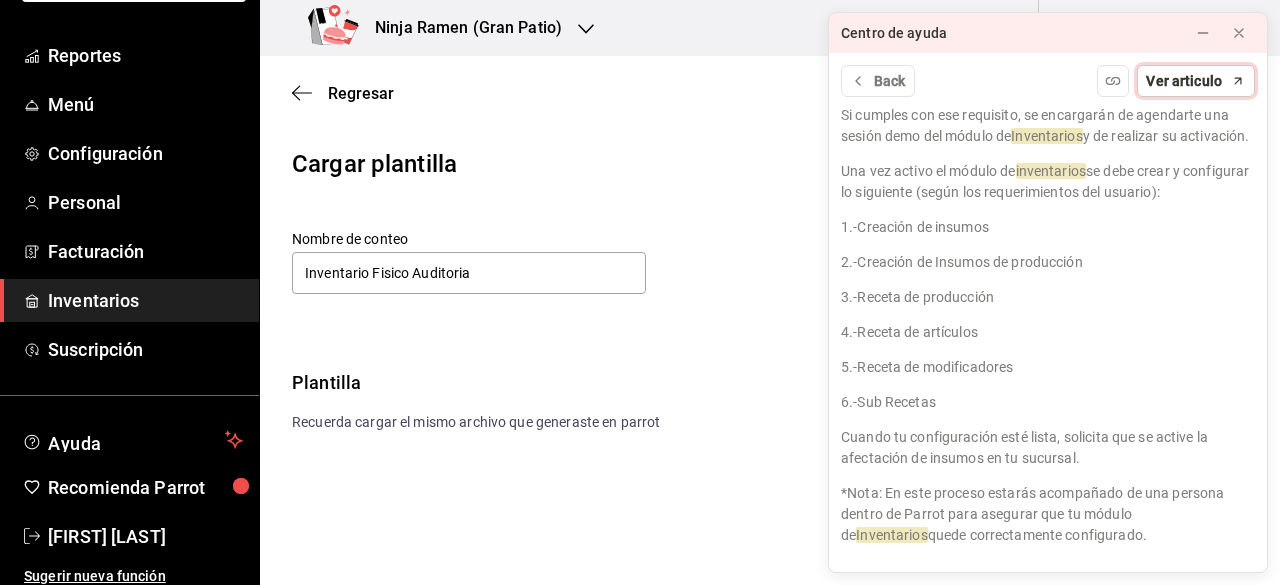 click on "Ver articulo" at bounding box center [1184, 81] 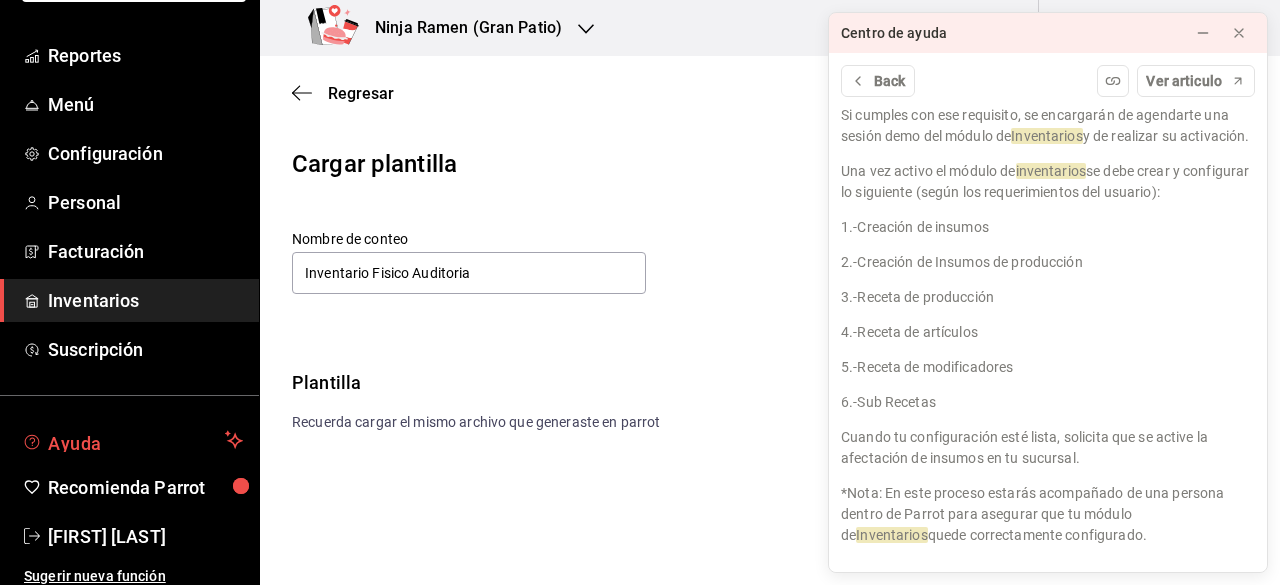 click on "Ayuda" at bounding box center [132, 440] 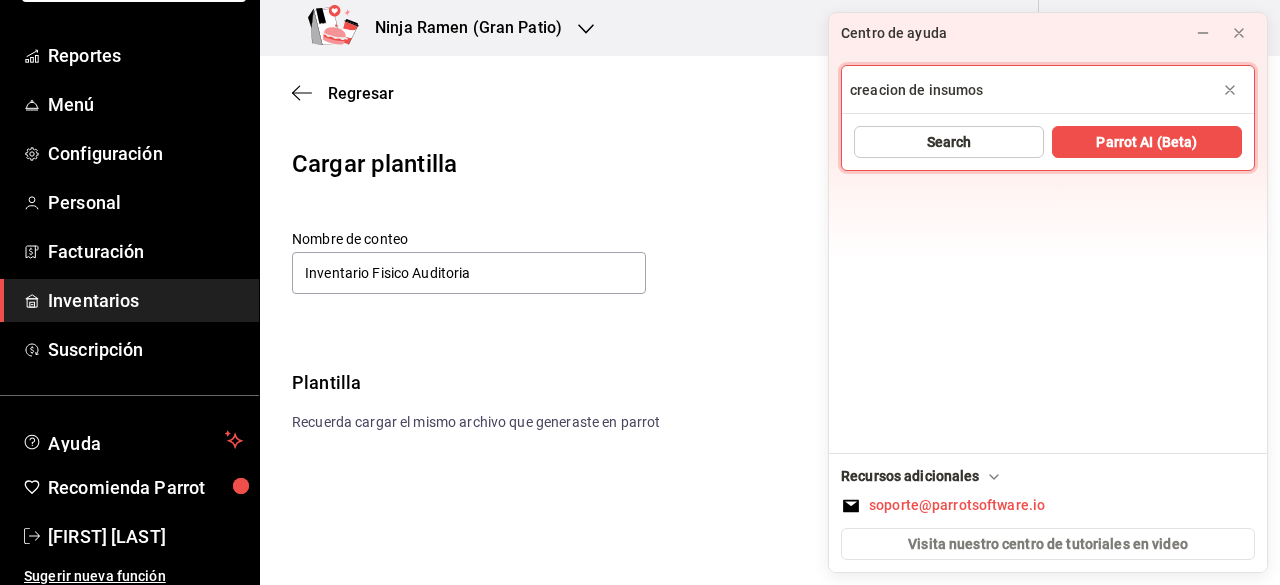 type on "creacion de insumos" 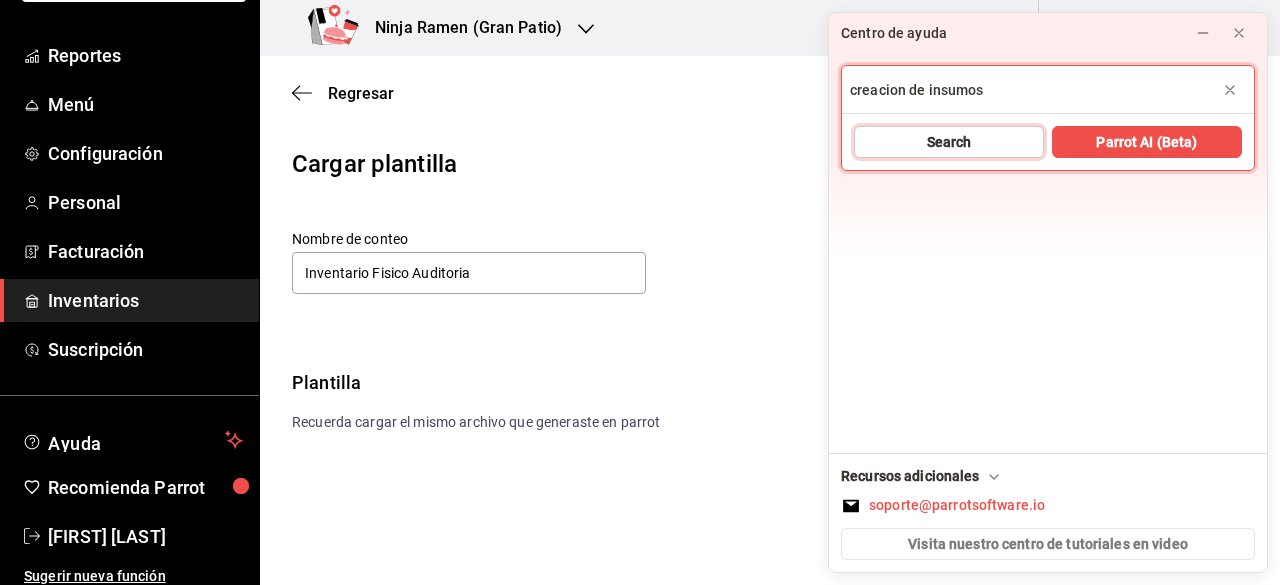 click on "Search" at bounding box center [949, 142] 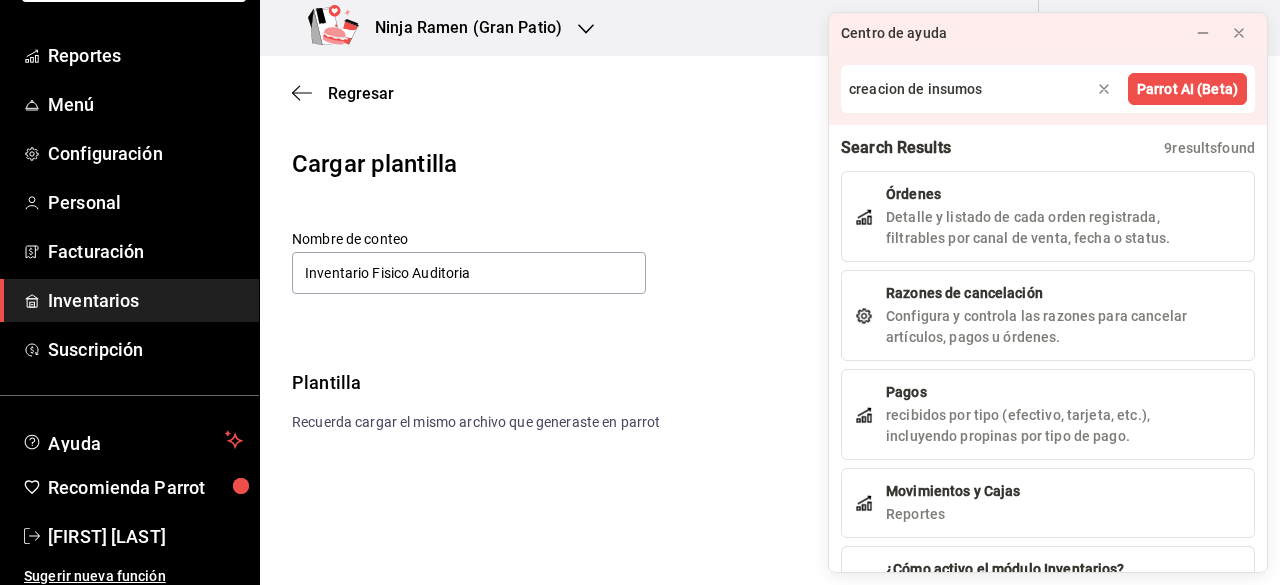click on "Search Results 9  result s  found Órdenes Detalle y listado de cada orden registrada, filtrables por canal de venta, fecha o status. Razones de cancelación Configura y controla las razones para cancelar artículos, pagos u órdenes. Pagos recibidos por tipo (efectivo, tarjeta, etc.), incluyendo propinas por tipo de pago. Movimientos y Cajas Reportes ¿Cómo activo el módulo Inventarios? -Creación de  insumos  2.-Creación de  Insumos  de producción 3.-Sub Recetas Cuando tu configuración esté lista, solicita que se active la afectación de  insumos  en tu sucursal. ¿Qué es una sub receta y como la creo? Sub receta Al seleccionar Subreceta emergerá una ventana en donde podemos definir el nombre de la sub receta y los  insumos  que se utilizarán. ¿Qué es una receta modificadores y como la creo? ¿Qué es una receta producción y como la creo? Insumo  de producción que produce, los  insumos  necesarios para la producción, cantidad que produce por re ¿Qué es una receta artículo y como la creo?" at bounding box center (1048, 348) 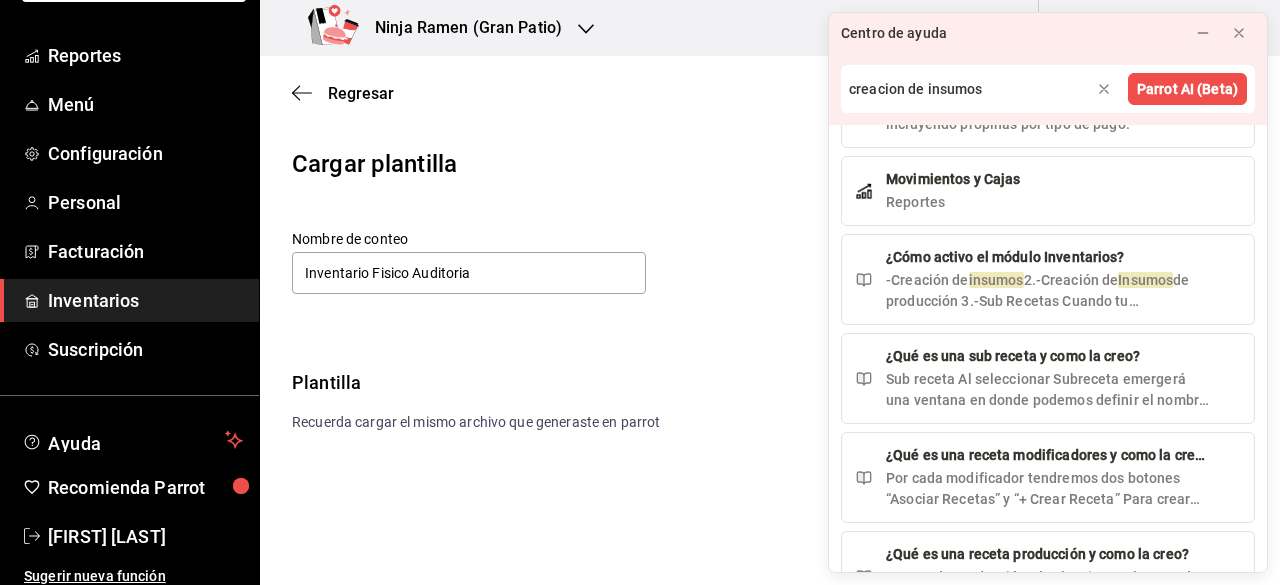scroll, scrollTop: 315, scrollLeft: 0, axis: vertical 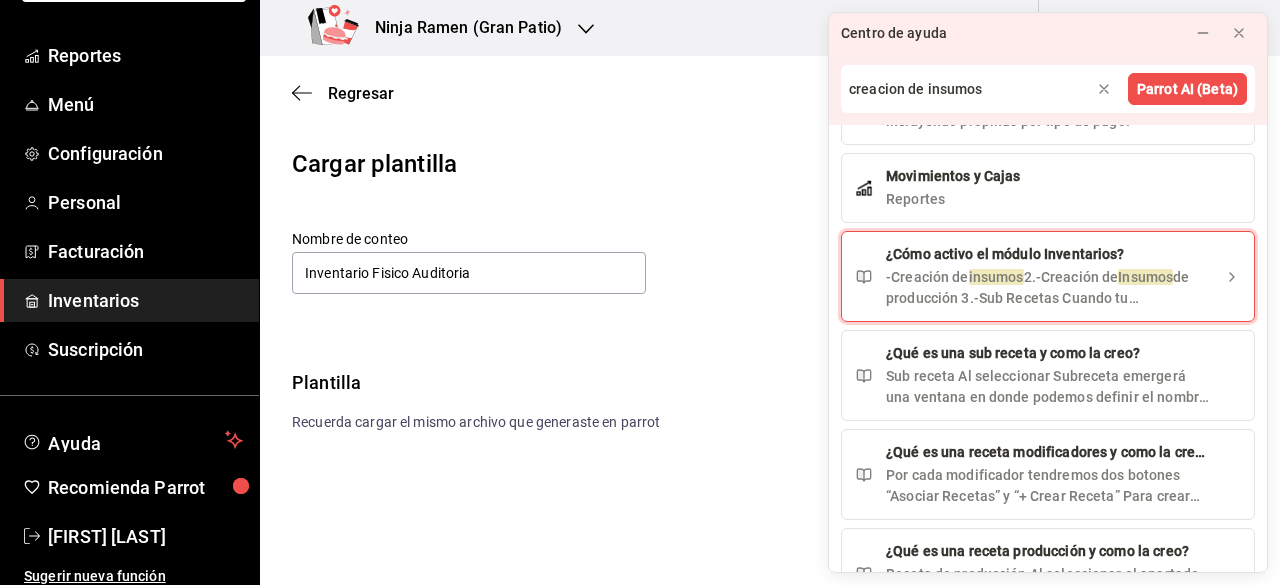 click on "-Creación de  insumos  2.-Creación de  Insumos  de producción 3.-Sub Recetas Cuando tu configuración esté lista, solicita que se active la afectación de  insumos  en tu sucursal." at bounding box center (1048, 288) 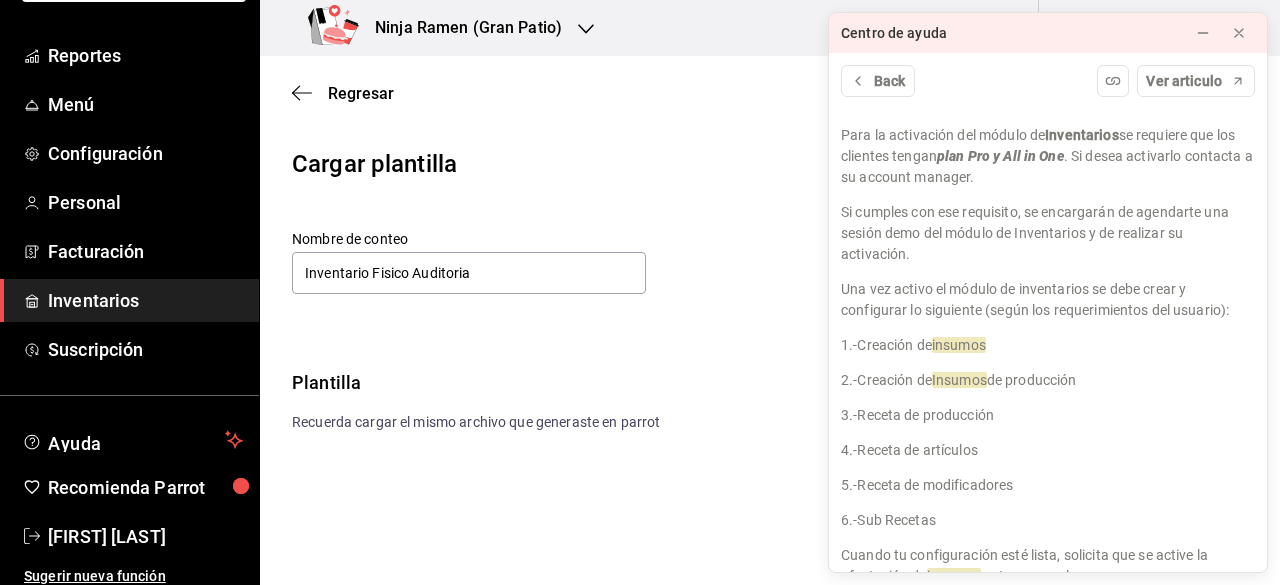 scroll, scrollTop: 52, scrollLeft: 0, axis: vertical 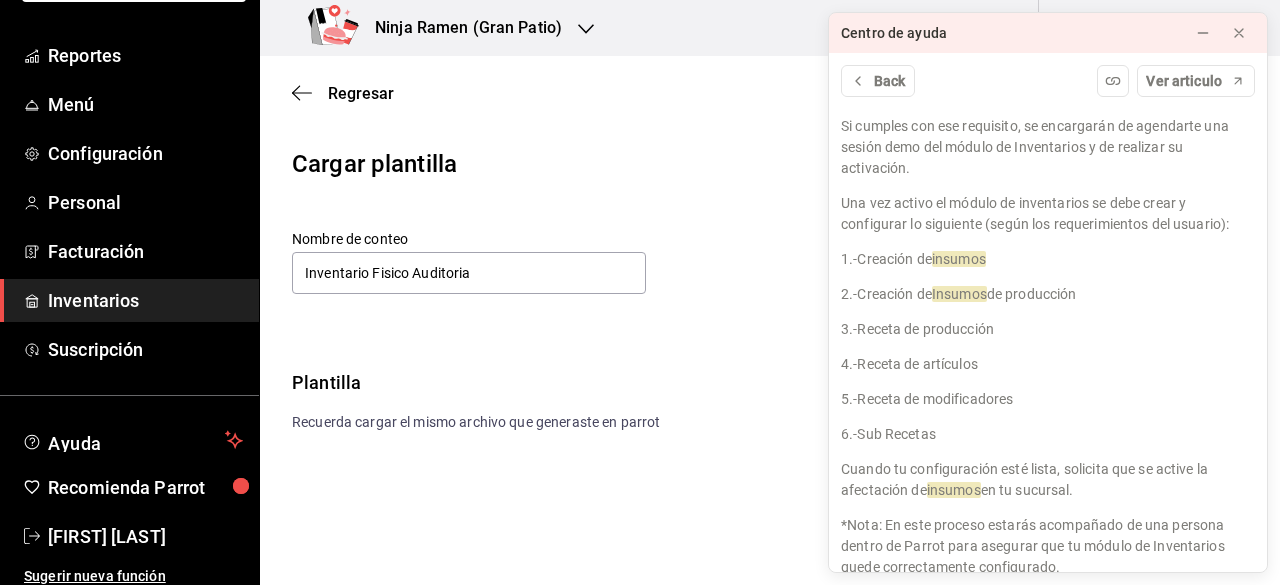 click on "Inventarios" at bounding box center (145, 300) 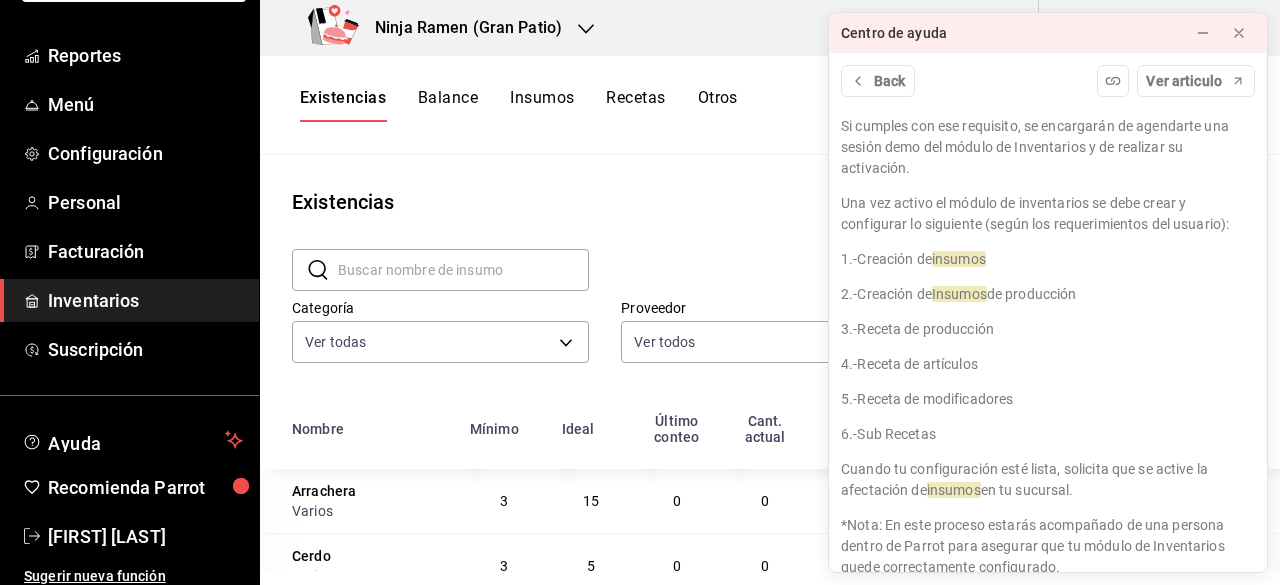 click on "Insumos" at bounding box center (542, 105) 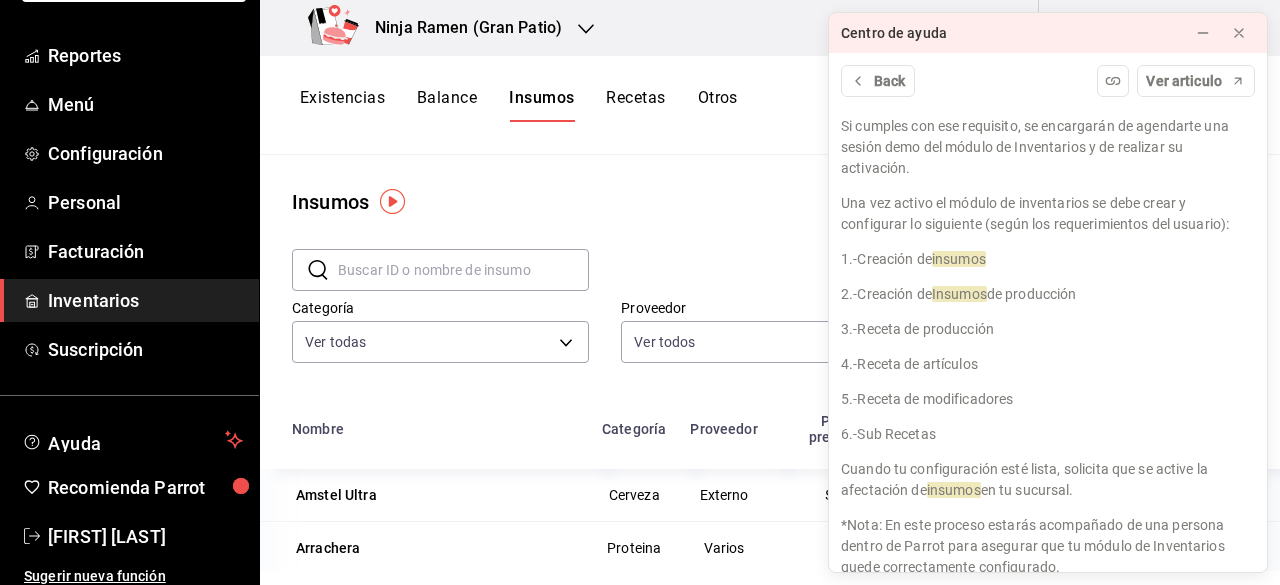 click on "Insumos" at bounding box center (770, 202) 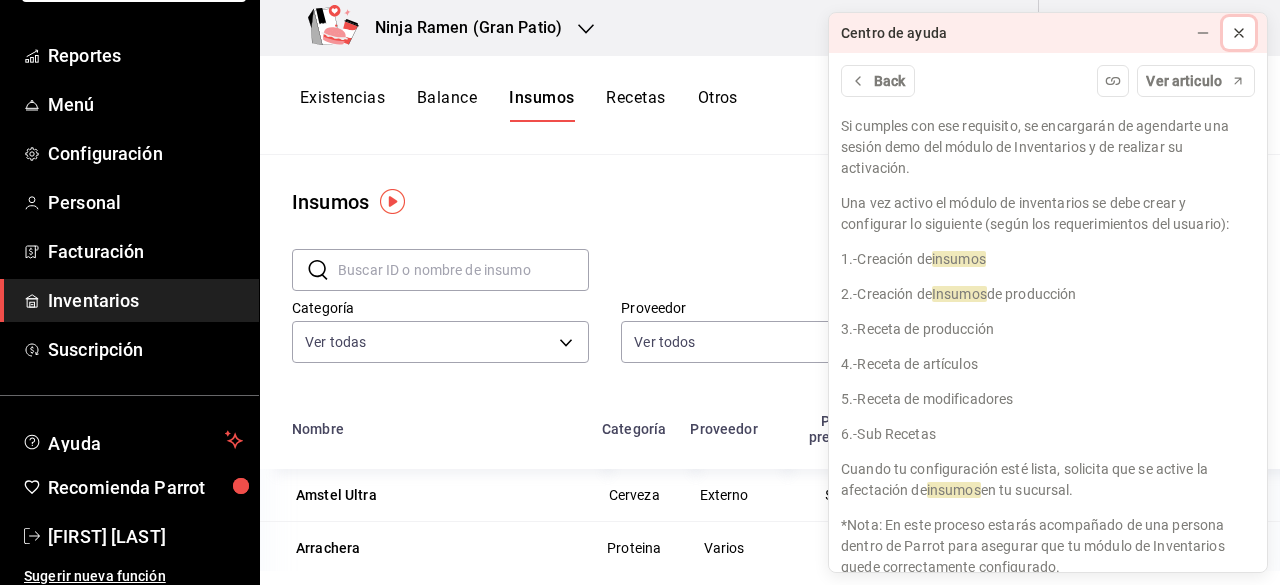 click 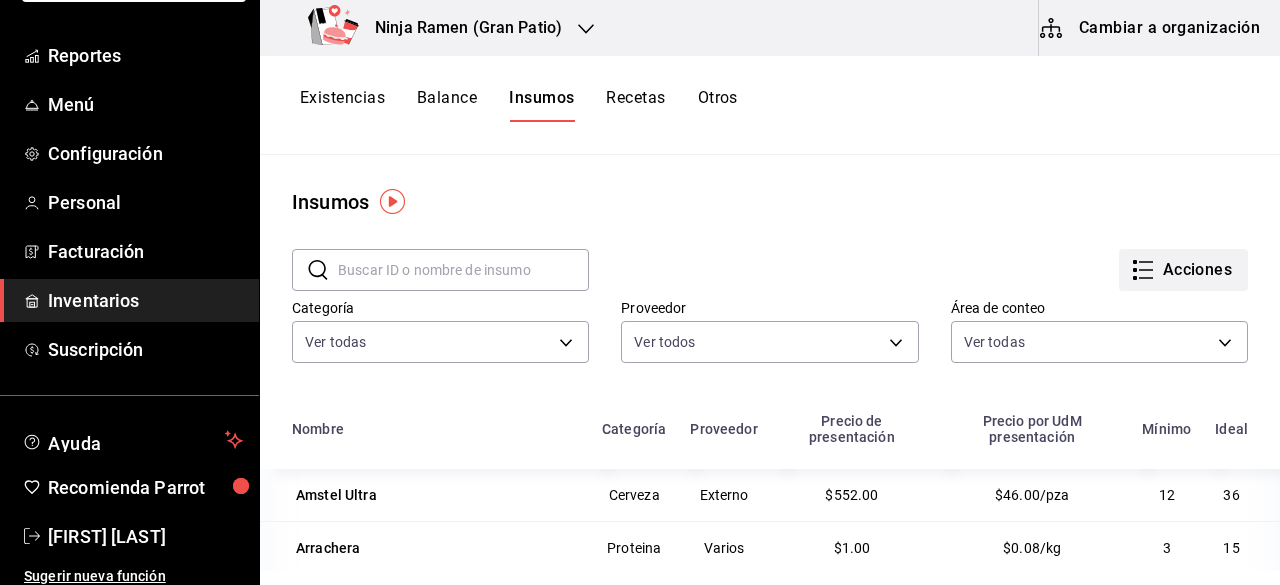 click on "Acciones" at bounding box center [1183, 270] 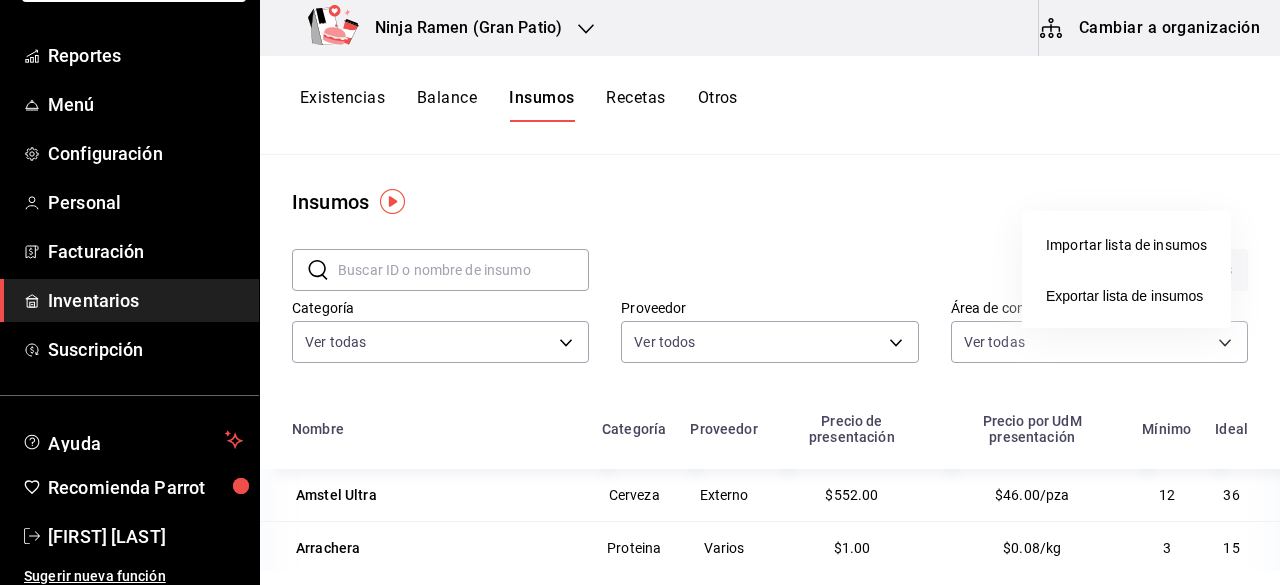 click at bounding box center [640, 292] 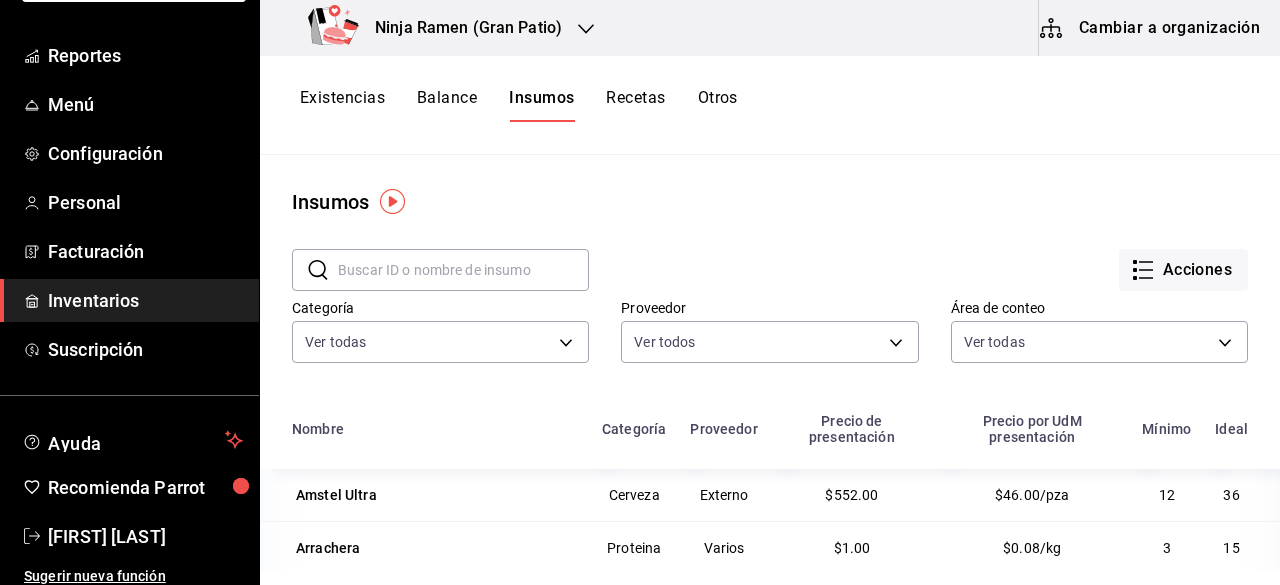 click on "Cambiar a organización" at bounding box center (1151, 28) 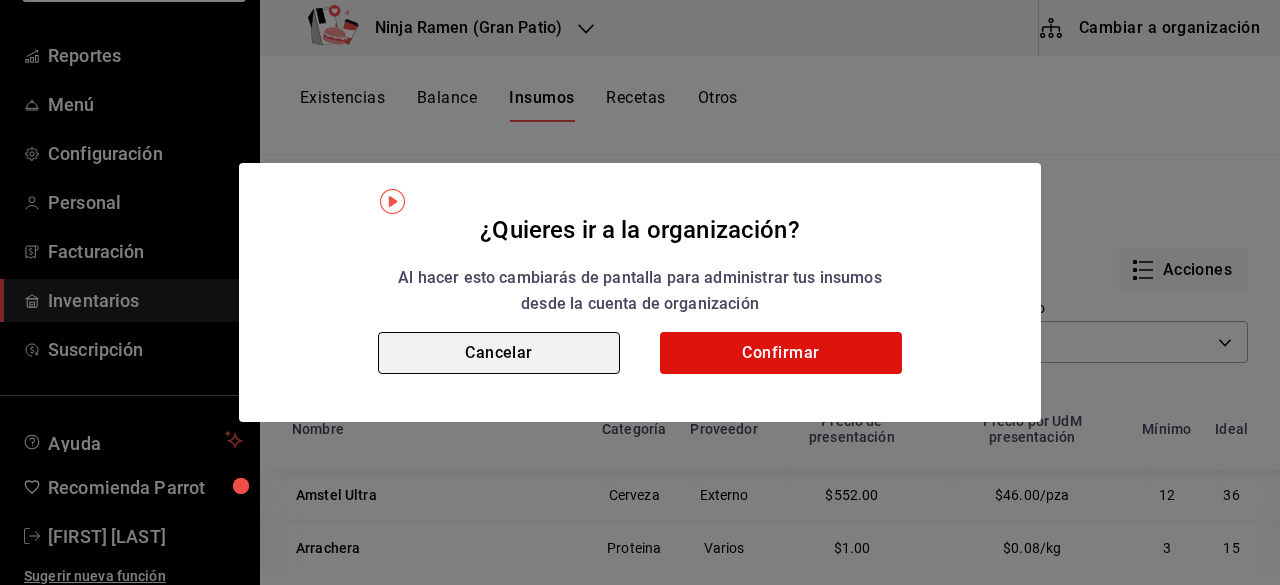drag, startPoint x: 498, startPoint y: 321, endPoint x: 505, endPoint y: 343, distance: 23.086792 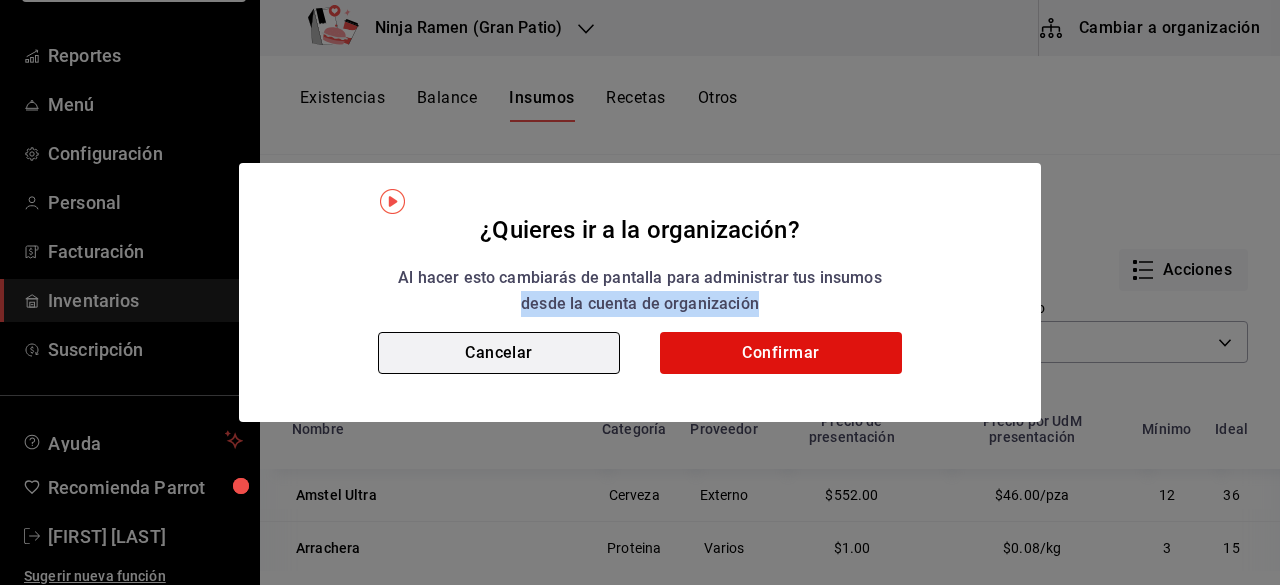click on "Cancelar" at bounding box center (499, 353) 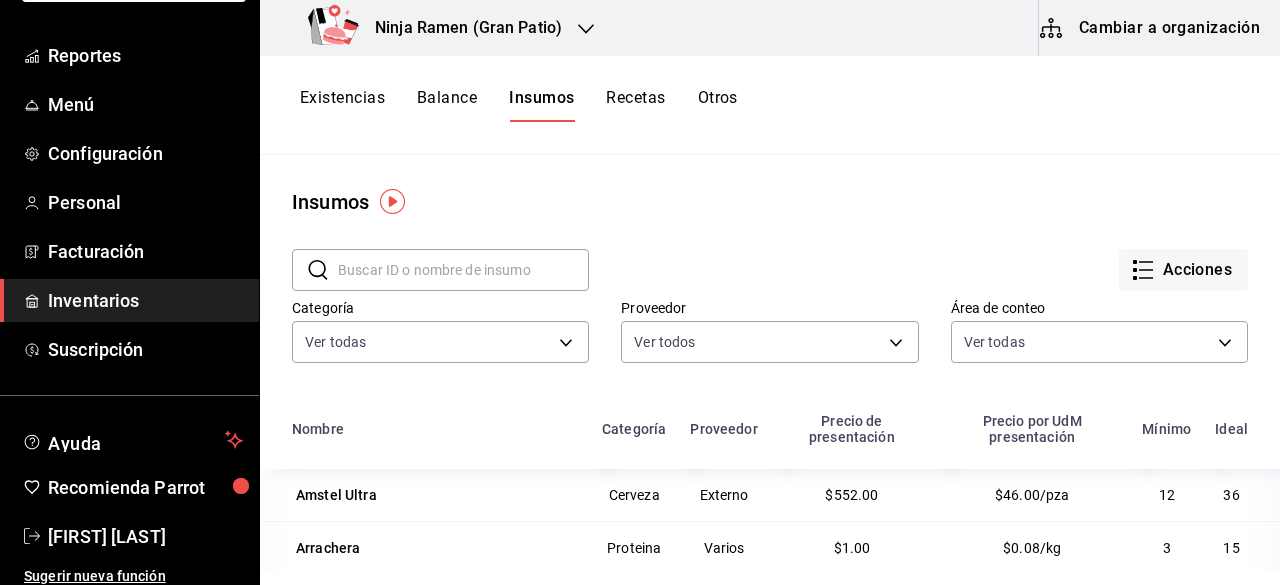 click on "Insumos" at bounding box center (770, 202) 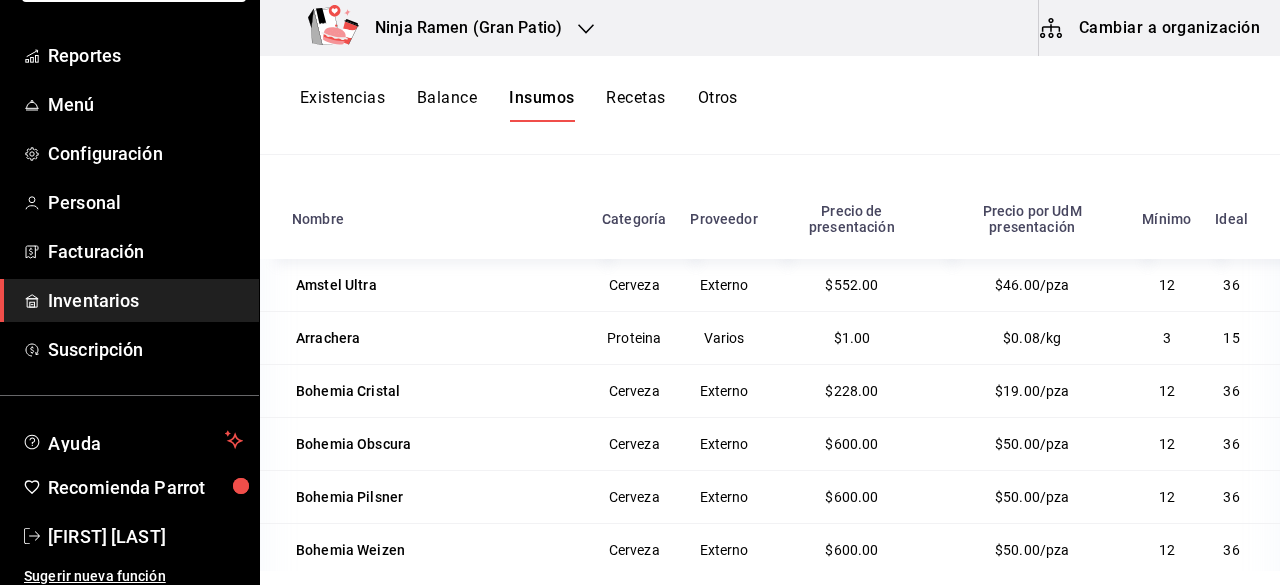 scroll, scrollTop: 236, scrollLeft: 0, axis: vertical 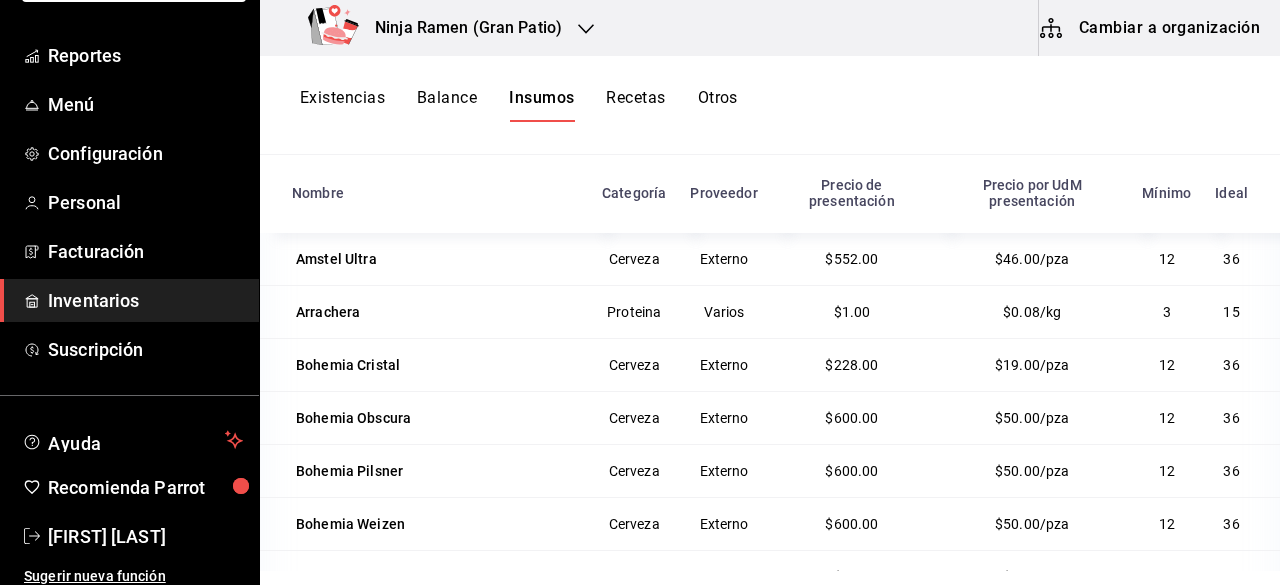 click on "Inventarios" at bounding box center (145, 300) 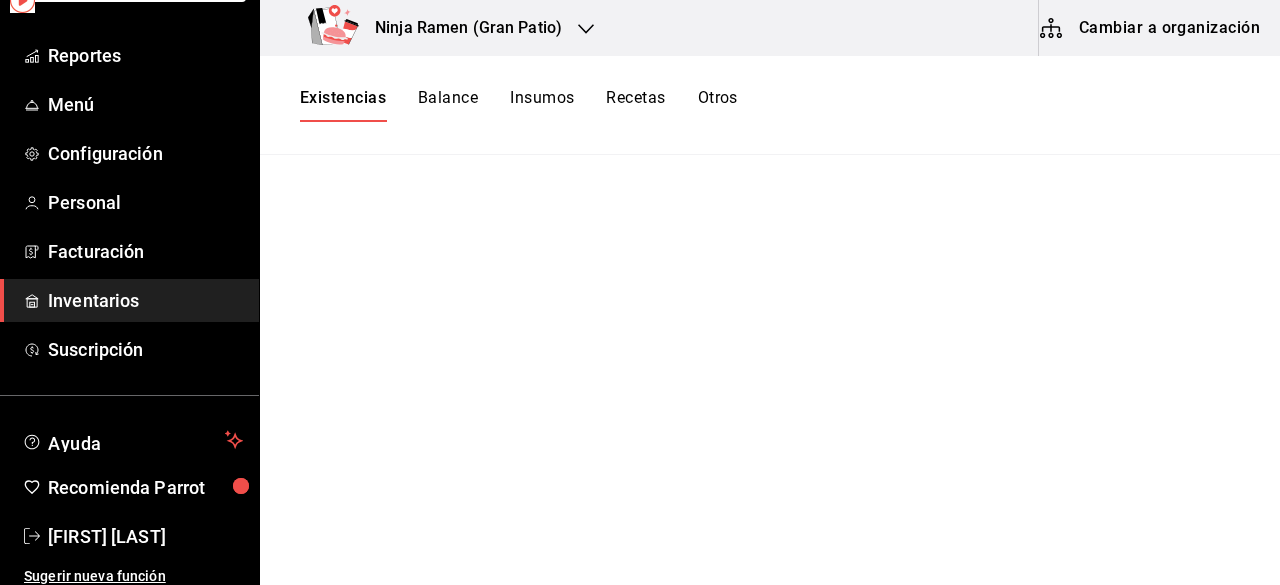 scroll, scrollTop: 0, scrollLeft: 0, axis: both 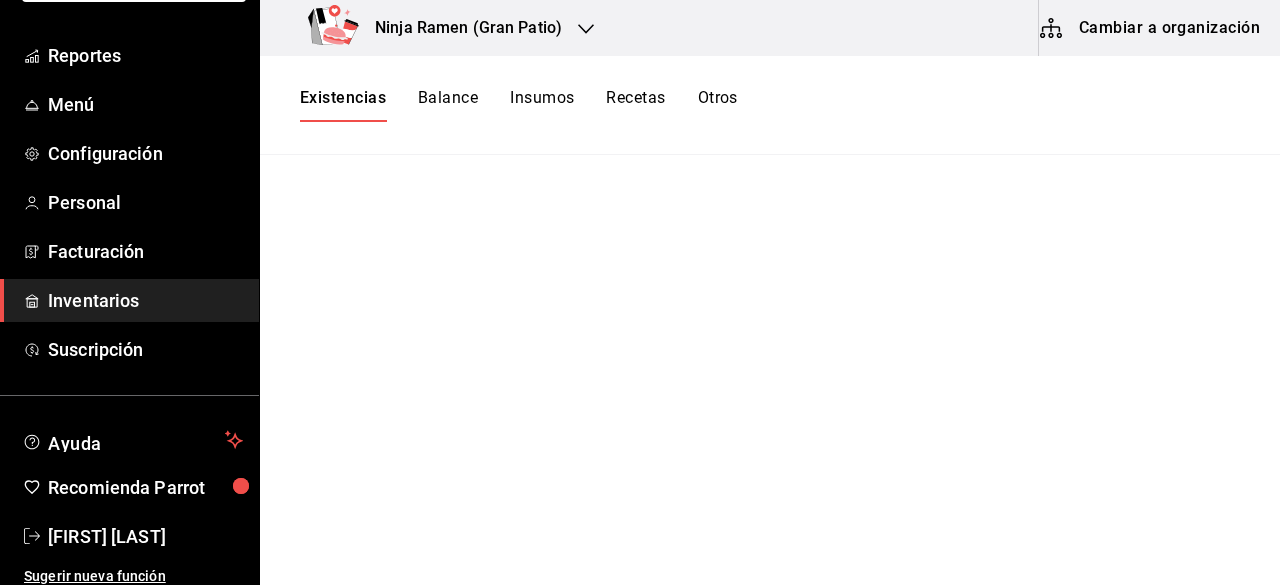click on "Cambiar a organización" at bounding box center [1151, 28] 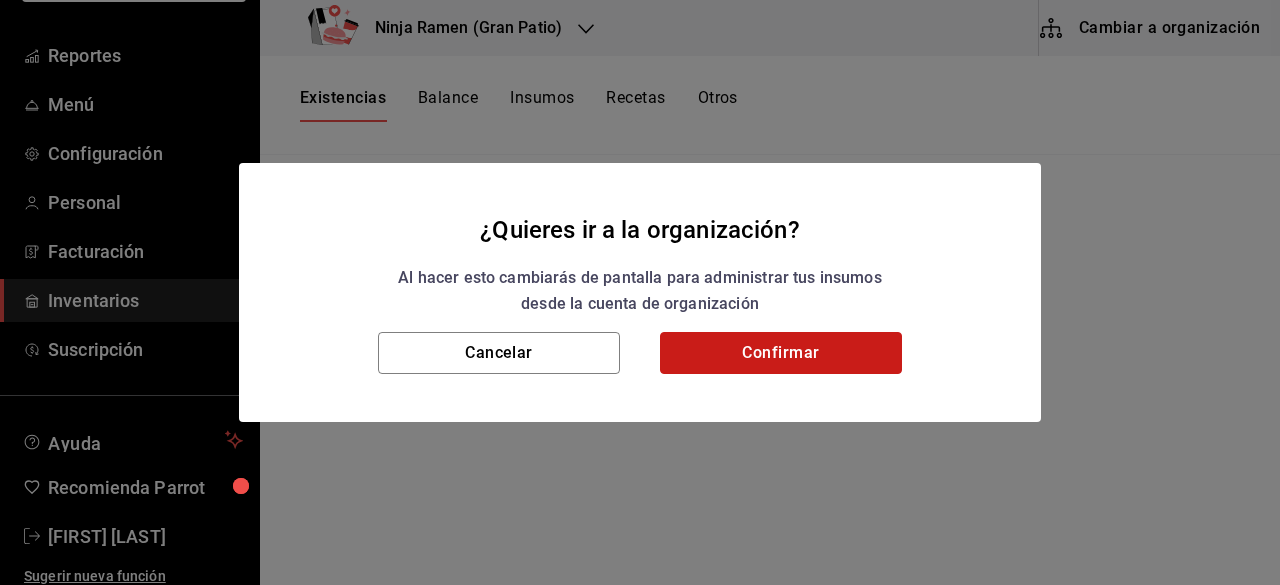 click on "Confirmar" at bounding box center [781, 353] 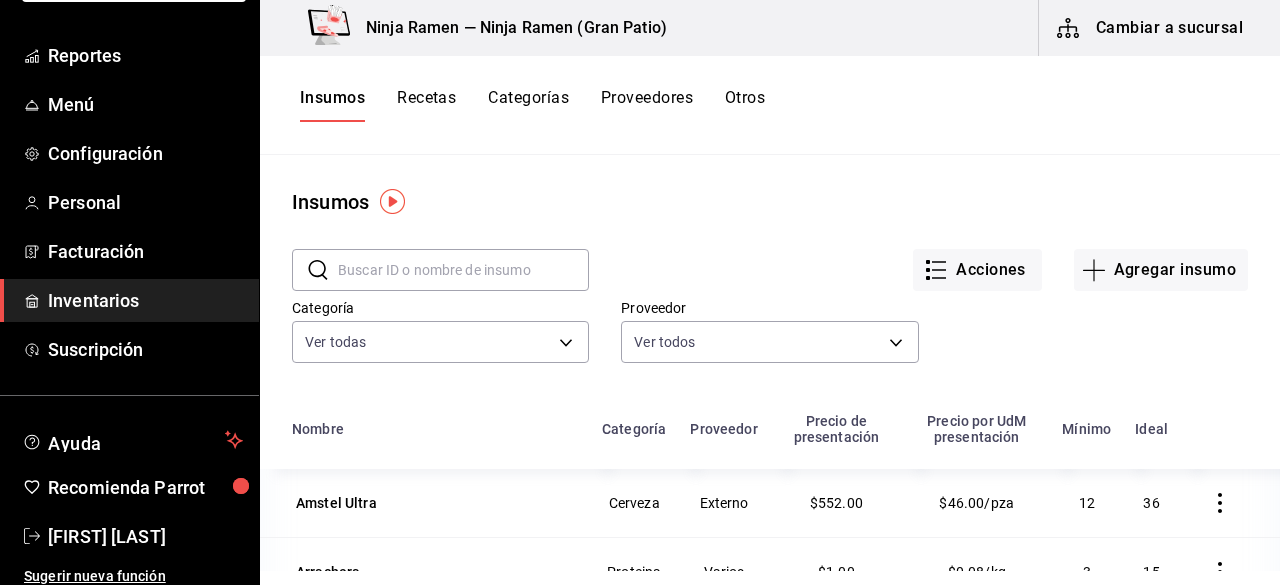 click on "Recetas" at bounding box center [426, 105] 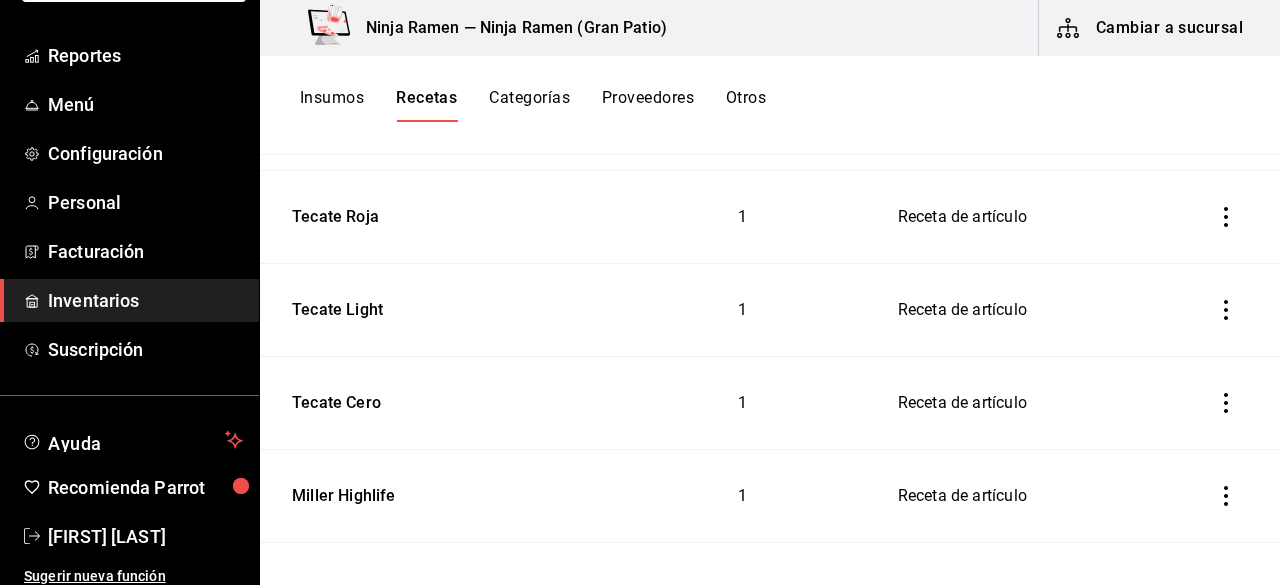 scroll, scrollTop: 0, scrollLeft: 0, axis: both 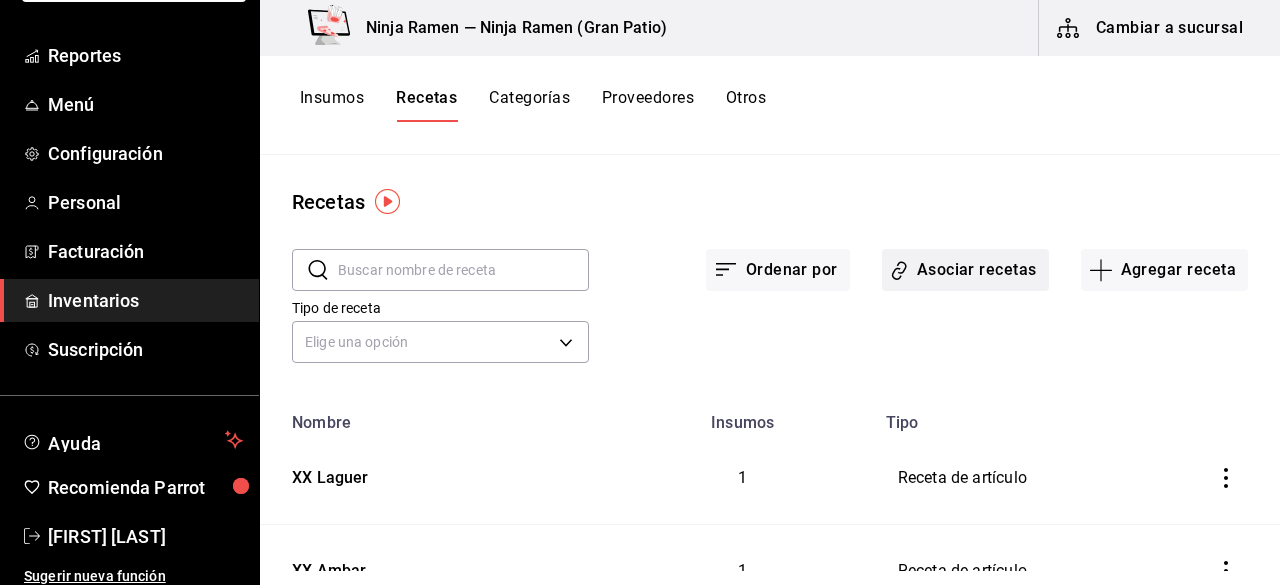 click on "Asociar recetas" at bounding box center [965, 270] 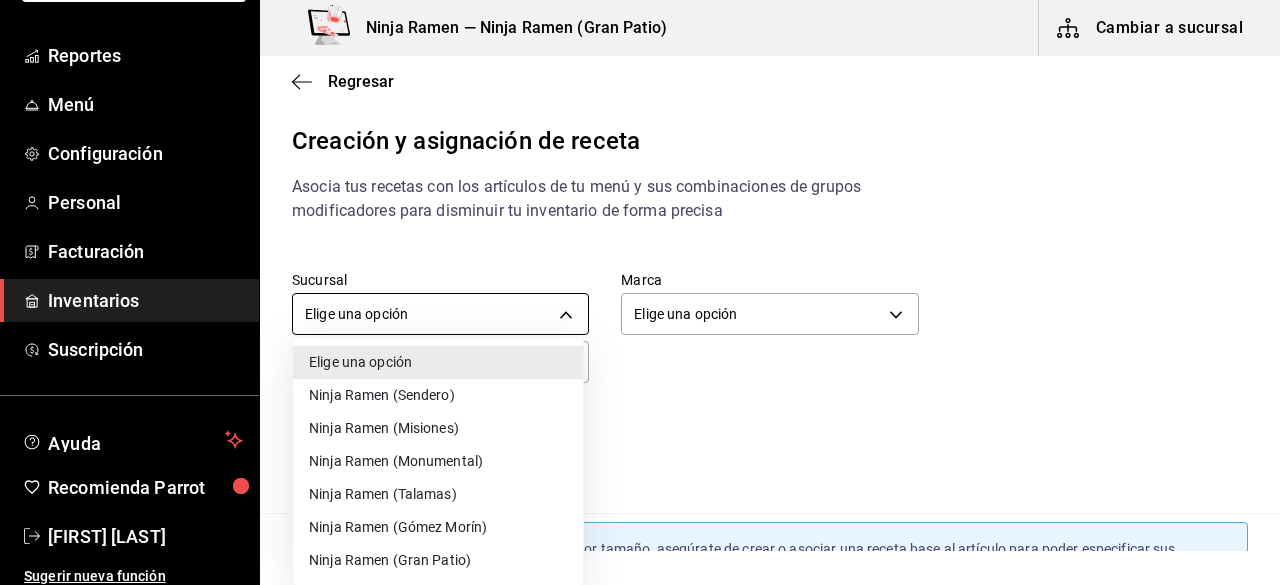 click on "Pregunta a Parrot AI Reportes   Menú   Configuración   Personal   Facturación   Inventarios   Suscripción   Ayuda Recomienda Parrot   [FIRST] [LAST]   Sugerir nueva función   Ninja Ramen — Ninja Ramen (Gran Patio) Cambiar a sucursal Regresar Creación y asignación de receta Asocia tus recetas con los artículos de tu menú y sus combinaciones de grupos modificadores para disminuir tu inventario de forma precisa Sucursal Elige una opción default Marca Elige una opción default ​ ​ Artículos Modificadores Si tu artículo tiene opciones de venta por tamaño, asegúrate de crear o asociar una receta base al artículo para poder especificar sus variaciones de tamaño. Expresso Doble AR-[NUMBER] Menú bebidas Delivery Asociar receta Crear receta Bohemia Pilsner AR-[NUMBER] Menú bebidas Asociar receta Crear receta Mula de moscu AR-[NUMBER] Menú bebidas Asociar receta Crear receta Clericot Tinto AR-[NUMBER] Menú bebidas Asociar receta Golden Lemon Tea" at bounding box center (640, 275) 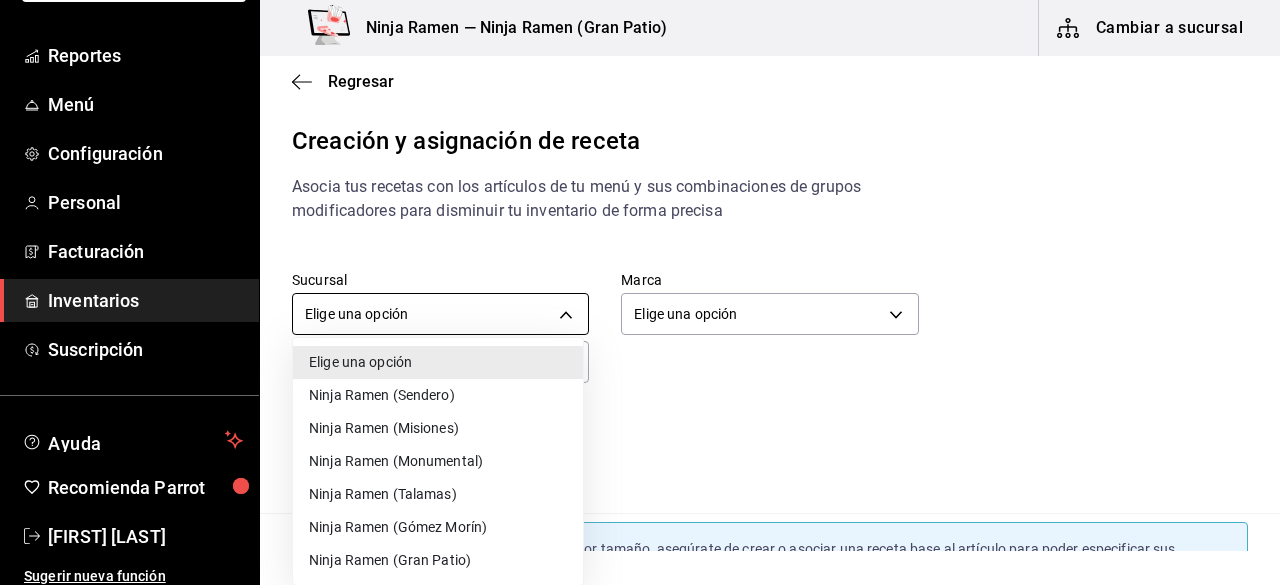 click at bounding box center [640, 292] 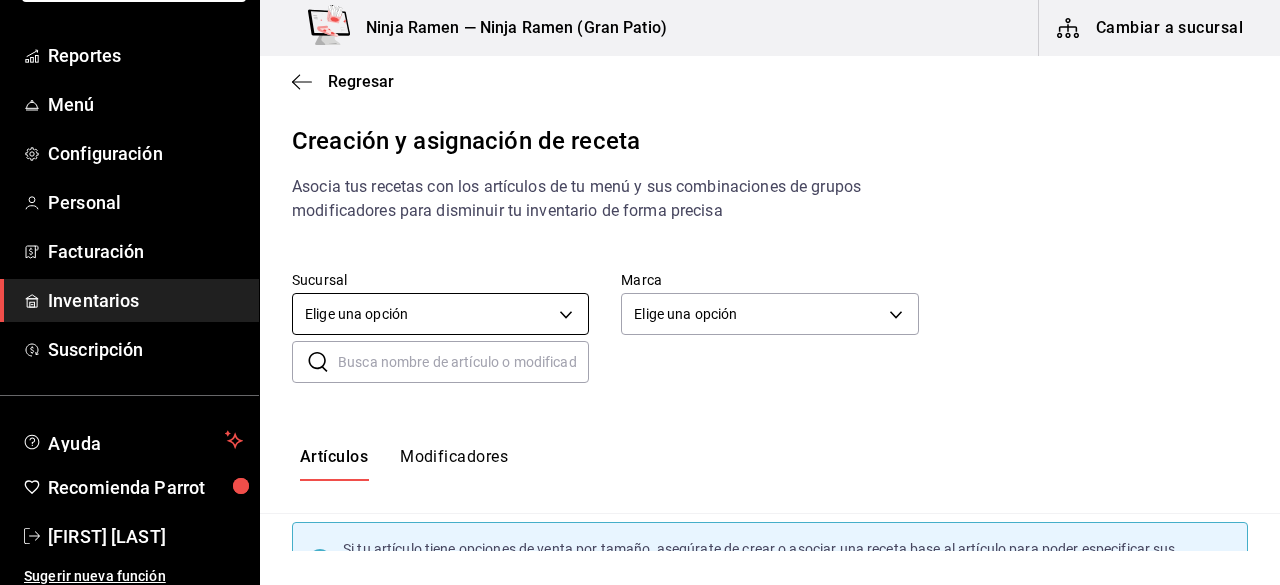 click on "Pregunta a Parrot AI Reportes   Menú   Configuración   Personal   Facturación   Inventarios   Suscripción   Ayuda Recomienda Parrot   [FIRST] [LAST]   Sugerir nueva función   Ninja Ramen — Ninja Ramen (Gran Patio) Cambiar a sucursal Regresar Creación y asignación de receta Asocia tus recetas con los artículos de tu menú y sus combinaciones de grupos modificadores para disminuir tu inventario de forma precisa Sucursal Elige una opción default Marca Elige una opción default ​ ​ Artículos Modificadores Si tu artículo tiene opciones de venta por tamaño, asegúrate de crear o asociar una receta base al artículo para poder especificar sus variaciones de tamaño. Expresso Doble AR-[NUMBER] Menú bebidas Delivery Asociar receta Crear receta Bohemia Pilsner AR-[NUMBER] Menú bebidas Asociar receta Crear receta Mula de moscu AR-[NUMBER] Menú bebidas Asociar receta Crear receta Clericot Tinto AR-[NUMBER] Menú bebidas Asociar receta Golden Lemon Tea" at bounding box center [640, 275] 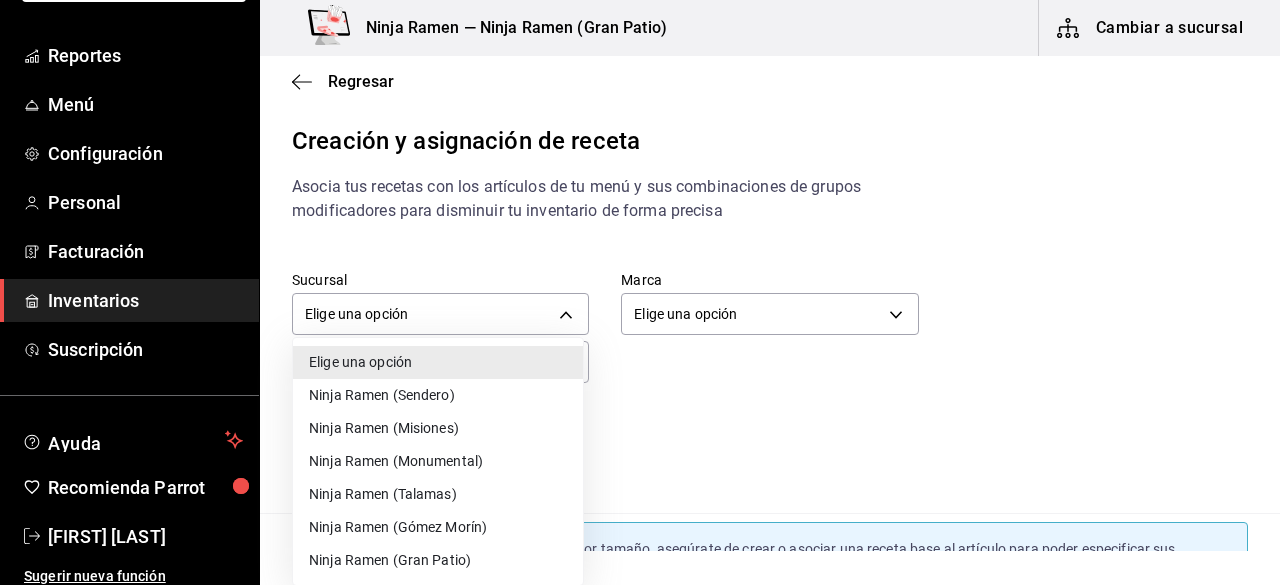 click on "Ninja Ramen (Gran Patio)" at bounding box center (438, 560) 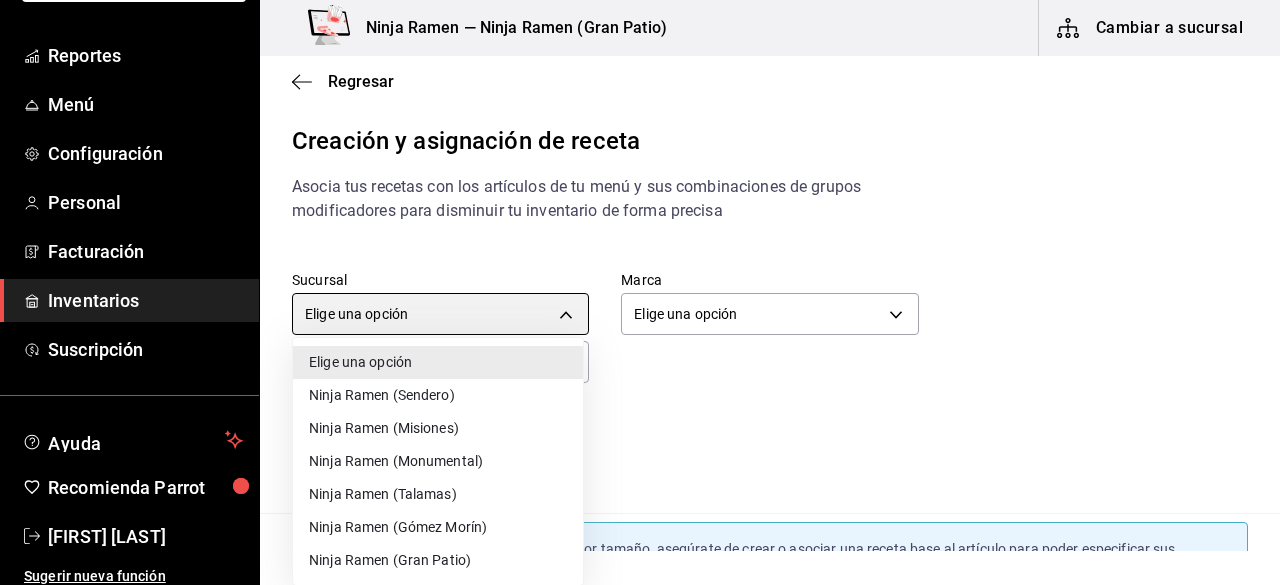 type on "b90219f1-15dd-4856-8128-8737b719c4e5" 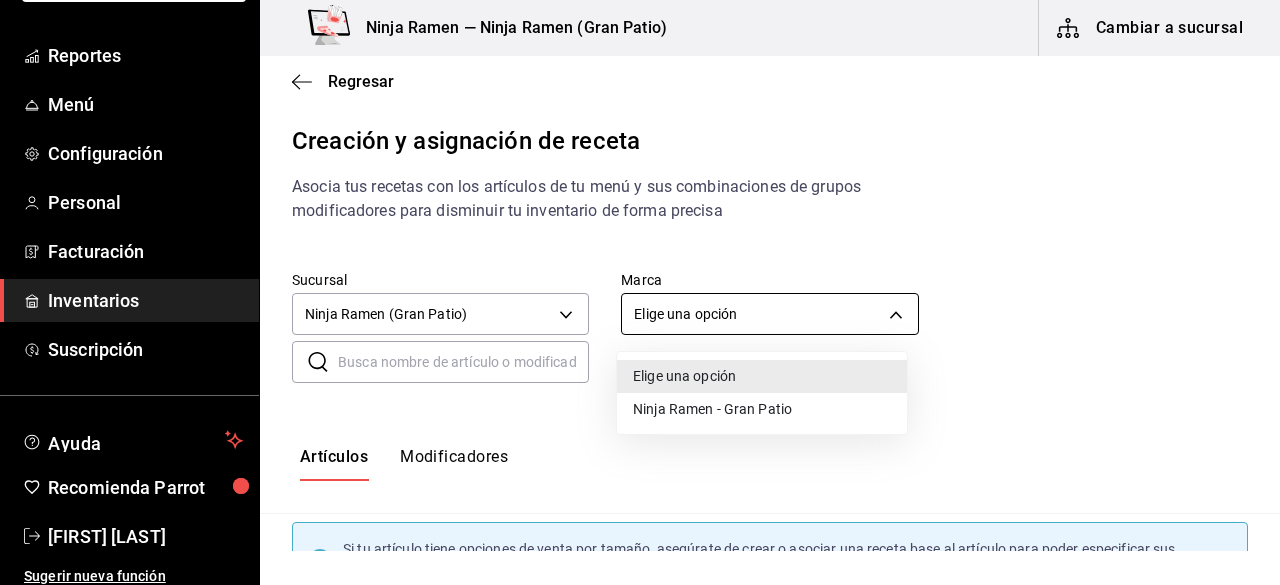 click on "Pregunta a Parrot AI Reportes   Menú   Configuración   Personal   Facturación   Inventarios   Suscripción   Ayuda Recomienda Parrot   [FIRST] [LAST]   Sugerir nueva función   Ninja Ramen — Ninja Ramen (Gran Patio) Cambiar a sucursal Regresar Creación y asignación de receta Asocia tus recetas con los artículos de tu menú y sus combinaciones de grupos modificadores para disminuir tu inventario de forma precisa Sucursal Ninja Ramen (Gran Patio) [UUID] Marca Elige una opción default ​ ​ Artículos Modificadores Si tu artículo tiene opciones de venta por tamaño, asegúrate de crear o asociar una receta base al artículo para poder especificar sus variaciones de tamaño. Bebida Koreana AR-[NUMBER] Menú Ninja Ramen Gran Patio Delivery Asociar receta Crear receta TonkotsuShoyu AR-[NUMBER] Delivery Menú Ninja Ramen Gran Patio Asociar receta Crear receta Sake Maki AR-[NUMBER] Delivery Menú Ninja Ramen Gran Patio Asociar receta Mixto Res" at bounding box center (640, 275) 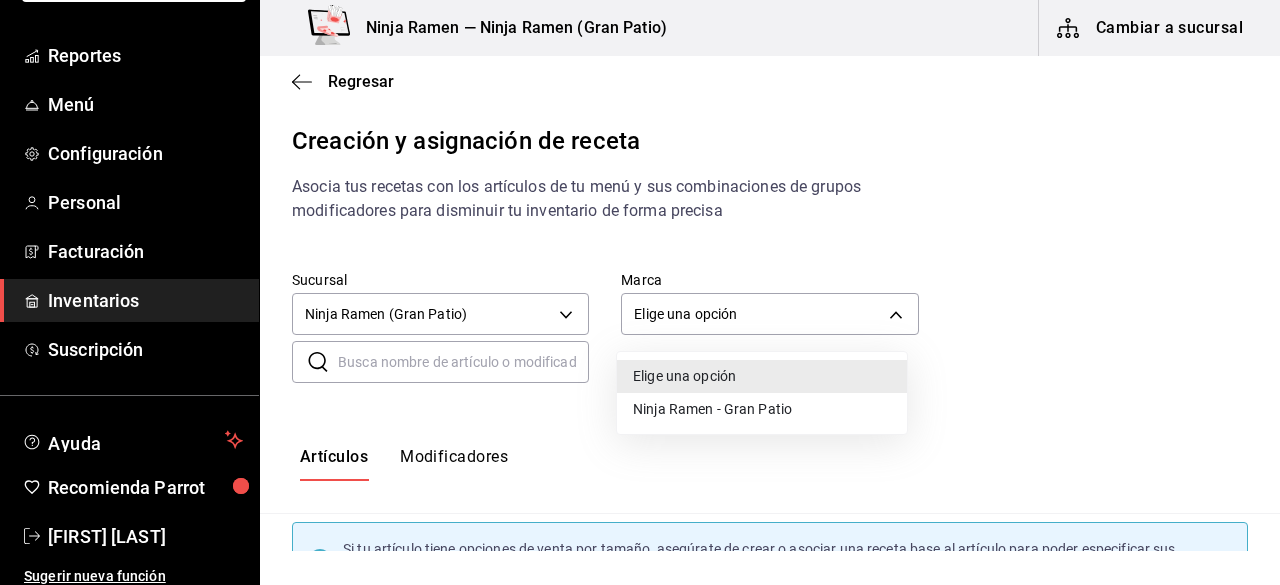 click on "Ninja Ramen - Gran Patio" at bounding box center (762, 409) 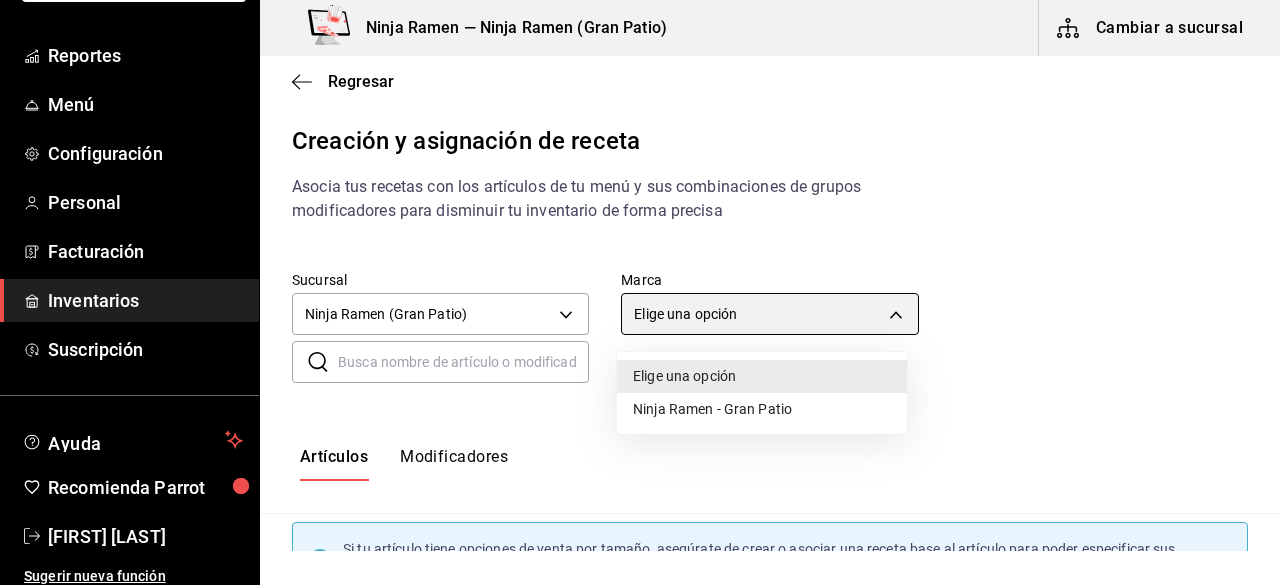 type on "0d3d54d2-317b-4c12-8240-5af3502e9e0c" 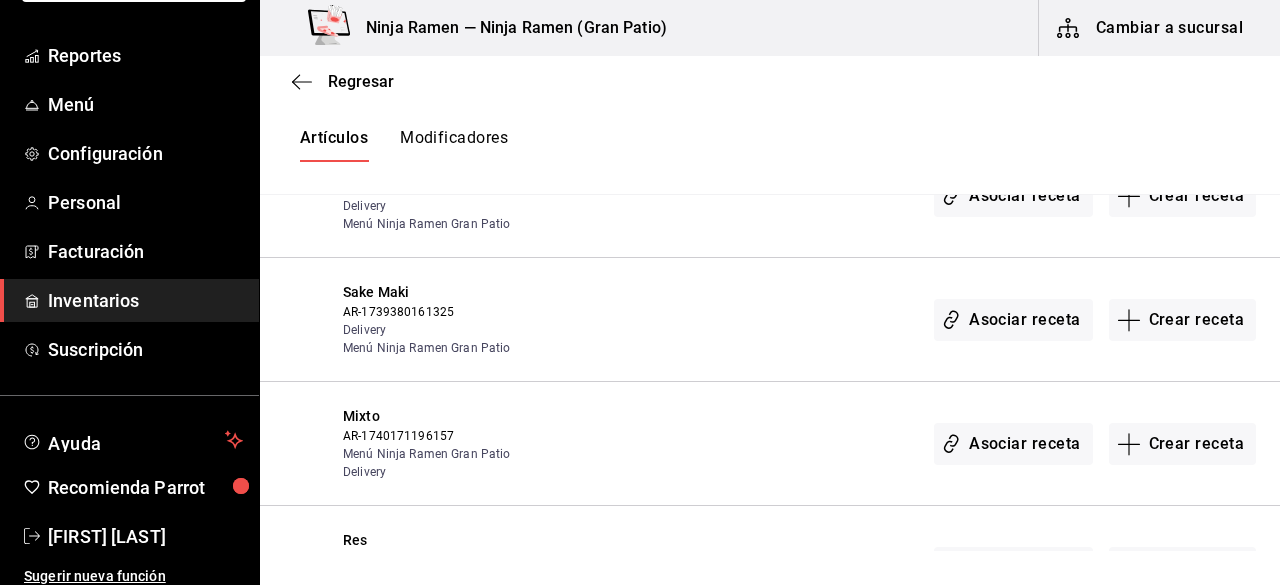 scroll, scrollTop: 0, scrollLeft: 0, axis: both 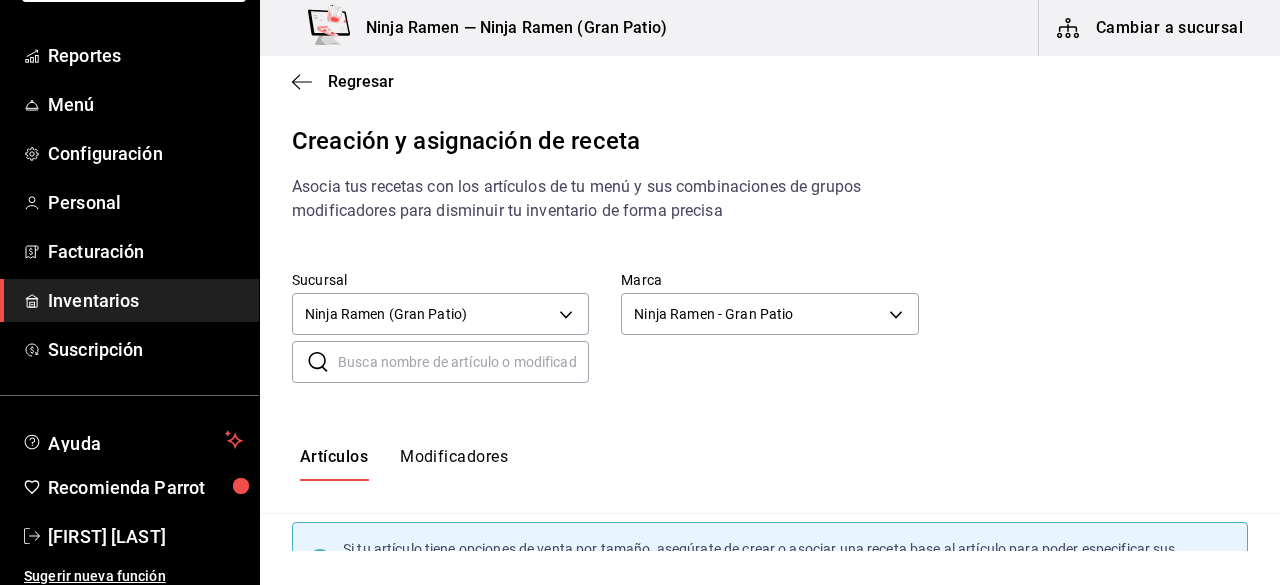 click on "Cambiar a sucursal" at bounding box center (1151, 28) 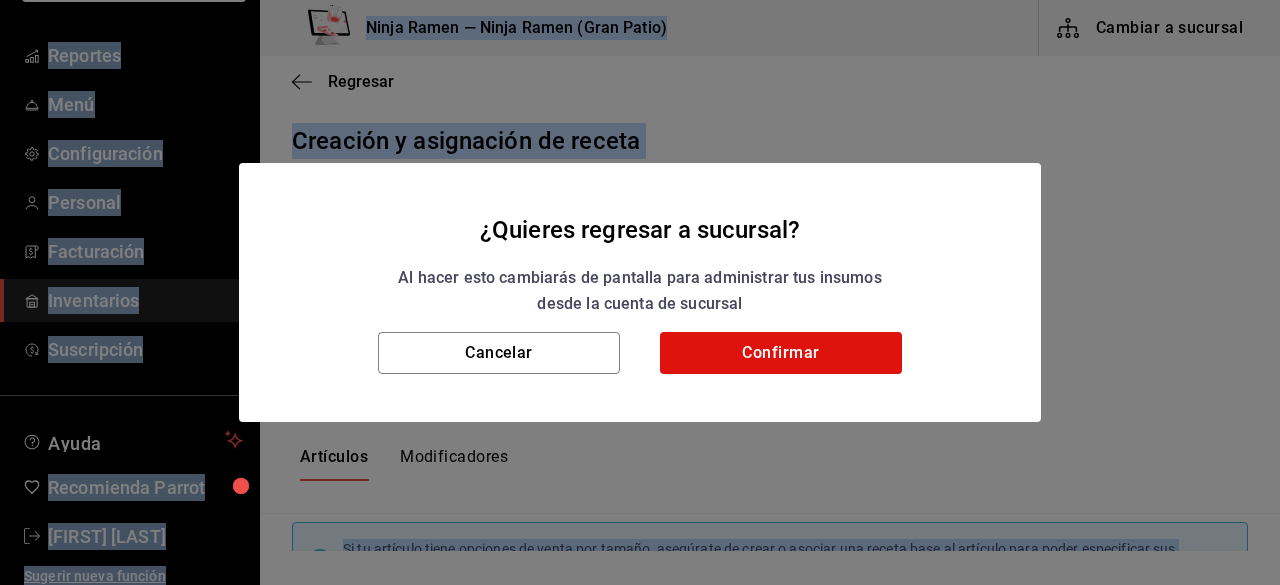 click on "¿Quieres regresar a sucursal? Al hacer esto cambiarás de pantalla para administrar tus insumos desde la cuenta de sucursal Cancelar Confirmar" at bounding box center (640, 292) 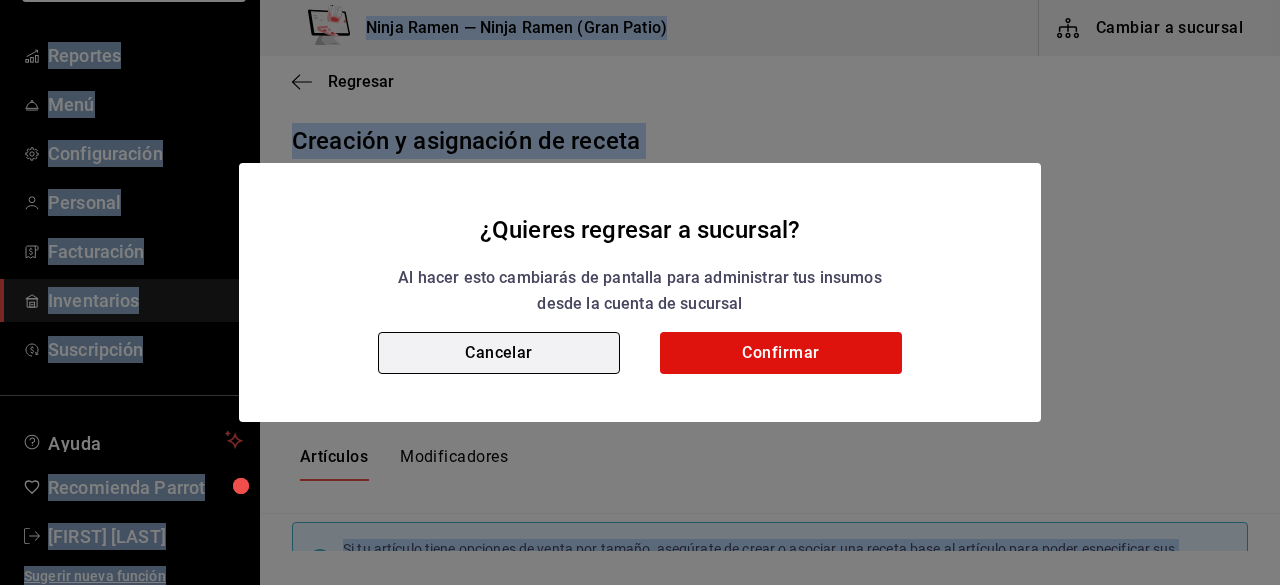 click on "Cancelar" at bounding box center (499, 353) 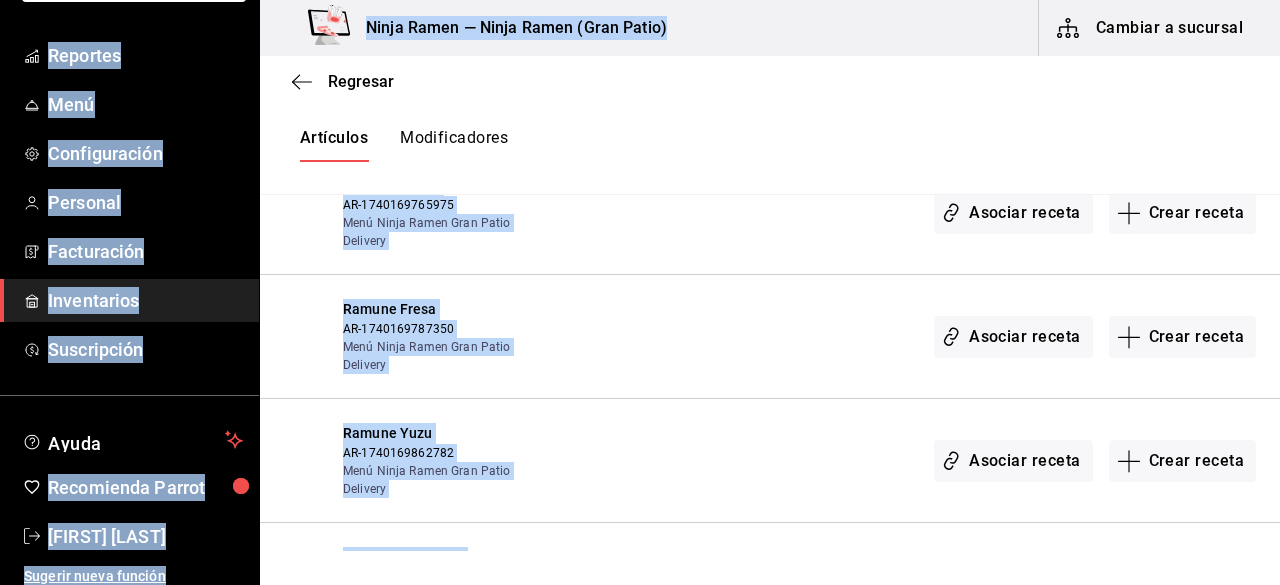 scroll, scrollTop: 2604, scrollLeft: 0, axis: vertical 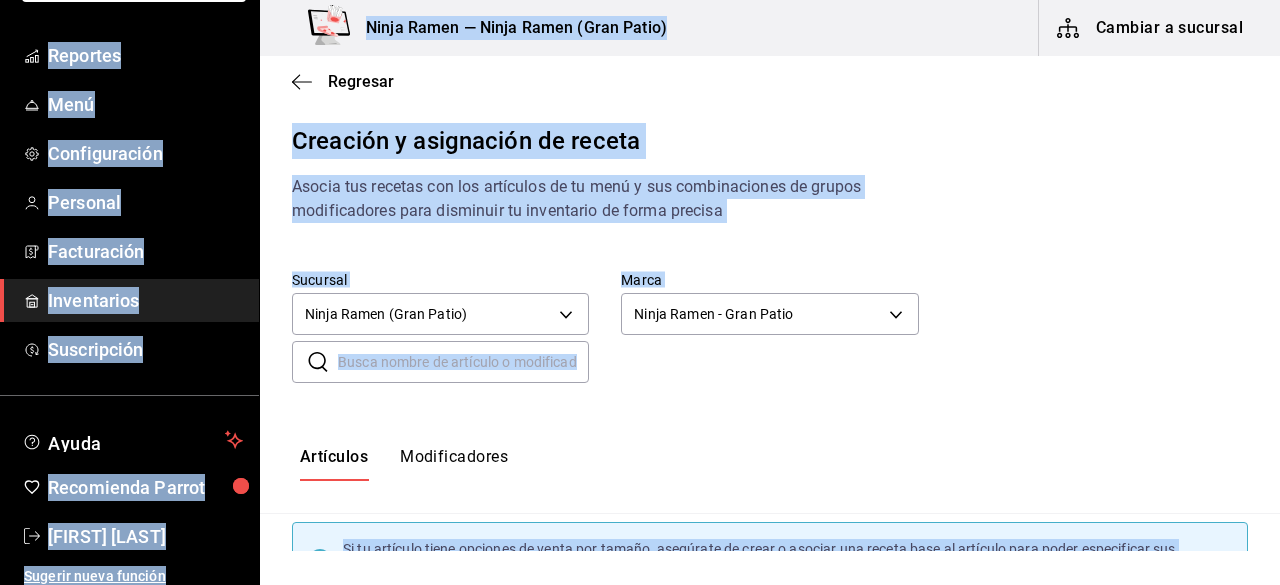 click on "Inventarios" at bounding box center (145, 300) 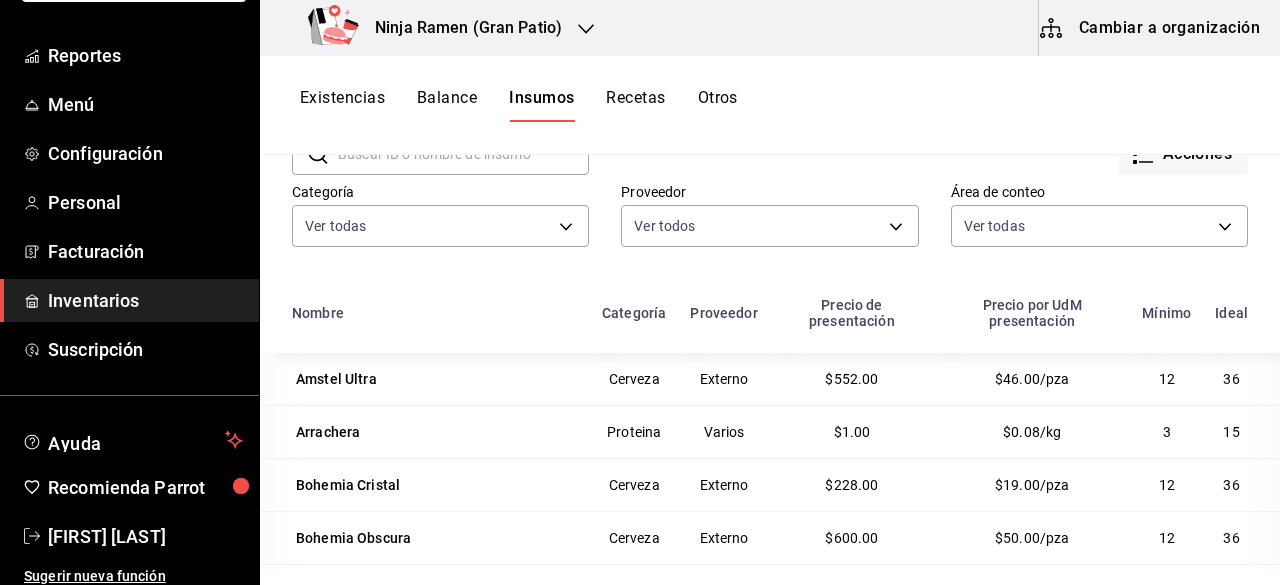 scroll, scrollTop: 118, scrollLeft: 0, axis: vertical 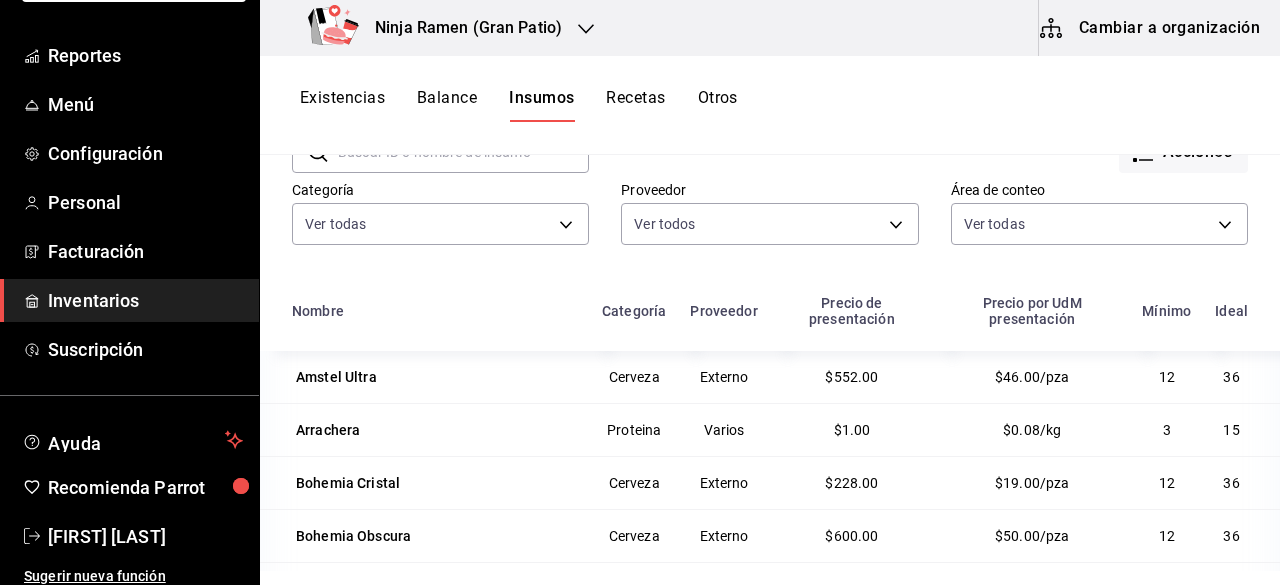 click on "Recetas" at bounding box center (635, 105) 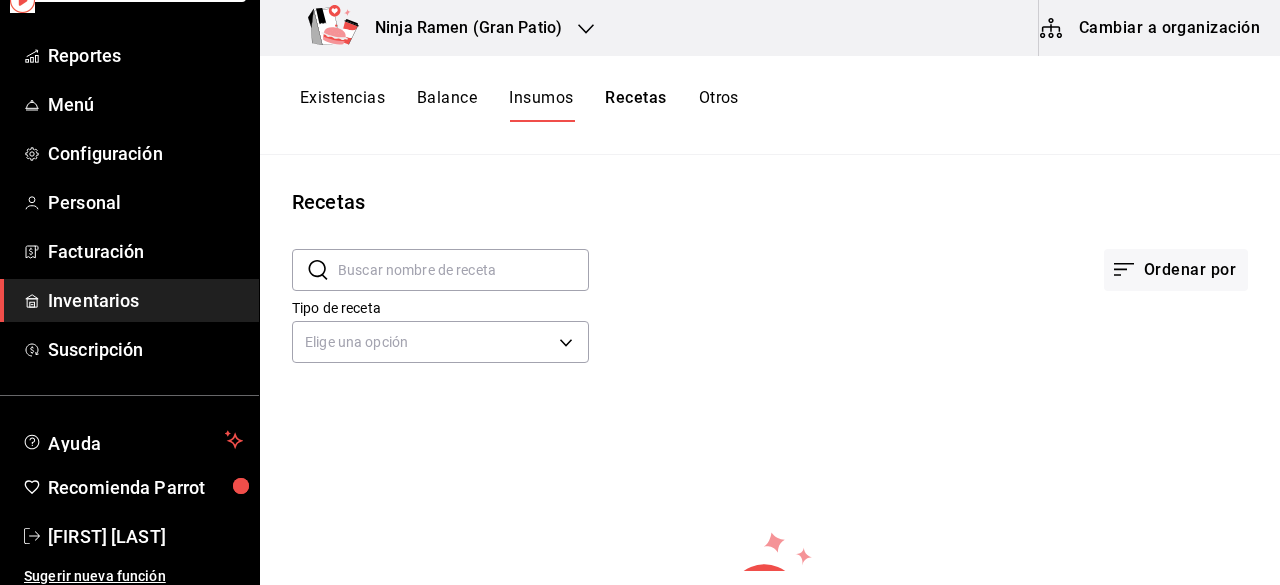 scroll, scrollTop: 0, scrollLeft: 0, axis: both 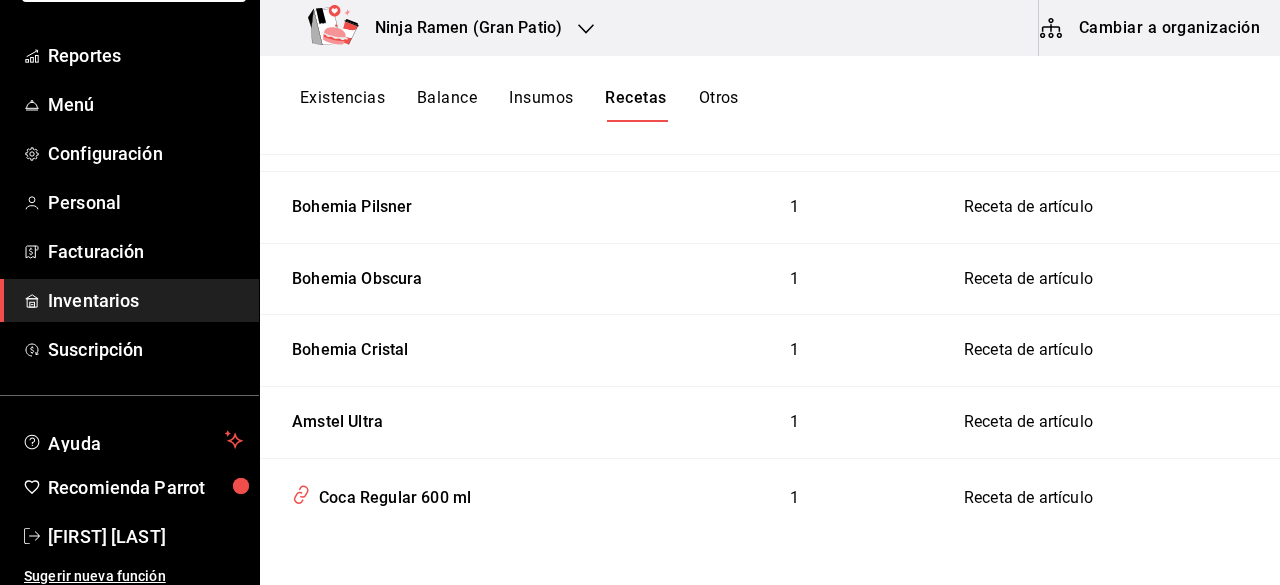 click on "Existencias" at bounding box center (342, 105) 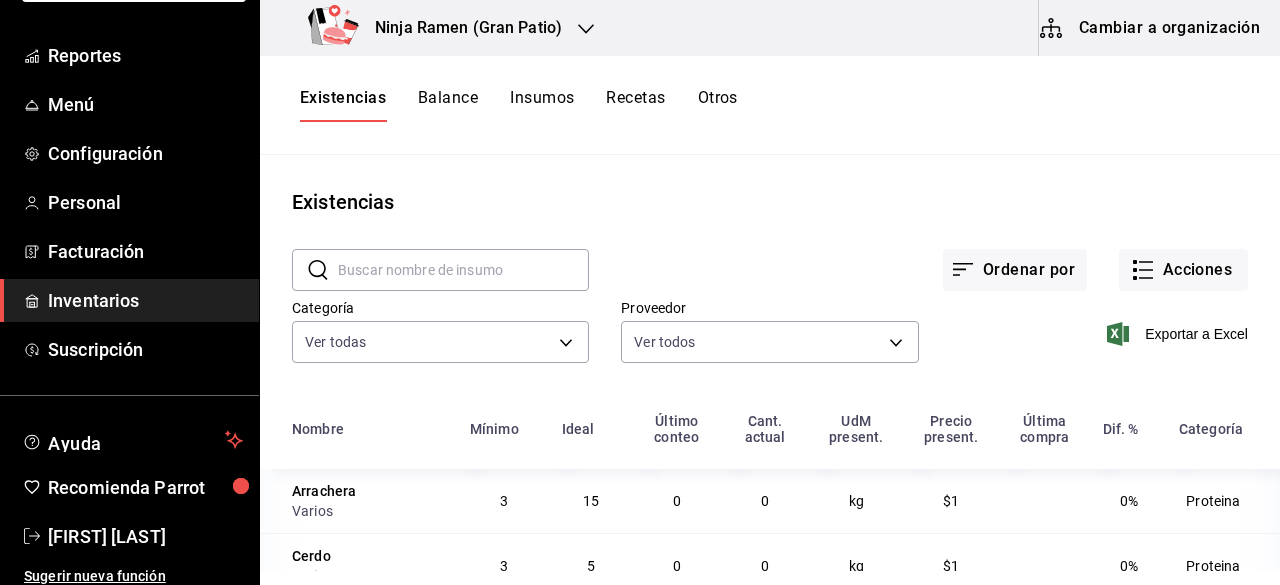 click on "Cambiar a organización" at bounding box center [1151, 28] 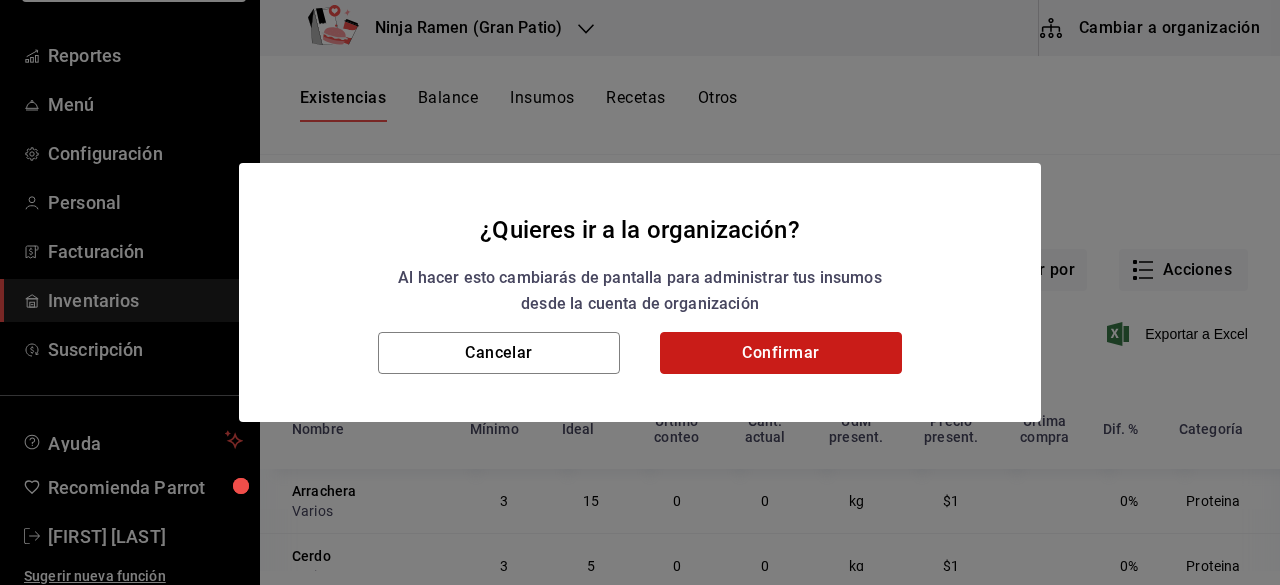 click on "Confirmar" at bounding box center [781, 353] 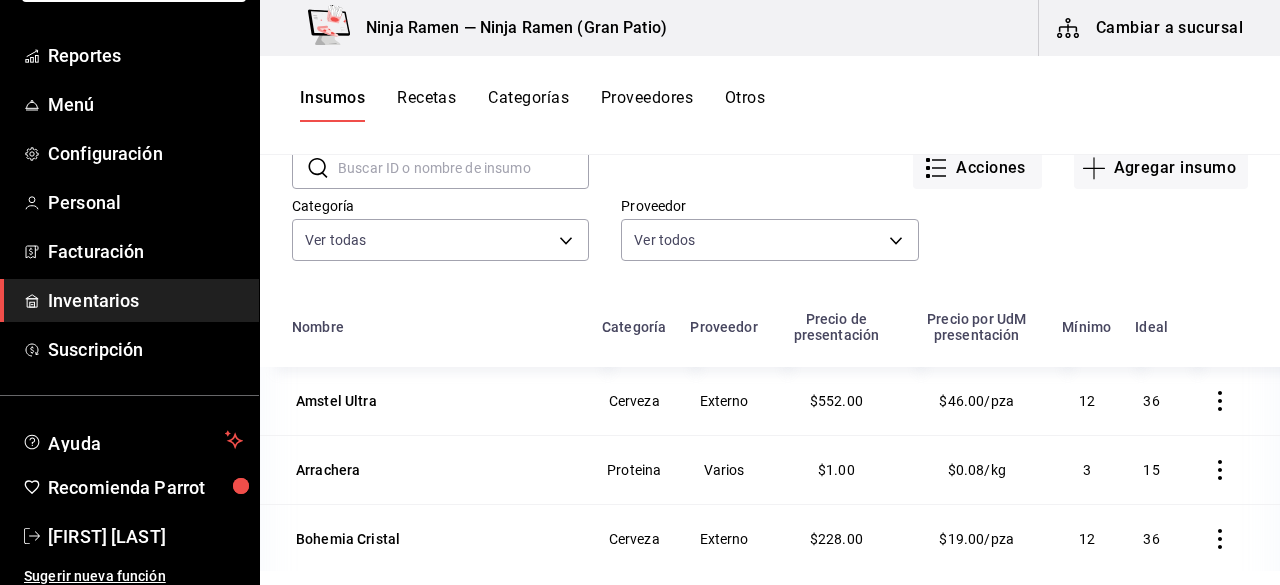 scroll, scrollTop: 0, scrollLeft: 0, axis: both 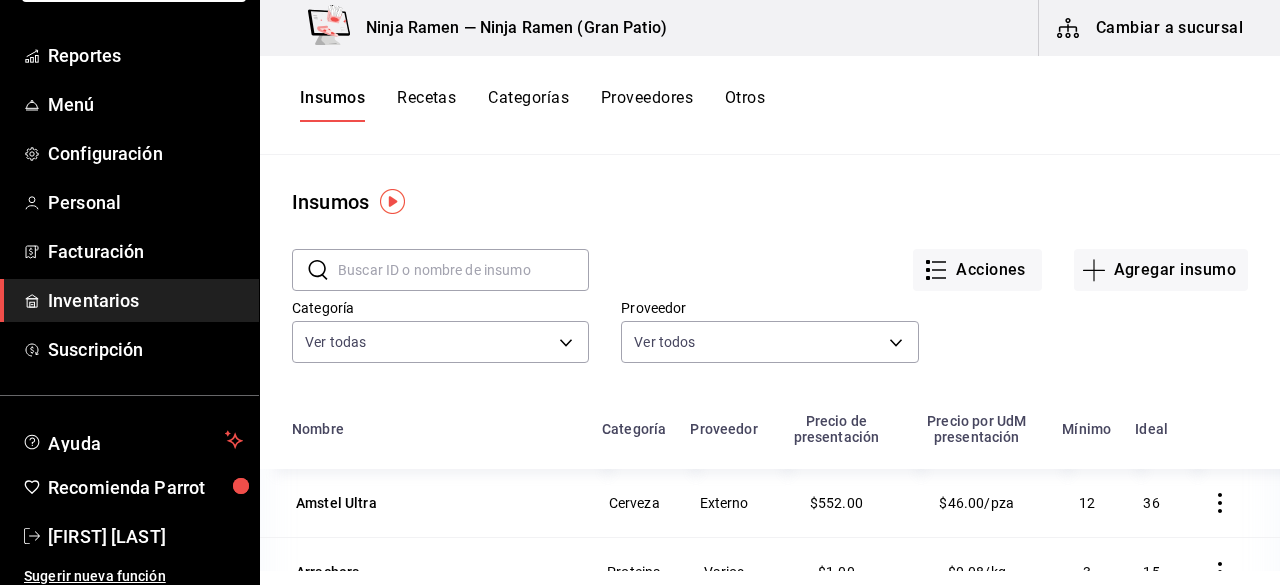 click on "Recetas" at bounding box center (426, 105) 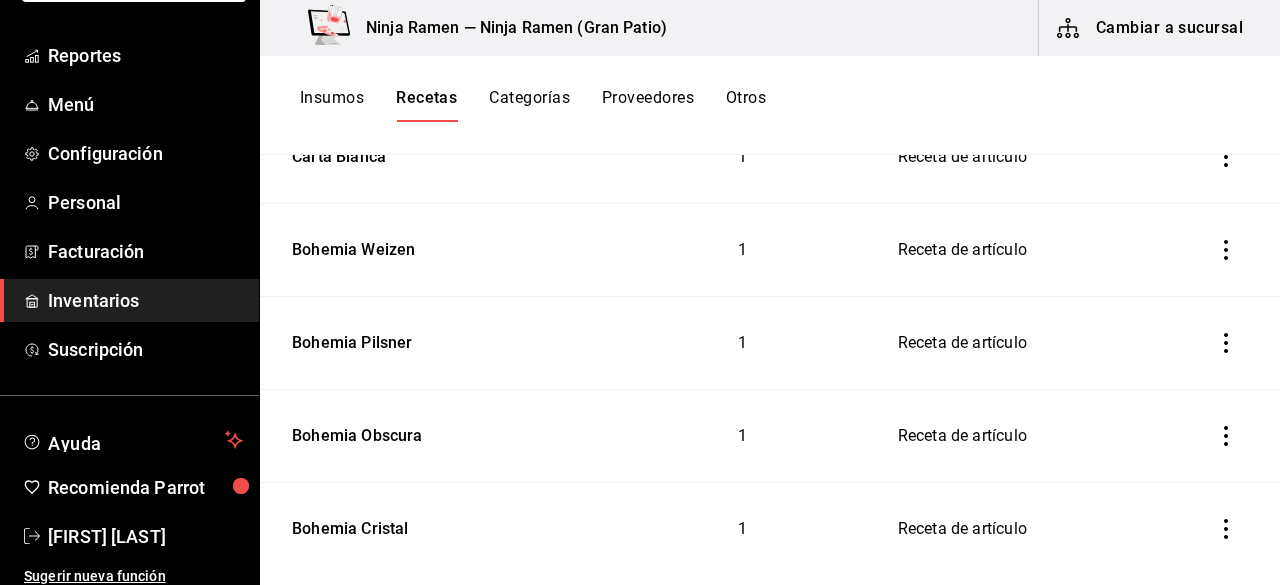 scroll, scrollTop: 1216, scrollLeft: 0, axis: vertical 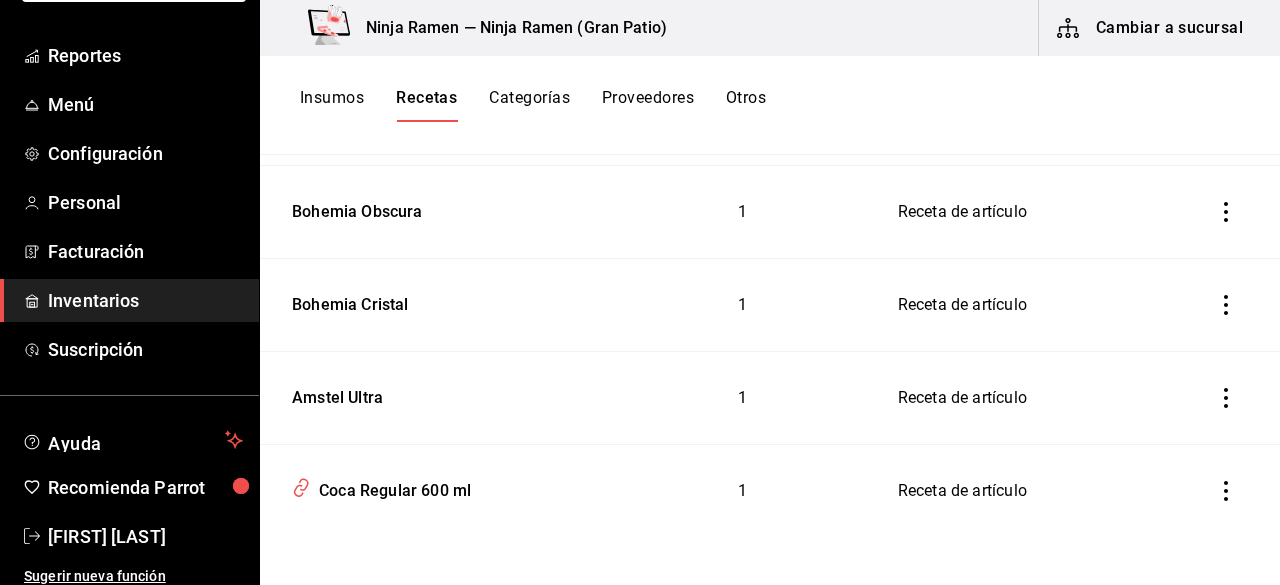 click 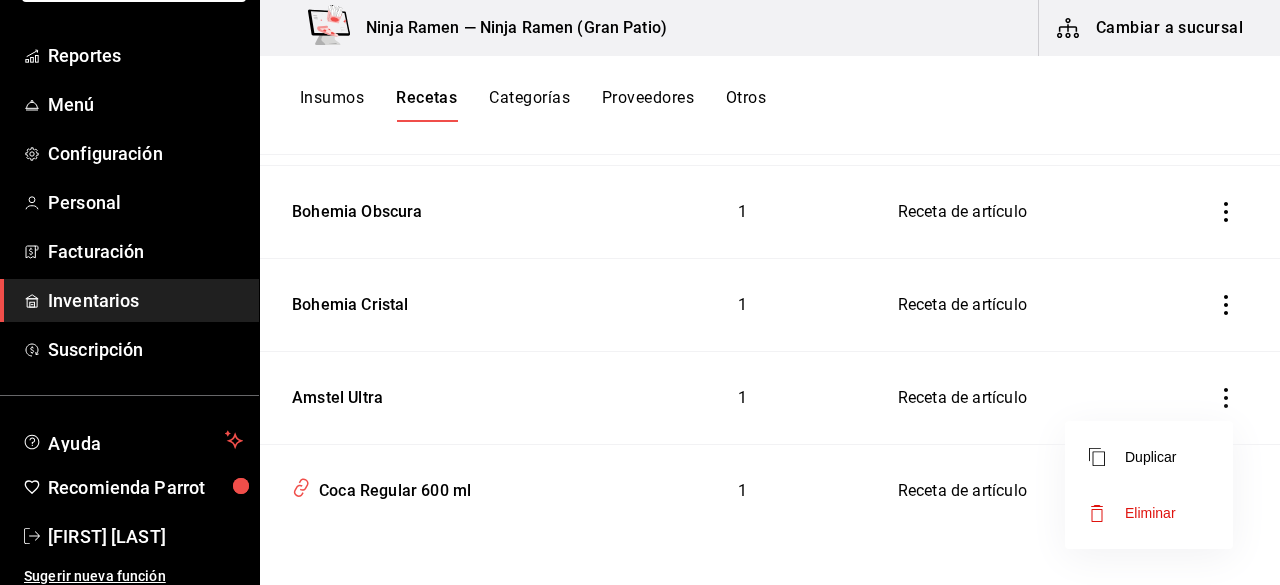 click at bounding box center (640, 292) 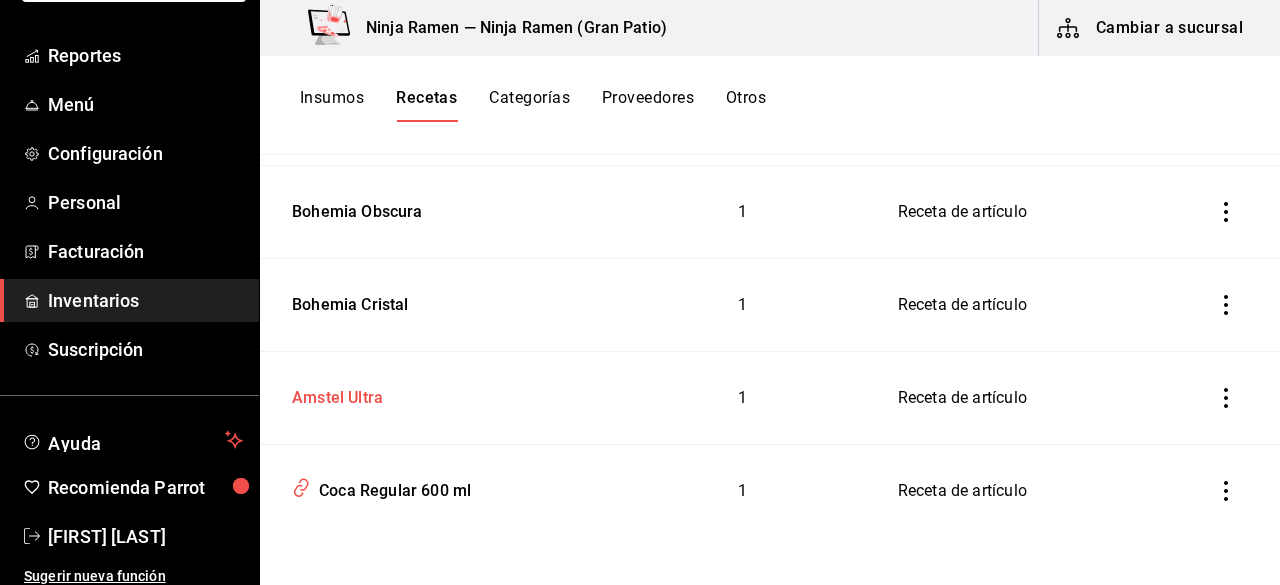 click on "Amstel Ultra" at bounding box center [435, 394] 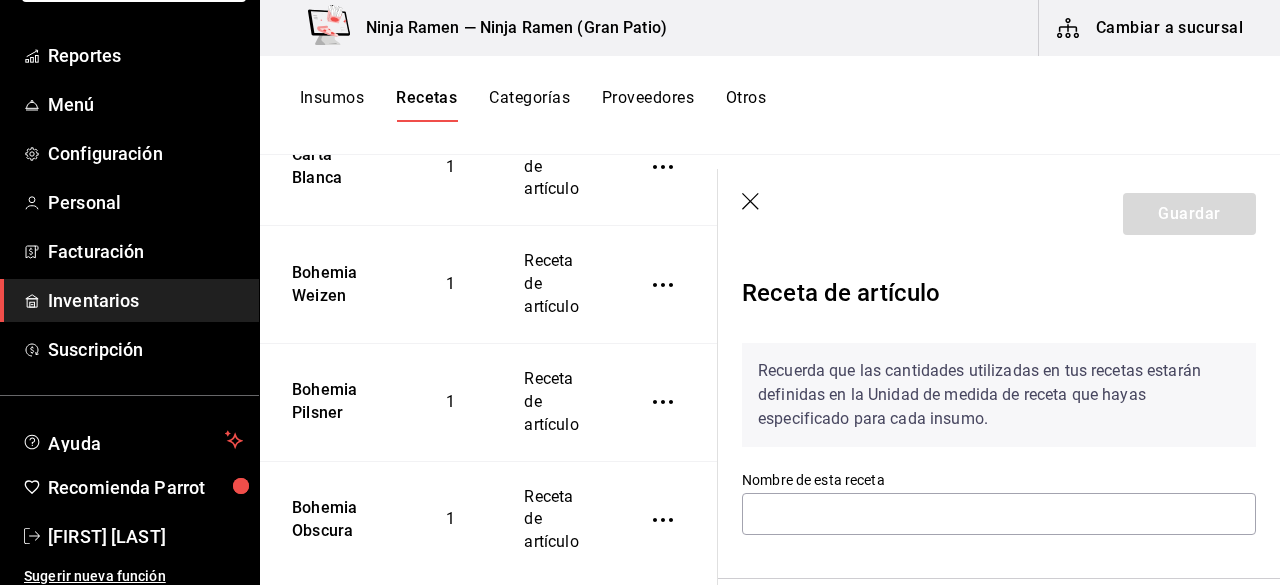 type on "Amstel Ultra" 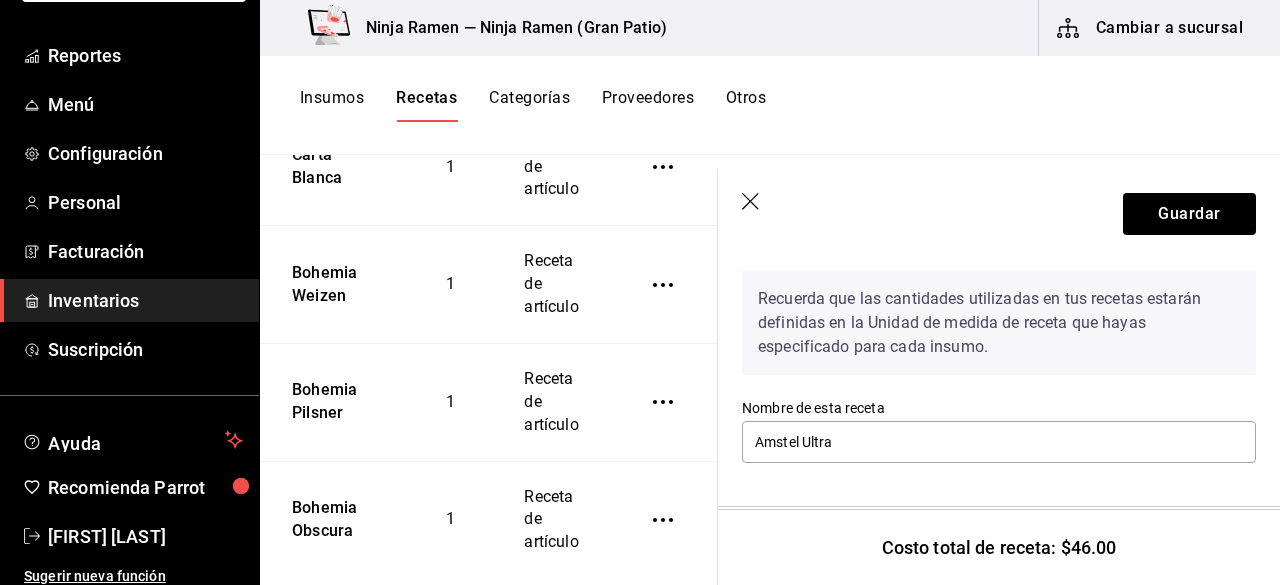 scroll, scrollTop: 0, scrollLeft: 0, axis: both 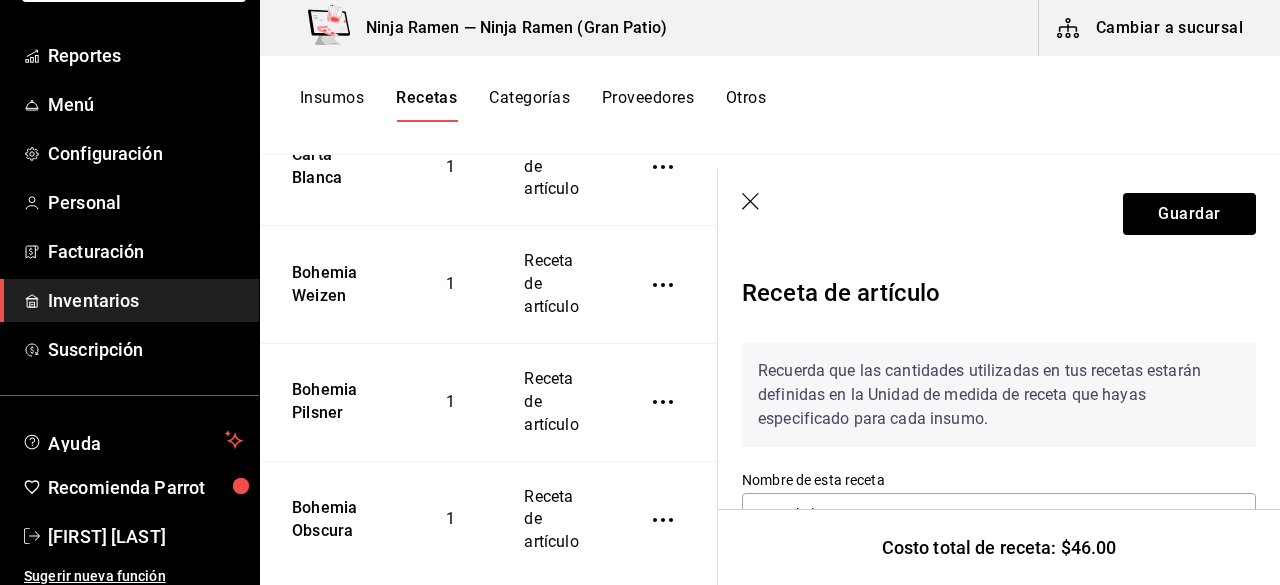 click 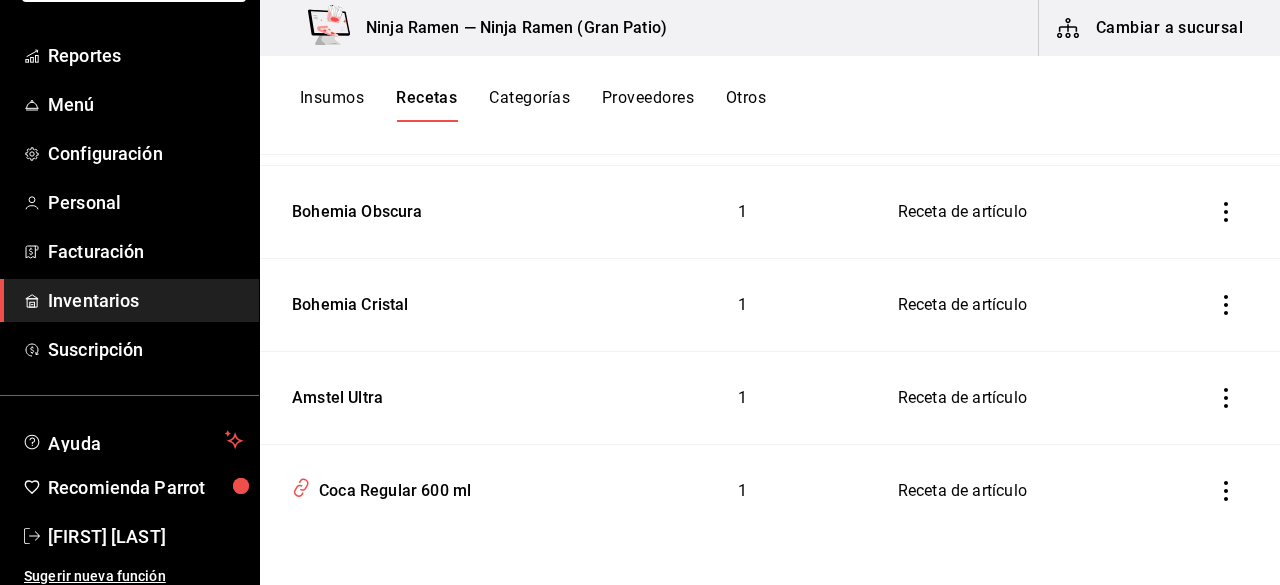 click on "Cambiar a sucursal" at bounding box center (1151, 28) 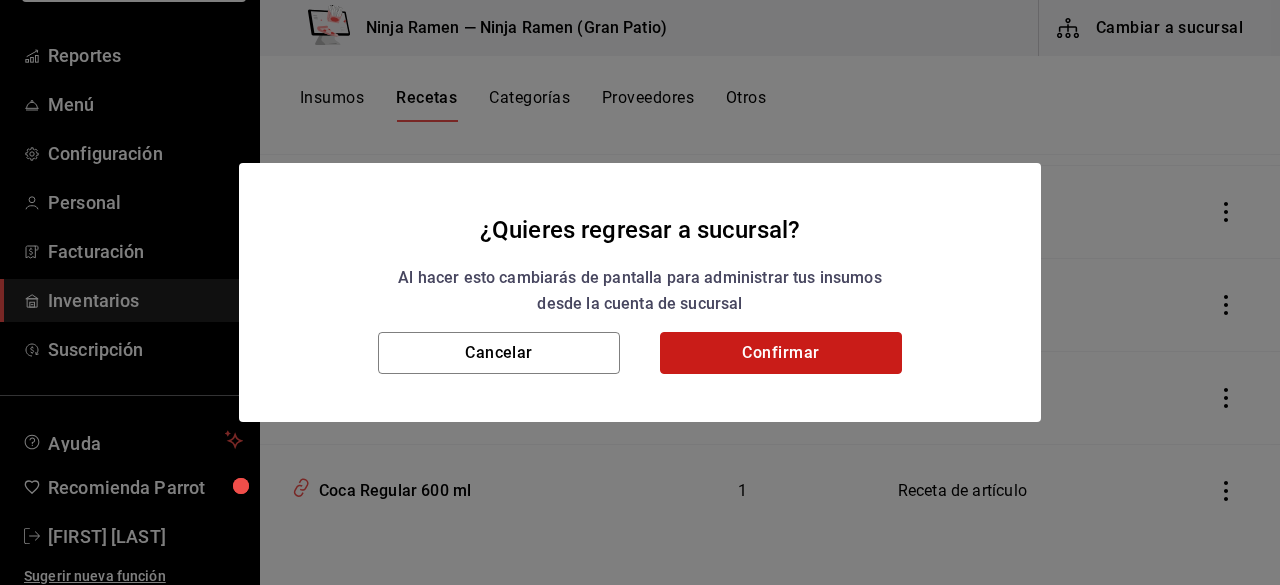 click on "Confirmar" at bounding box center [781, 353] 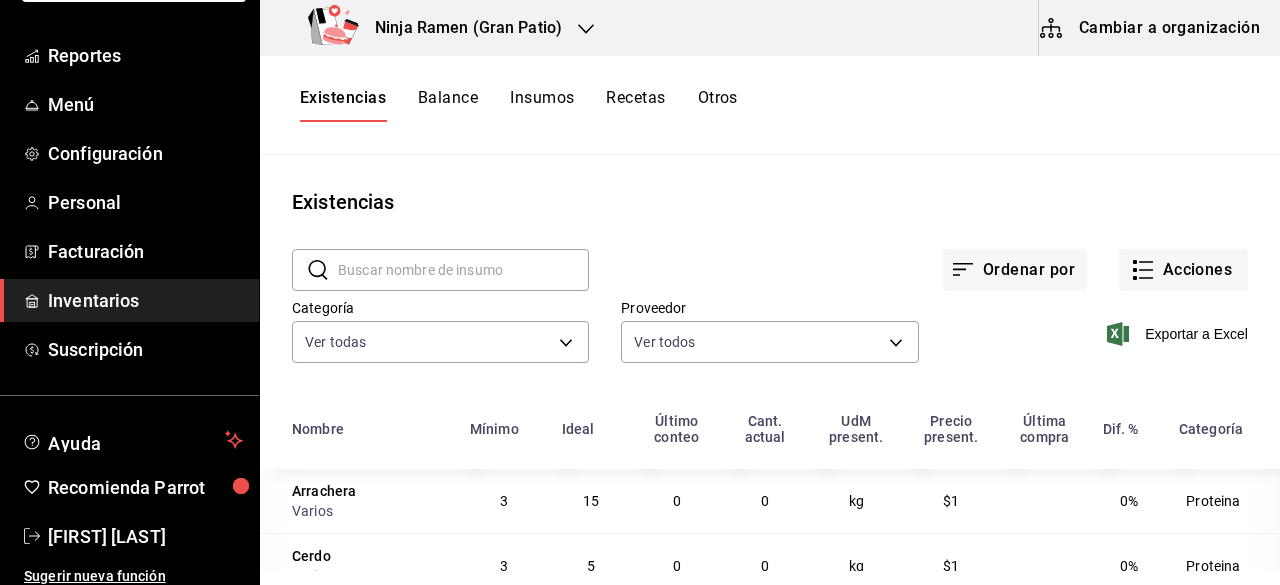 click on "Recetas" at bounding box center [635, 105] 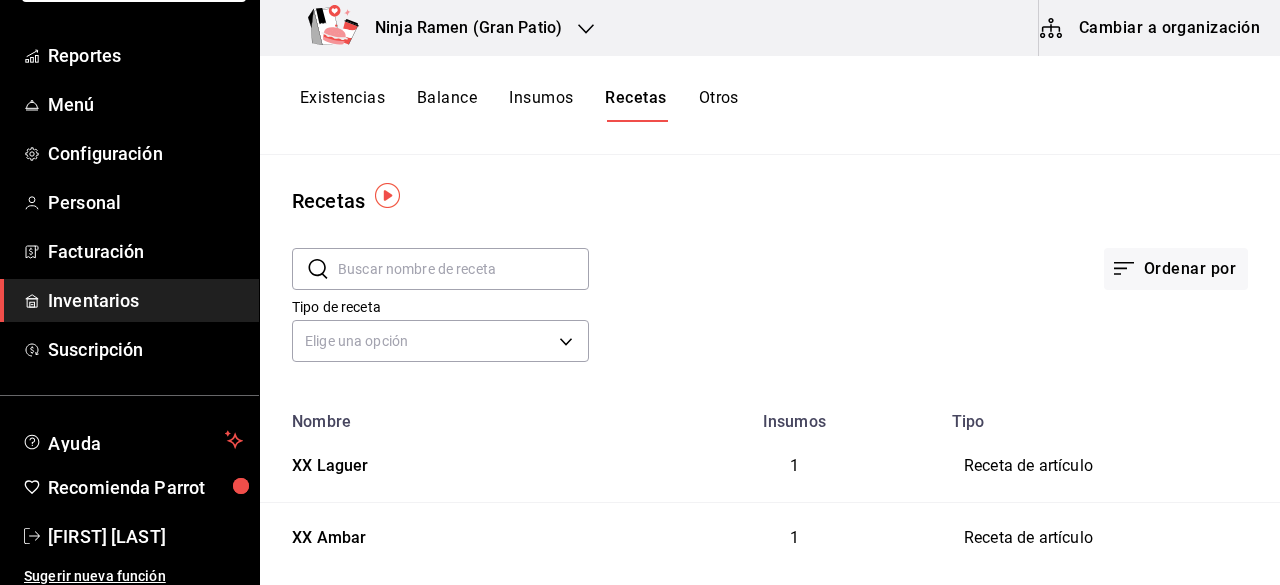 scroll, scrollTop: 0, scrollLeft: 0, axis: both 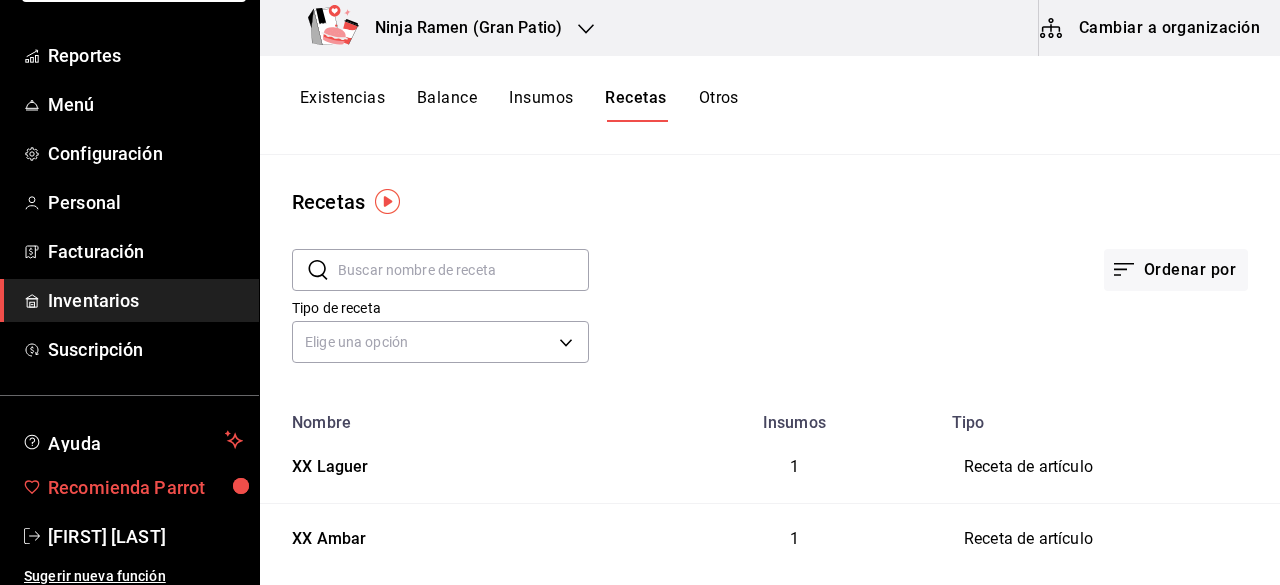 click on "Recomienda Parrot" at bounding box center (145, 487) 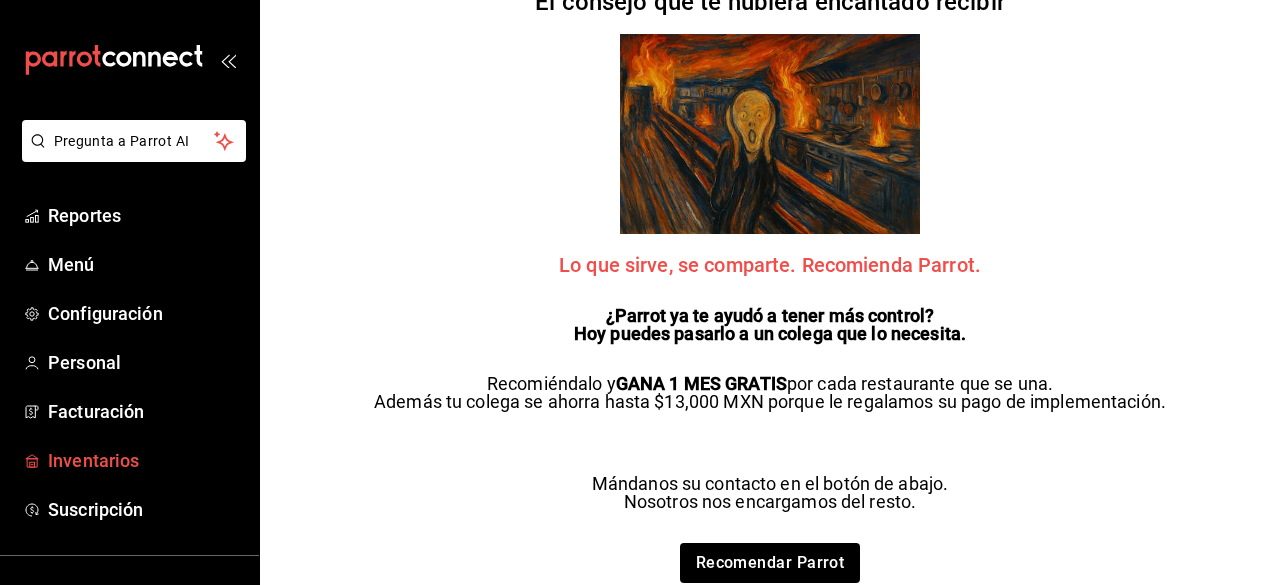 click on "Inventarios" at bounding box center (145, 460) 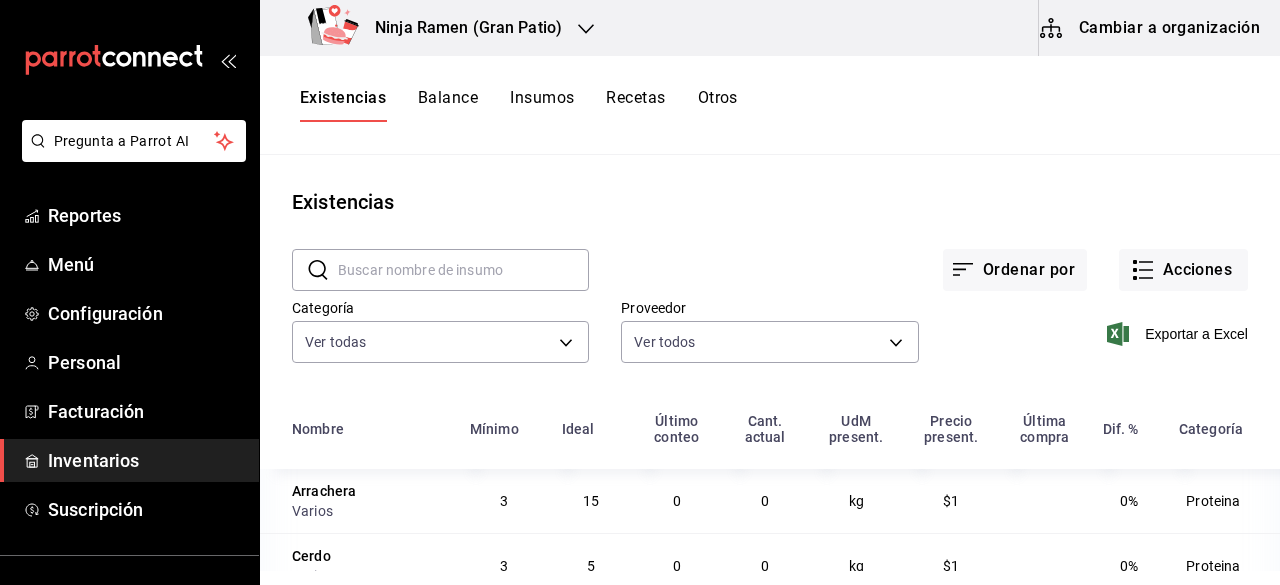 click on "Cambiar a organización" at bounding box center (1151, 28) 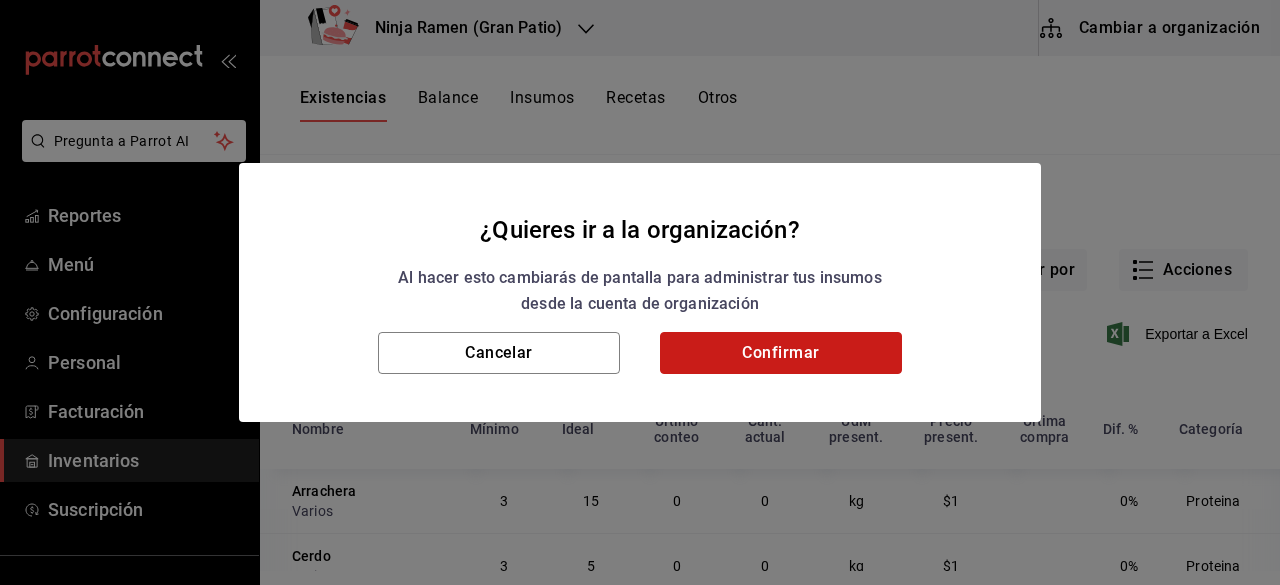 click on "Confirmar" at bounding box center (781, 353) 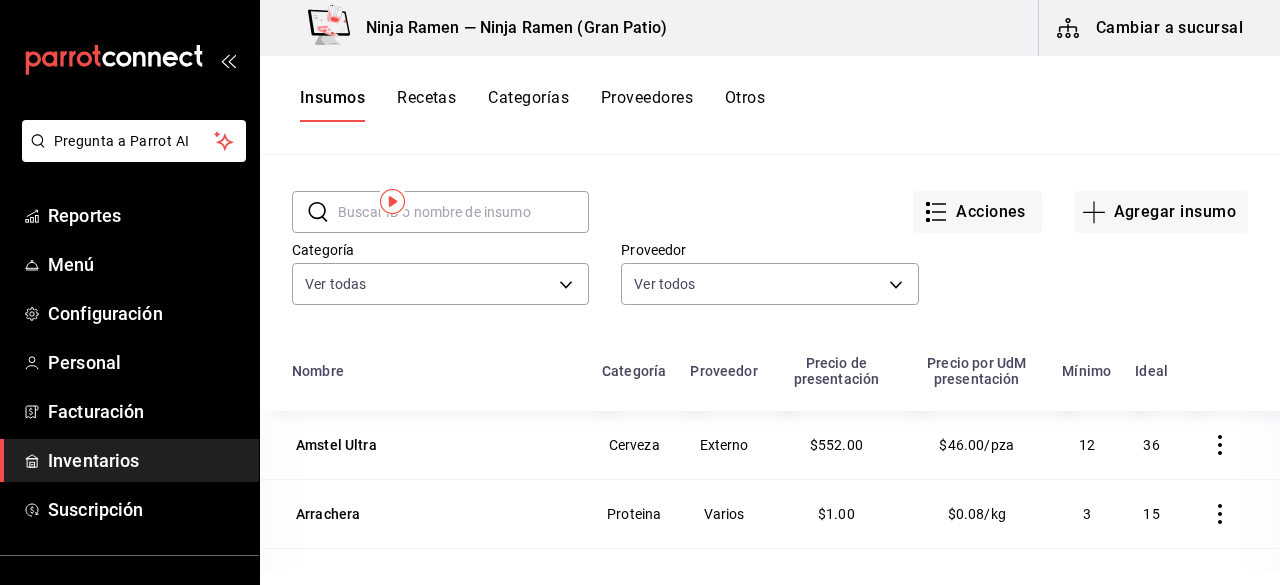 scroll, scrollTop: 0, scrollLeft: 0, axis: both 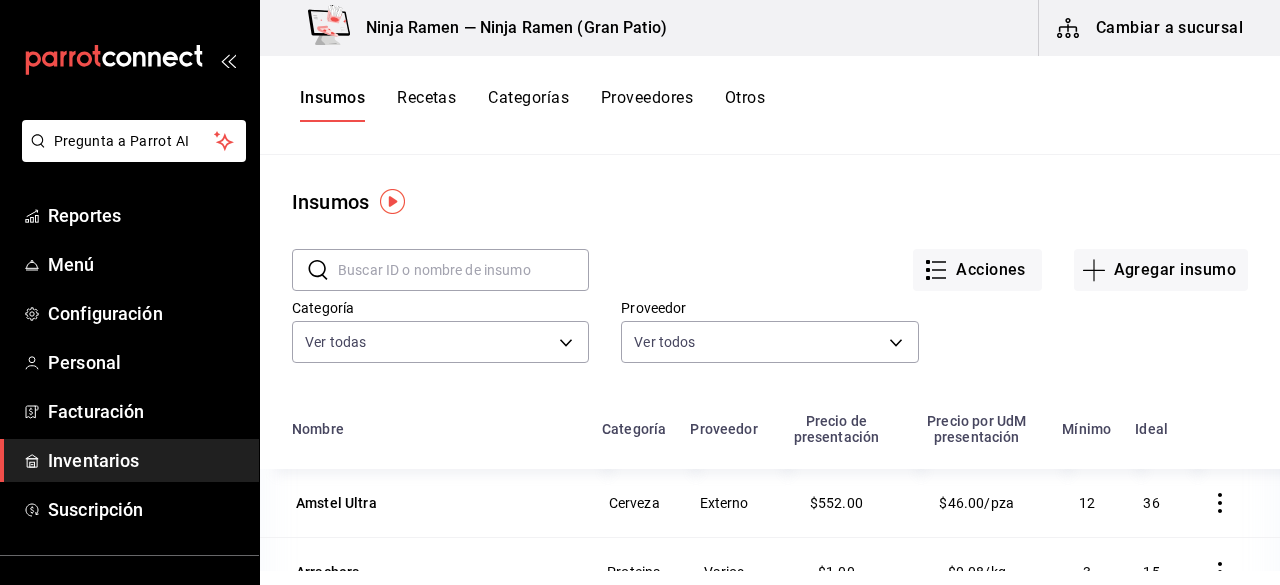 click on "Recetas" at bounding box center [426, 105] 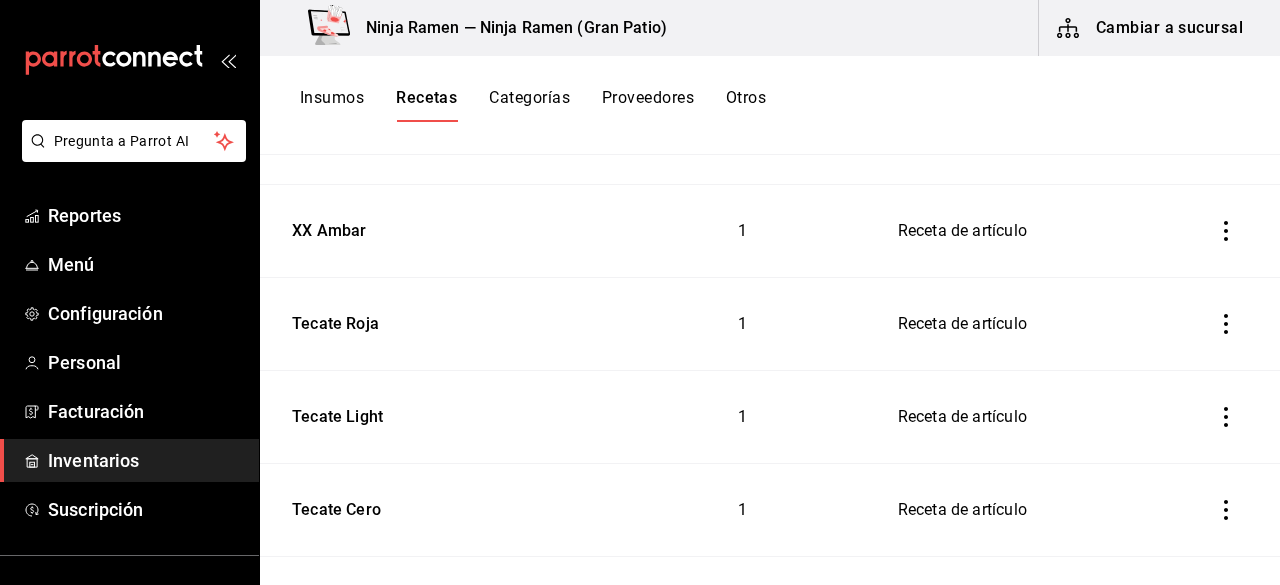 scroll, scrollTop: 0, scrollLeft: 0, axis: both 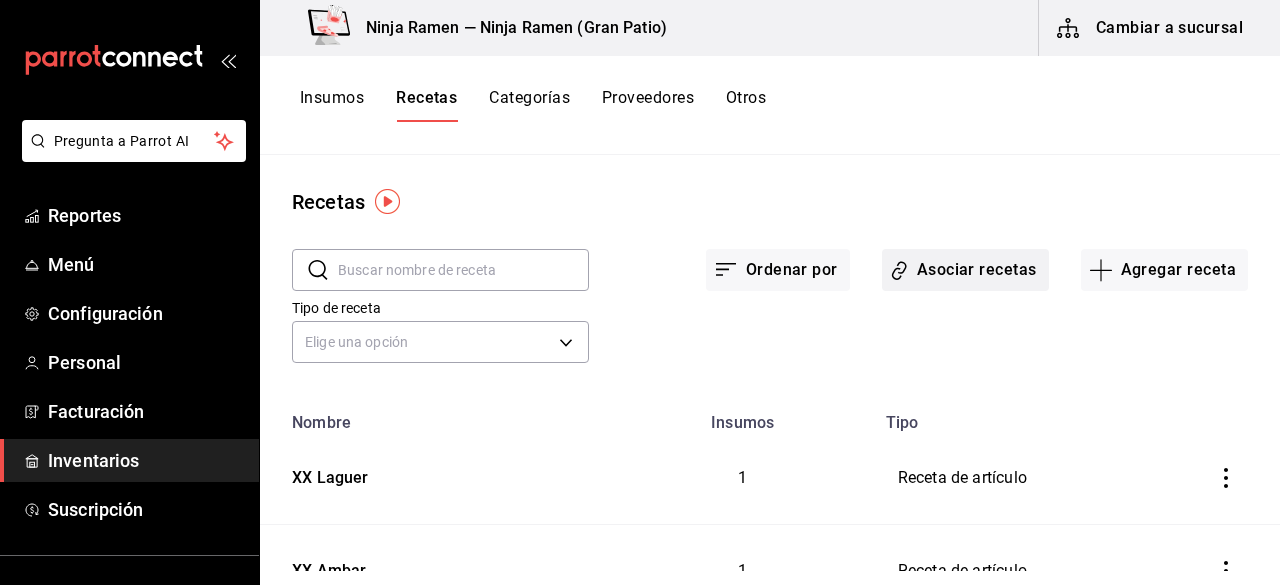 click on "Asociar recetas" at bounding box center (965, 270) 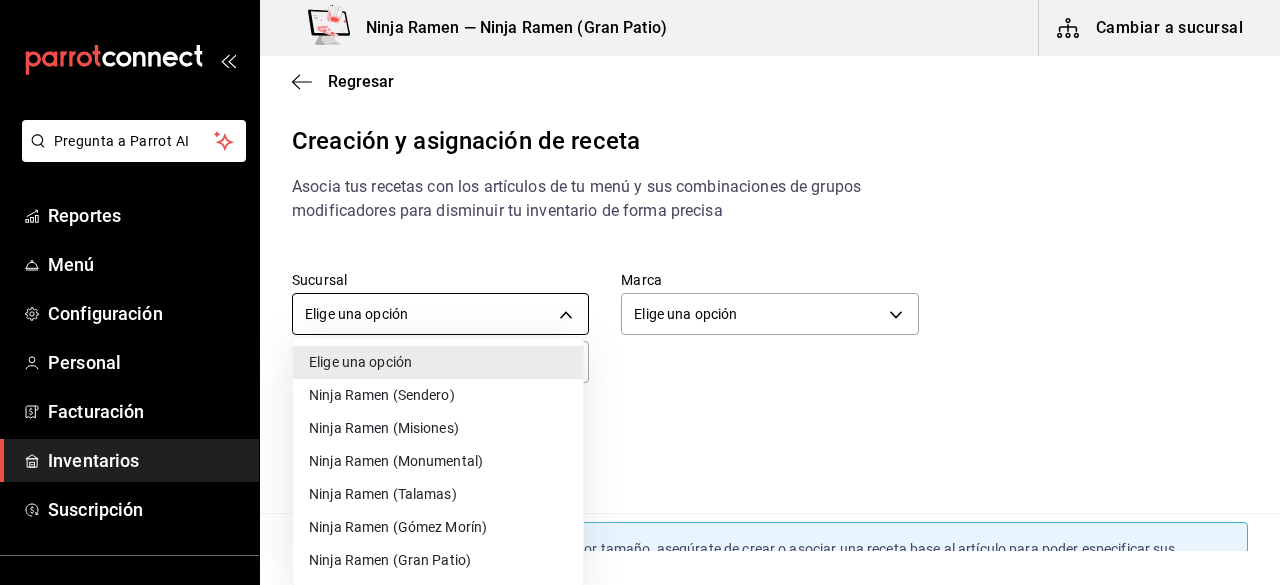 click on "Pregunta a Parrot AI Reportes   Menú   Configuración   Personal   Facturación   Inventarios   Suscripción   Ayuda Recomienda Parrot   [FIRST] [LAST]   Sugerir nueva función   Ninja Ramen — Ninja Ramen (Gran Patio) Cambiar a sucursal Regresar Creación y asignación de receta Asocia tus recetas con los artículos de tu menú y sus combinaciones de grupos modificadores para disminuir tu inventario de forma precisa Sucursal Elige una opción default Marca Elige una opción default ​ ​ Artículos Modificadores Si tu artículo tiene opciones de venta por tamaño, asegúrate de crear o asociar una receta base al artículo para poder especificar sus variaciones de tamaño. Guardar Receta de artículo GANA 1 MES GRATIS EN TU SUSCRIPCIÓN AQUÍ Pregunta a Parrot AI Reportes   Menú   Configuración   Personal   Facturación   Inventarios   Suscripción   Ayuda Recomienda Parrot   [FIRST] [LAST]   Sugerir nueva función   Visitar centro de ayuda ([PHONE]) ([PHONE])" at bounding box center (640, 275) 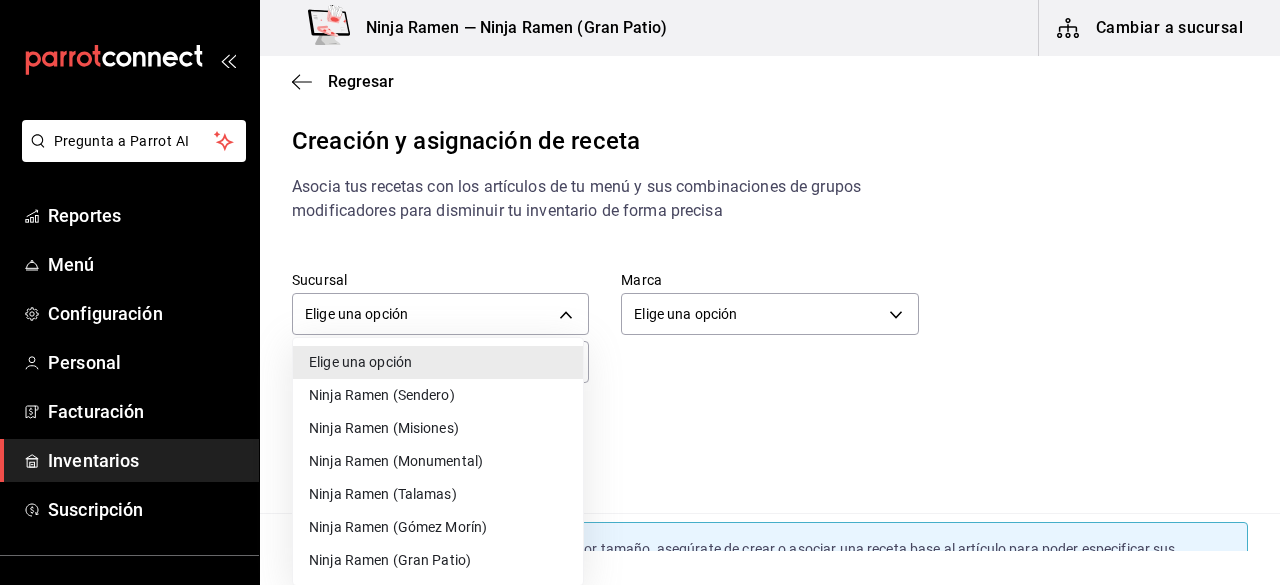 click on "Ninja Ramen (Gran Patio)" at bounding box center (438, 560) 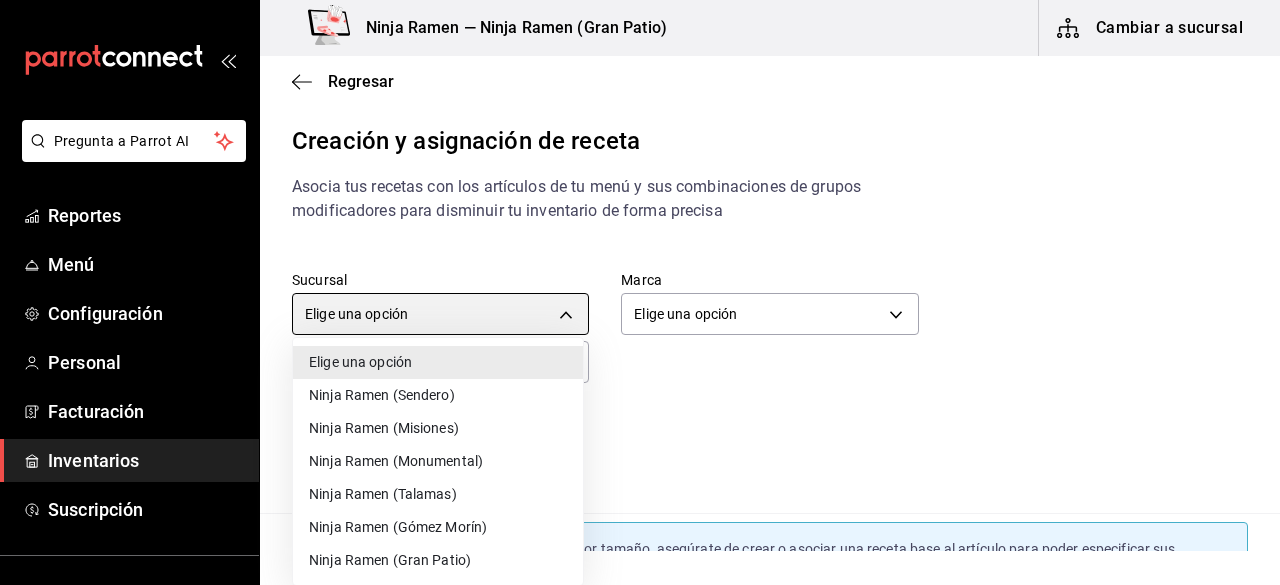 type on "b90219f1-15dd-4856-8128-8737b719c4e5" 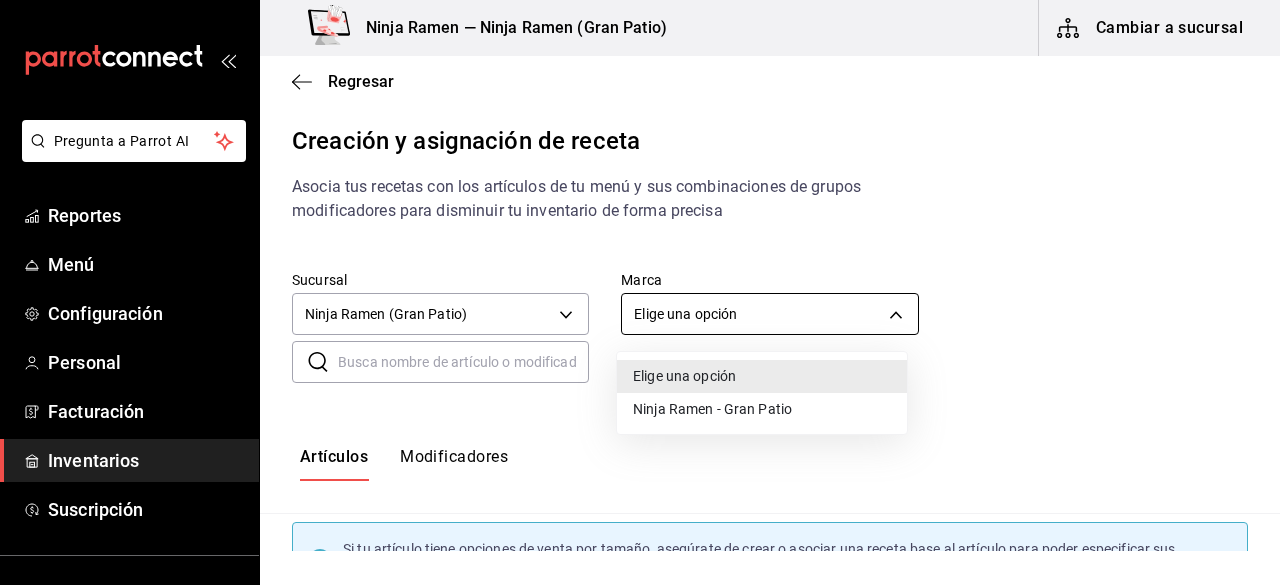 click on "Pregunta a Parrot AI Reportes   Menú   Configuración   Personal   Facturación   Inventarios   Suscripción   Ayuda Recomienda Parrot   [FIRST] [LAST]   Sugerir nueva función   Ninja Ramen — Ninja Ramen (Gran Patio) Cambiar a sucursal Regresar Creación y asignación de receta Asocia tus recetas con los artículos de tu menú y sus combinaciones de grupos modificadores para disminuir tu inventario de forma precisa Sucursal Ninja Ramen (Gran Patio) [UUID] Marca Elige una opción default ​ ​ Artículos Modificadores Si tu artículo tiene opciones de venta por tamaño, asegúrate de crear o asociar una receta base al artículo para poder especificar sus variaciones de tamaño. Bebida Koreana AR-[NUMBER] Menú Ninja Ramen Gran Patio Delivery Asociar receta Crear receta TonkotsuShoyu AR-[NUMBER] Delivery Menú Ninja Ramen Gran Patio Asociar receta Crear receta Sake Maki AR-[NUMBER] Delivery Menú Ninja Ramen Gran Patio Asociar receta Mixto Res" at bounding box center [640, 275] 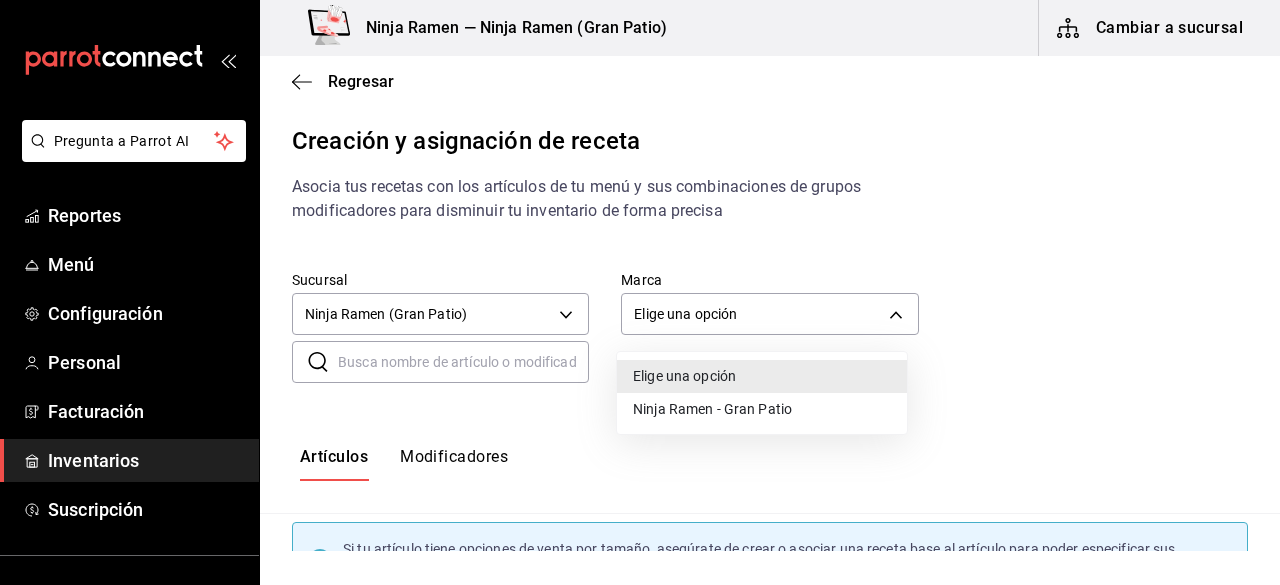 click on "Ninja Ramen - Gran Patio" at bounding box center [762, 409] 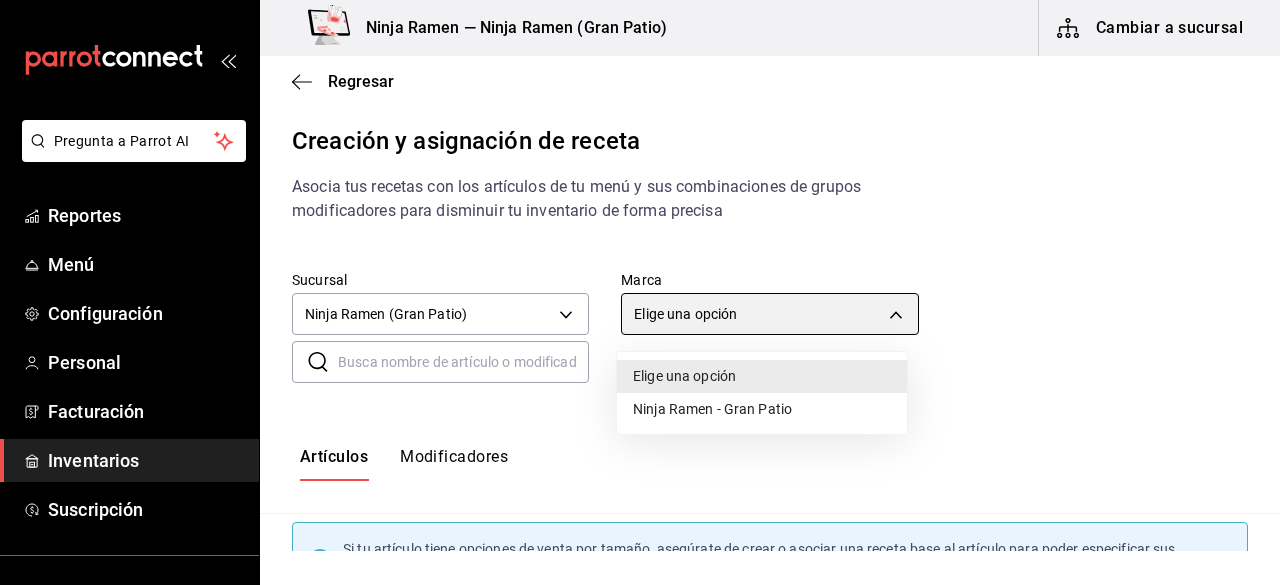 type on "0d3d54d2-317b-4c12-8240-5af3502e9e0c" 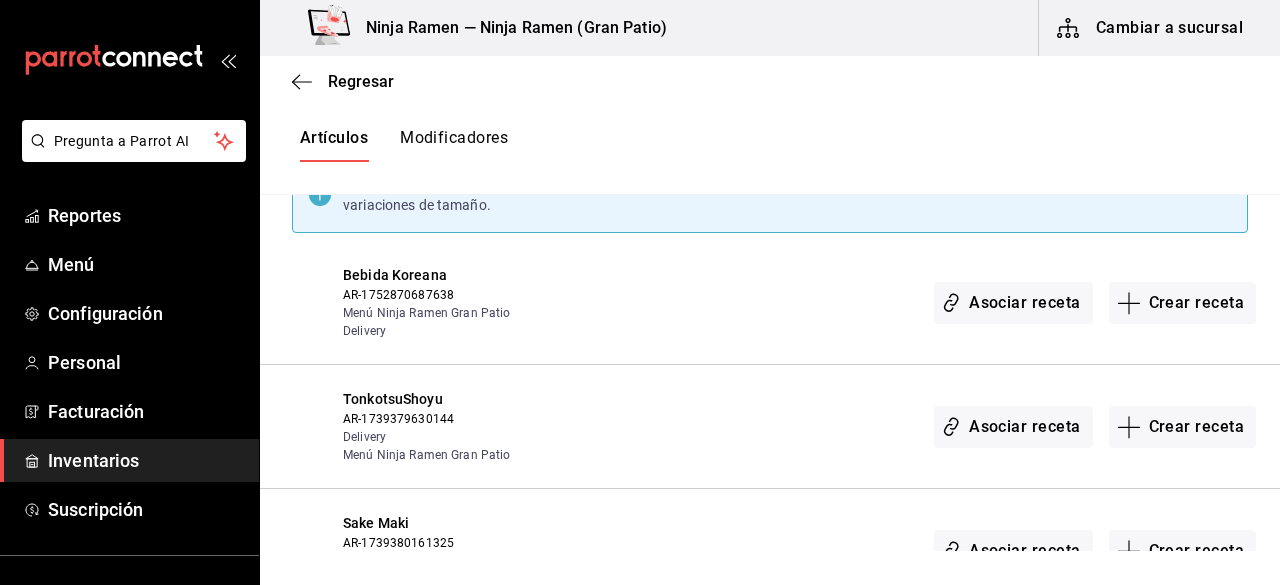 scroll, scrollTop: 608, scrollLeft: 0, axis: vertical 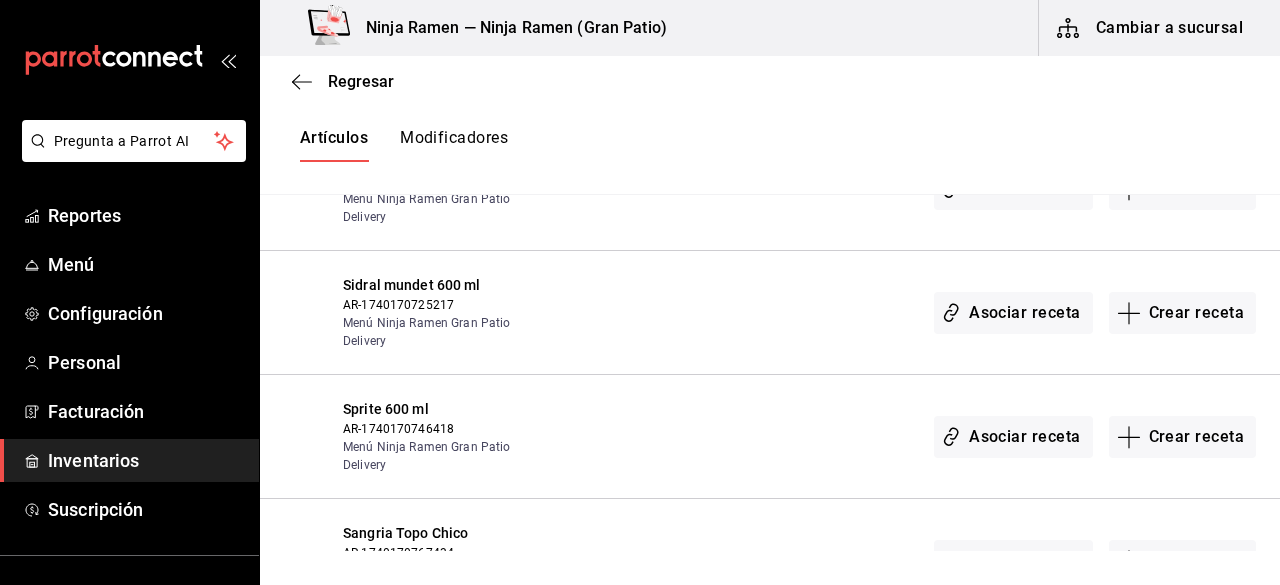 click on "AR-1740170746418" at bounding box center [448, 429] 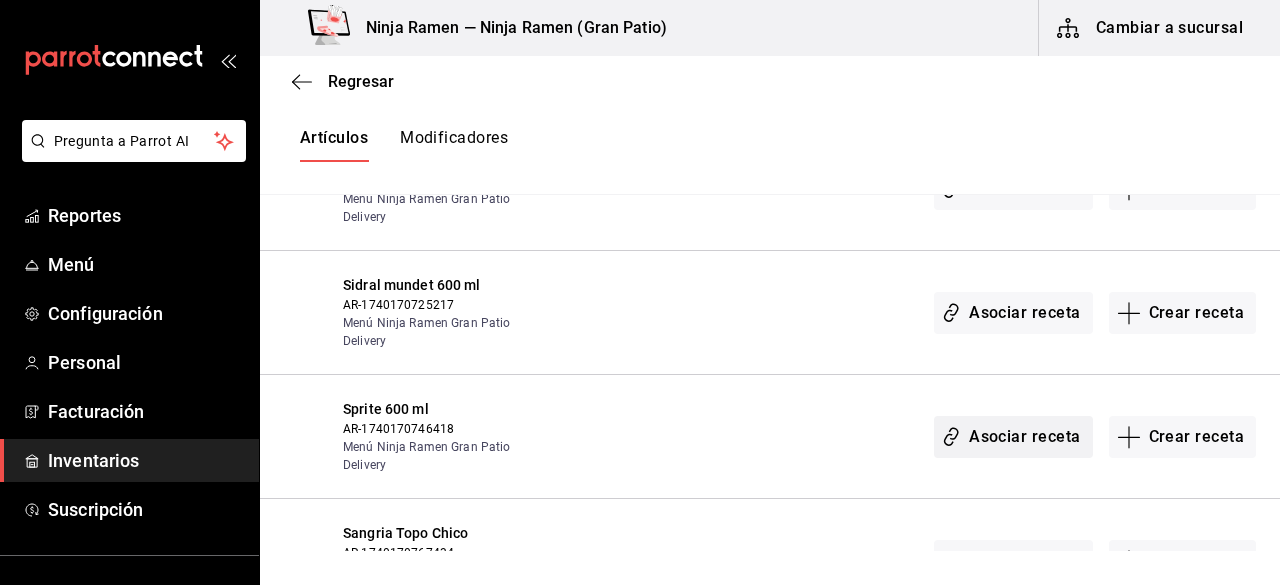 click on "Asociar receta" at bounding box center (1013, 437) 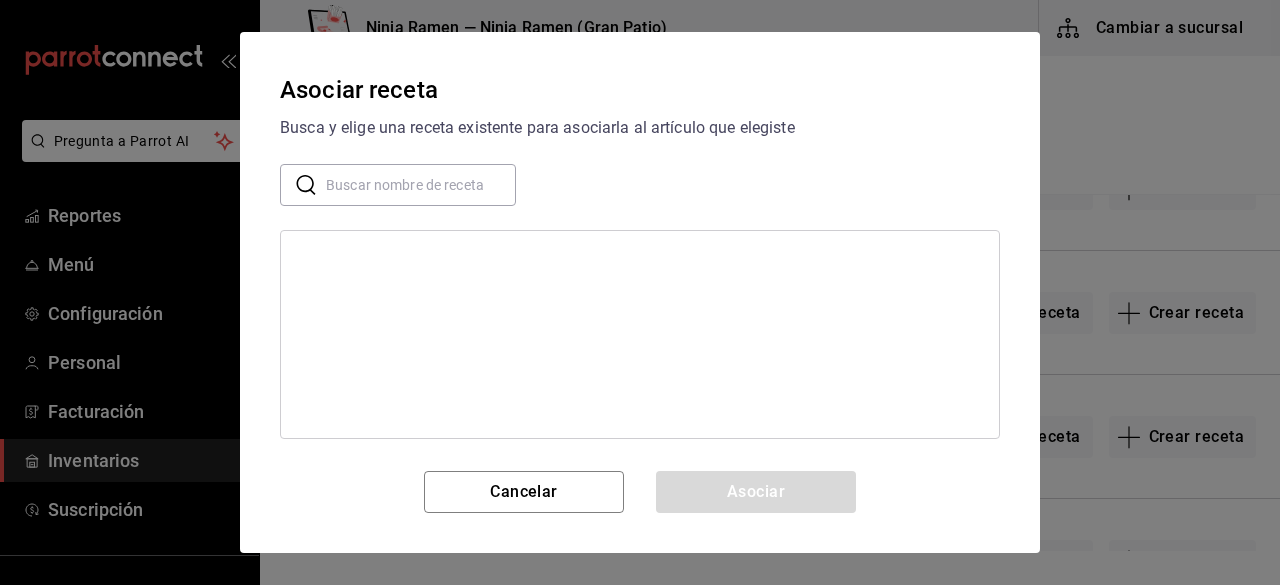 click at bounding box center (421, 185) 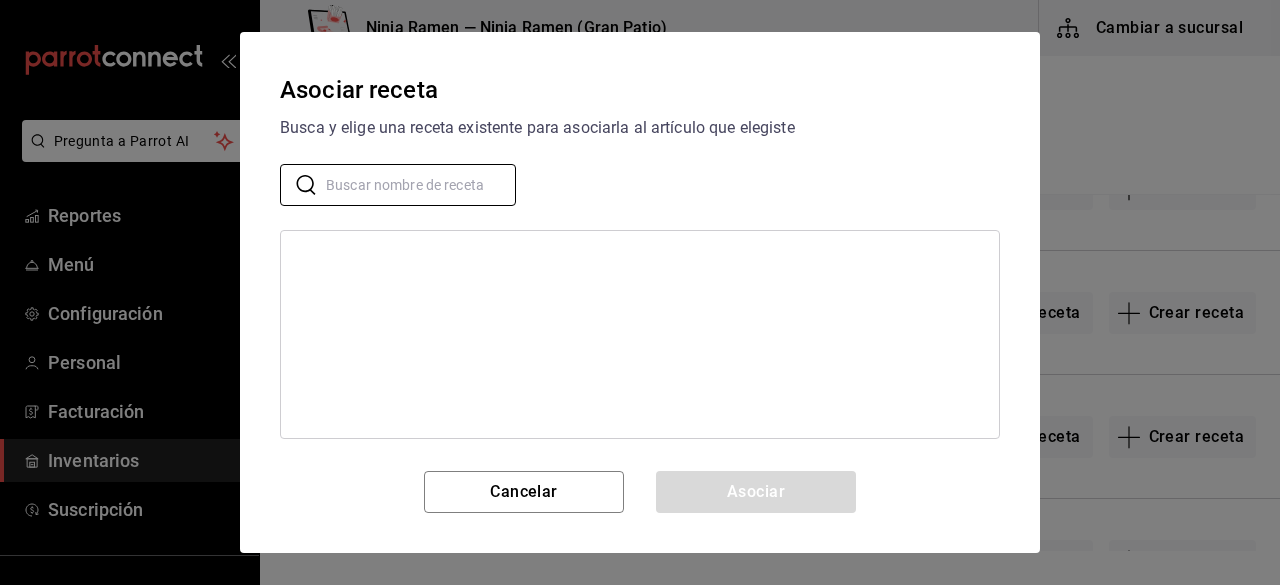 type on "refrescos" 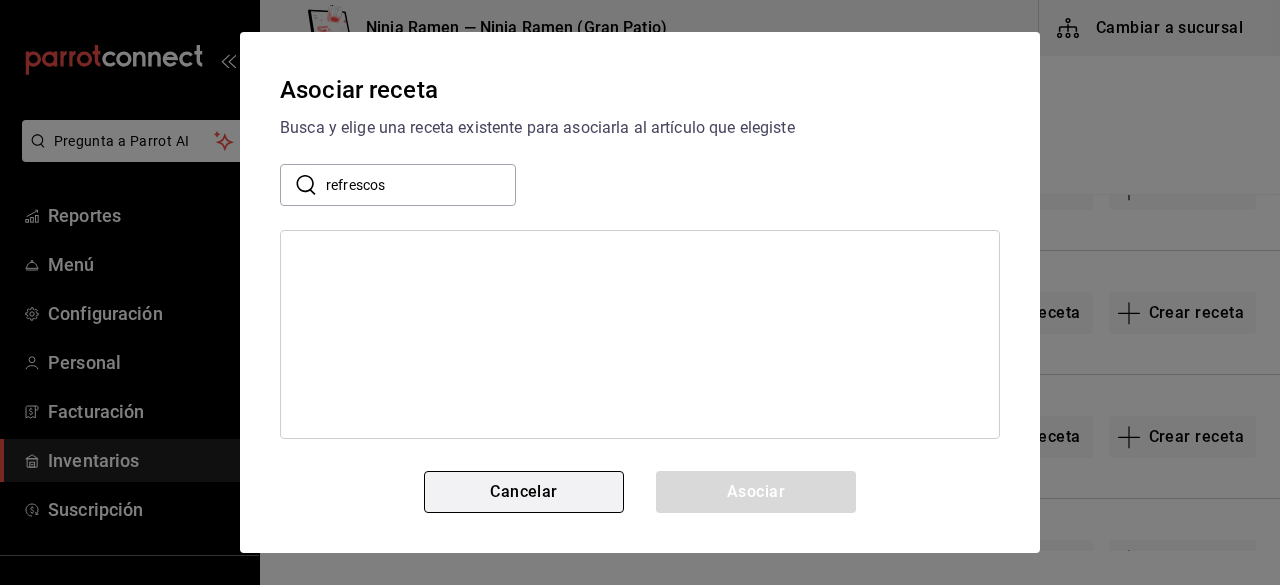 click on "Cancelar" at bounding box center [524, 492] 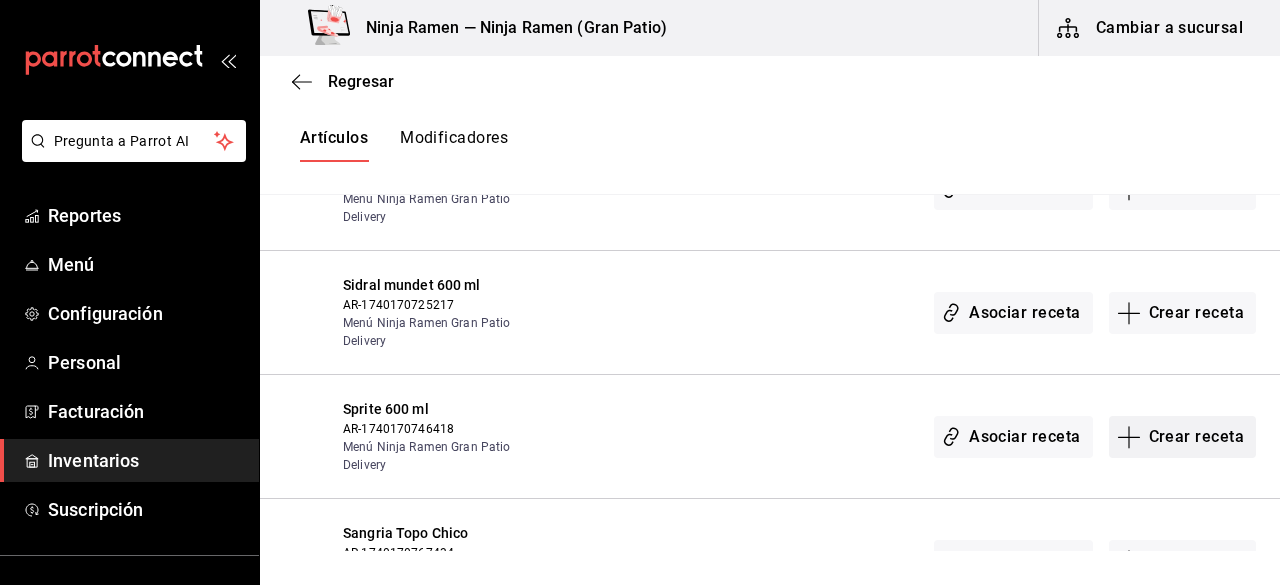 click on "Crear receta" at bounding box center (1183, 437) 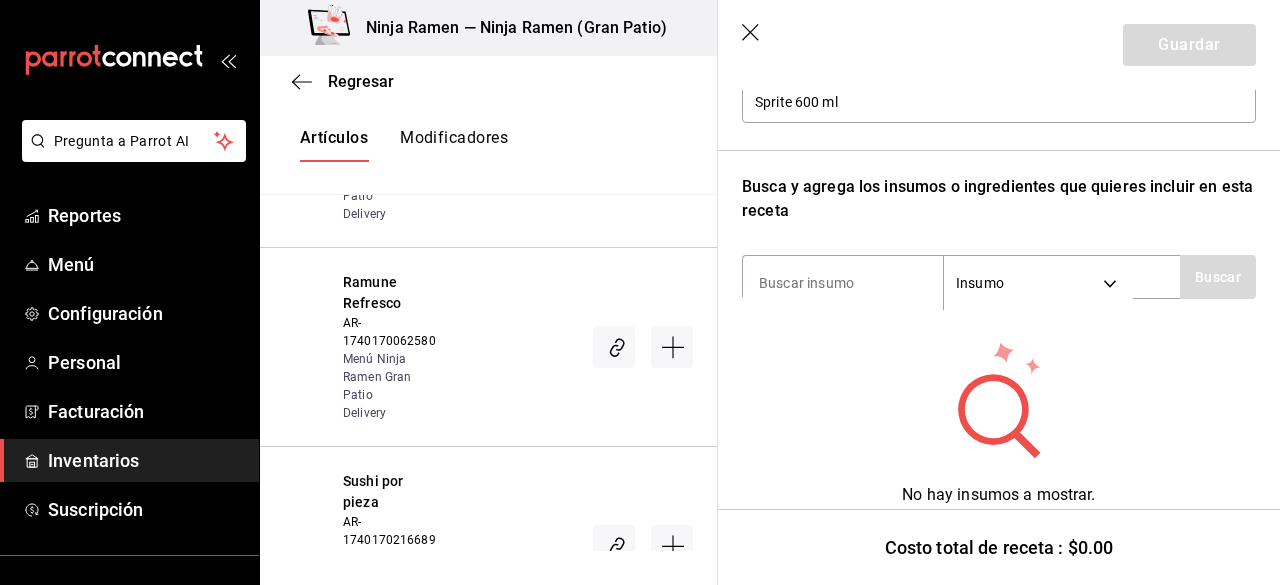scroll, scrollTop: 268, scrollLeft: 0, axis: vertical 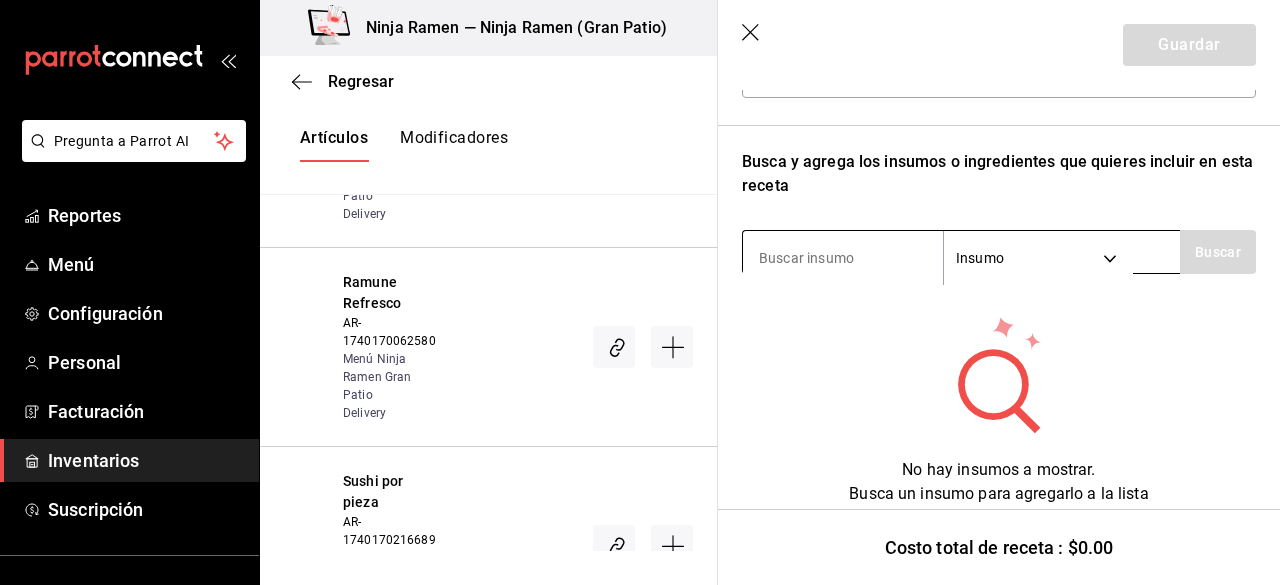 click at bounding box center (843, 258) 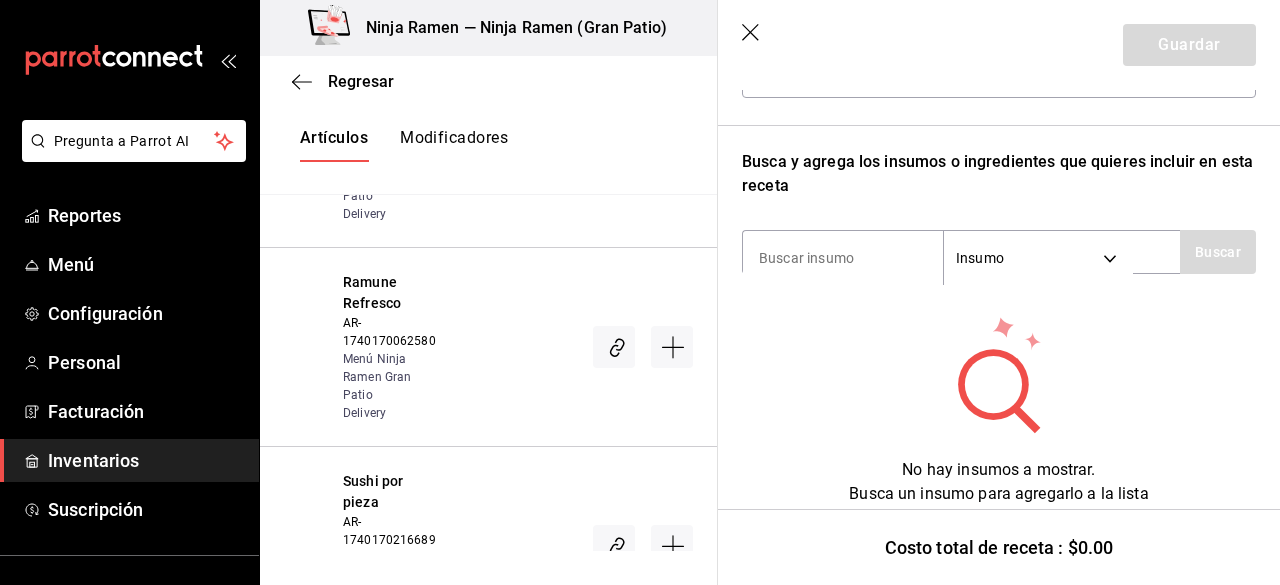 scroll, scrollTop: 0, scrollLeft: 0, axis: both 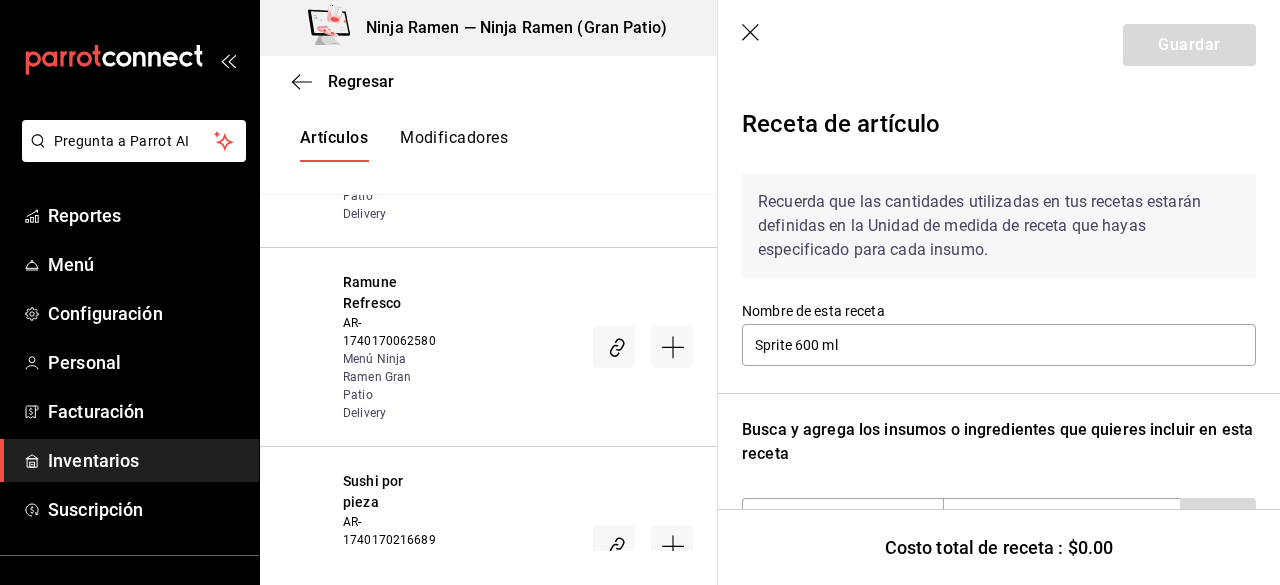 click 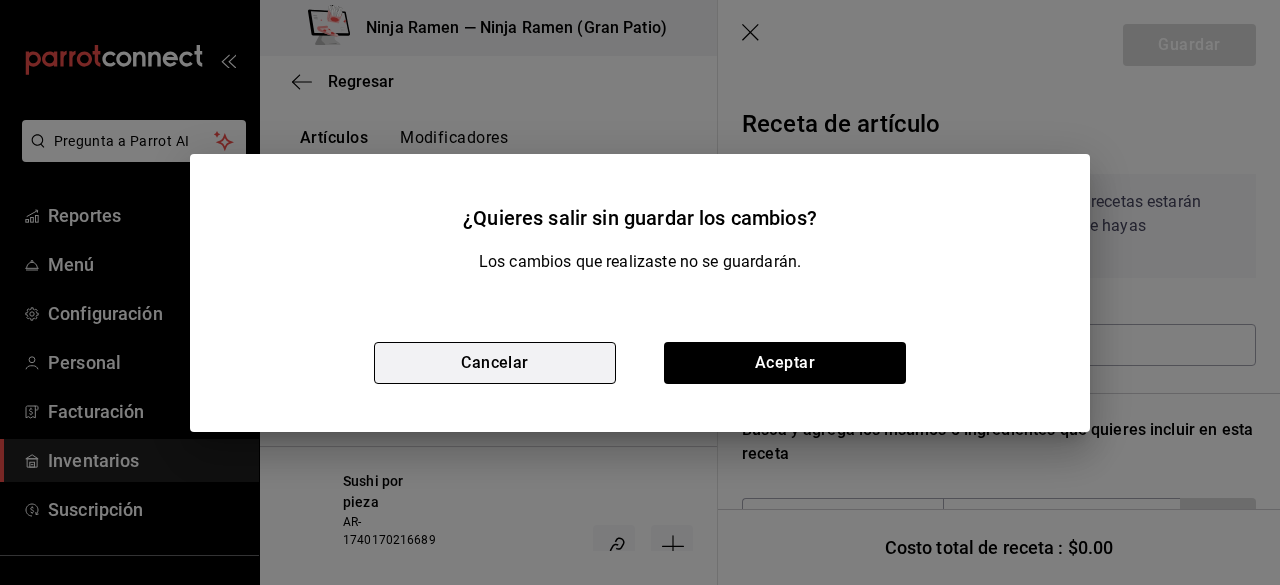 click on "Cancelar" at bounding box center [495, 363] 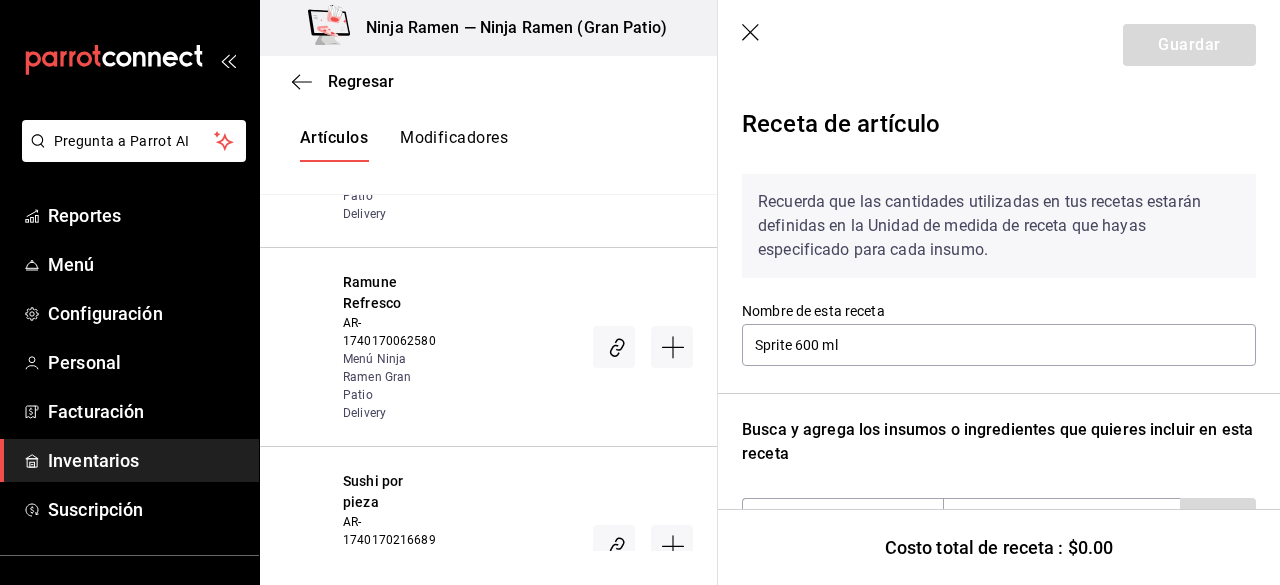 type 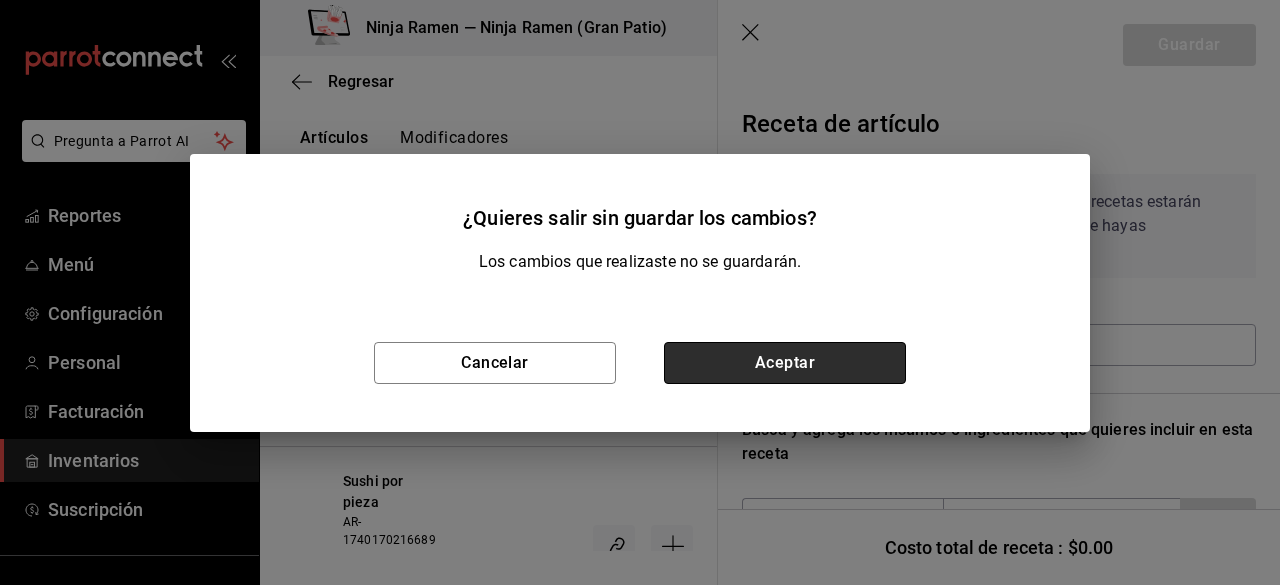click on "Aceptar" at bounding box center [785, 363] 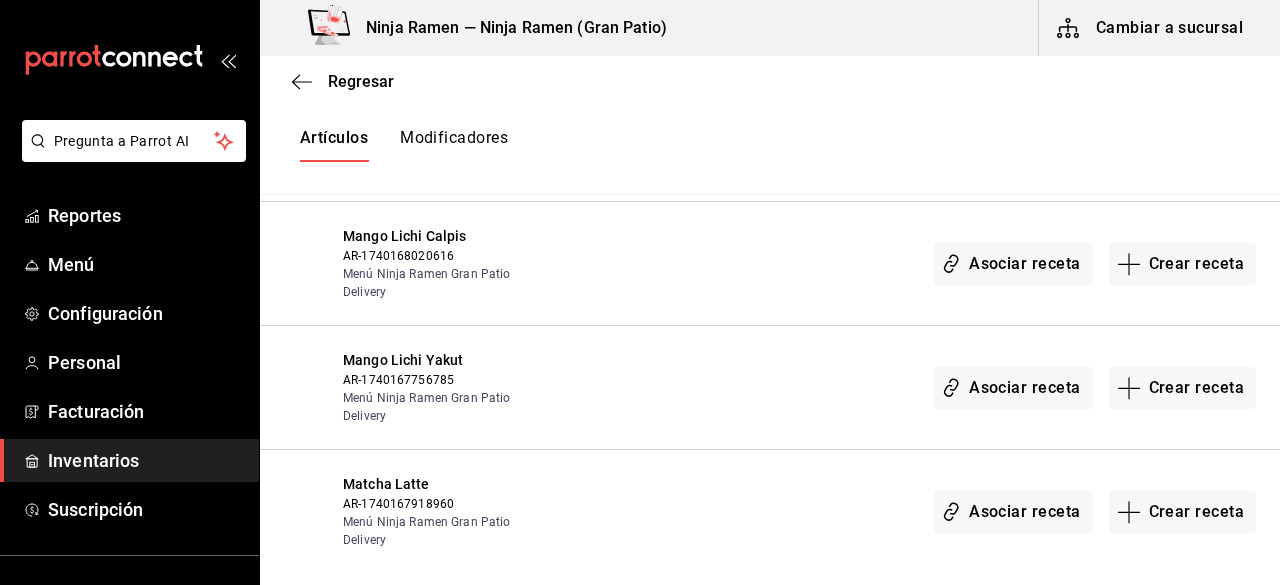 scroll, scrollTop: 1414, scrollLeft: 0, axis: vertical 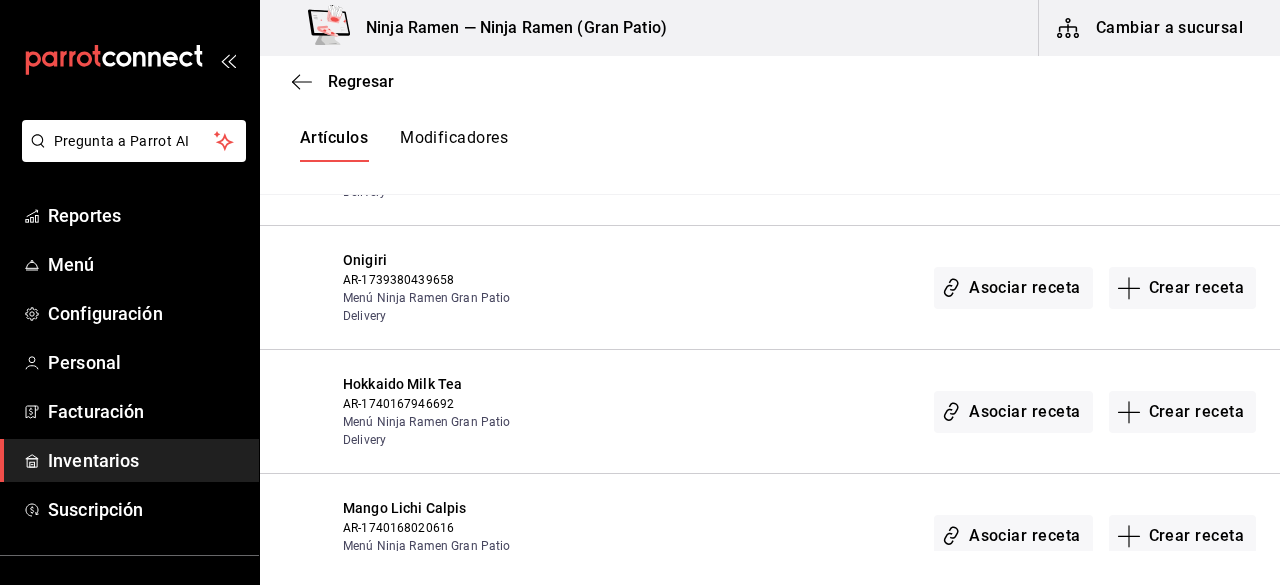 click on "AR-1739380439658" at bounding box center (448, 280) 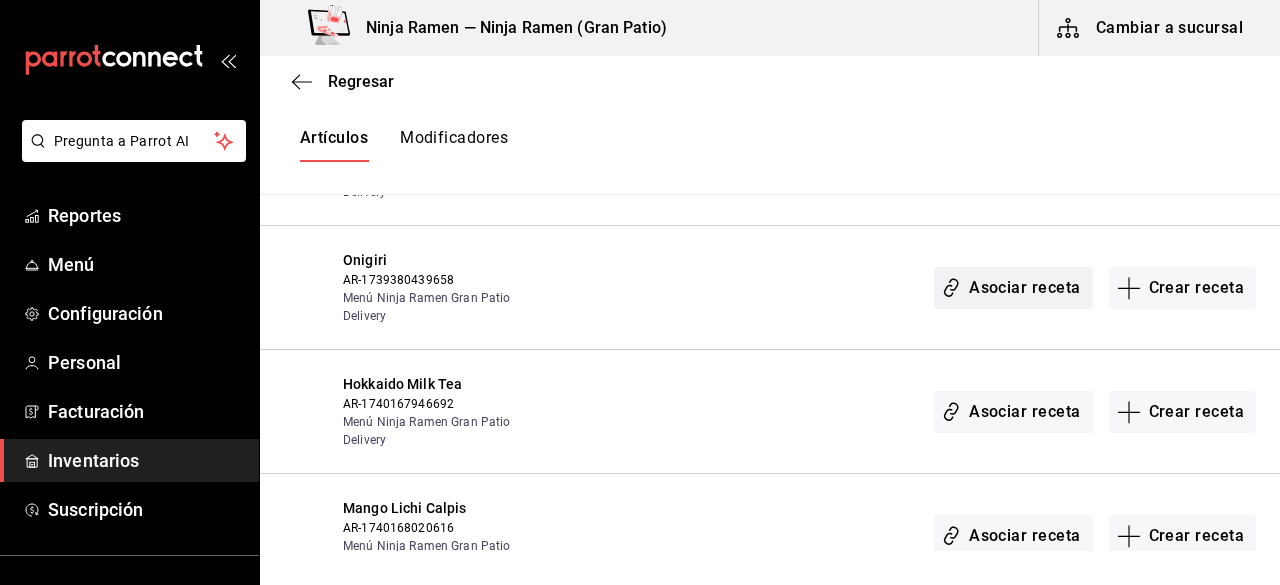 click on "Asociar receta" at bounding box center [1013, 288] 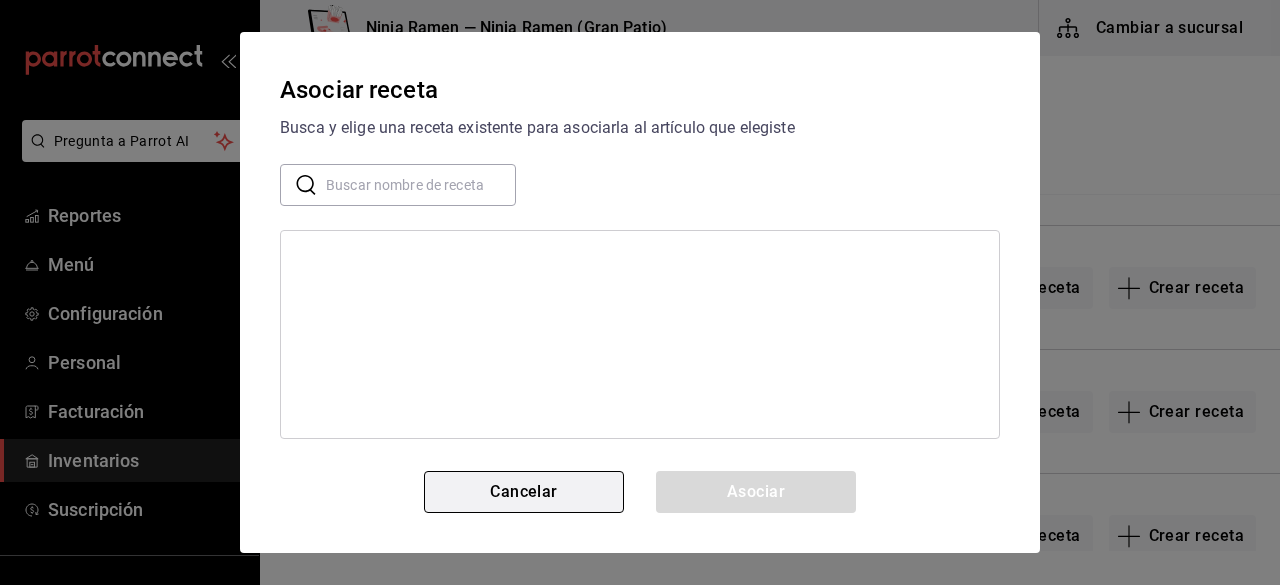 click on "Cancelar" at bounding box center (524, 492) 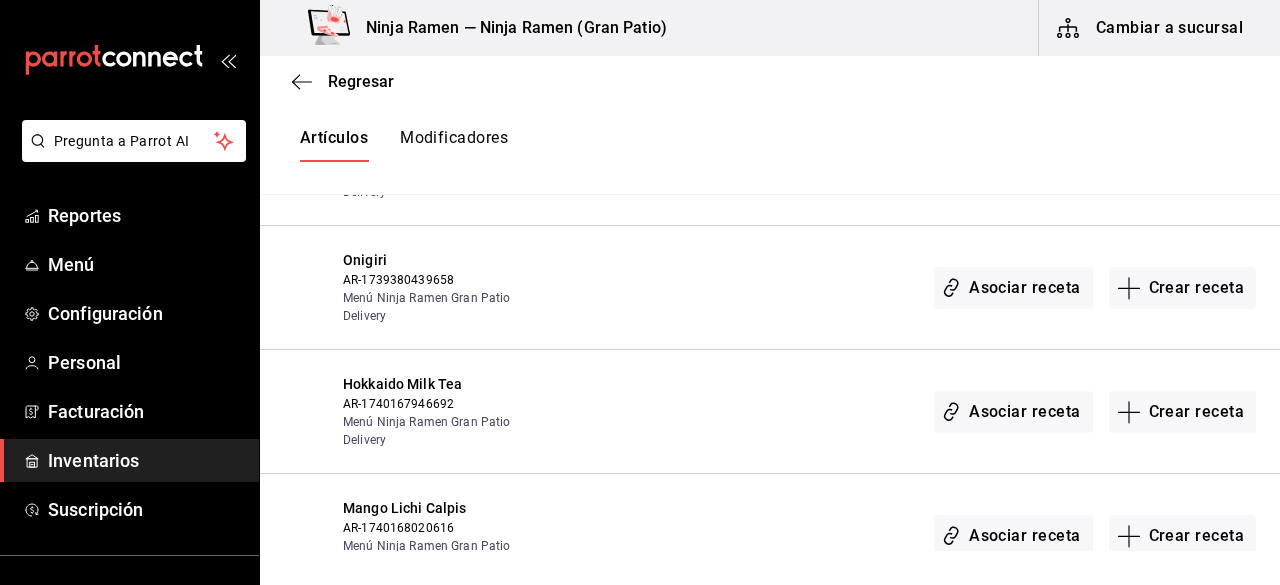 click on "Modificadores" at bounding box center (454, 145) 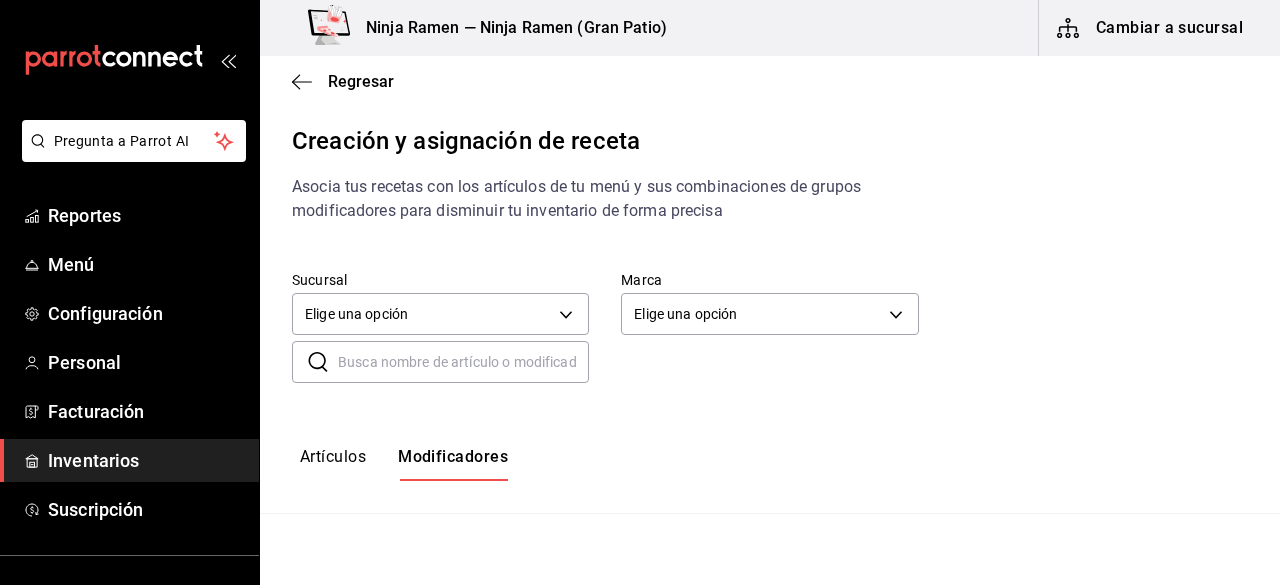 scroll, scrollTop: 0, scrollLeft: 0, axis: both 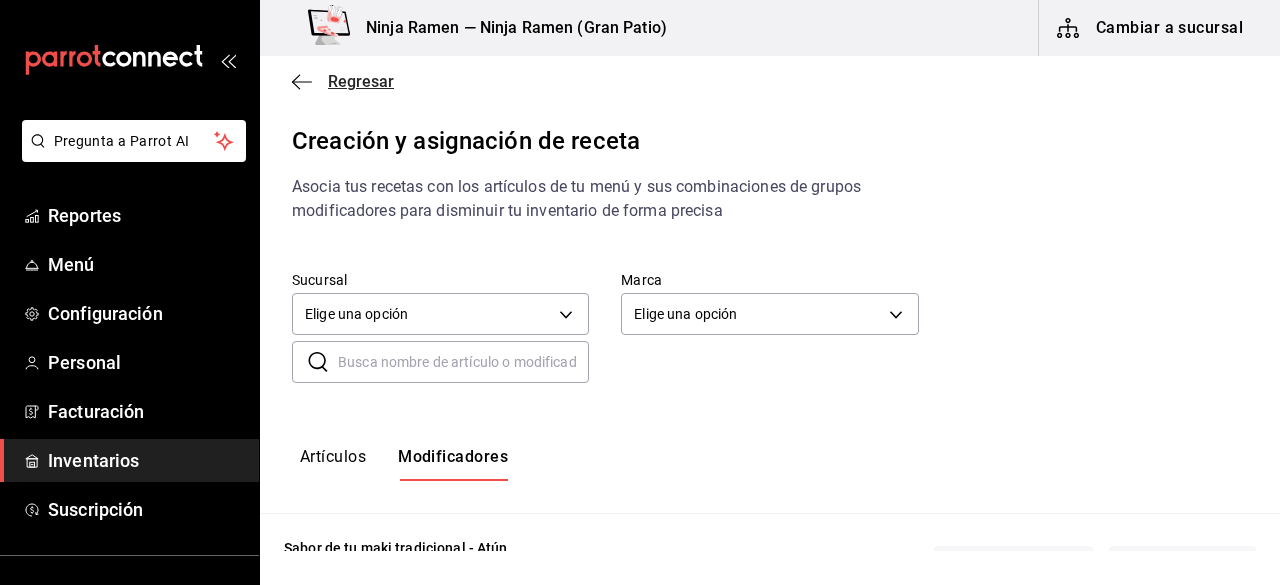 click on "Regresar" at bounding box center (343, 81) 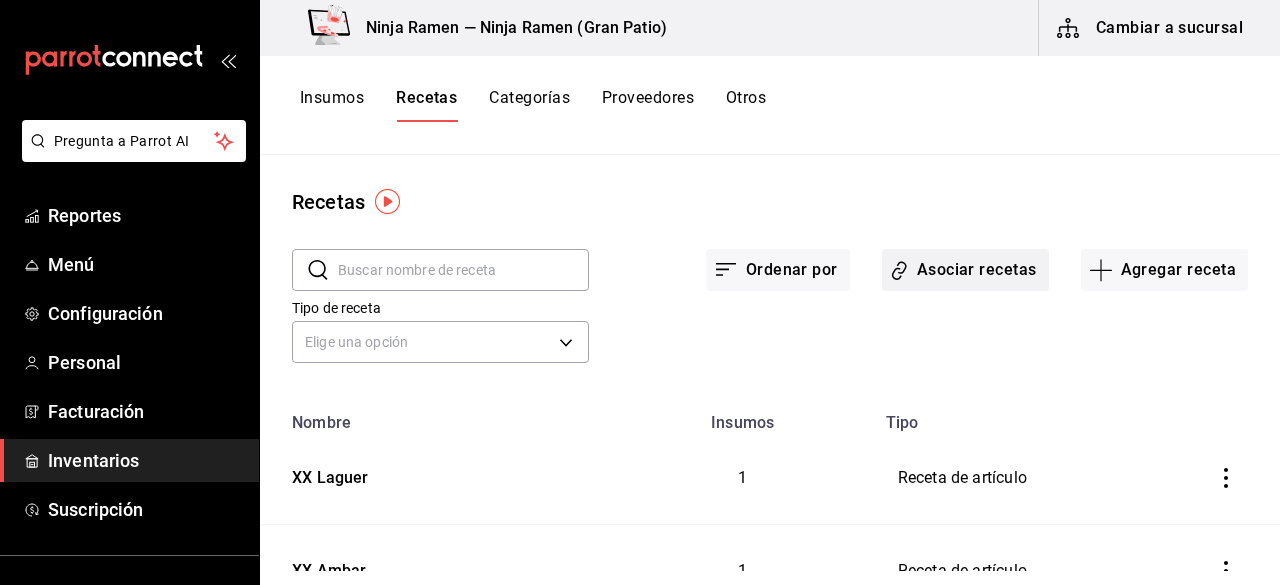 click on "Asociar recetas" at bounding box center (965, 270) 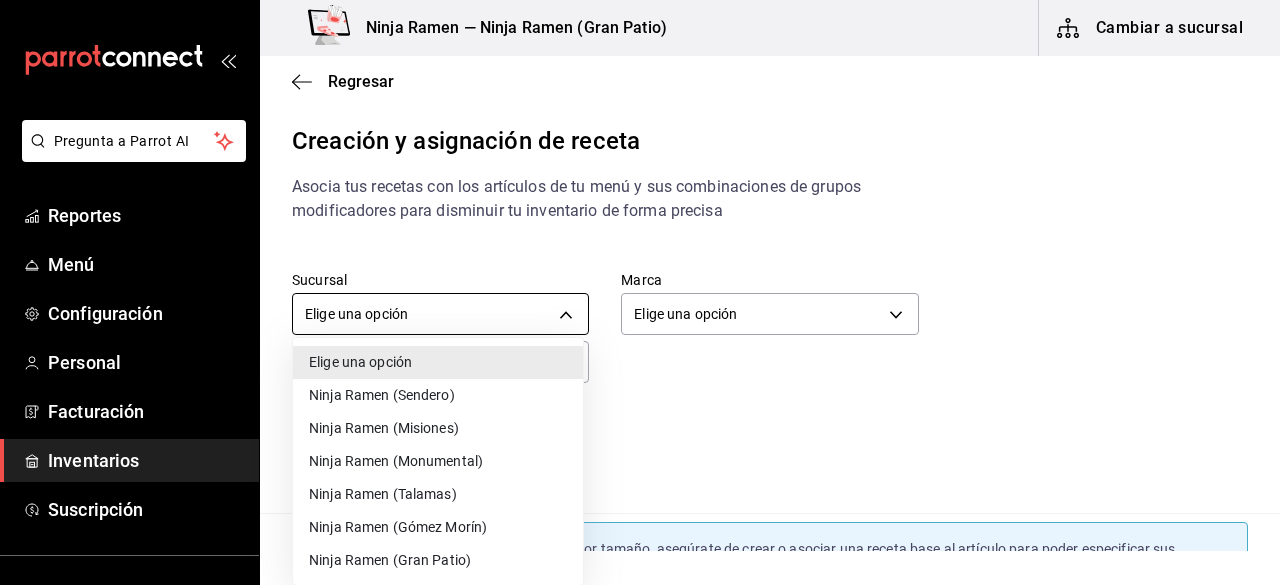 click on "Pregunta a Parrot AI Reportes   Menú   Configuración   Personal   Facturación   Inventarios   Suscripción   Ayuda Recomienda Parrot   [FIRST] [LAST]   Sugerir nueva función   Ninja Ramen — Ninja Ramen (Gran Patio) Cambiar a sucursal Regresar Creación y asignación de receta Asocia tus recetas con los artículos de tu menú y sus combinaciones de grupos modificadores para disminuir tu inventario de forma precisa Sucursal Elige una opción default Marca Elige una opción default ​ ​ Artículos Modificadores Si tu artículo tiene opciones de venta por tamaño, asegúrate de crear o asociar una receta base al artículo para poder especificar sus variaciones de tamaño. Expresso Doble AR-[NUMBER] Menú bebidas Delivery Asociar receta Crear receta Bohemia Pilsner AR-[NUMBER] Menú bebidas Asociar receta Crear receta Mula de moscu AR-[NUMBER] Menú bebidas Asociar receta Crear receta Clericot Tinto AR-[NUMBER] Menú bebidas Asociar receta Golden Lemon Tea" at bounding box center [640, 275] 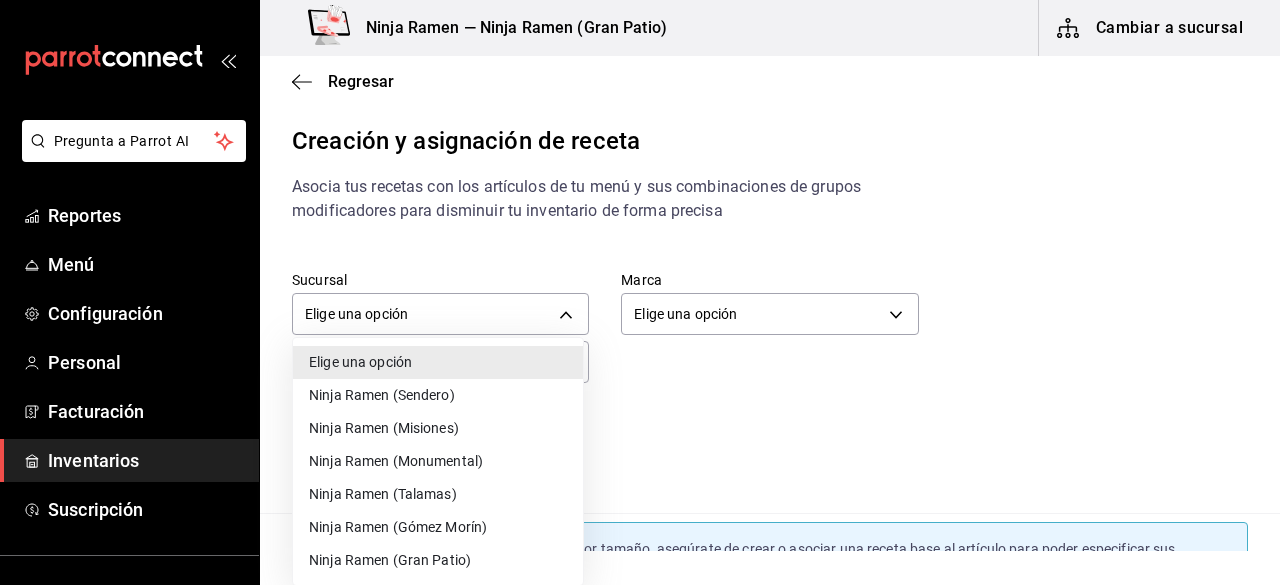 click on "Ninja Ramen (Gran Patio)" at bounding box center (438, 560) 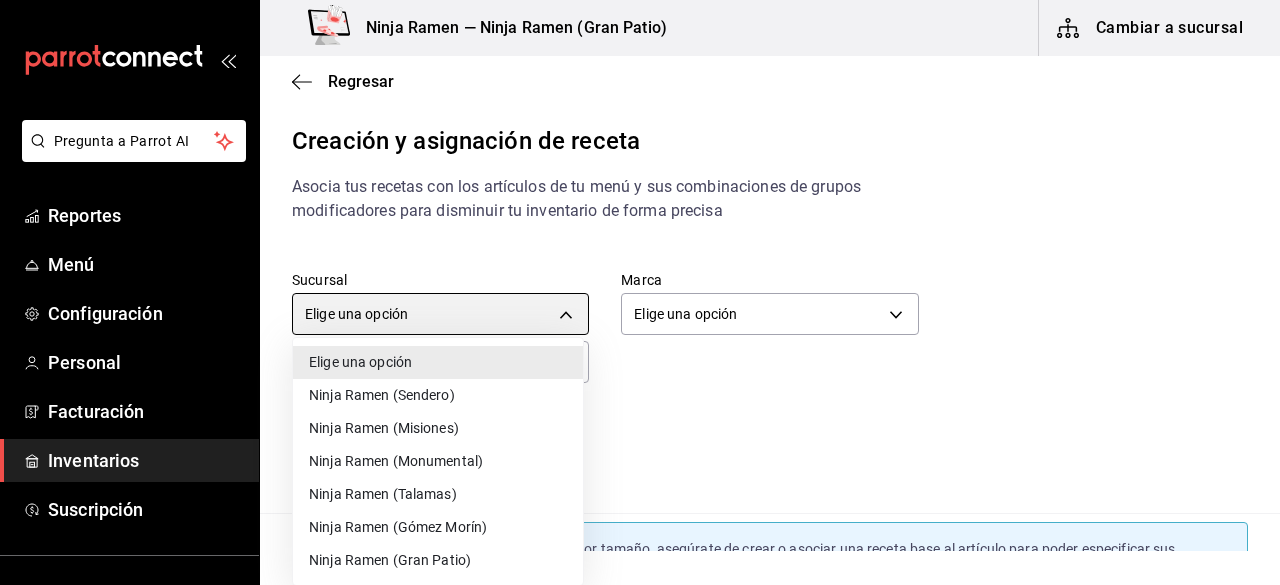 type on "b90219f1-15dd-4856-8128-8737b719c4e5" 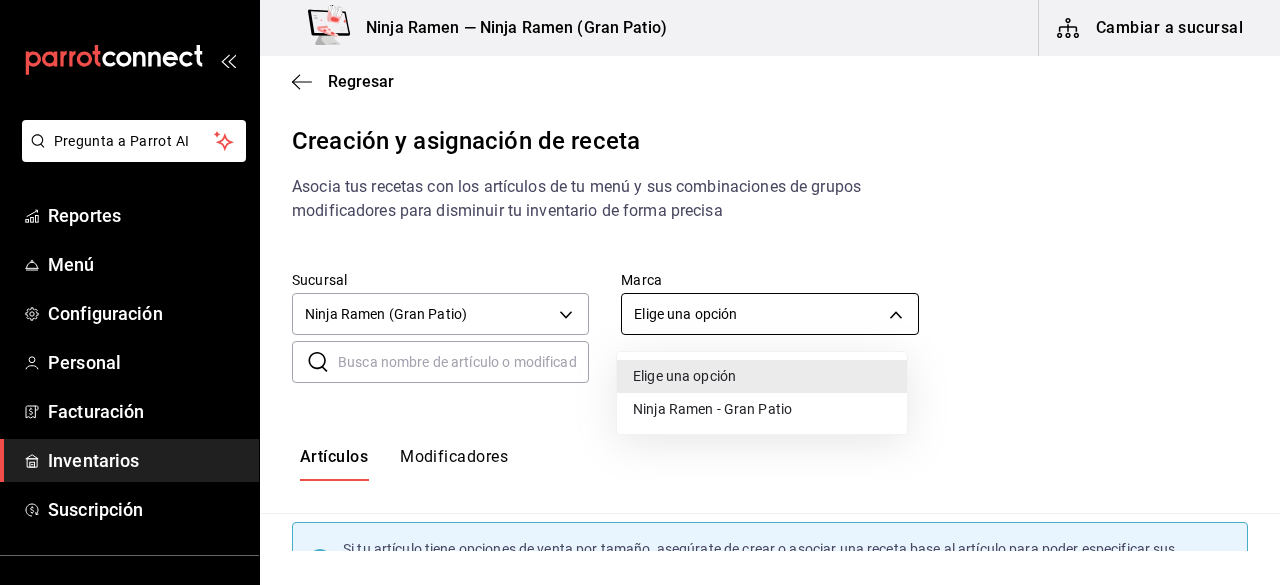 click on "Pregunta a Parrot AI Reportes   Menú   Configuración   Personal   Facturación   Inventarios   Suscripción   Ayuda Recomienda Parrot   [FIRST] [LAST]   Sugerir nueva función   Ninja Ramen — Ninja Ramen (Gran Patio) Cambiar a sucursal Regresar Creación y asignación de receta Asocia tus recetas con los artículos de tu menú y sus combinaciones de grupos modificadores para disminuir tu inventario de forma precisa Sucursal Ninja Ramen (Gran Patio) [UUID] Marca Elige una opción default ​ ​ Artículos Modificadores Si tu artículo tiene opciones de venta por tamaño, asegúrate de crear o asociar una receta base al artículo para poder especificar sus variaciones de tamaño. Bebida Koreana AR-[NUMBER] Menú Ninja Ramen Gran Patio Delivery Asociar receta Crear receta TonkotsuShoyu AR-[NUMBER] Delivery Menú Ninja Ramen Gran Patio Asociar receta Crear receta Sake Maki AR-[NUMBER] Delivery Menú Ninja Ramen Gran Patio Asociar receta Mixto Res" at bounding box center (640, 275) 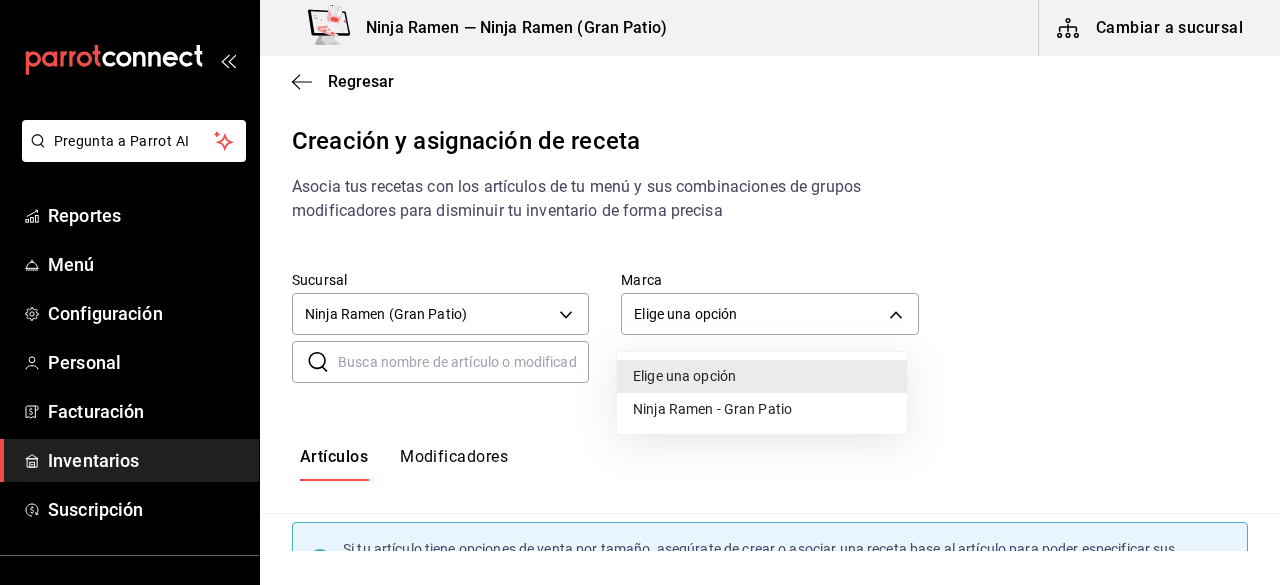 click on "Ninja Ramen - Gran Patio" at bounding box center (762, 409) 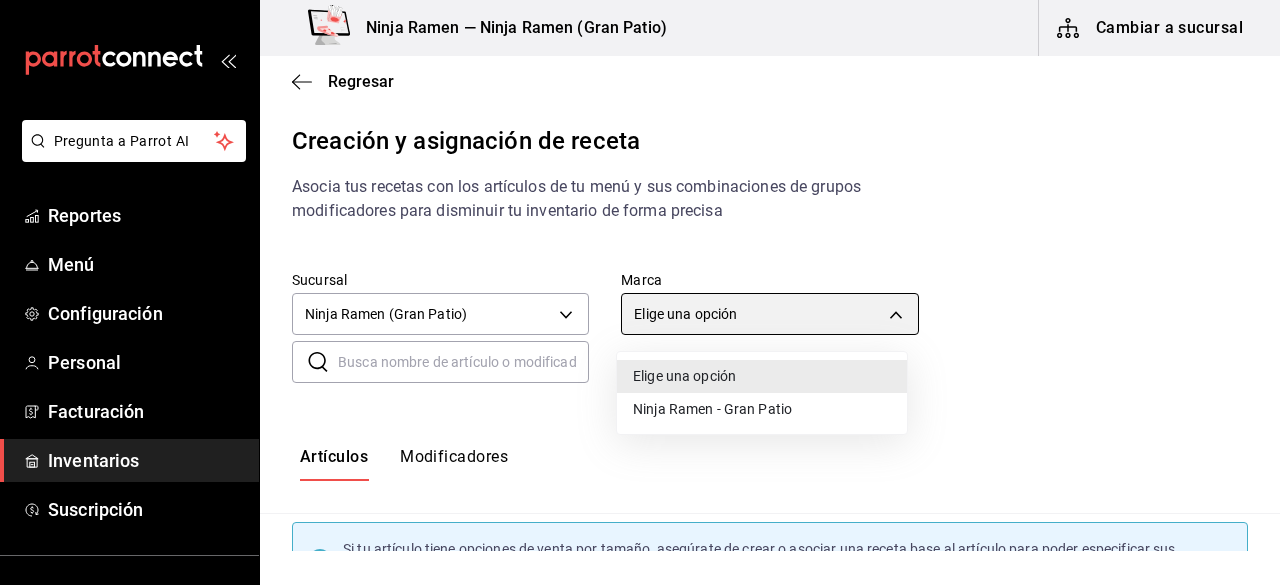 type on "0d3d54d2-317b-4c12-8240-5af3502e9e0c" 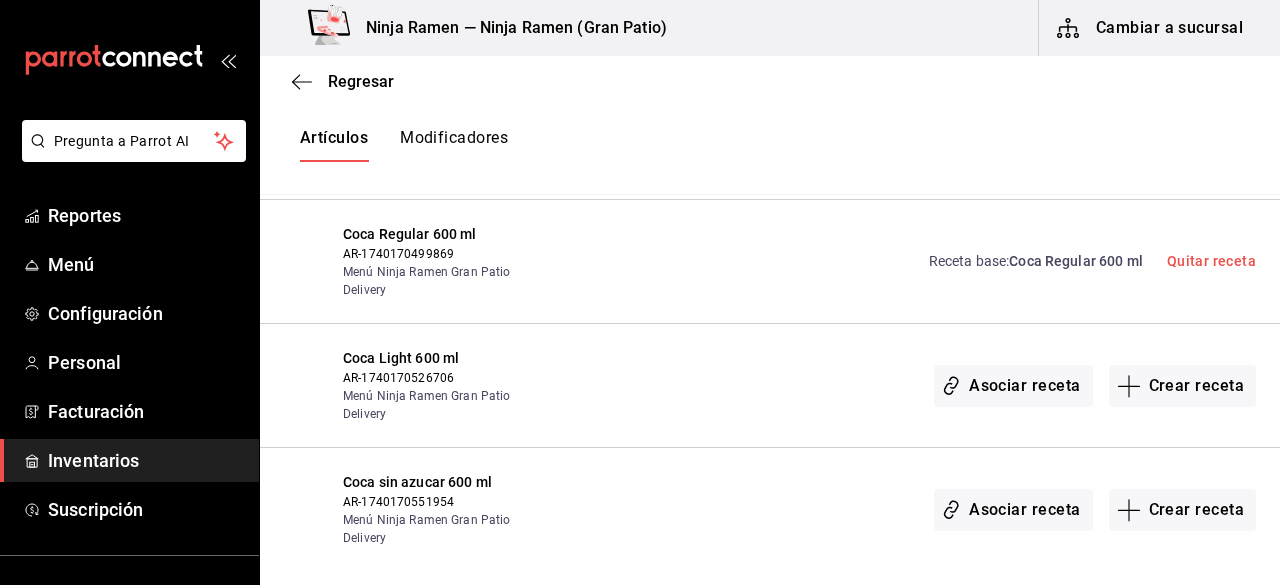 scroll, scrollTop: 3524, scrollLeft: 0, axis: vertical 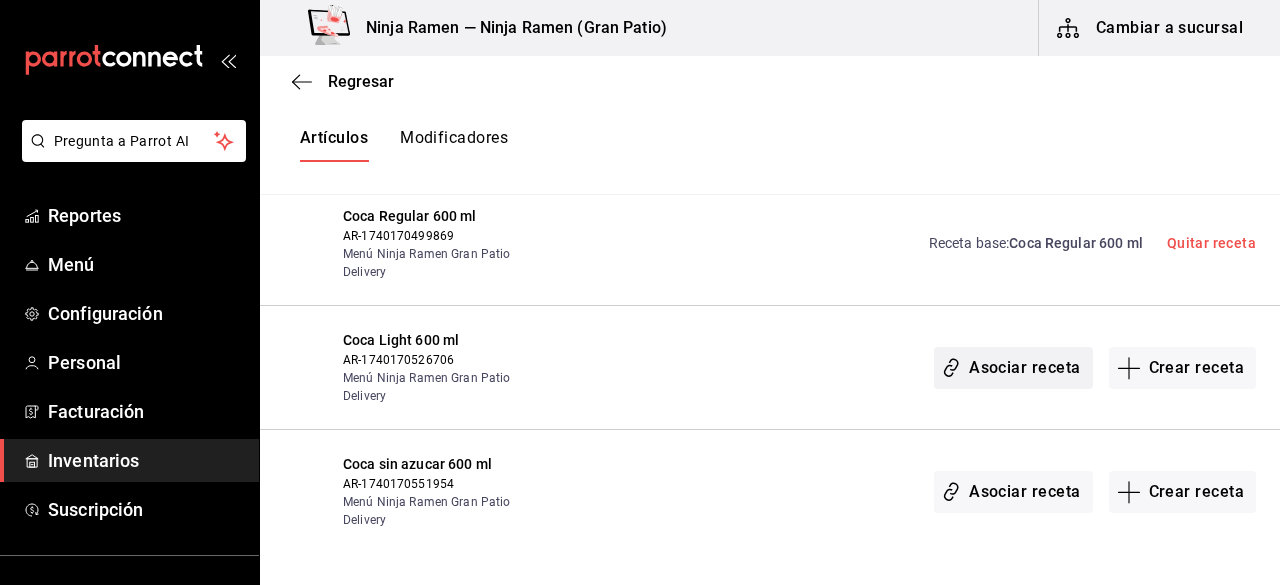 click on "Asociar receta" at bounding box center (1013, 368) 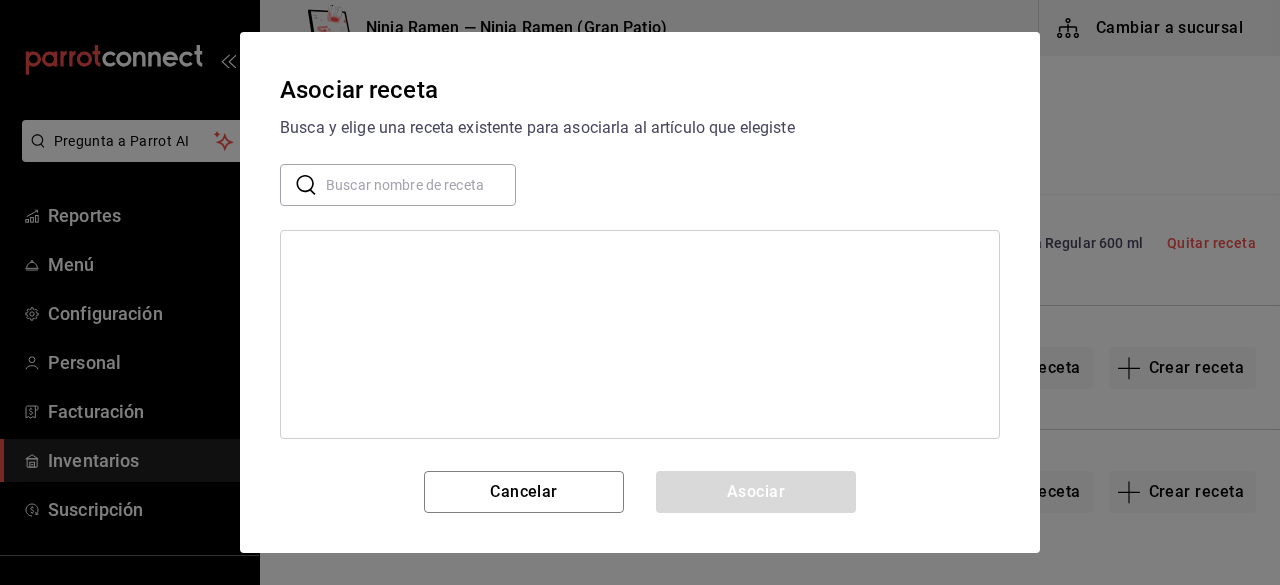 click at bounding box center (421, 185) 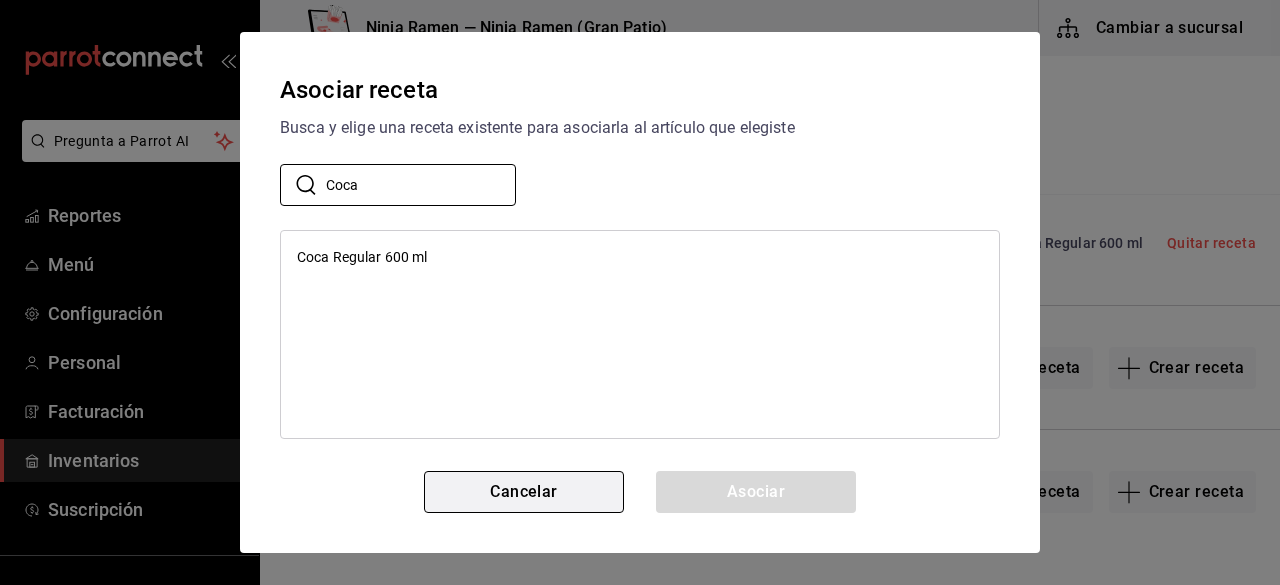 type on "Coca" 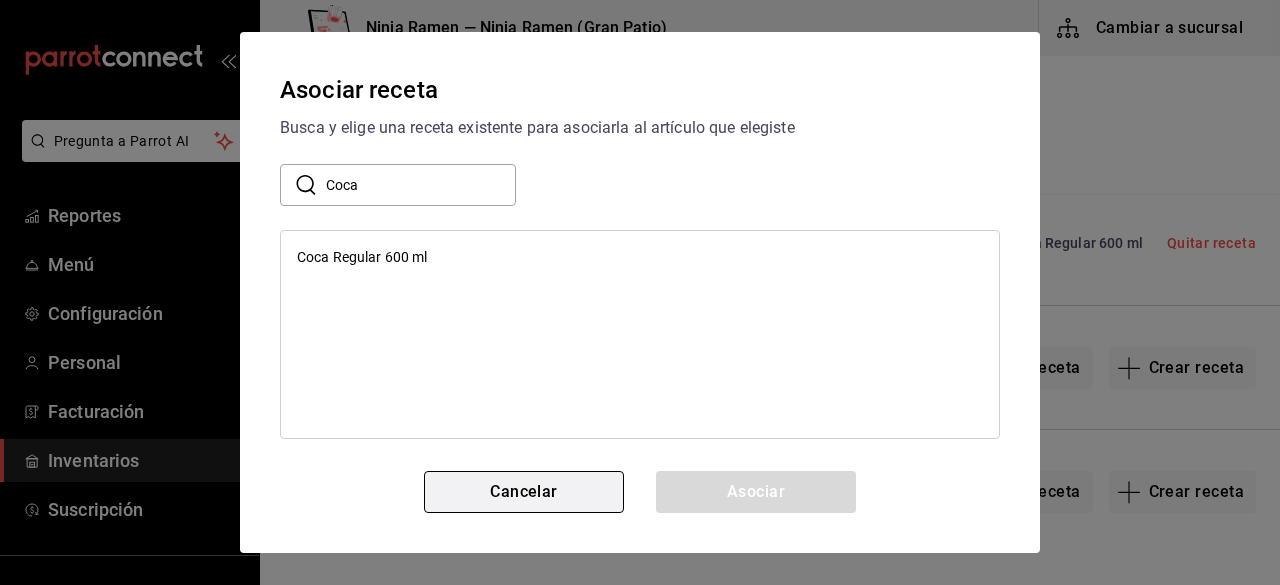 click on "Cancelar" at bounding box center [524, 492] 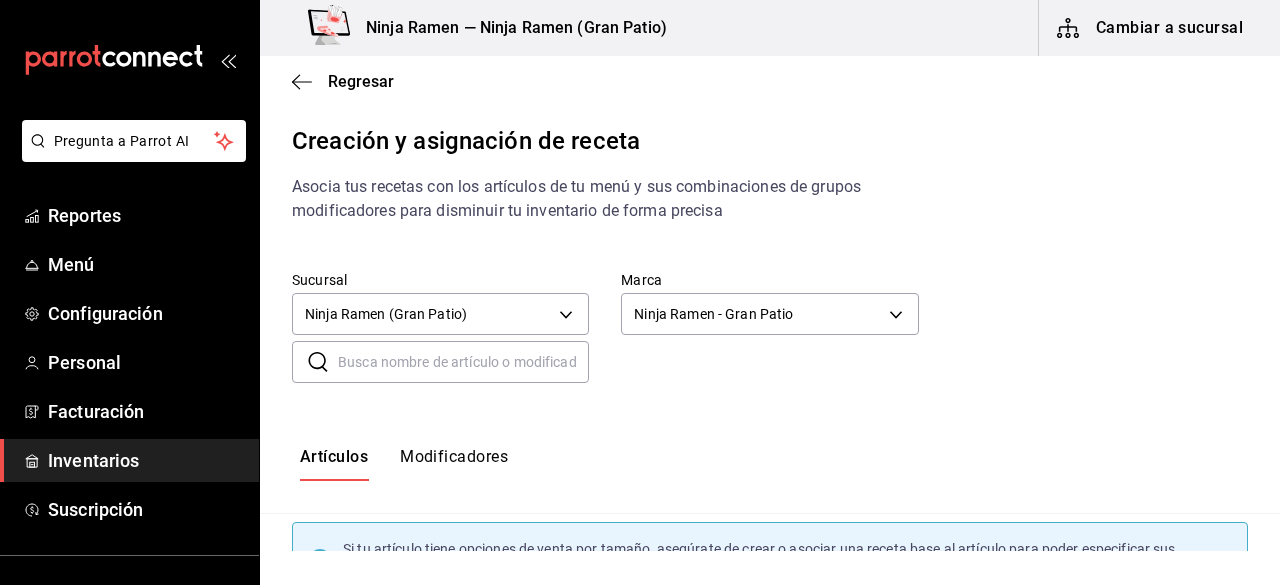 scroll, scrollTop: 400, scrollLeft: 0, axis: vertical 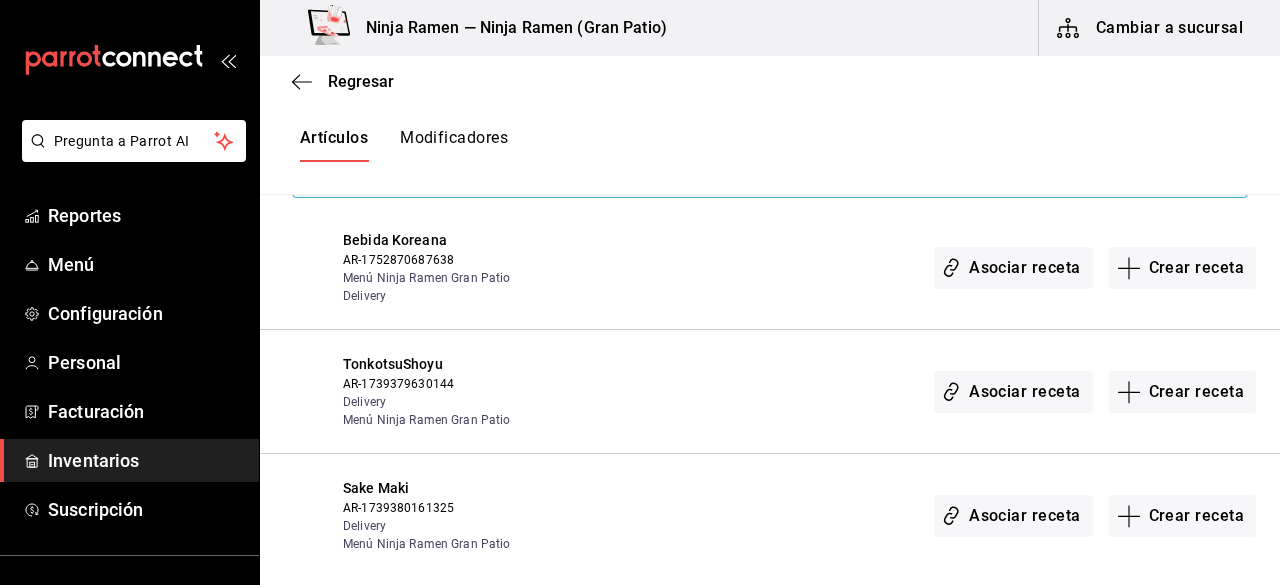 type 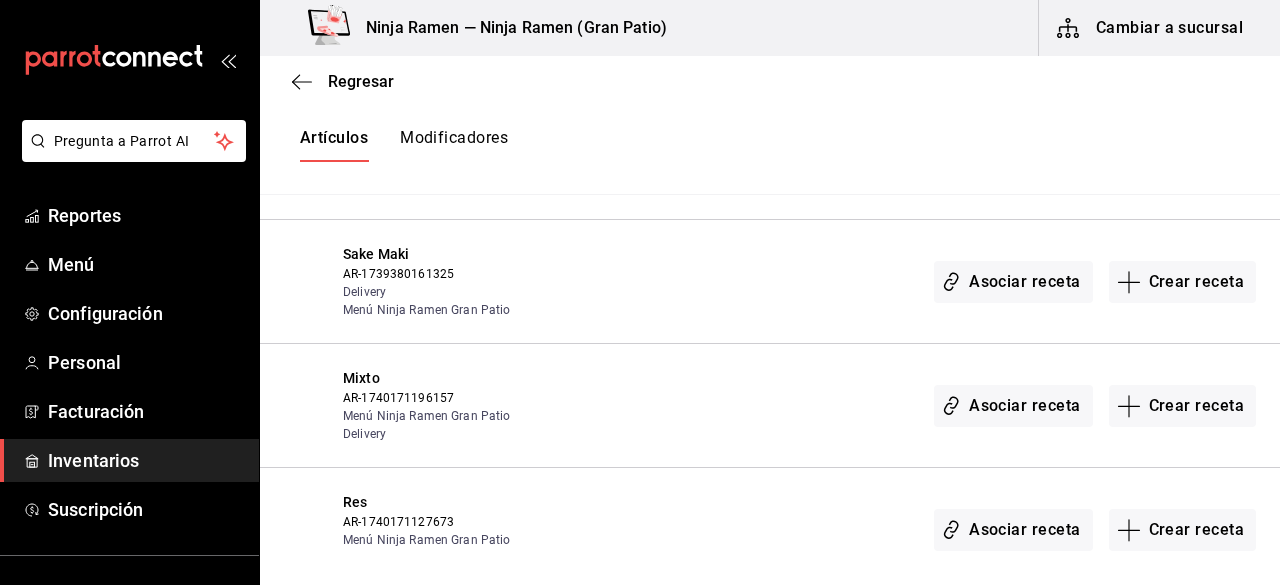 scroll, scrollTop: 615, scrollLeft: 0, axis: vertical 